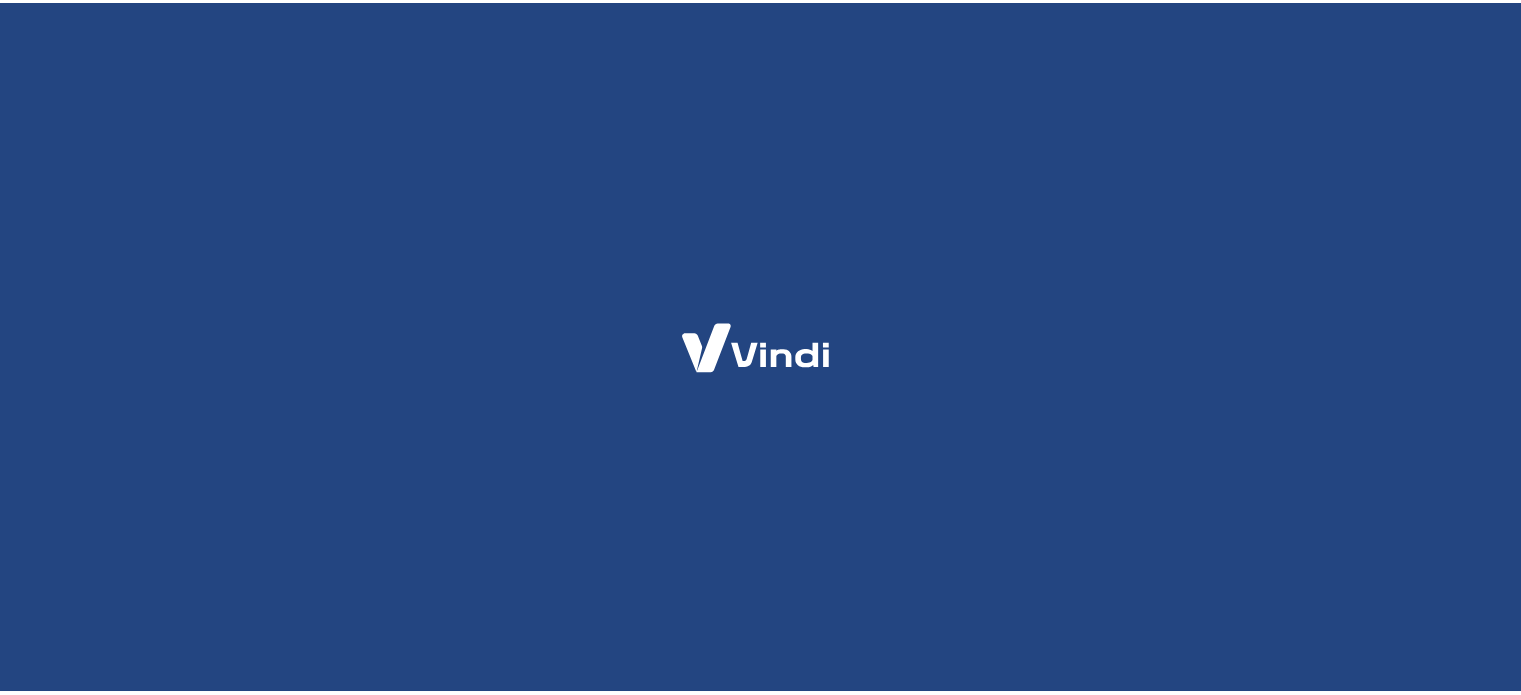scroll, scrollTop: 0, scrollLeft: 0, axis: both 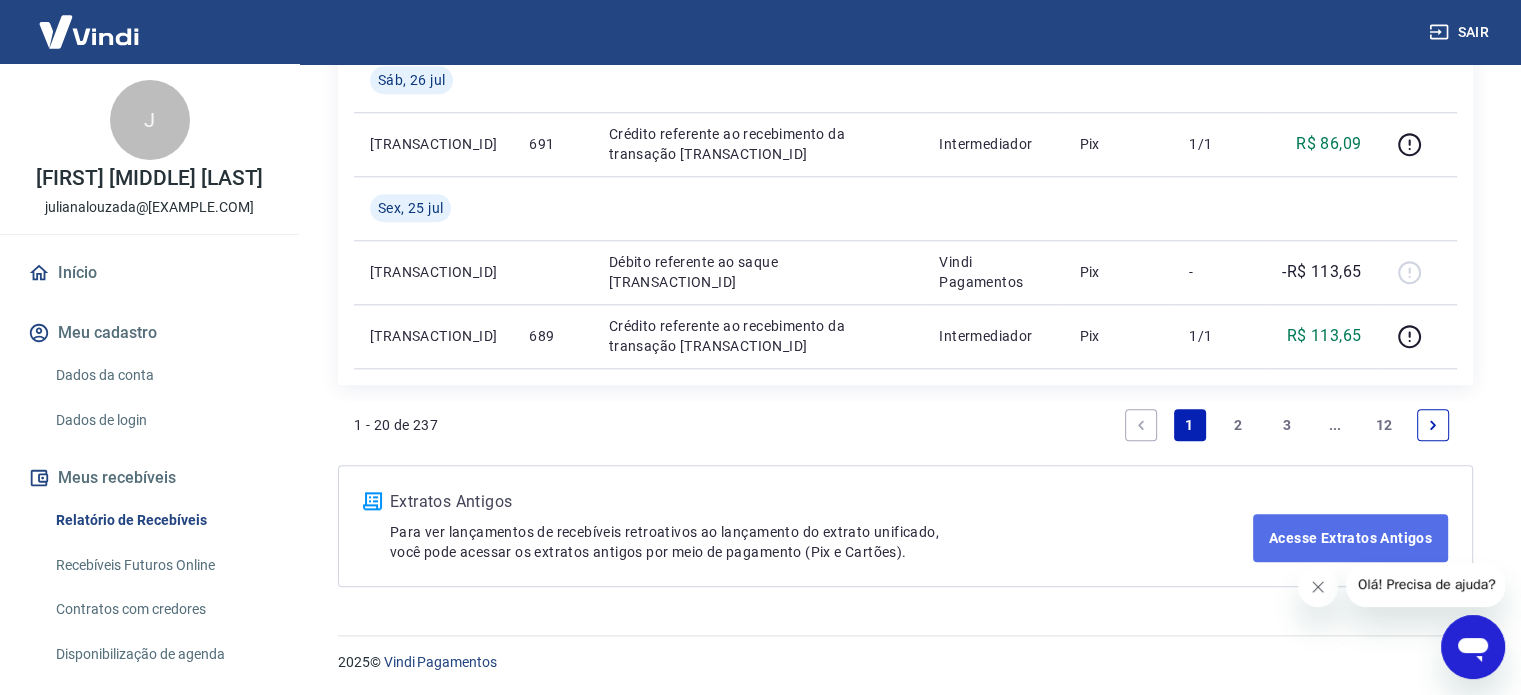 click on "Acesse Extratos Antigos" at bounding box center [1350, 538] 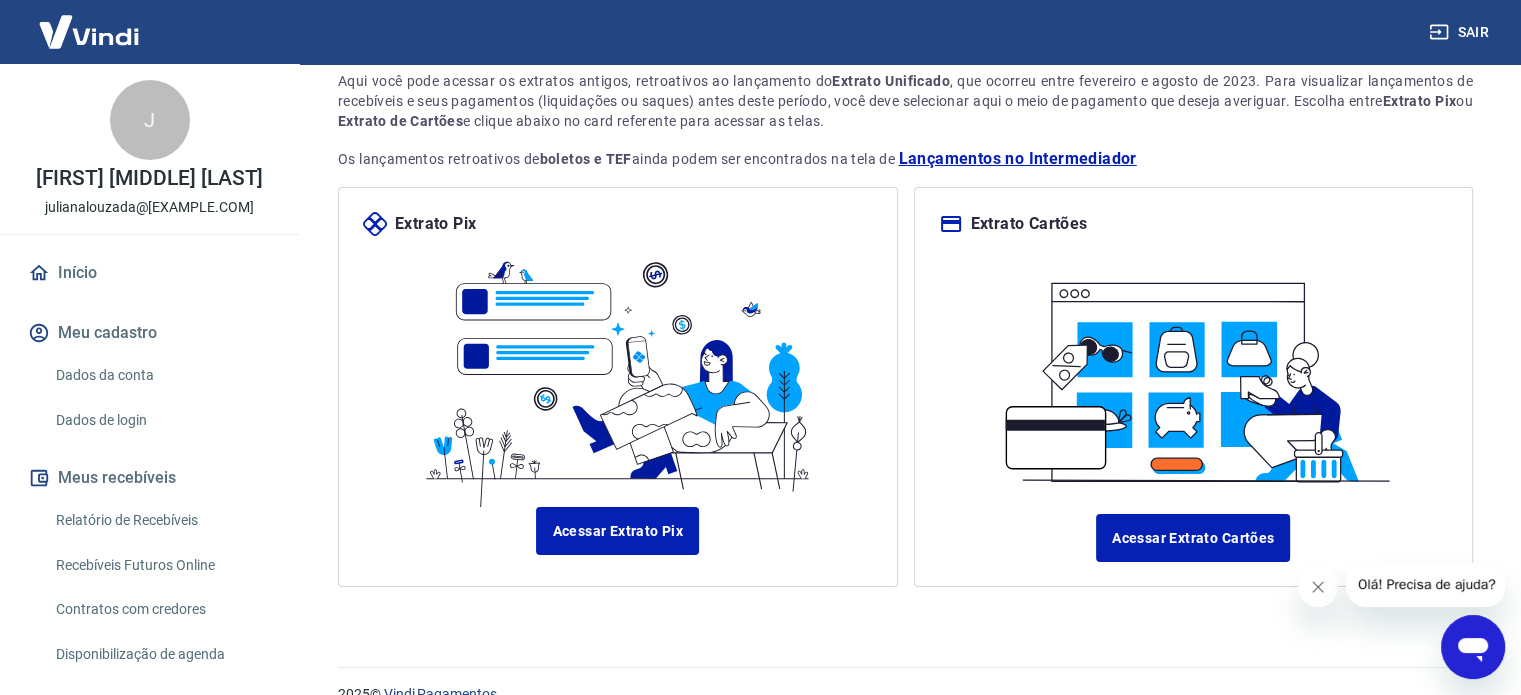 scroll, scrollTop: 172, scrollLeft: 0, axis: vertical 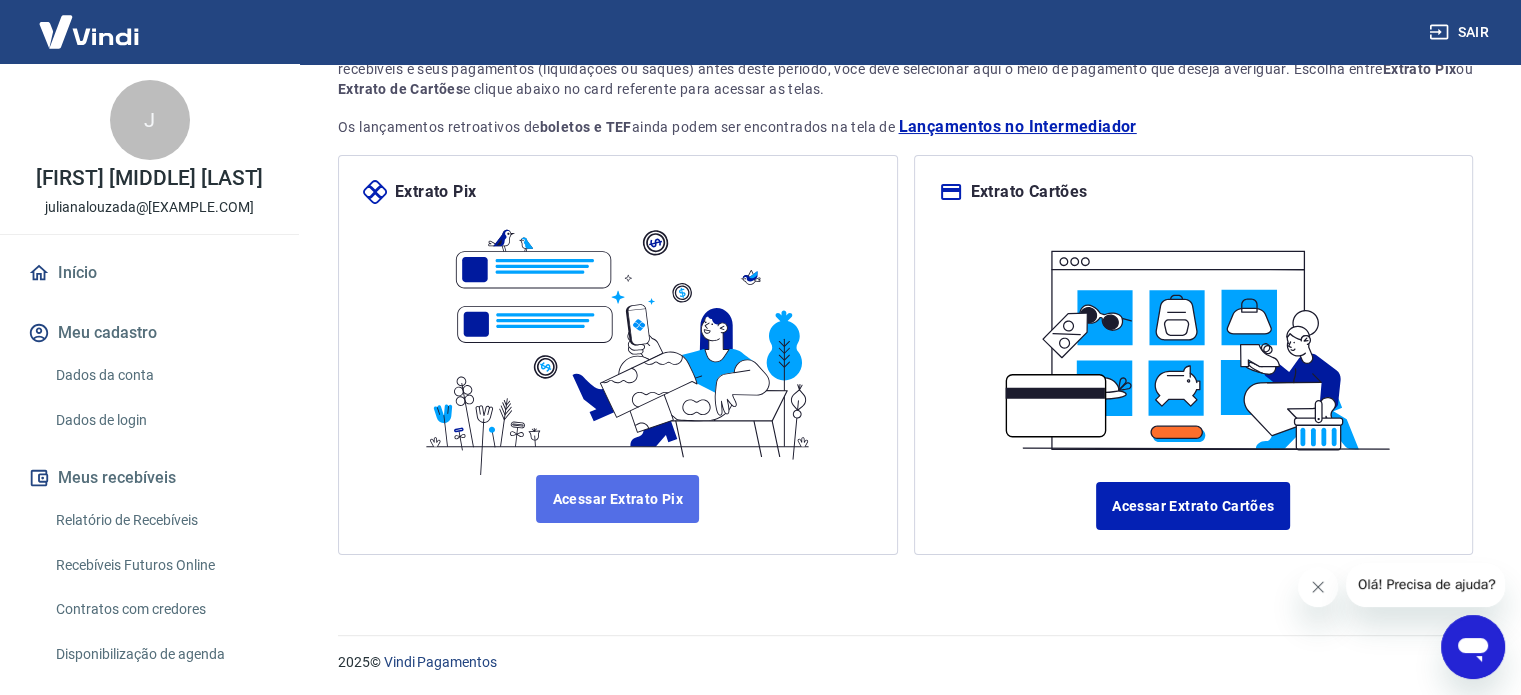 click on "Acessar Extrato Pix" at bounding box center [617, 499] 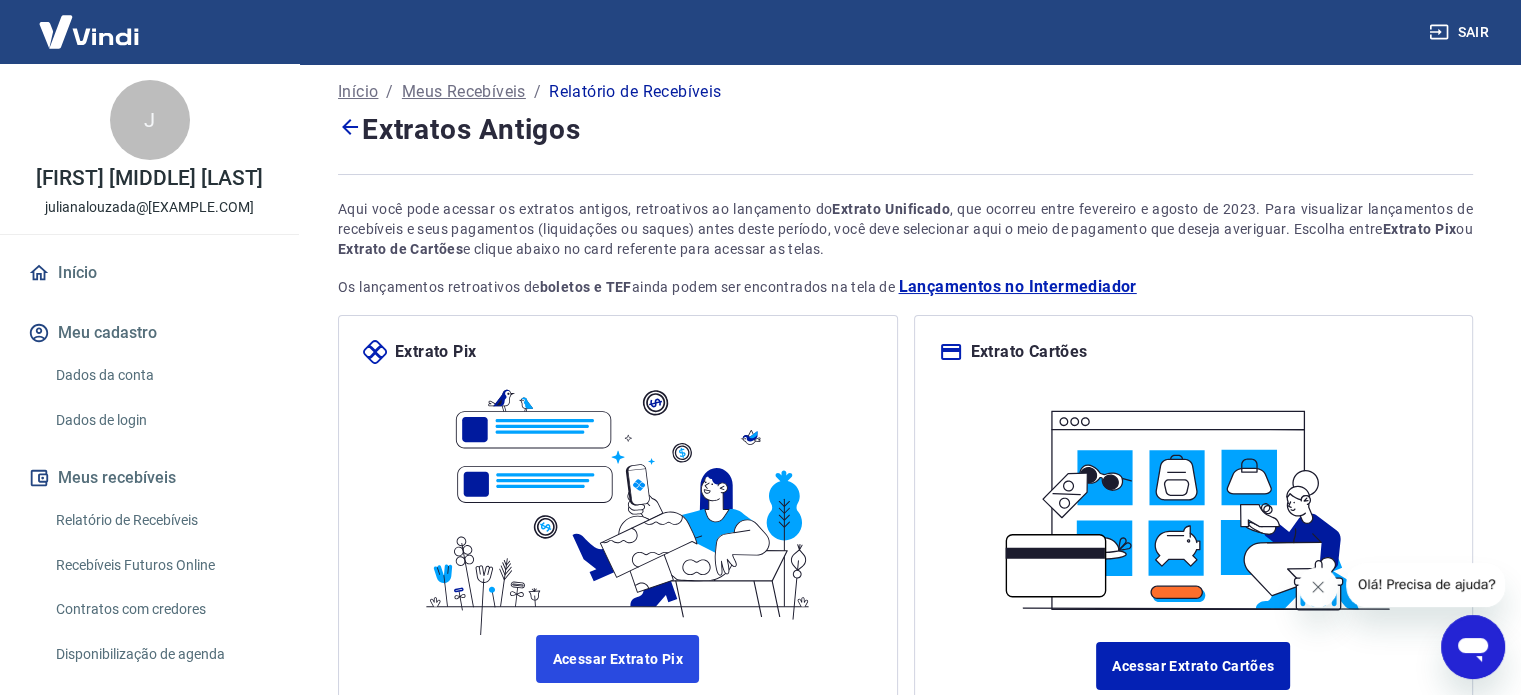 scroll, scrollTop: 172, scrollLeft: 0, axis: vertical 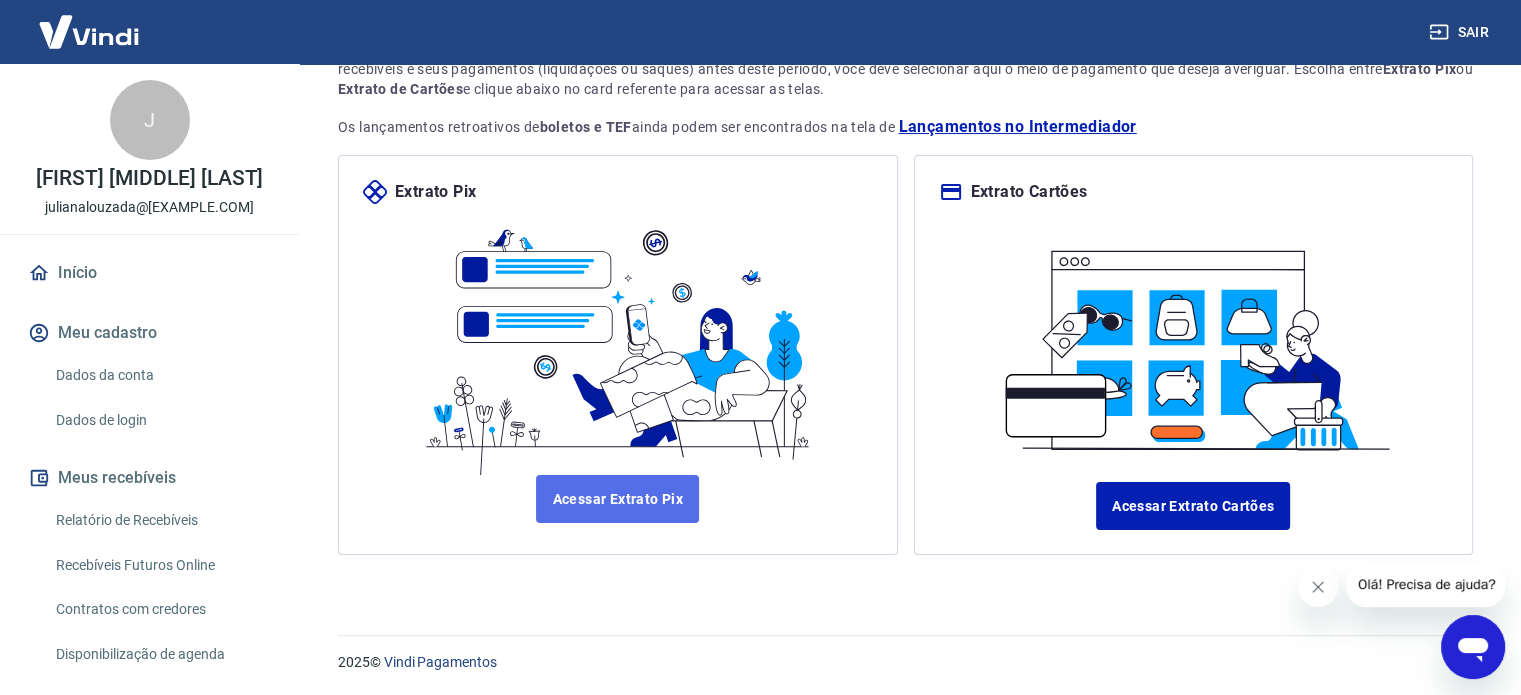 click on "Acessar Extrato Pix" at bounding box center (617, 499) 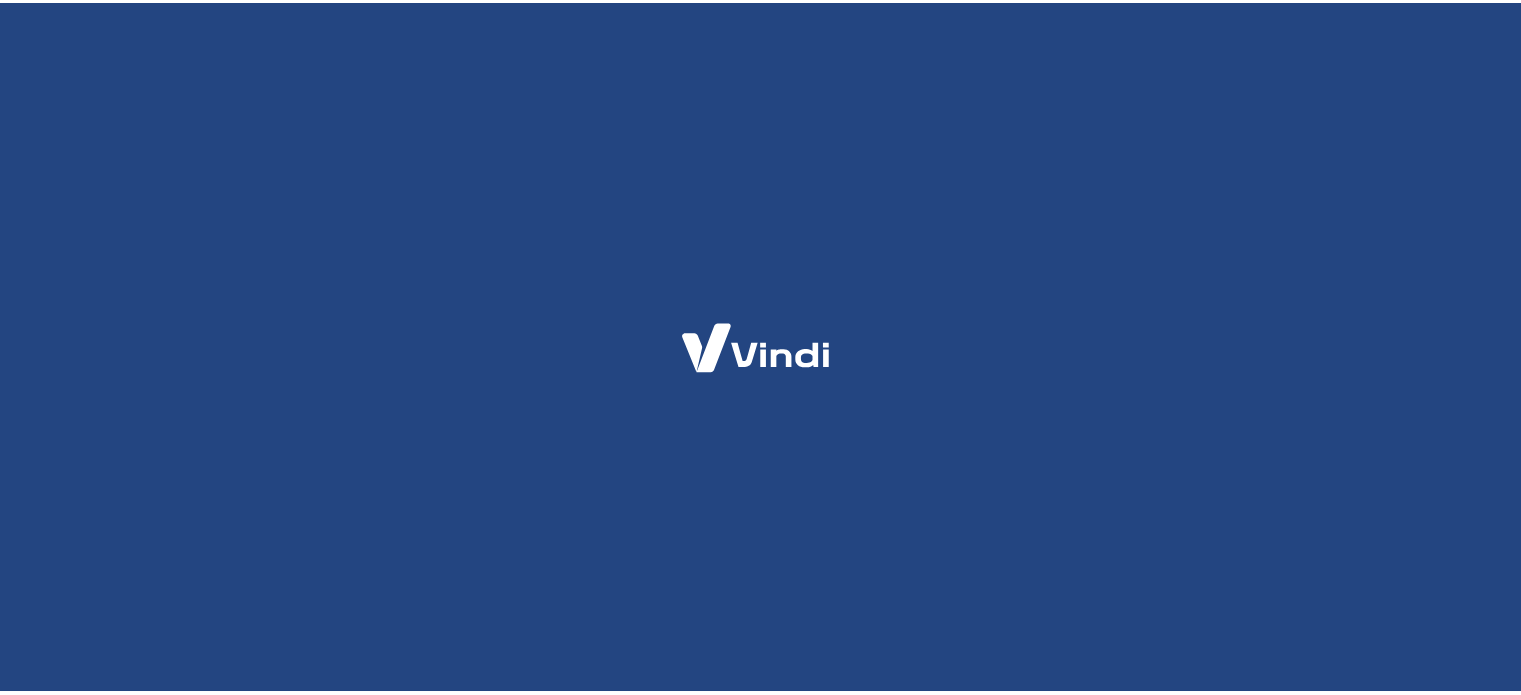scroll, scrollTop: 0, scrollLeft: 0, axis: both 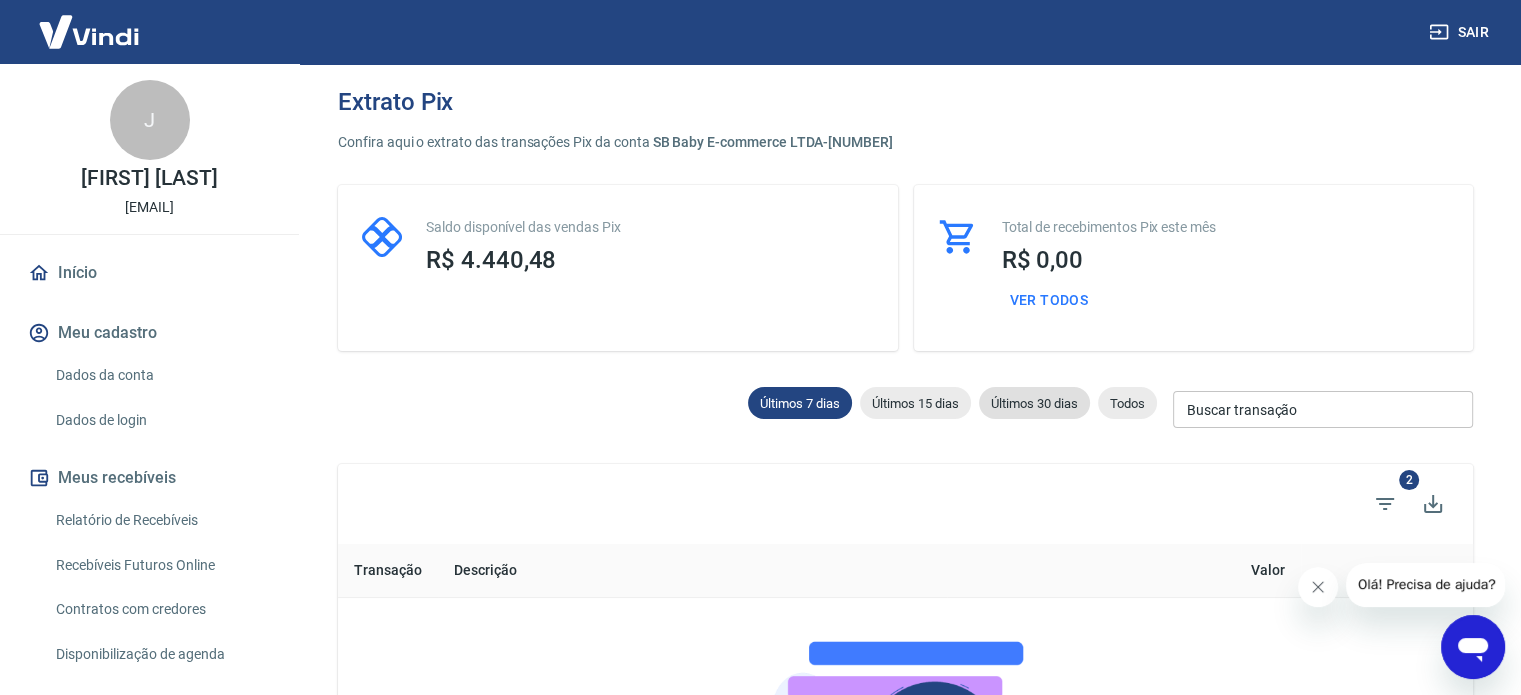 click on "Últimos 30 dias" at bounding box center (1034, 403) 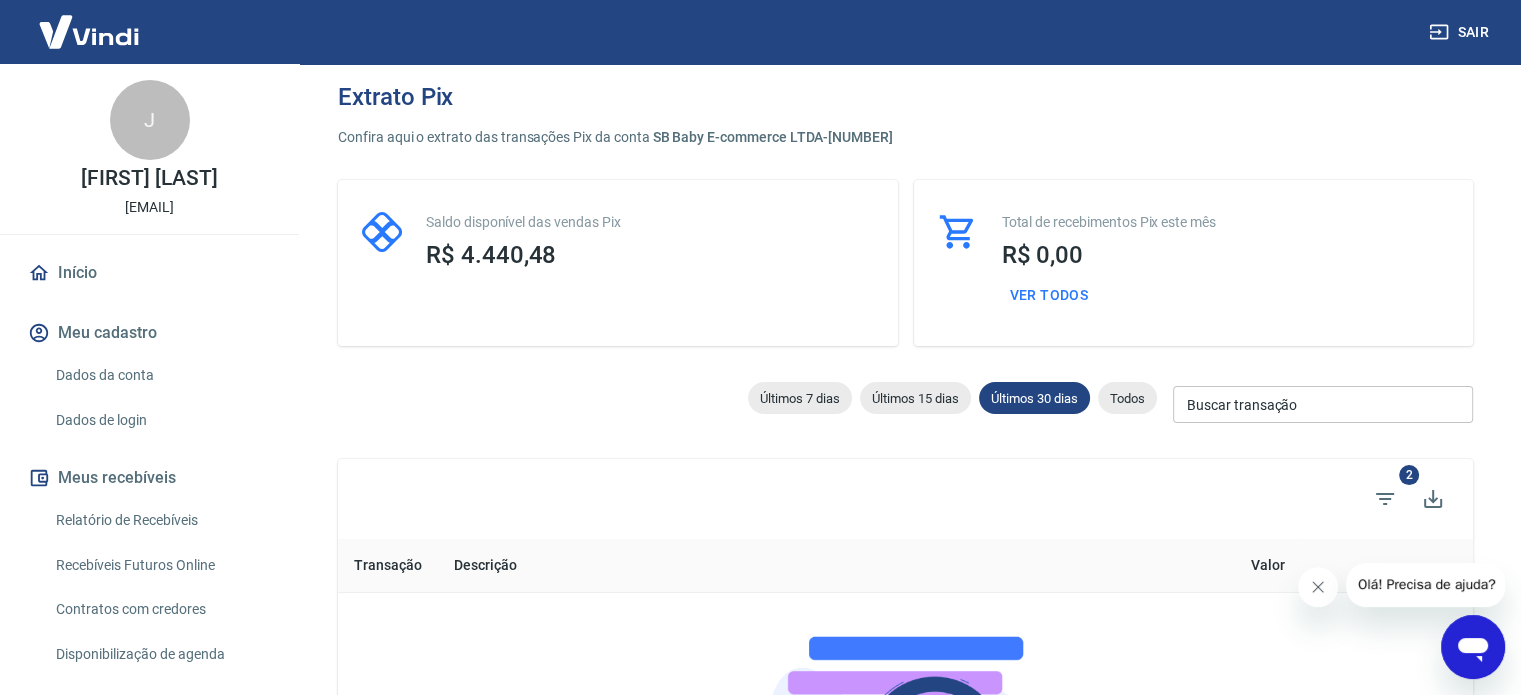 scroll, scrollTop: 0, scrollLeft: 0, axis: both 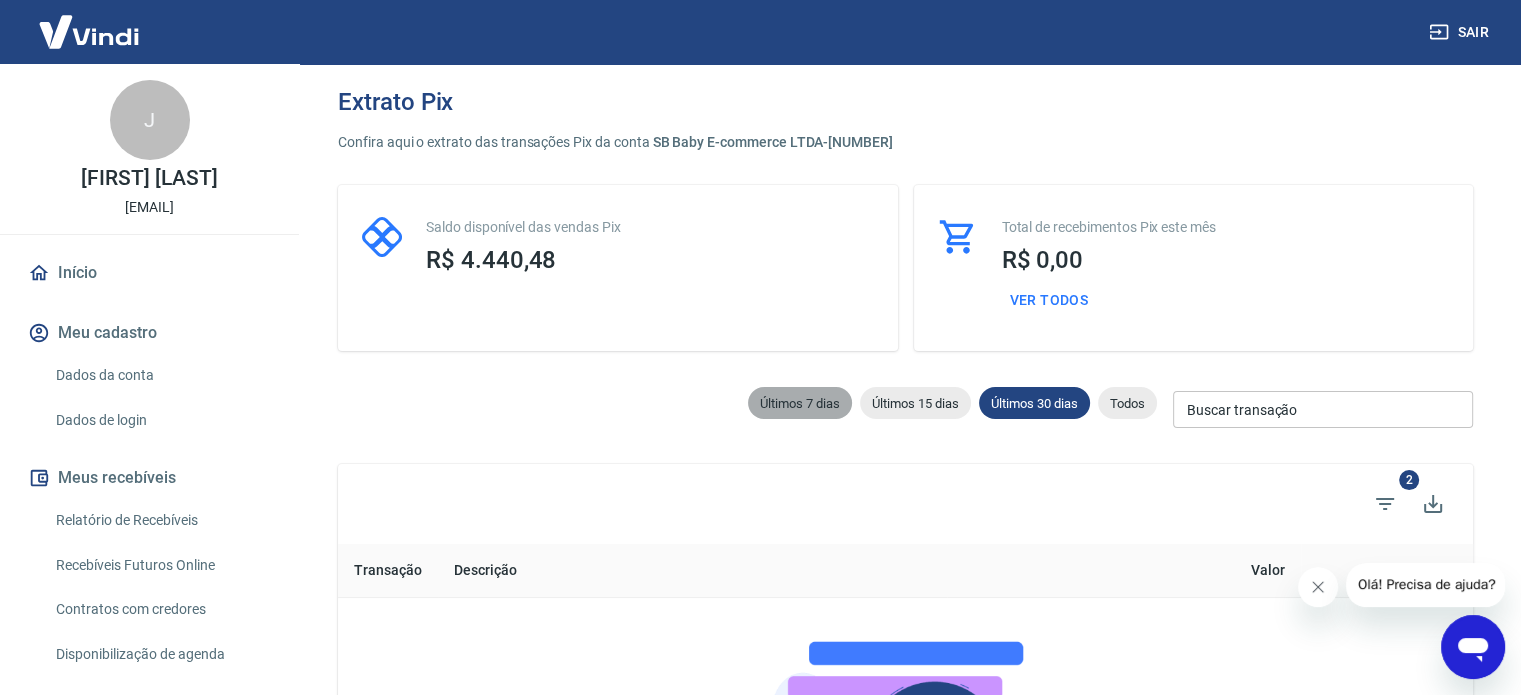 click on "Últimos 7 dias" at bounding box center [800, 403] 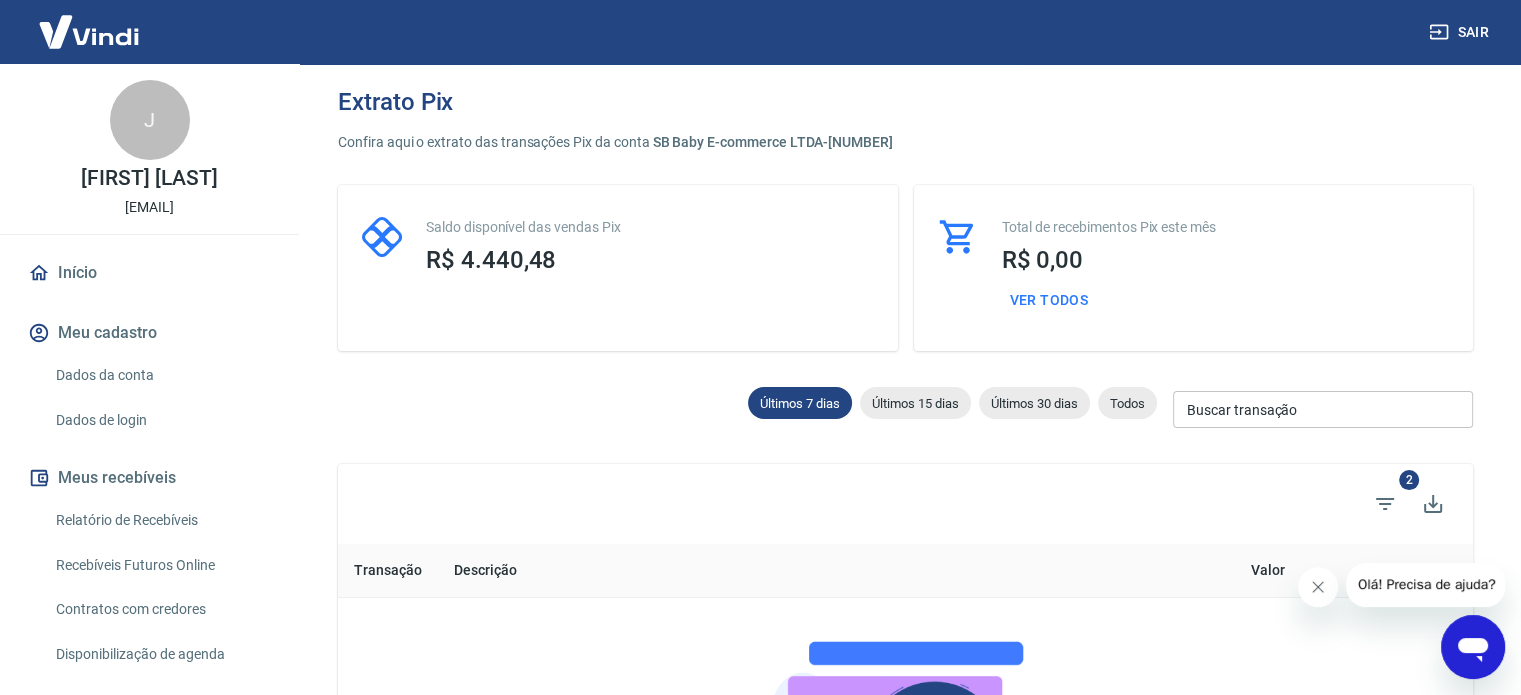 click 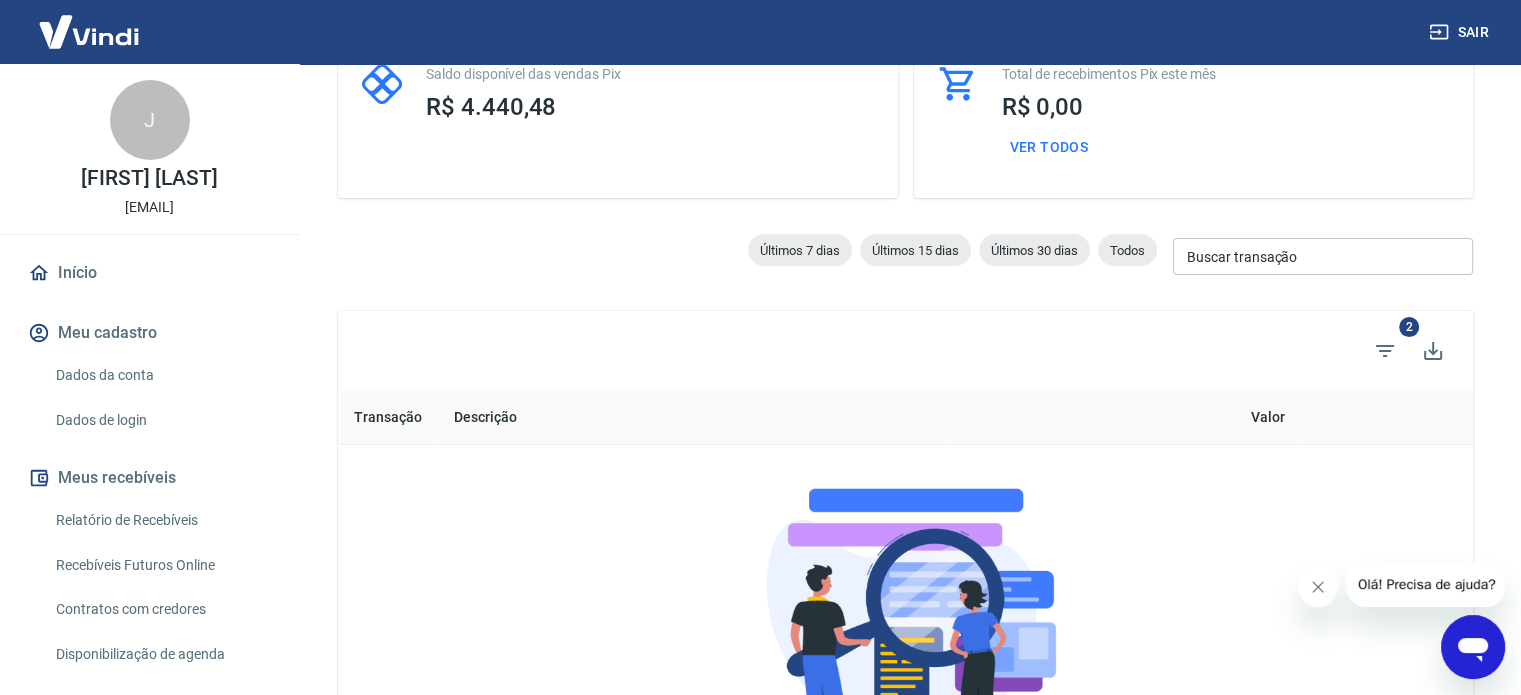 scroll, scrollTop: 148, scrollLeft: 0, axis: vertical 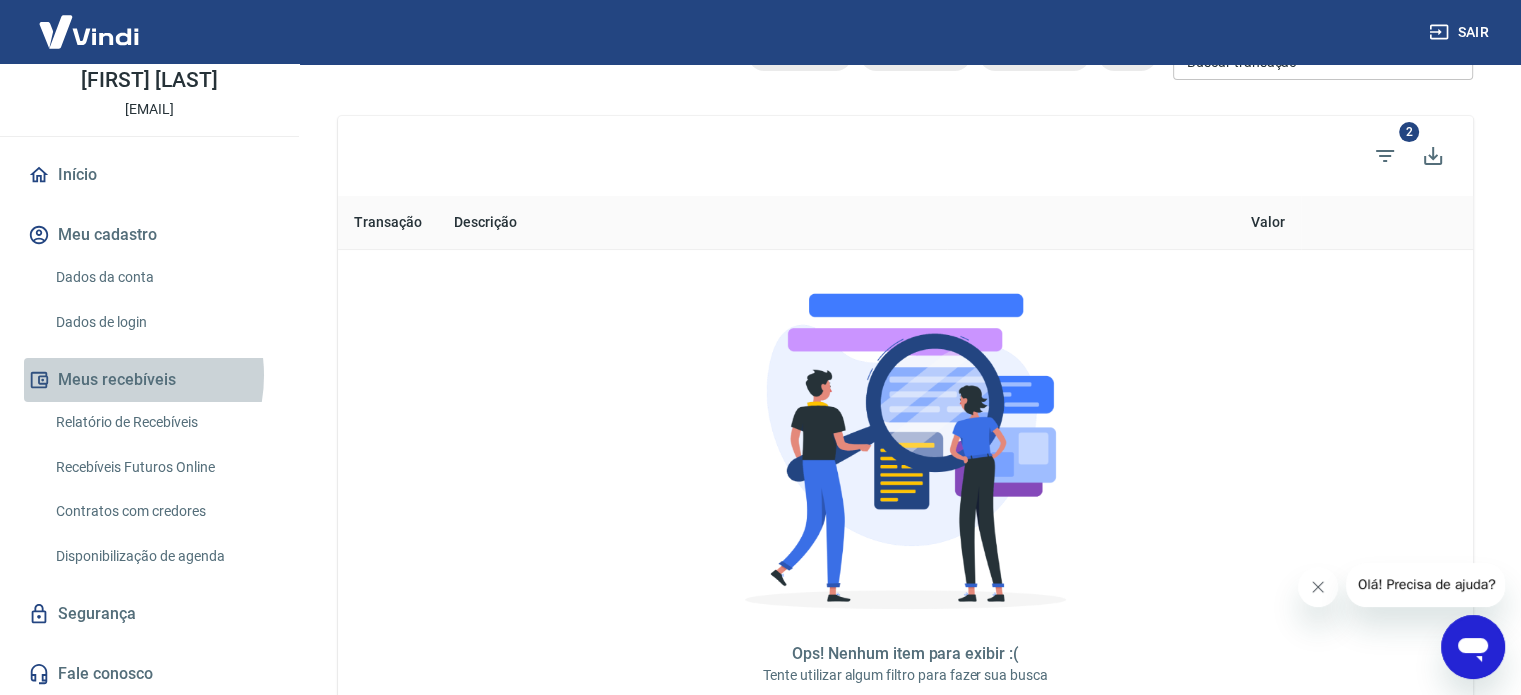 click on "Meus recebíveis" at bounding box center (149, 380) 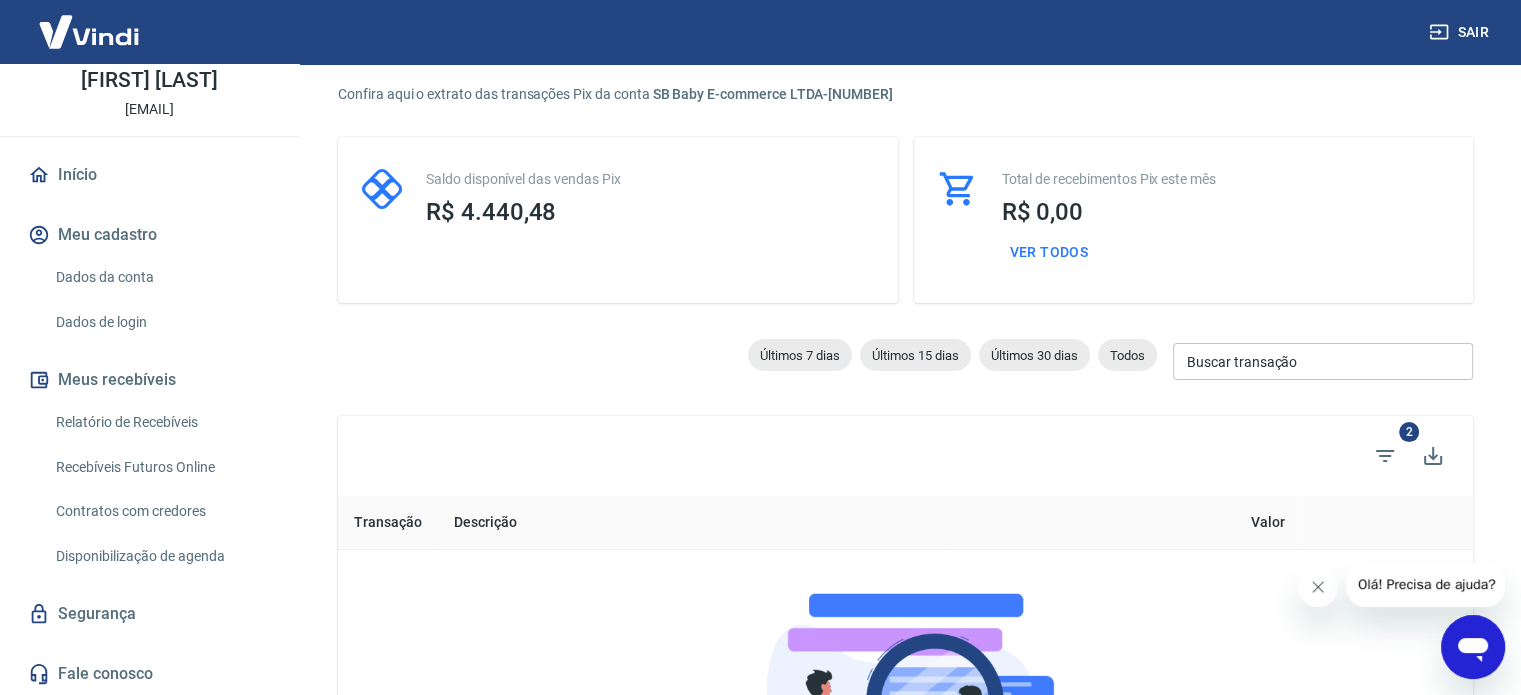 scroll, scrollTop: 0, scrollLeft: 0, axis: both 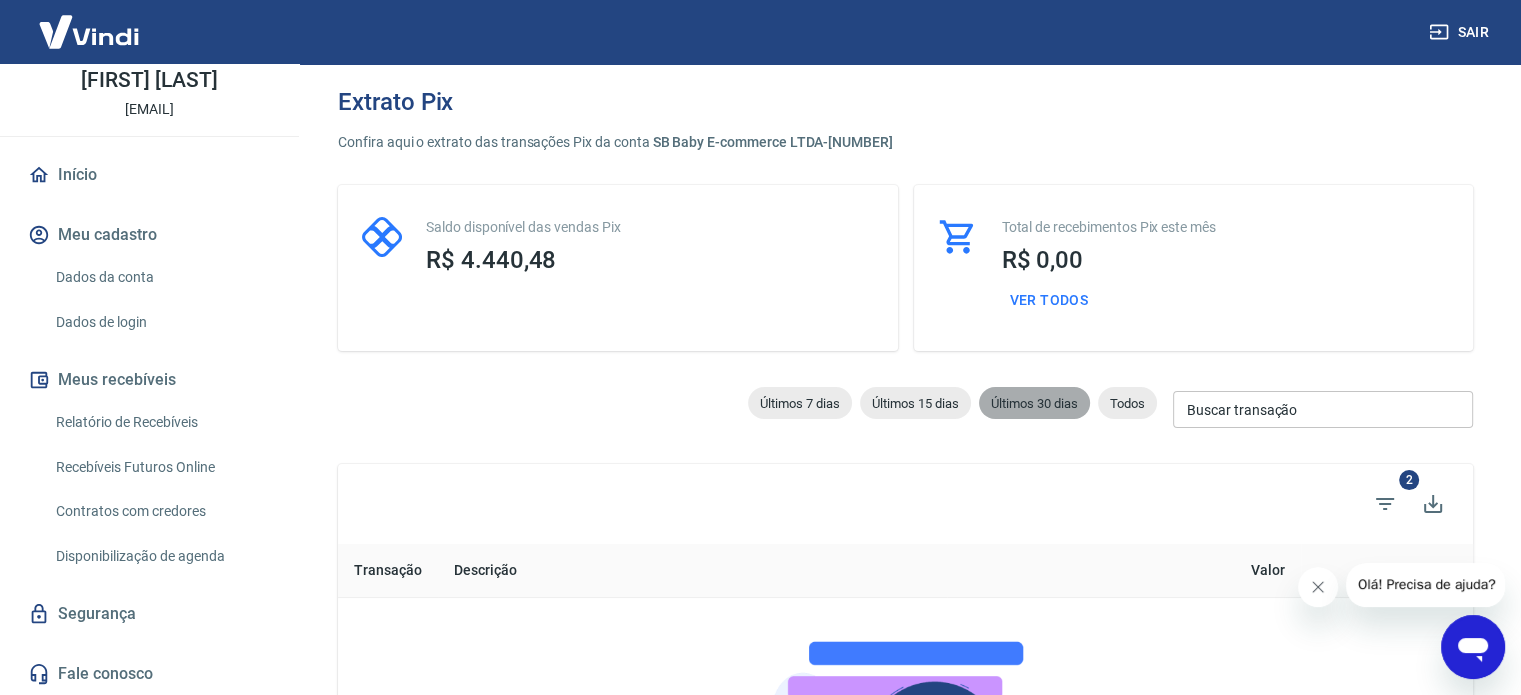 click on "Últimos 30 dias" at bounding box center [1034, 403] 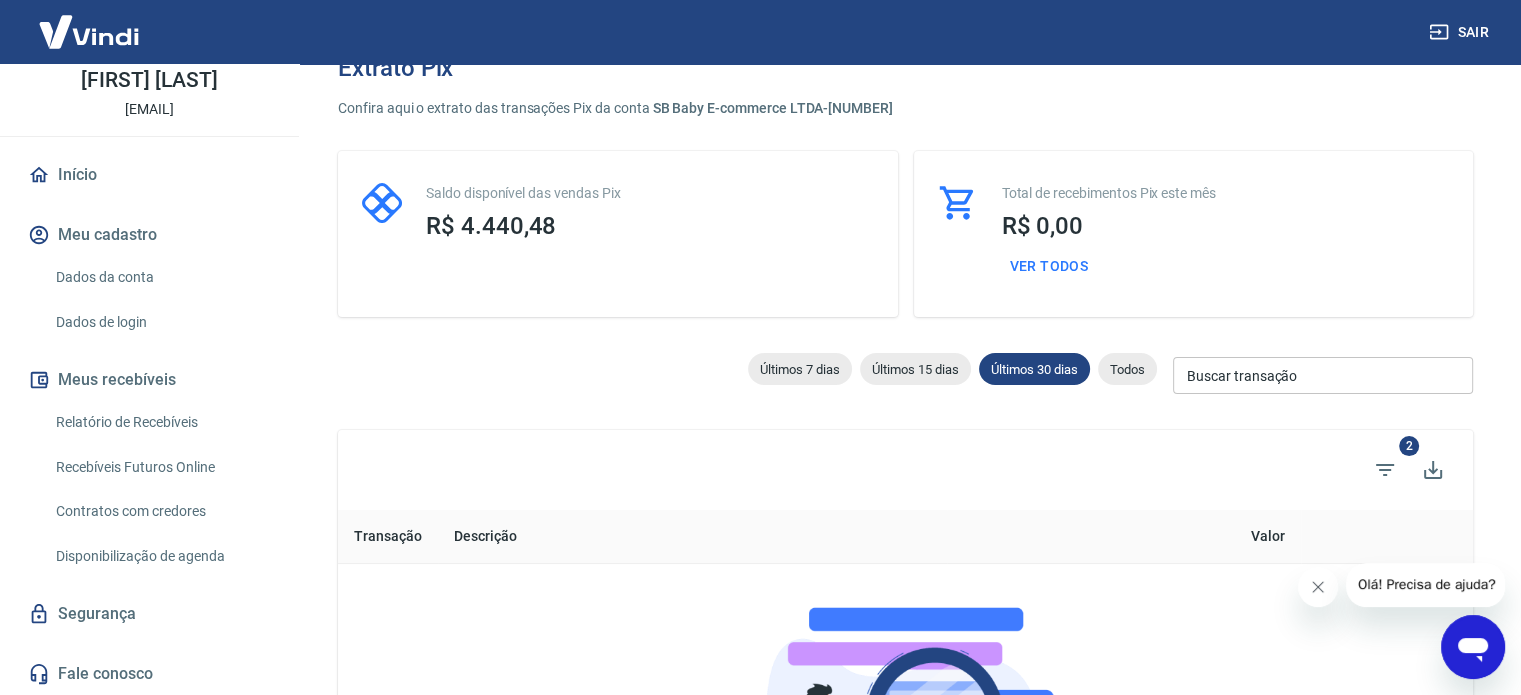 scroll, scrollTop: 0, scrollLeft: 0, axis: both 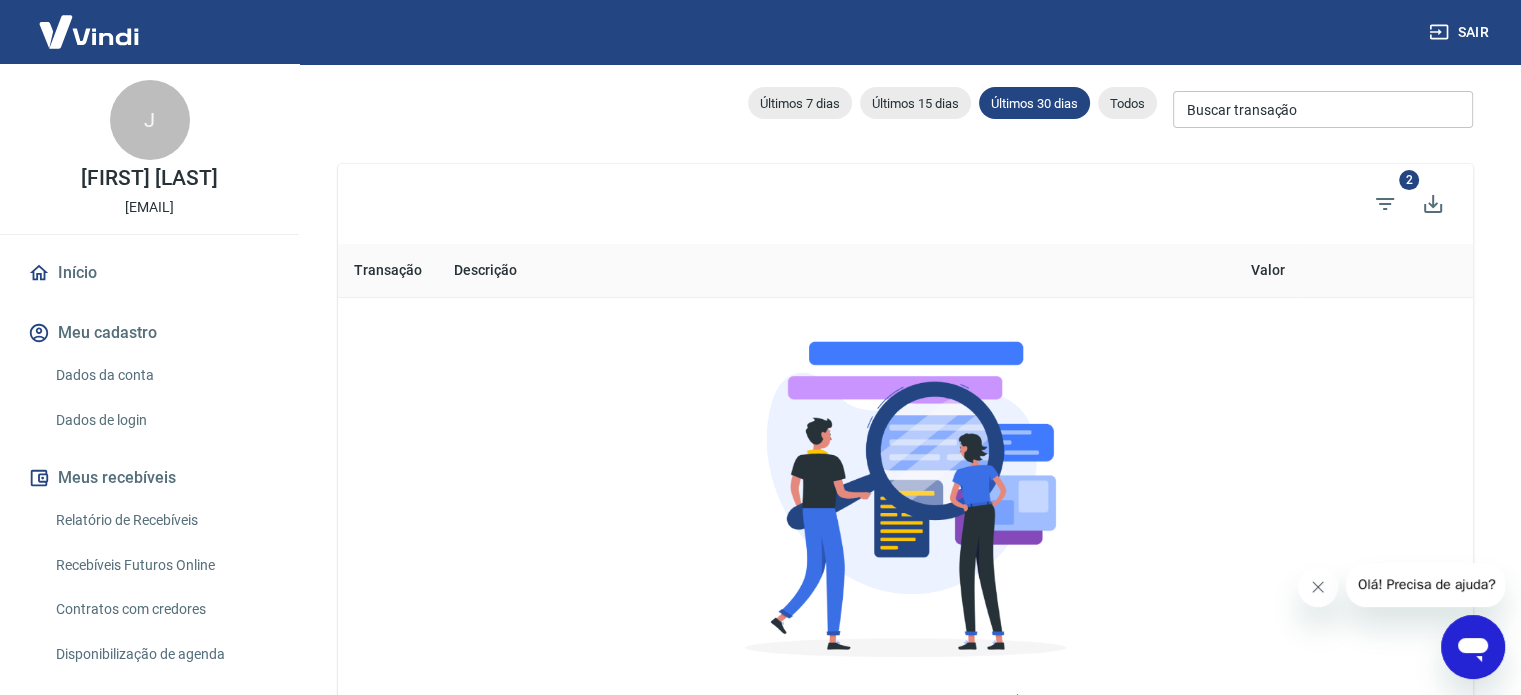 click on "Início" at bounding box center (149, 273) 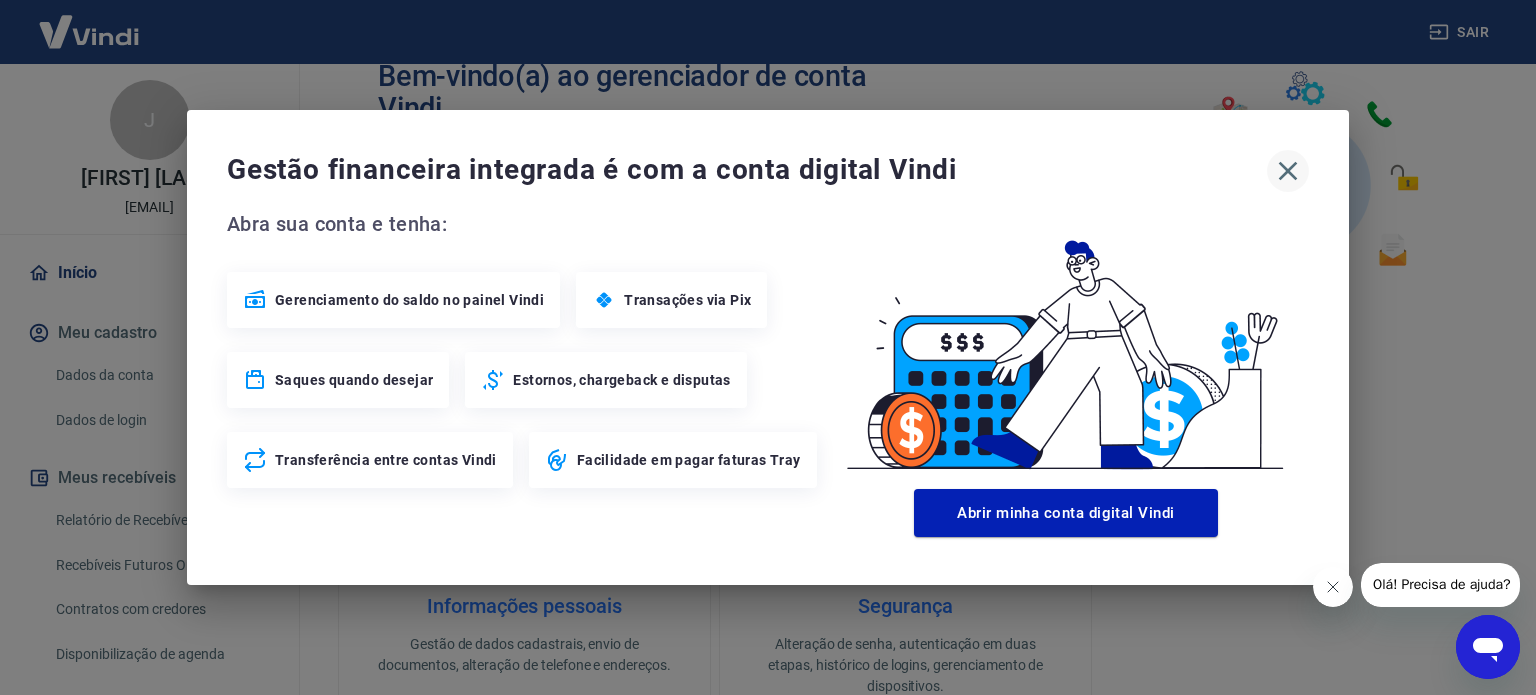 click 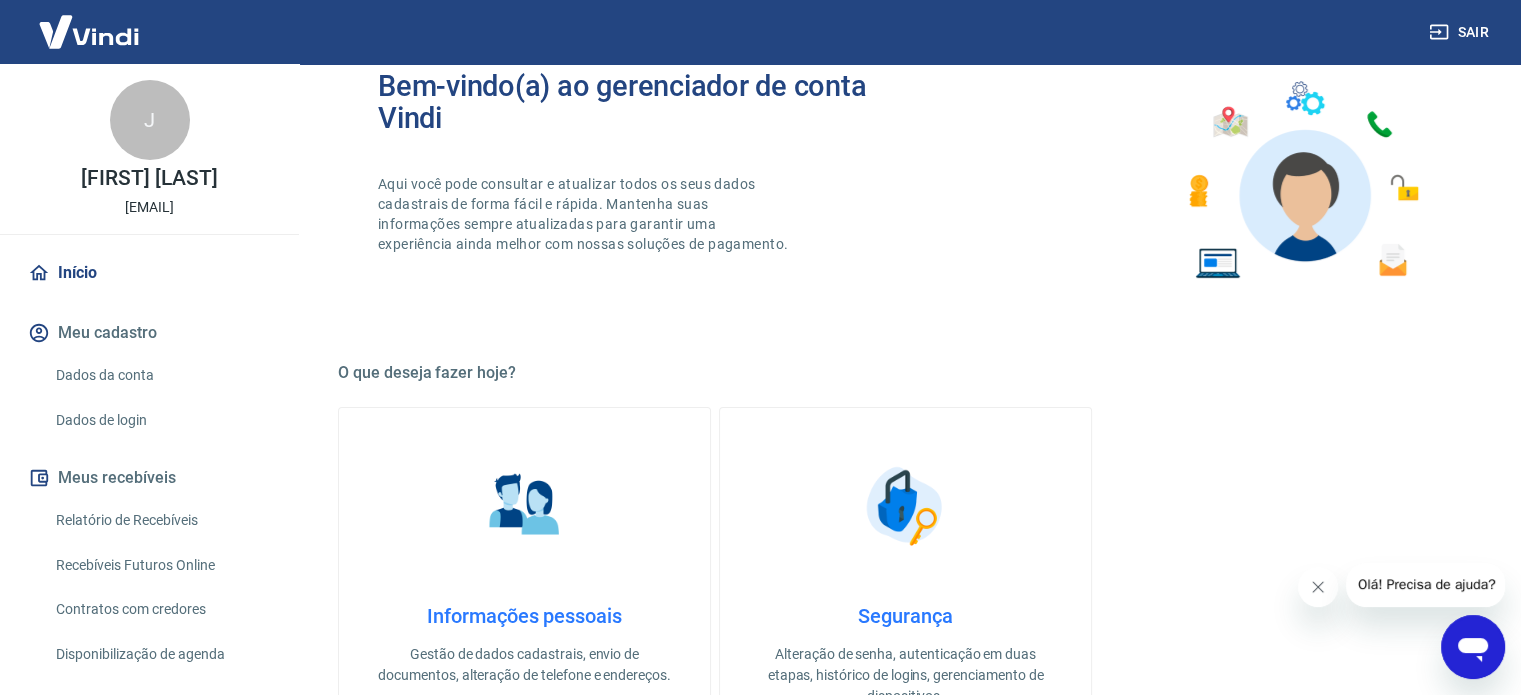 scroll, scrollTop: 0, scrollLeft: 0, axis: both 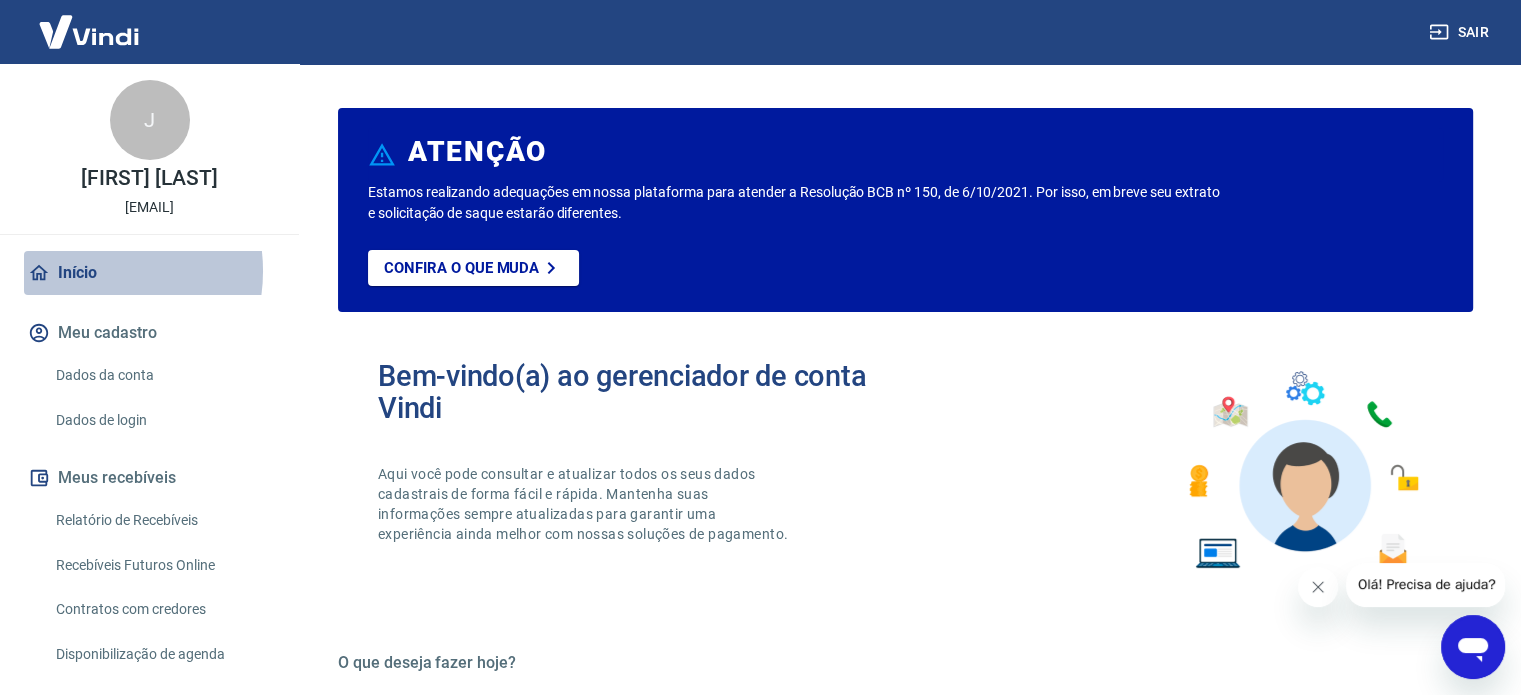 click on "Início" at bounding box center [149, 273] 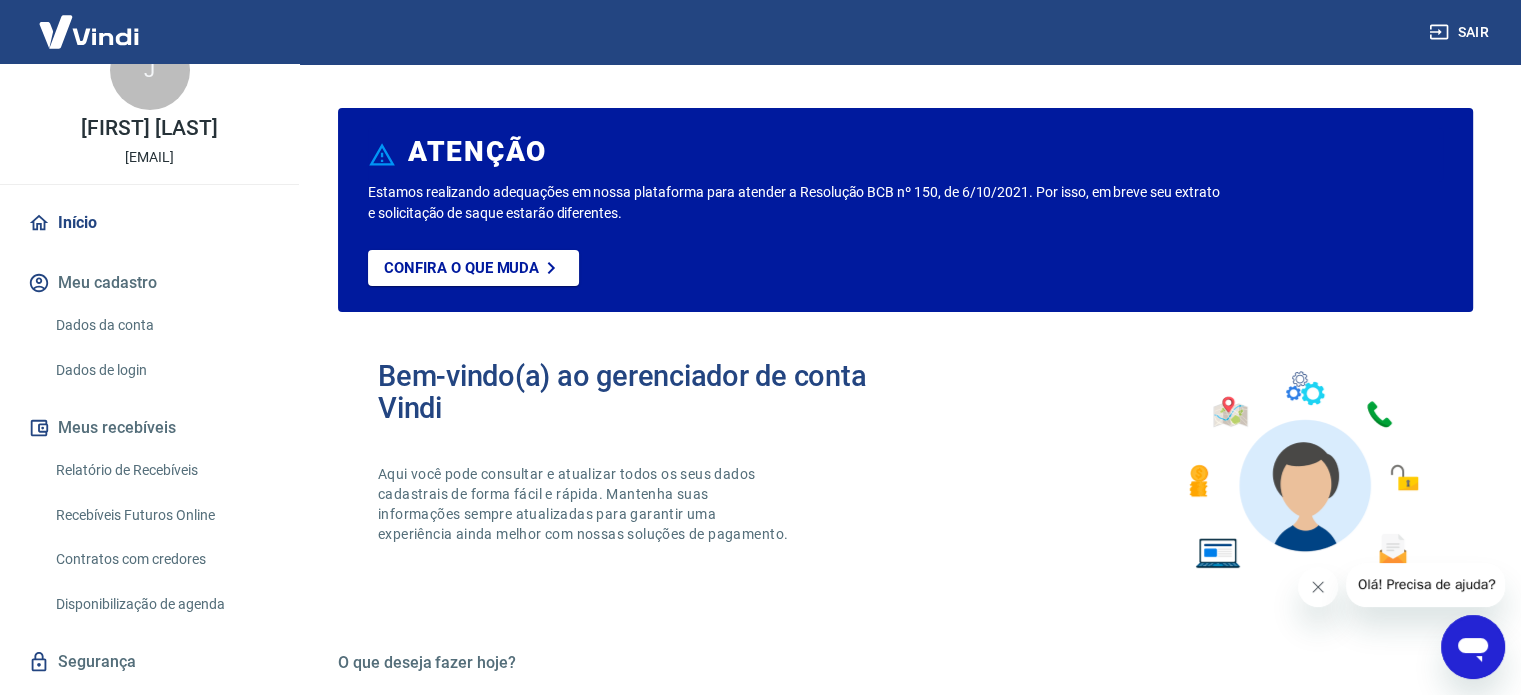 scroll, scrollTop: 98, scrollLeft: 0, axis: vertical 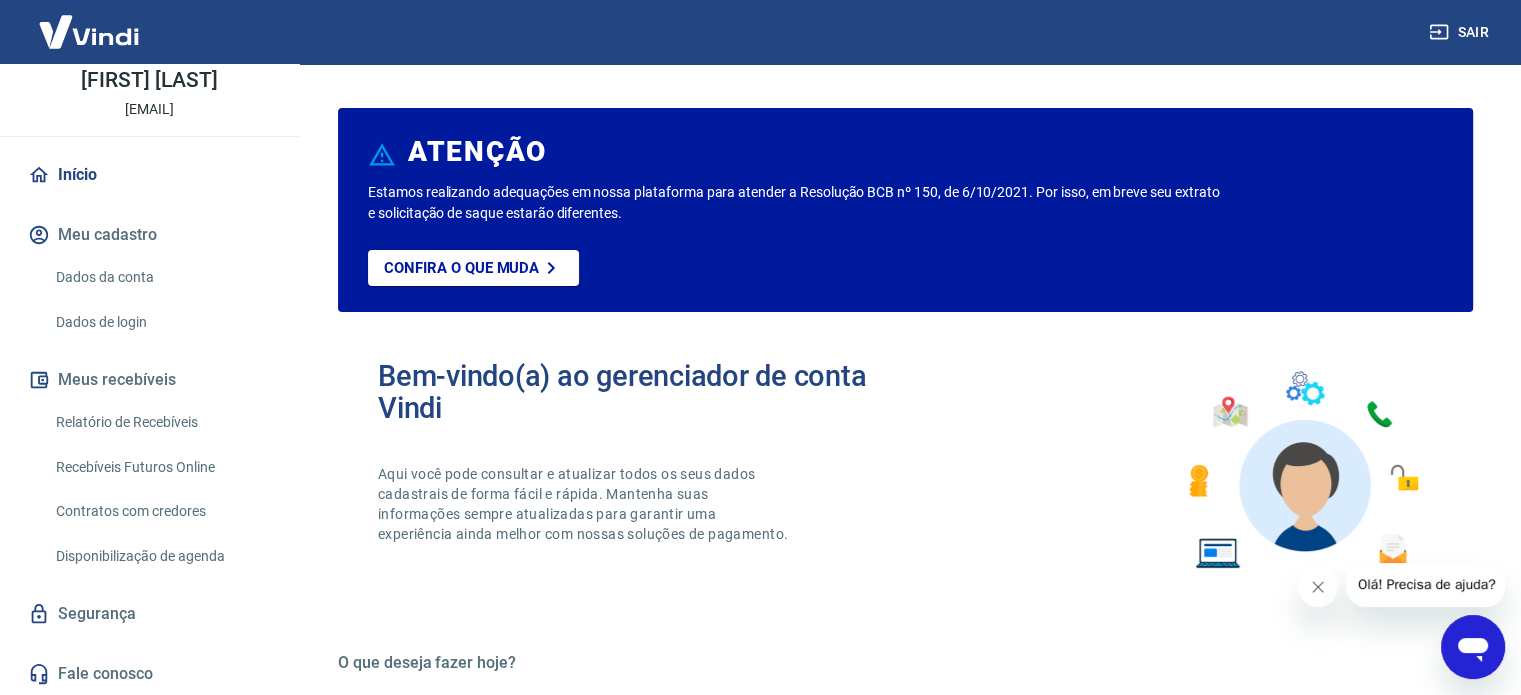 click on "Meus recebíveis" at bounding box center (149, 380) 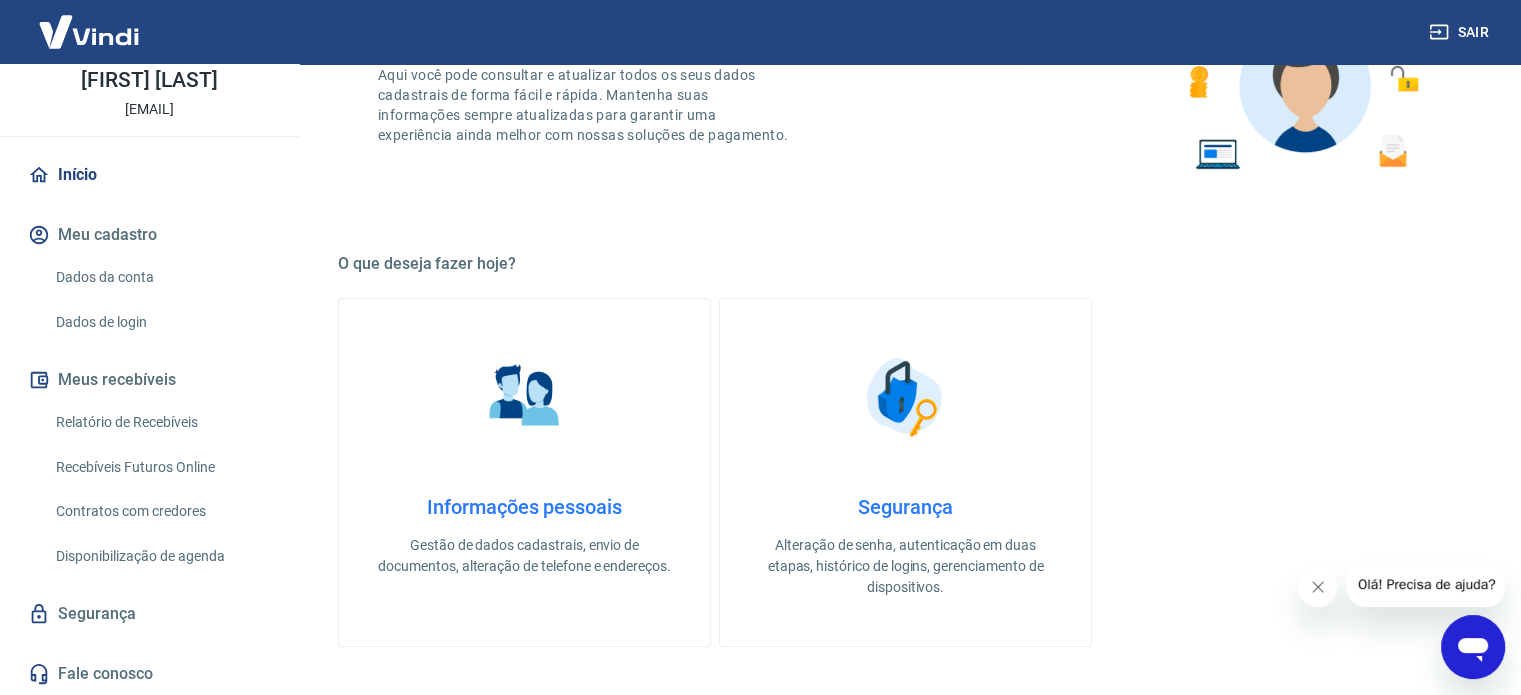 scroll, scrollTop: 400, scrollLeft: 0, axis: vertical 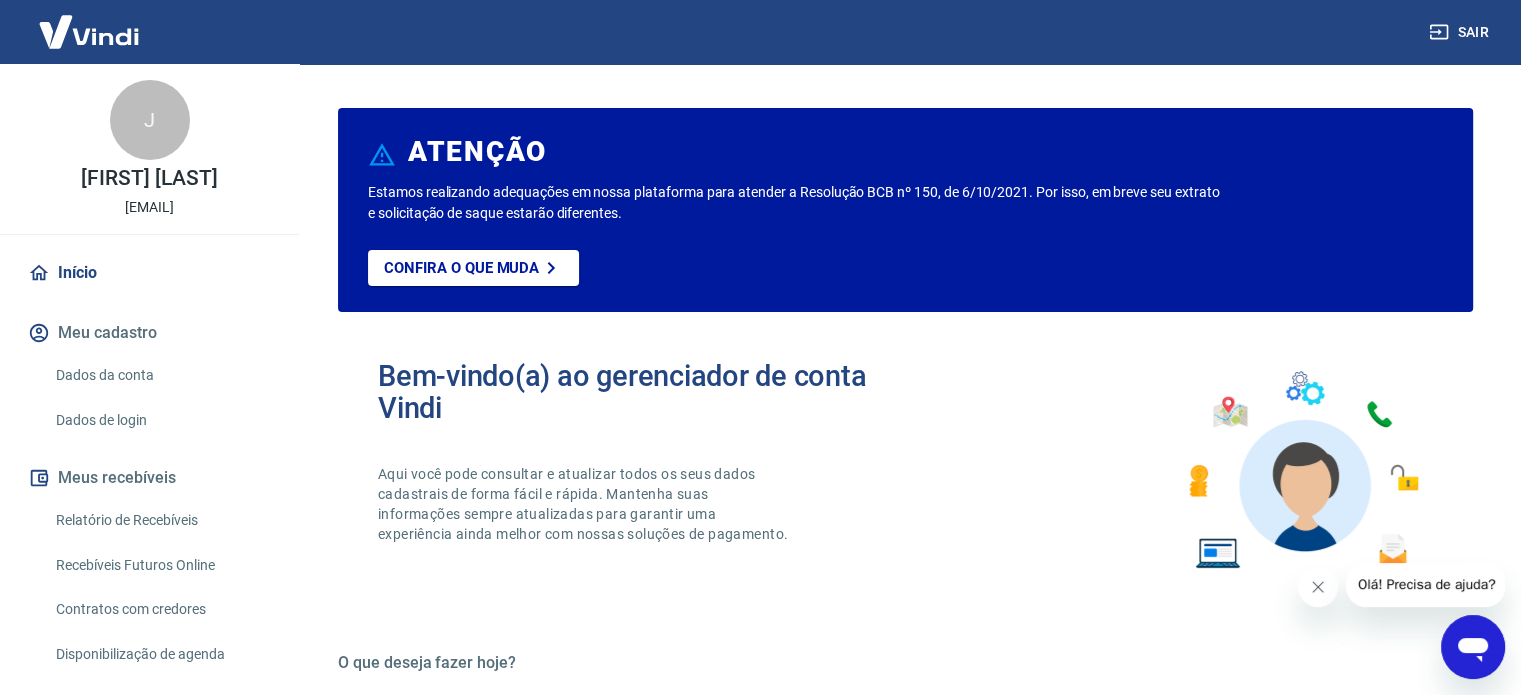 click on "J" at bounding box center (150, 120) 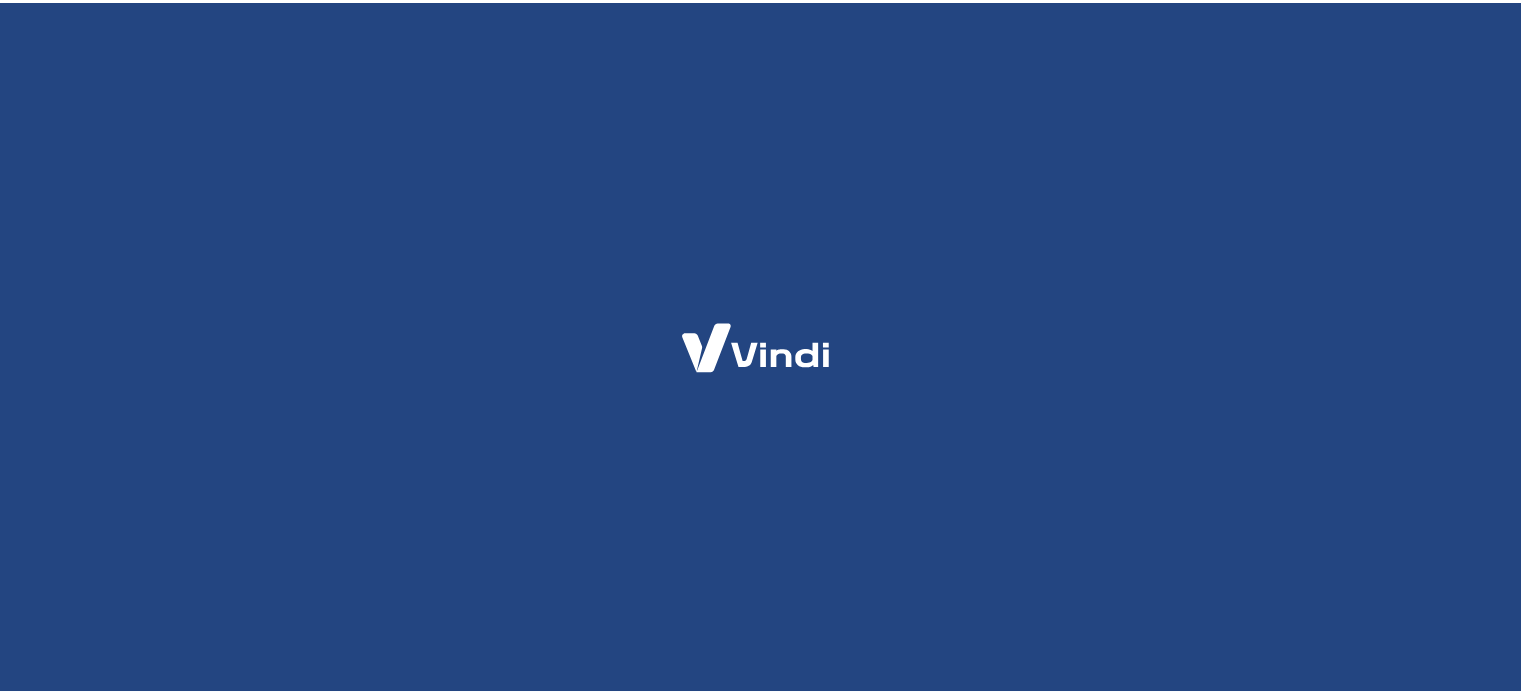 scroll, scrollTop: 0, scrollLeft: 0, axis: both 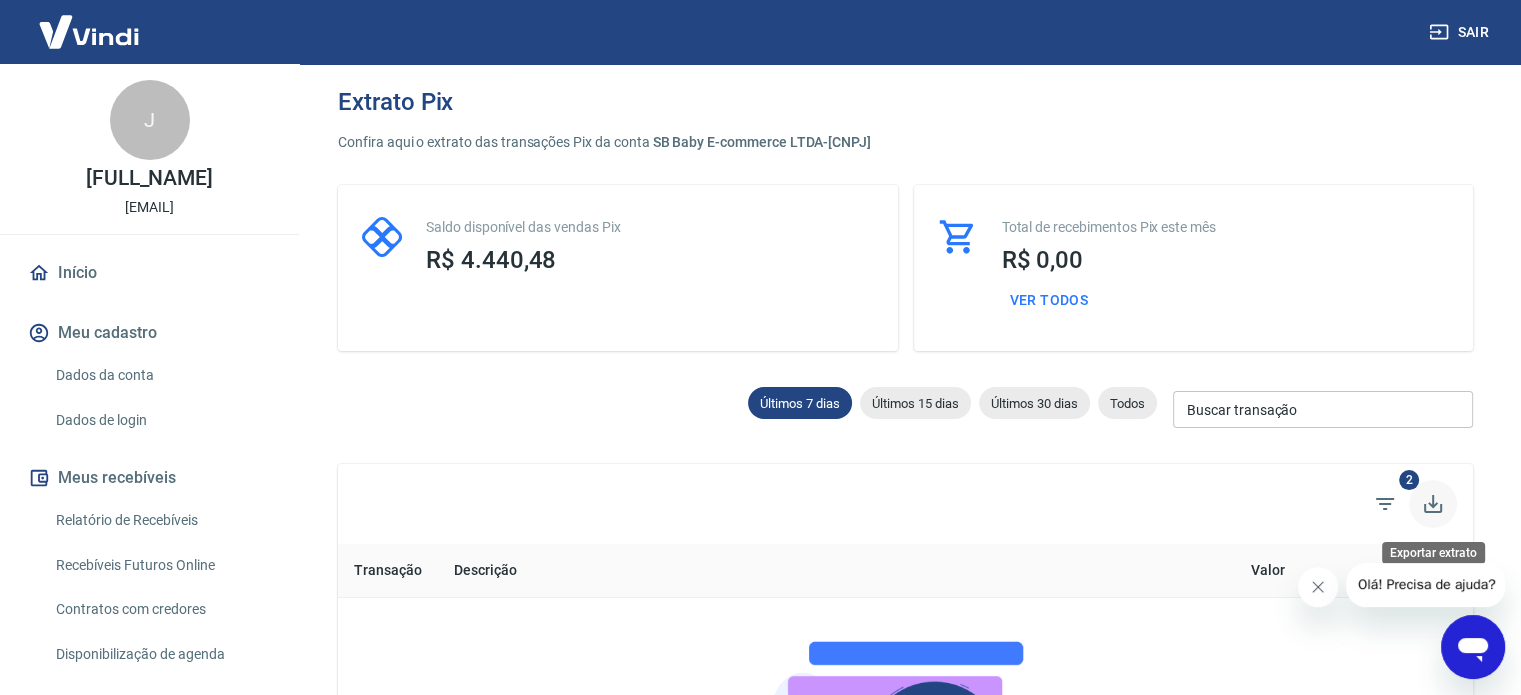 click 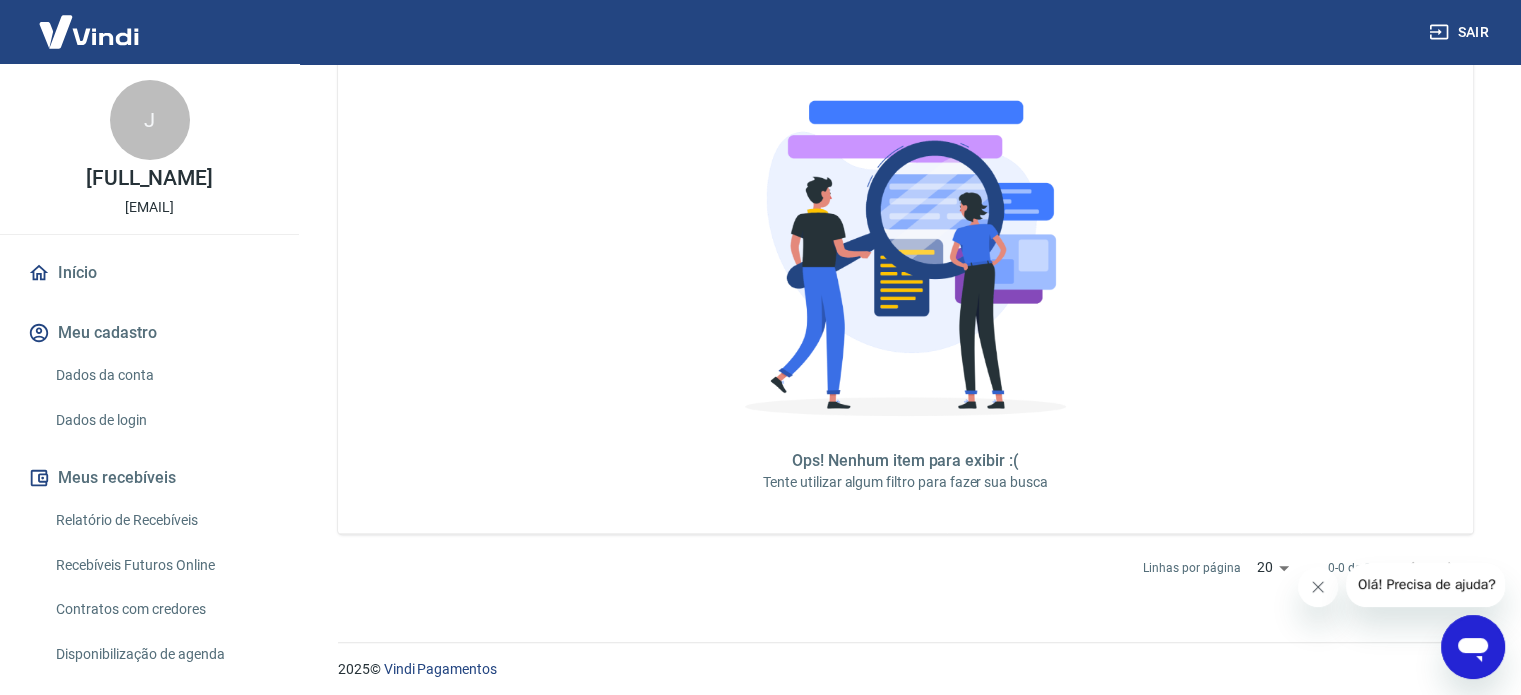 scroll, scrollTop: 548, scrollLeft: 0, axis: vertical 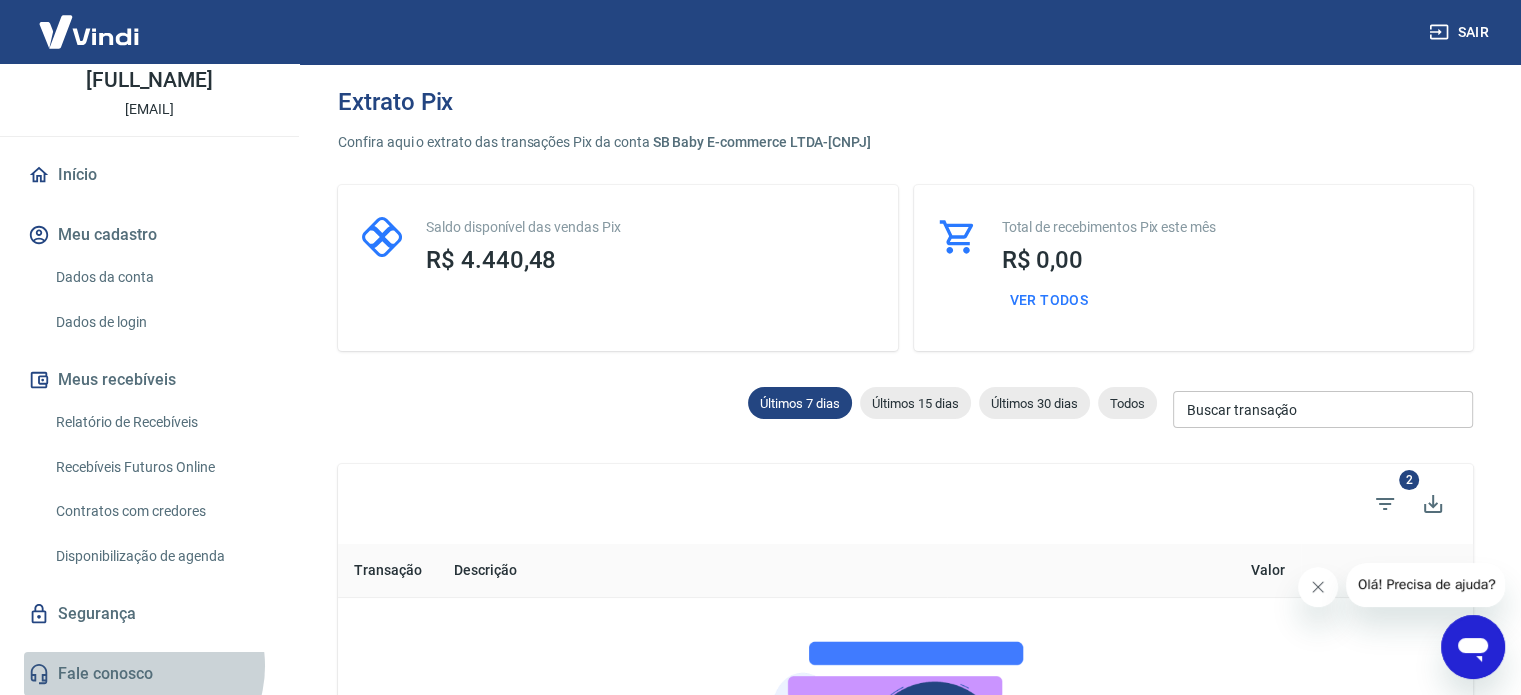 click on "Fale conosco" at bounding box center (149, 674) 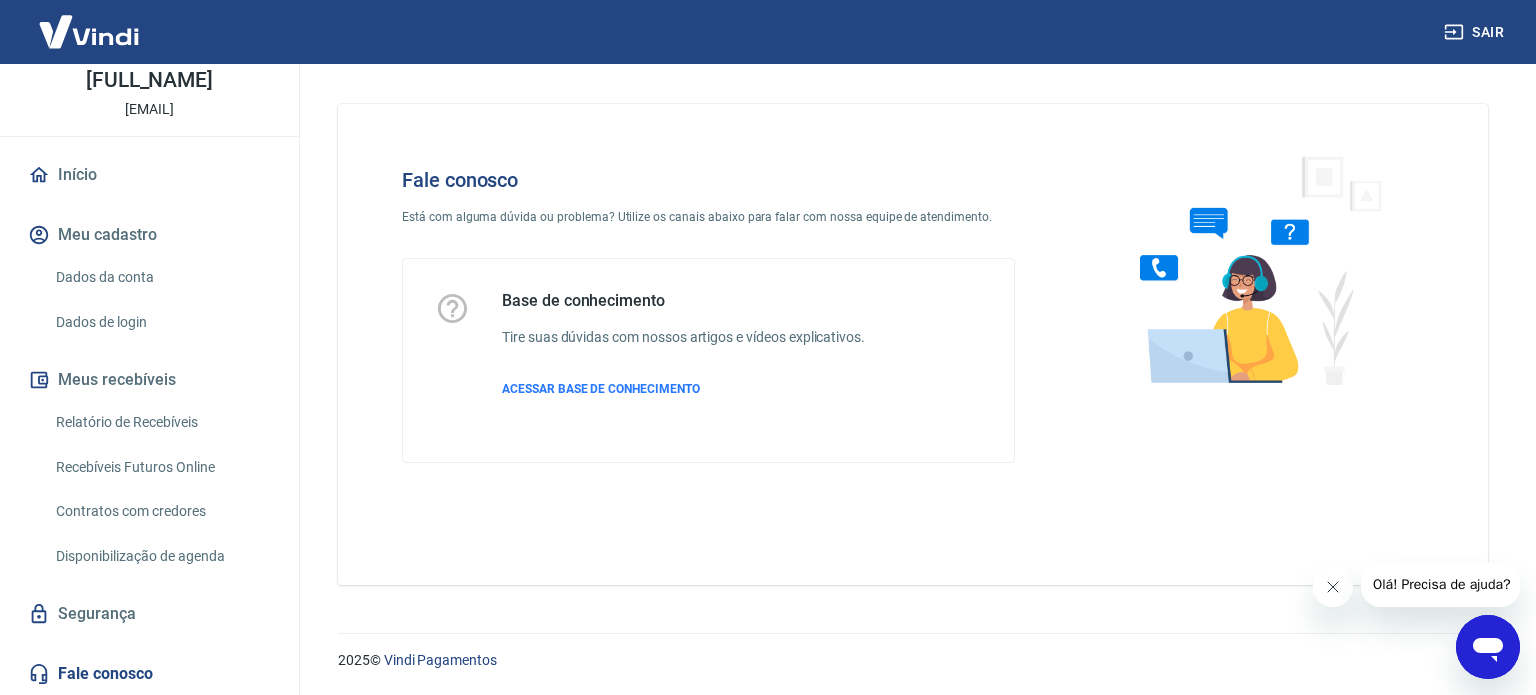 click 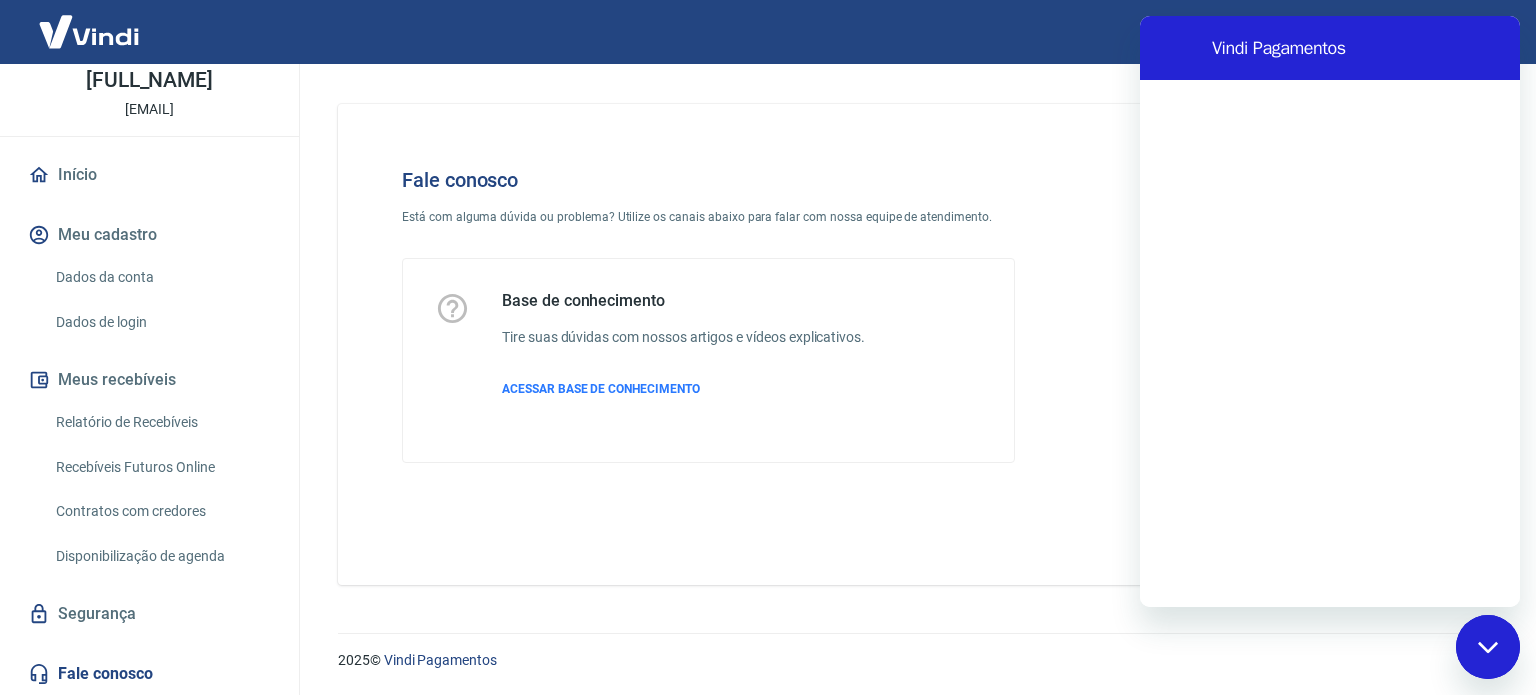 scroll, scrollTop: 0, scrollLeft: 0, axis: both 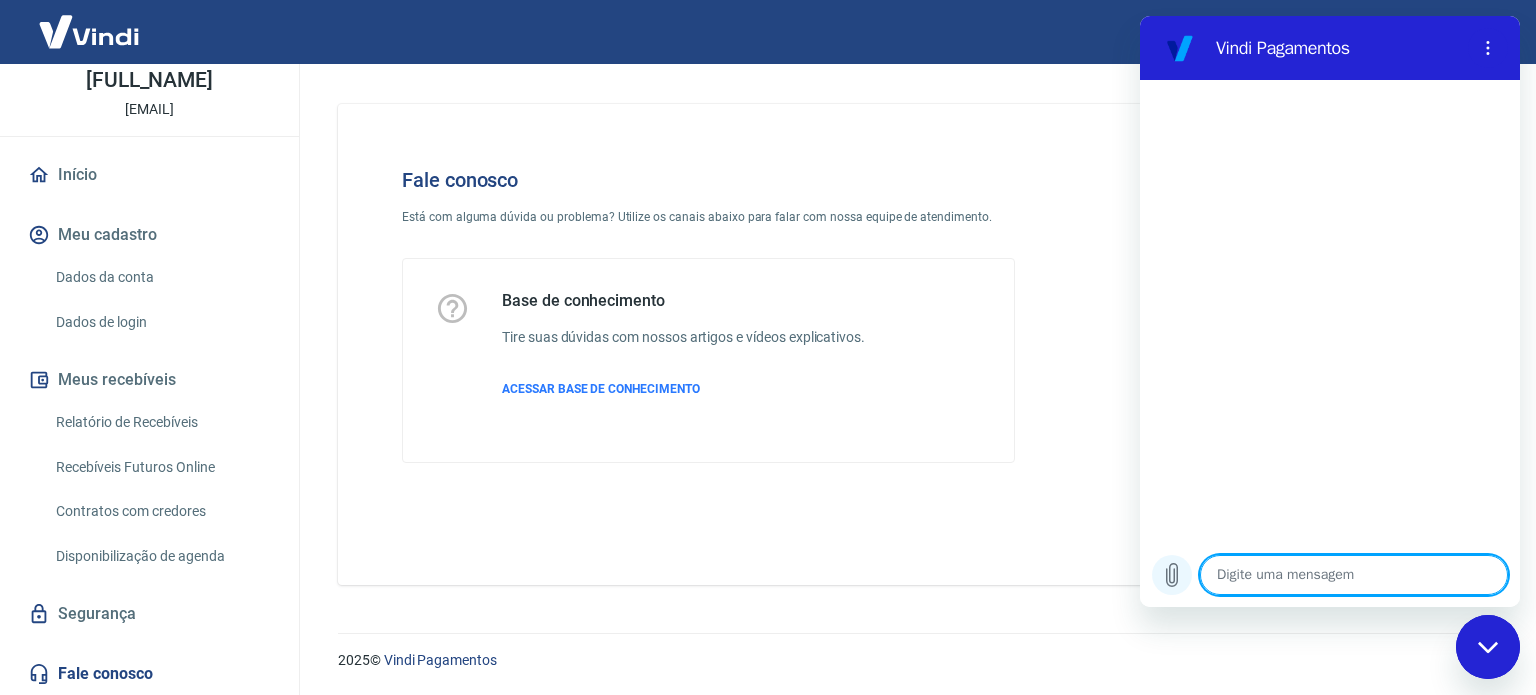click 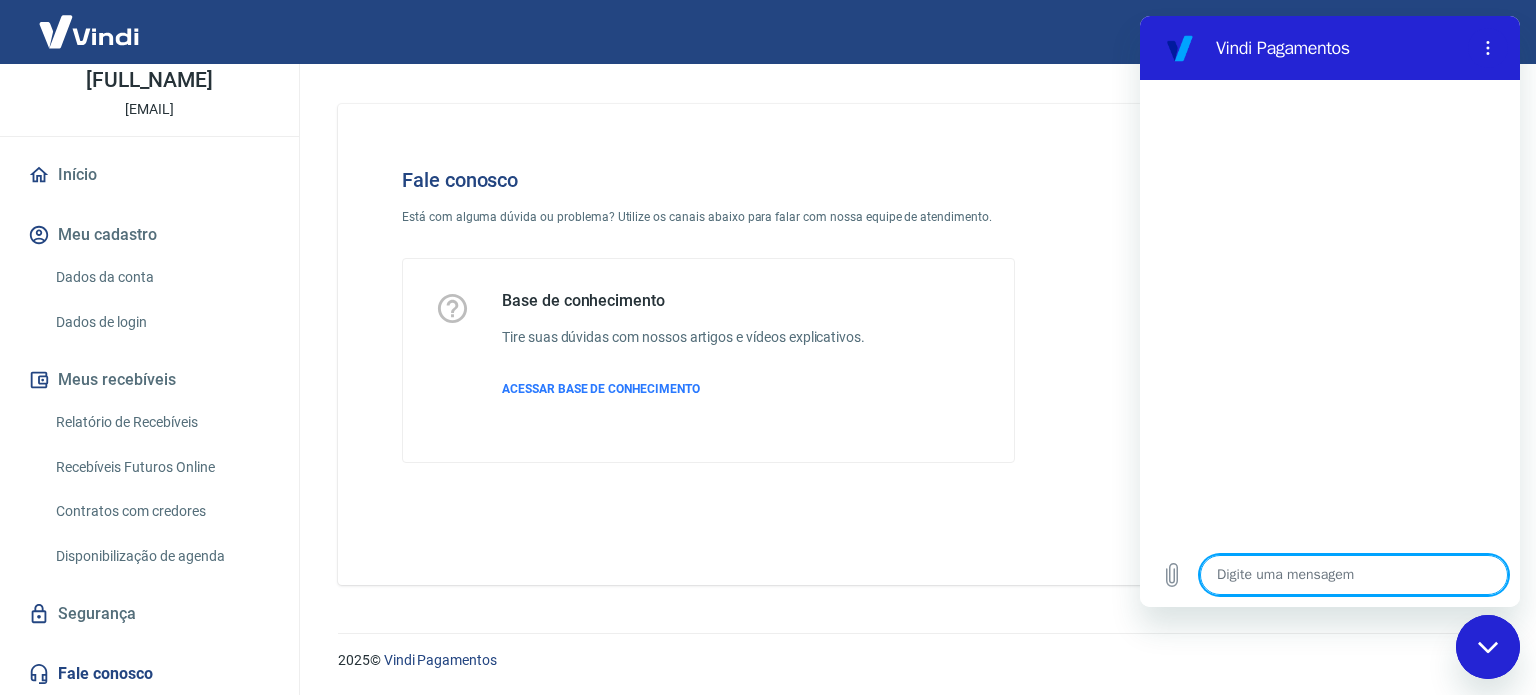 click at bounding box center (1354, 575) 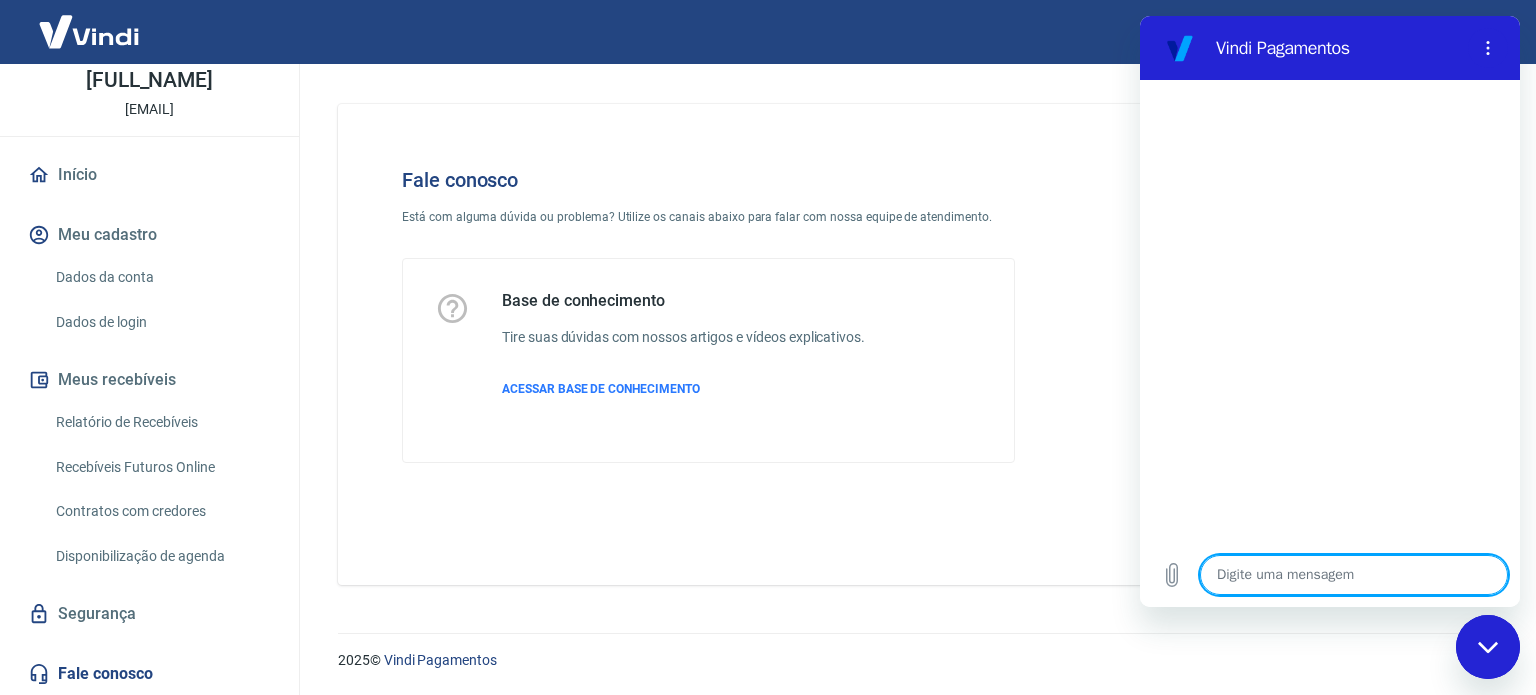 type on "o" 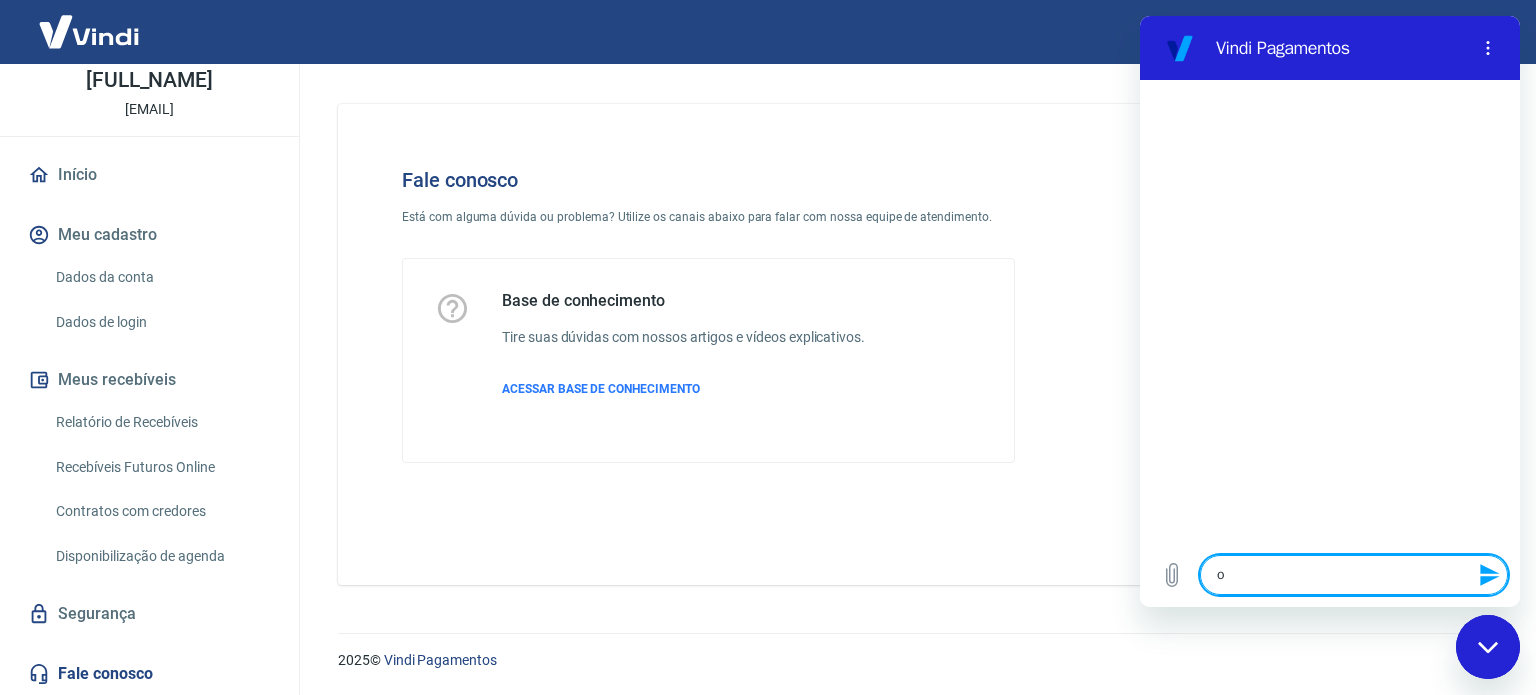 type on "ol" 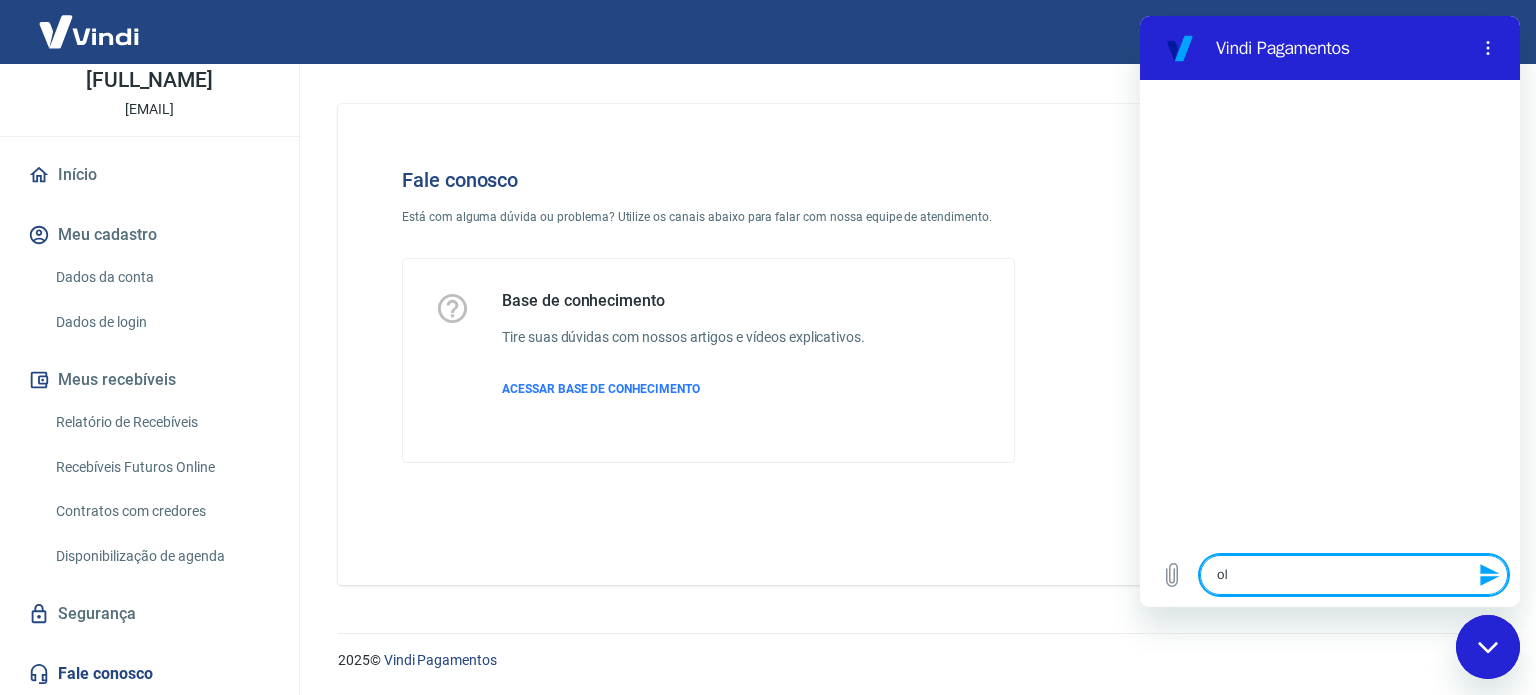 type on "ola" 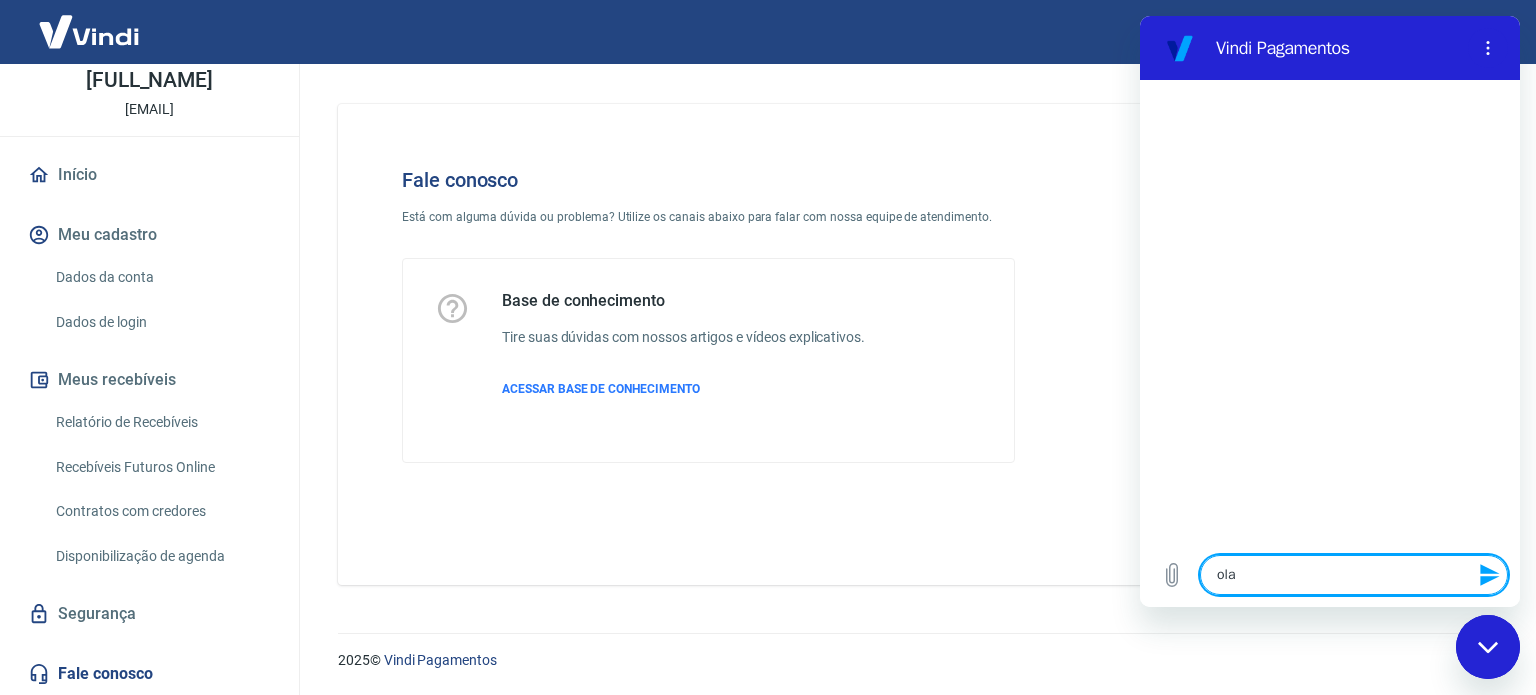 type on "ola" 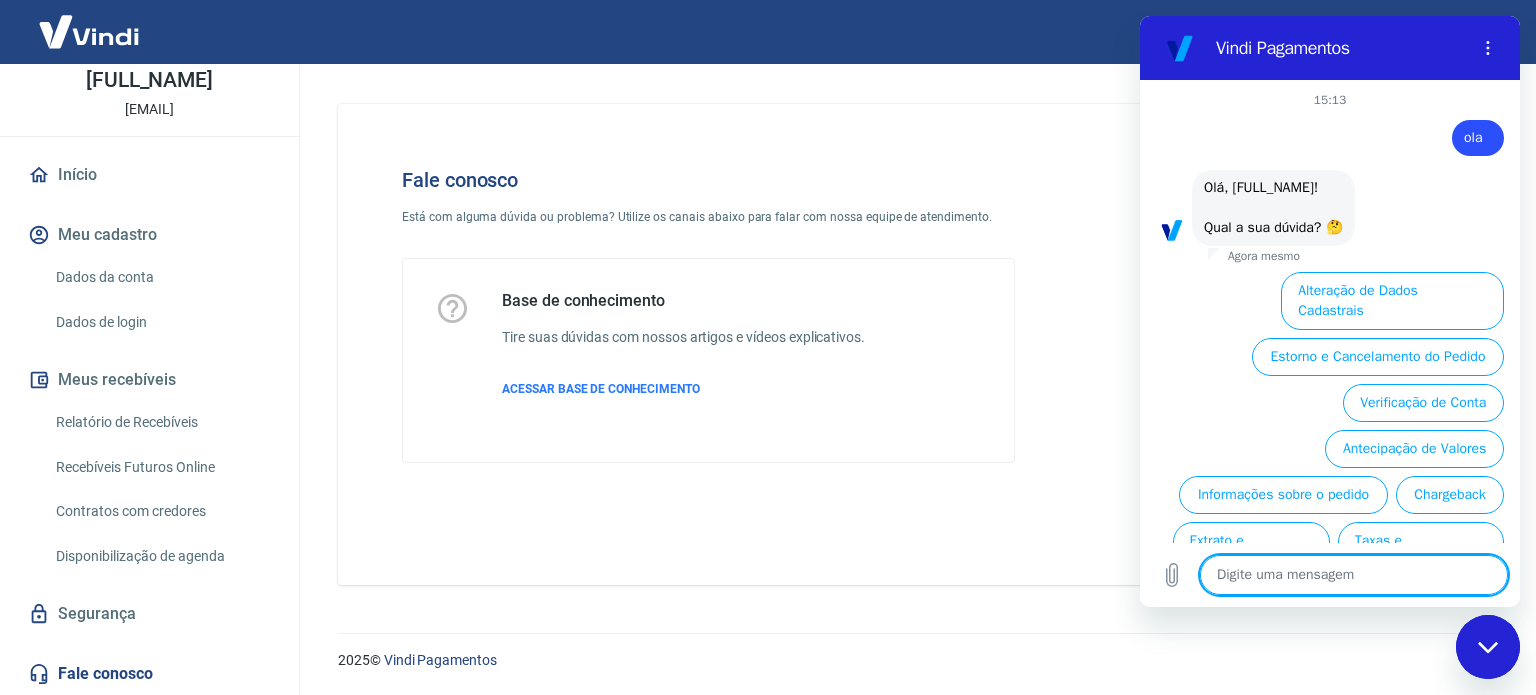 scroll, scrollTop: 90, scrollLeft: 0, axis: vertical 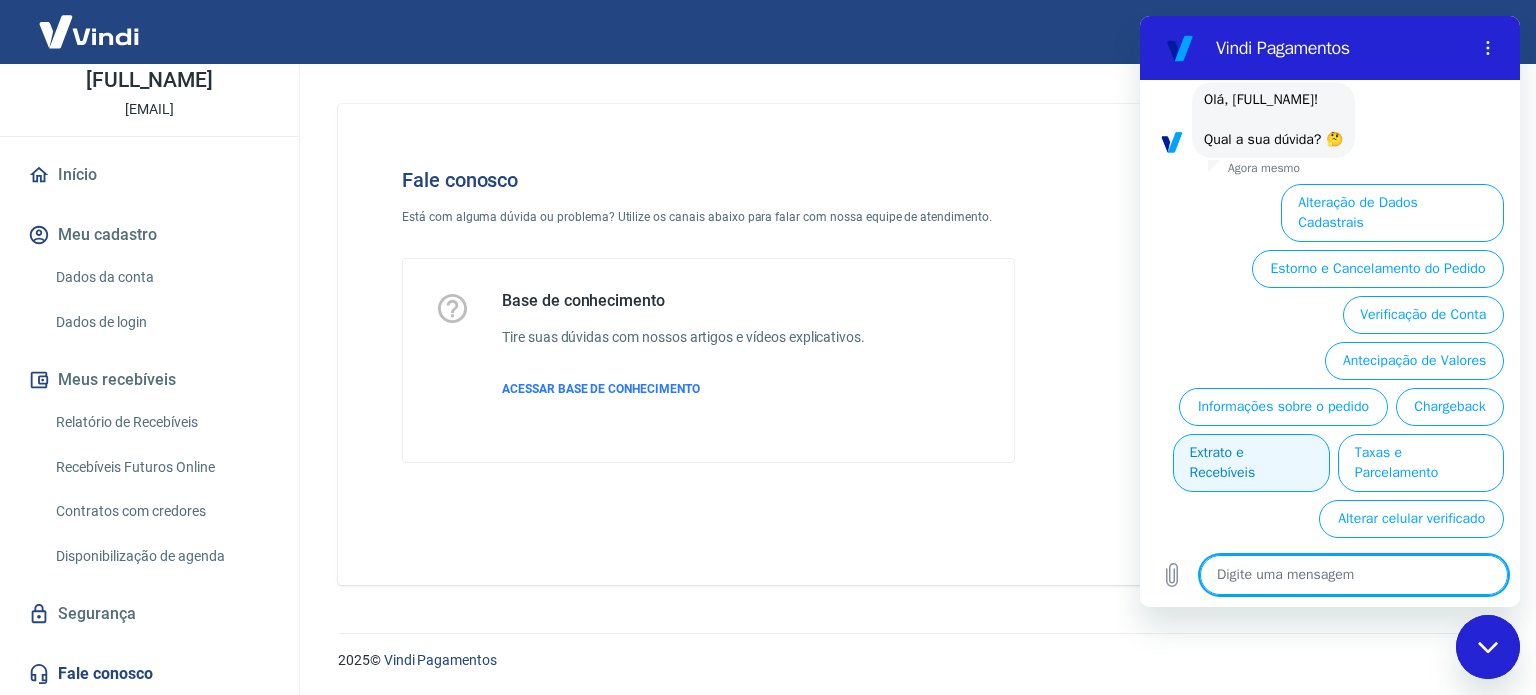 click on "Extrato e Recebíveis" at bounding box center [1251, 463] 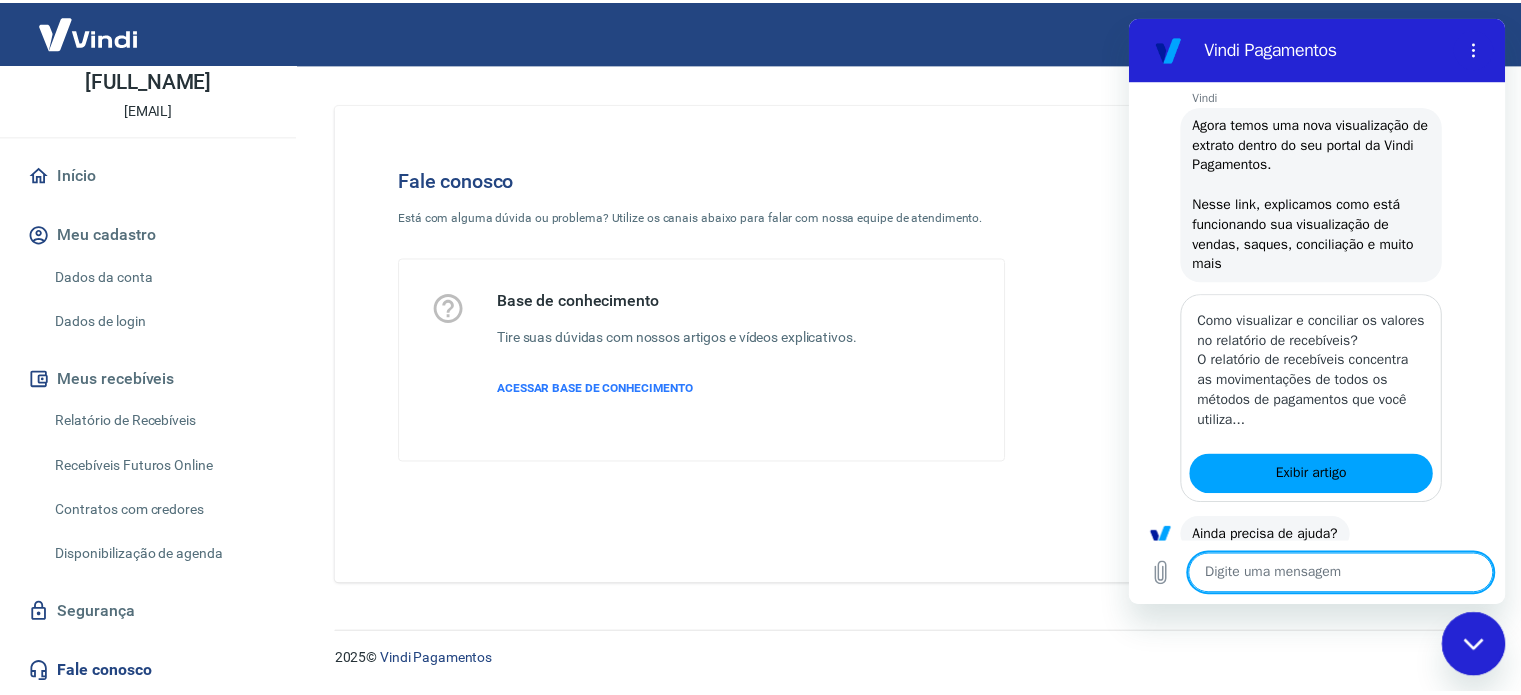 scroll, scrollTop: 216, scrollLeft: 0, axis: vertical 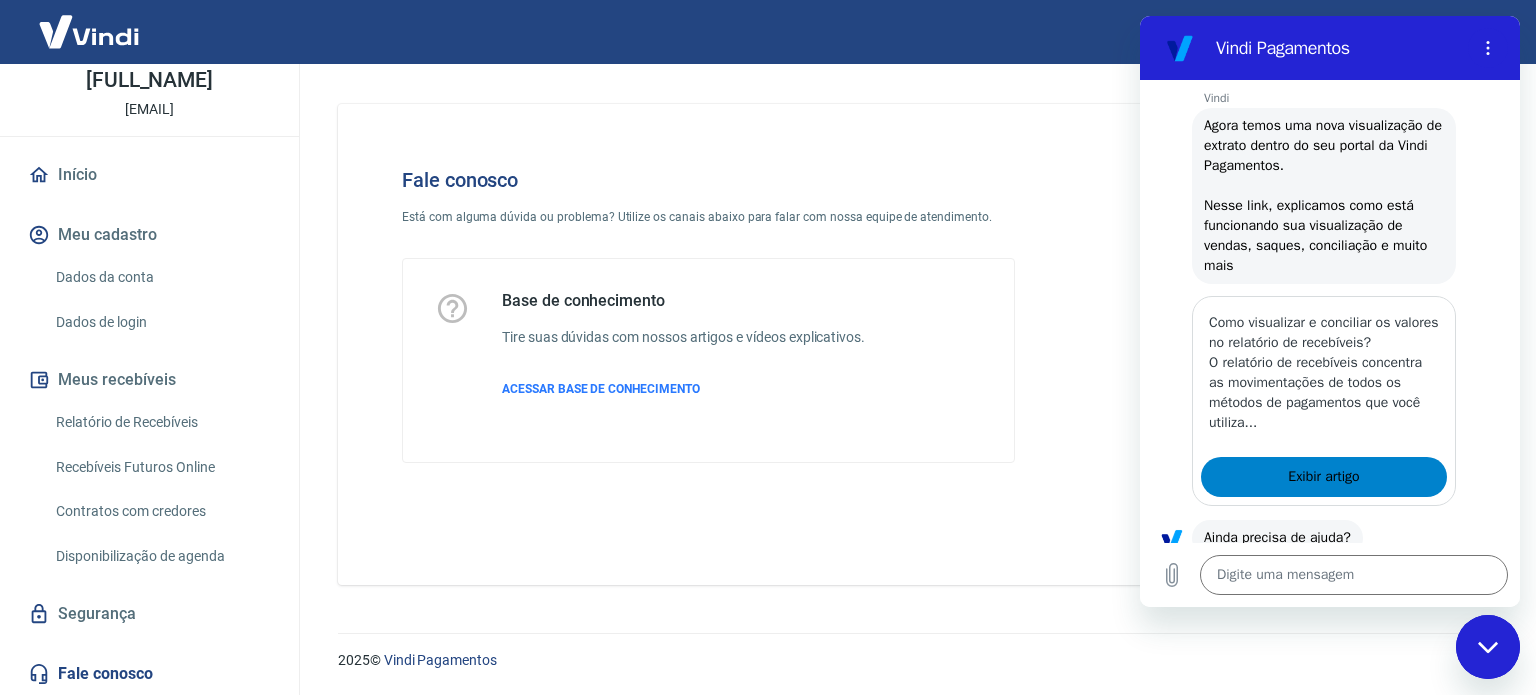 click on "Exibir artigo" at bounding box center (1324, 477) 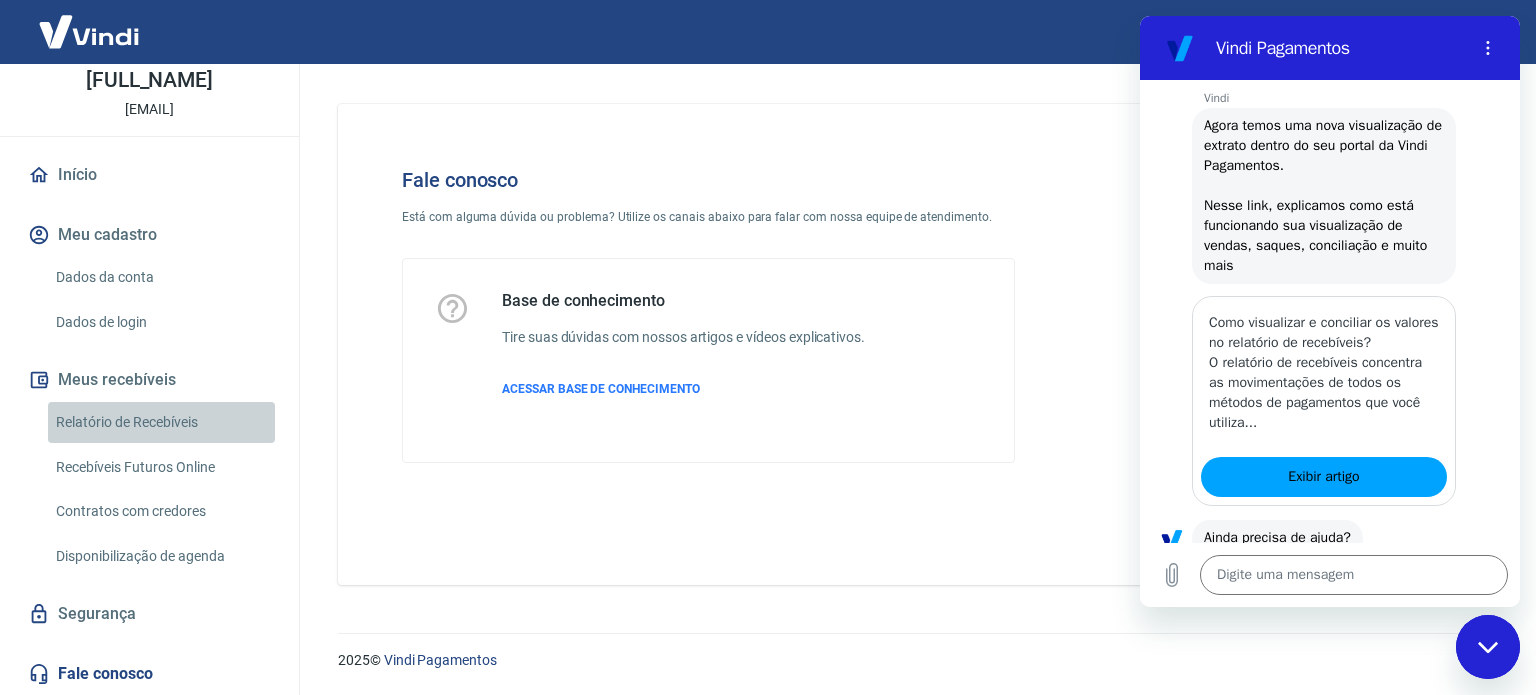 click on "Relatório de Recebíveis" at bounding box center (161, 422) 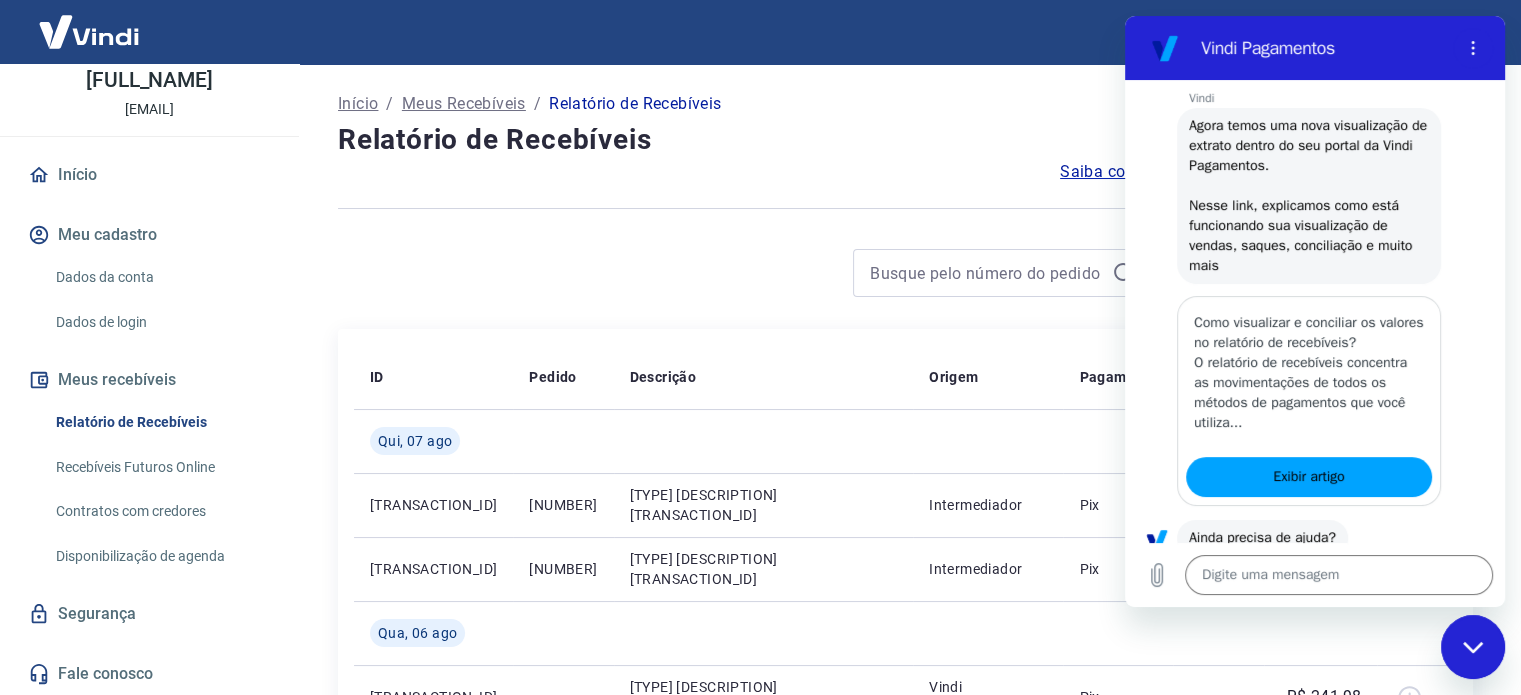 click 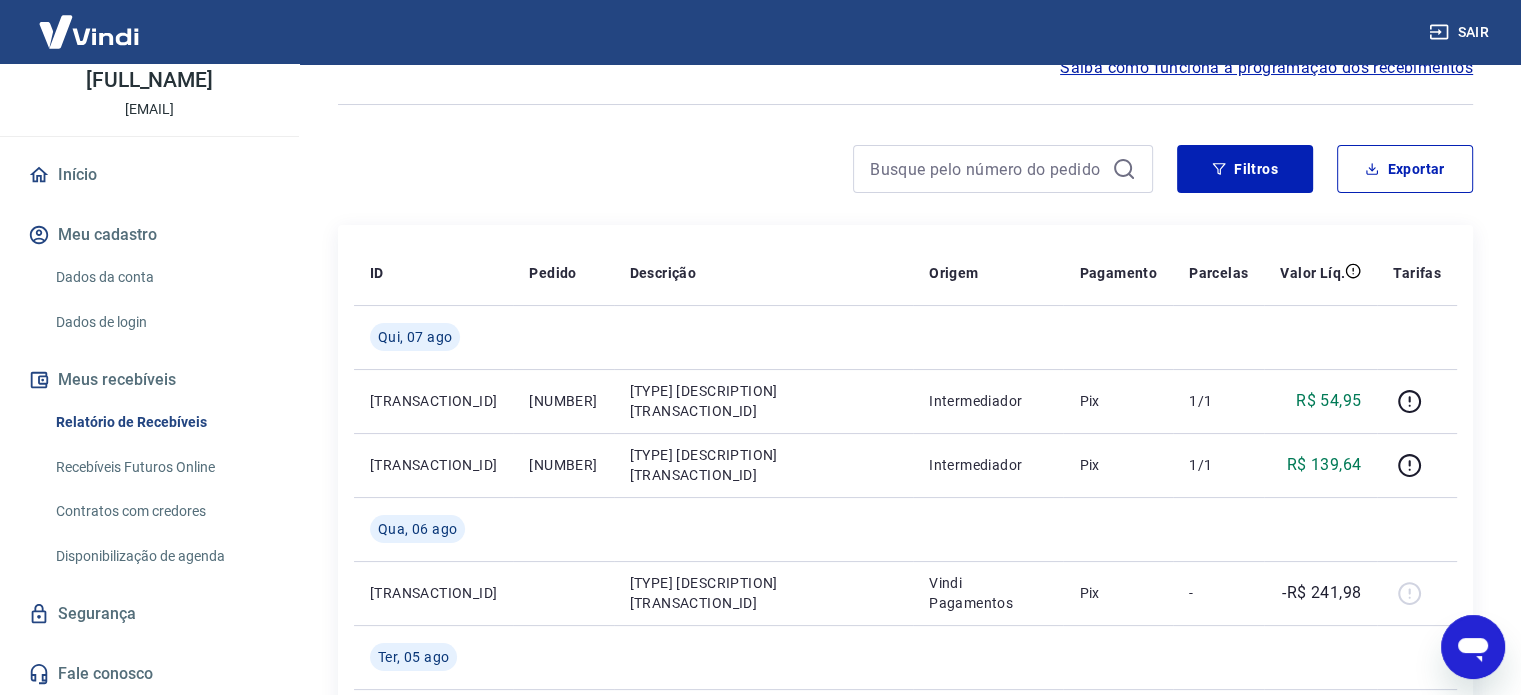 scroll, scrollTop: 100, scrollLeft: 0, axis: vertical 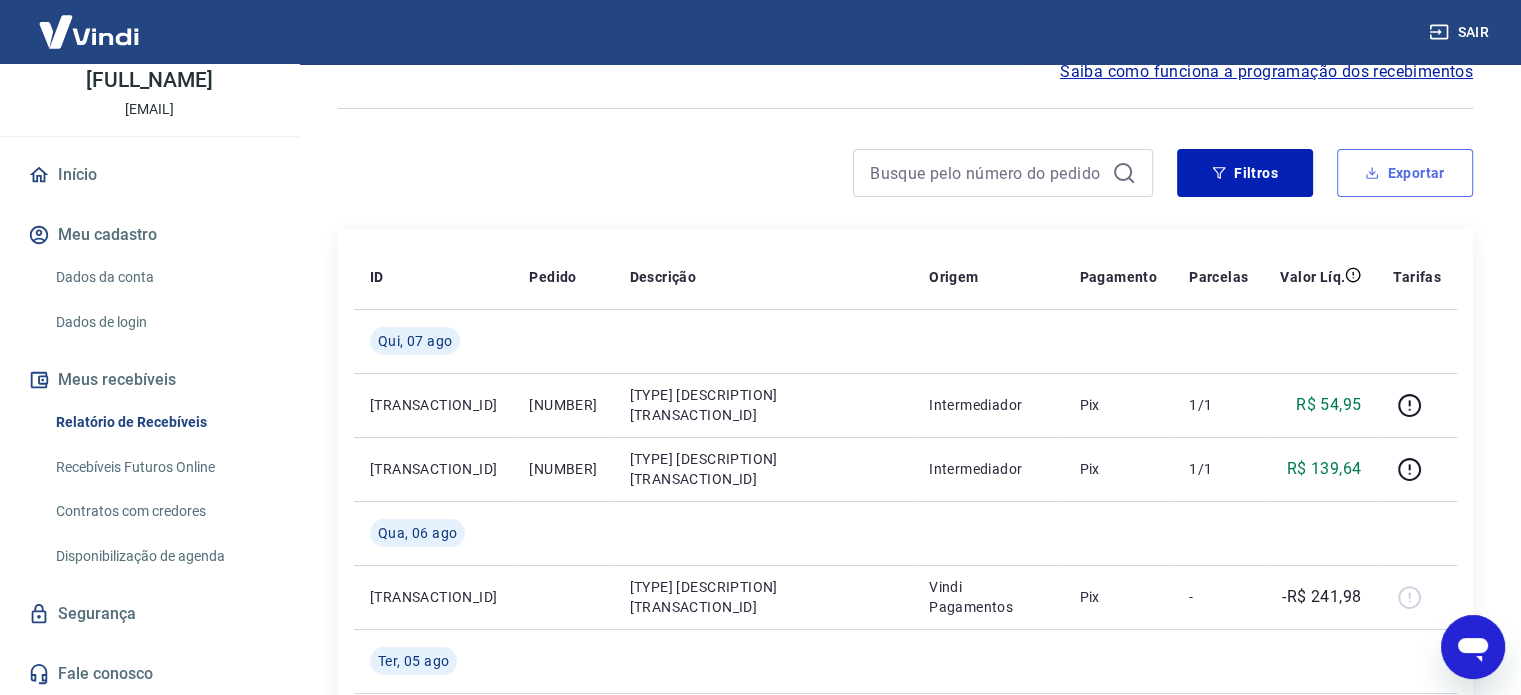 click on "Exportar" at bounding box center (1405, 173) 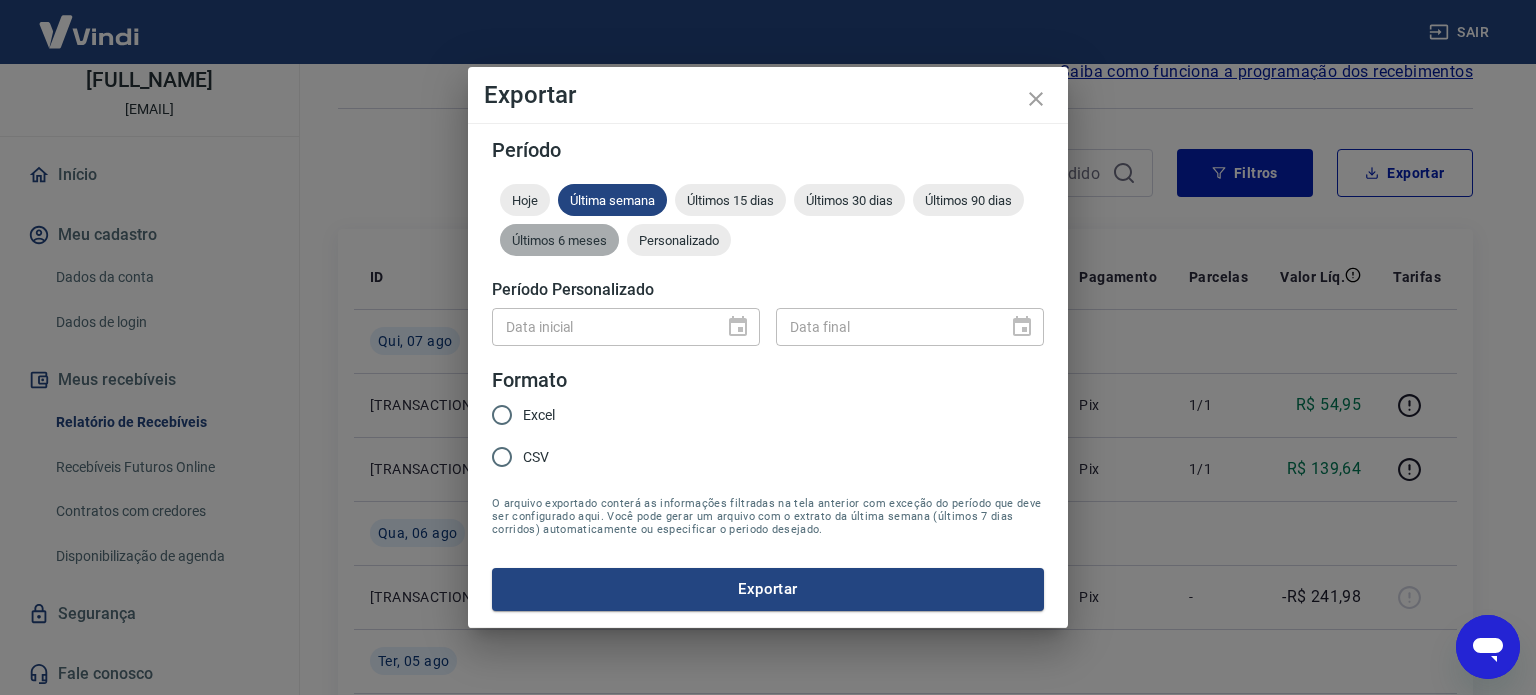 click on "Últimos 6 meses" at bounding box center (559, 240) 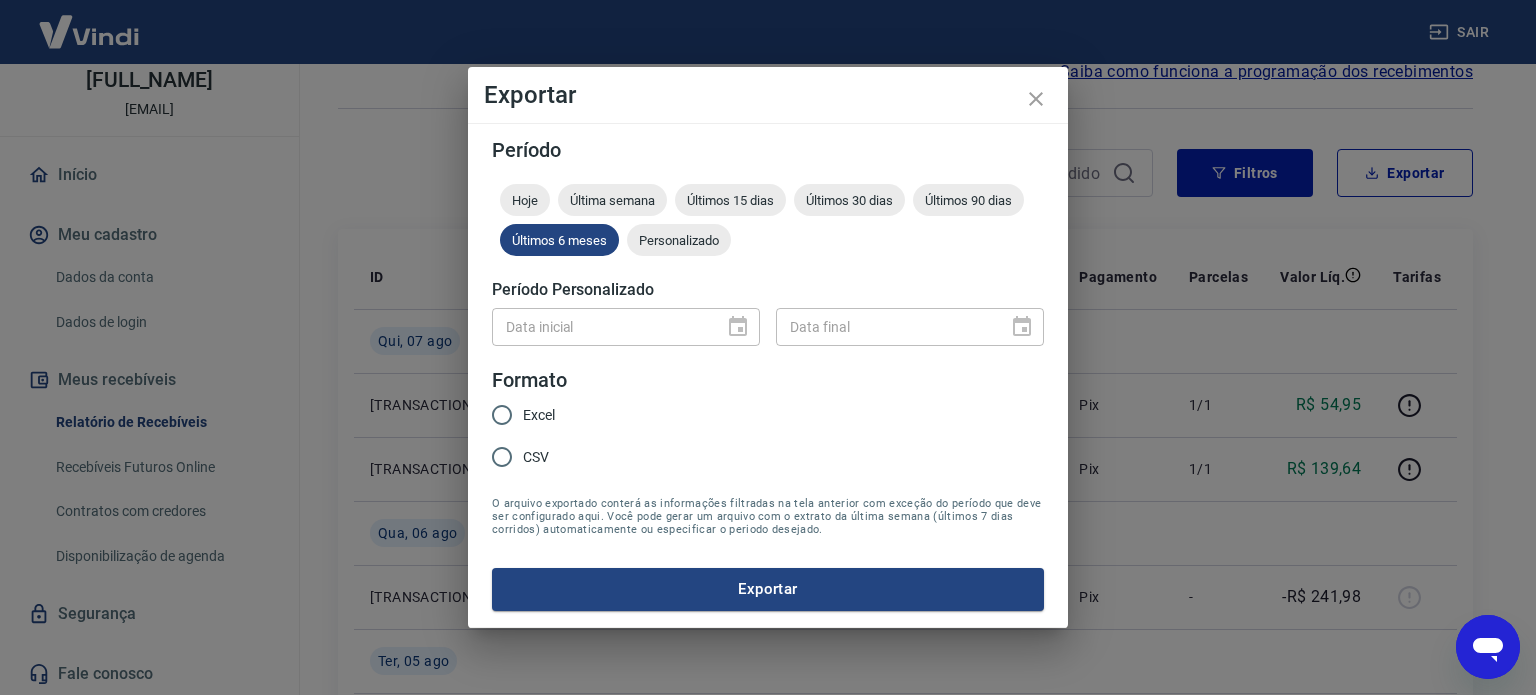click on "Excel" at bounding box center [539, 415] 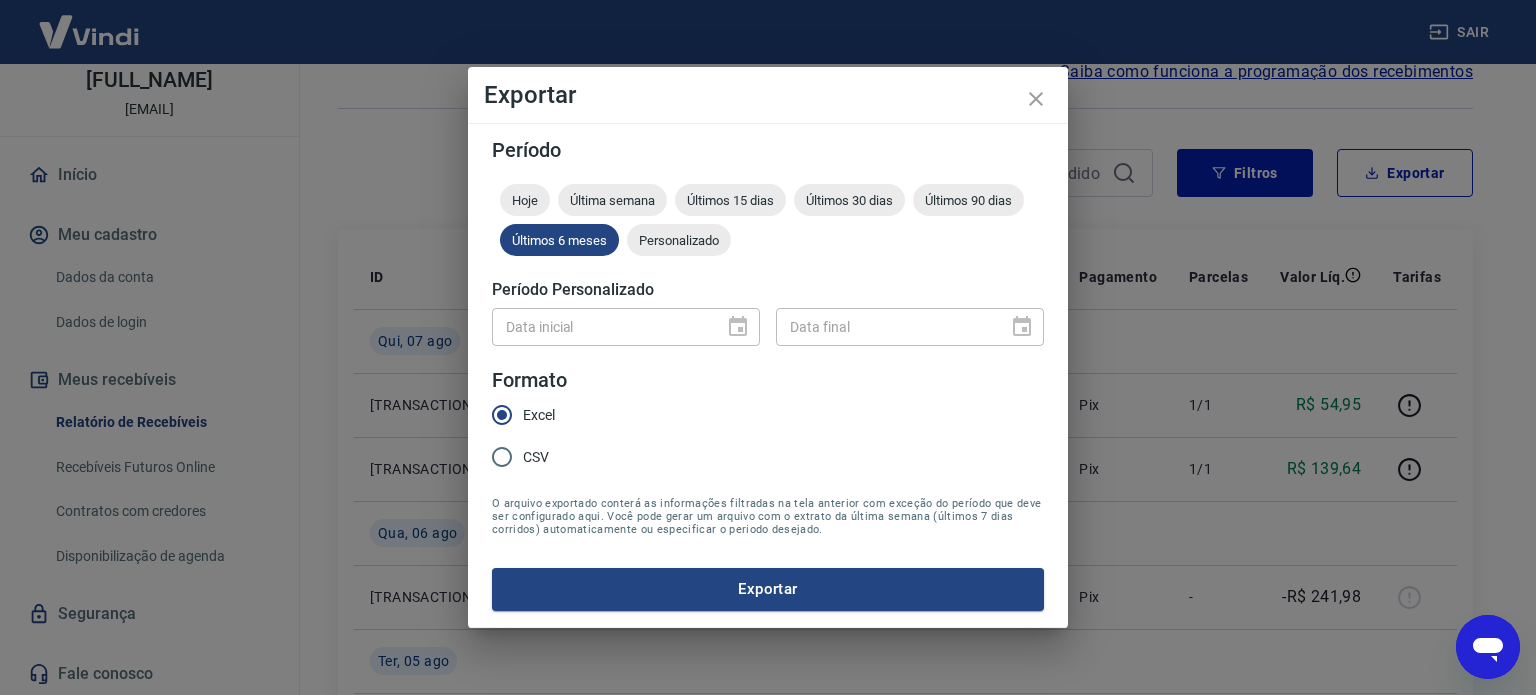click on "CSV" at bounding box center [536, 457] 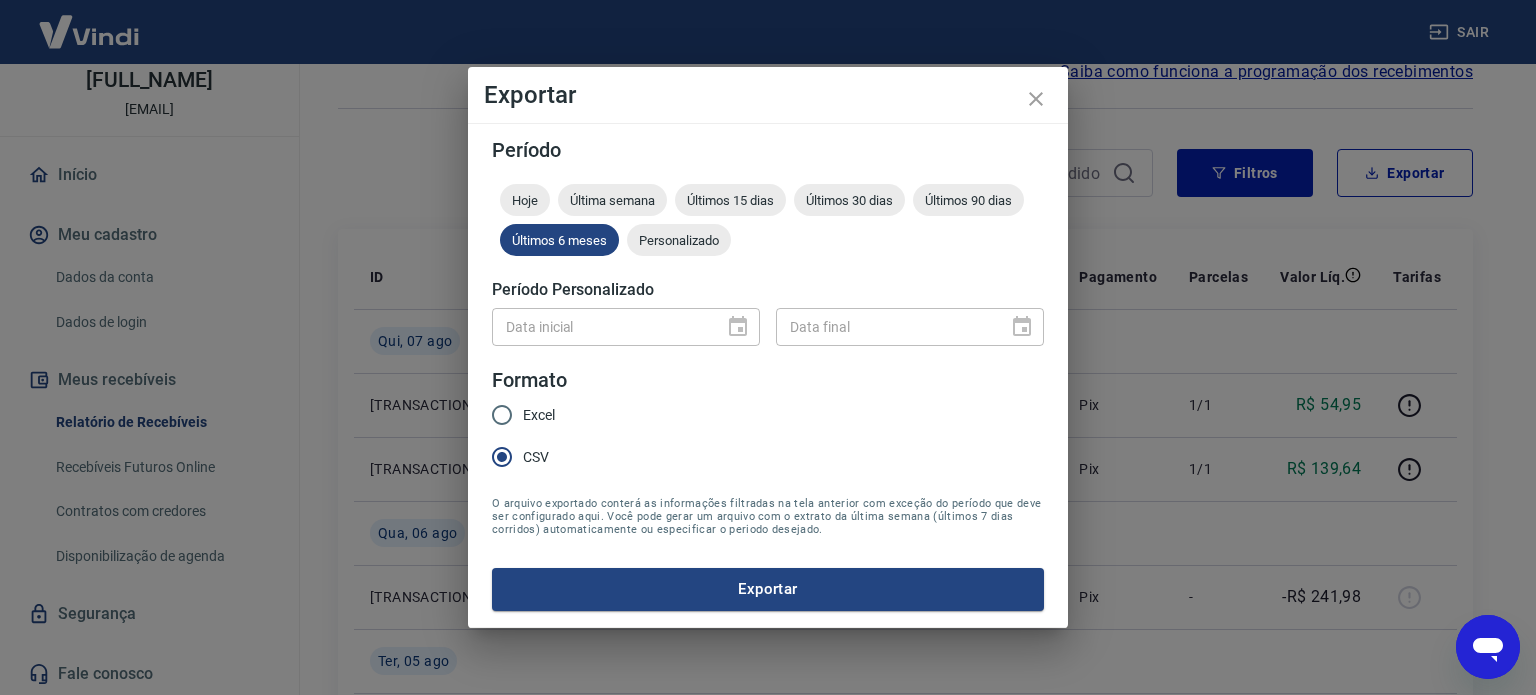 click on "Excel" at bounding box center [518, 415] 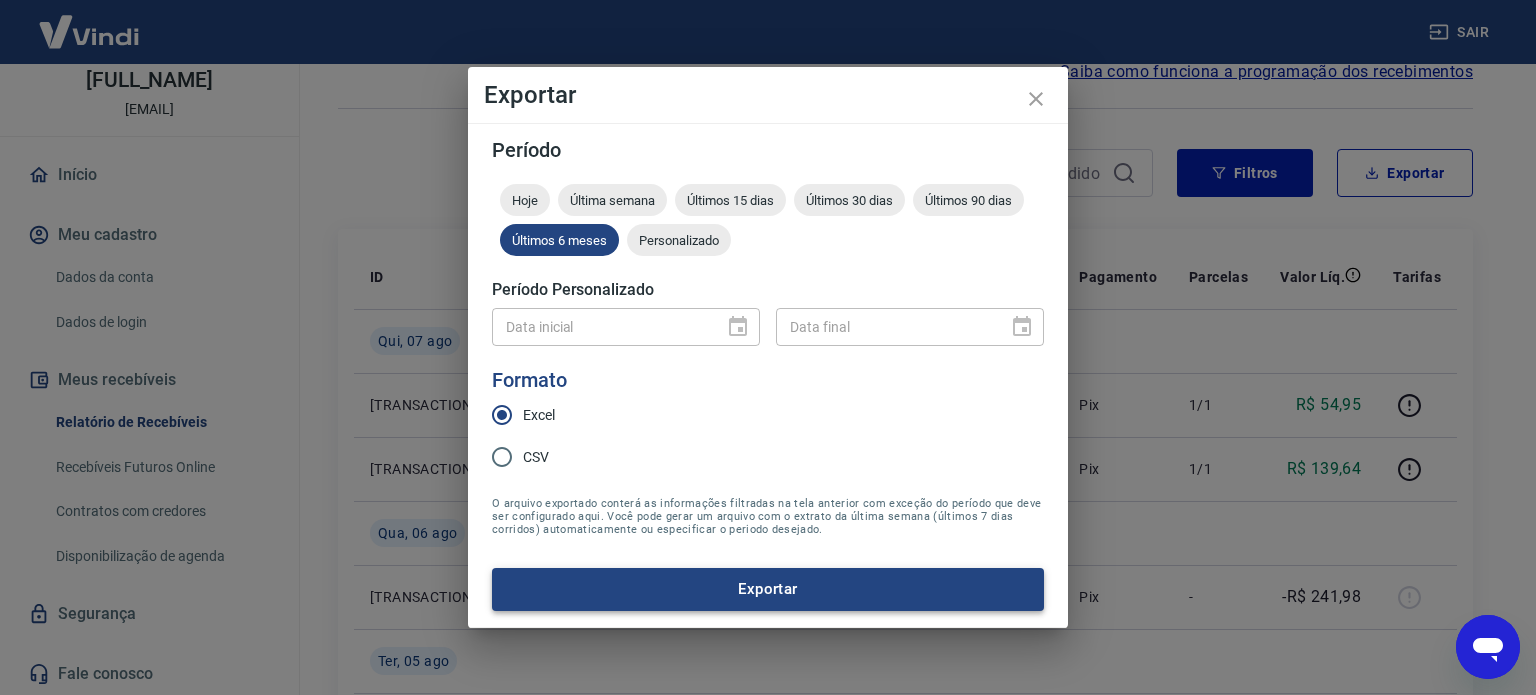 click on "Exportar" at bounding box center [768, 589] 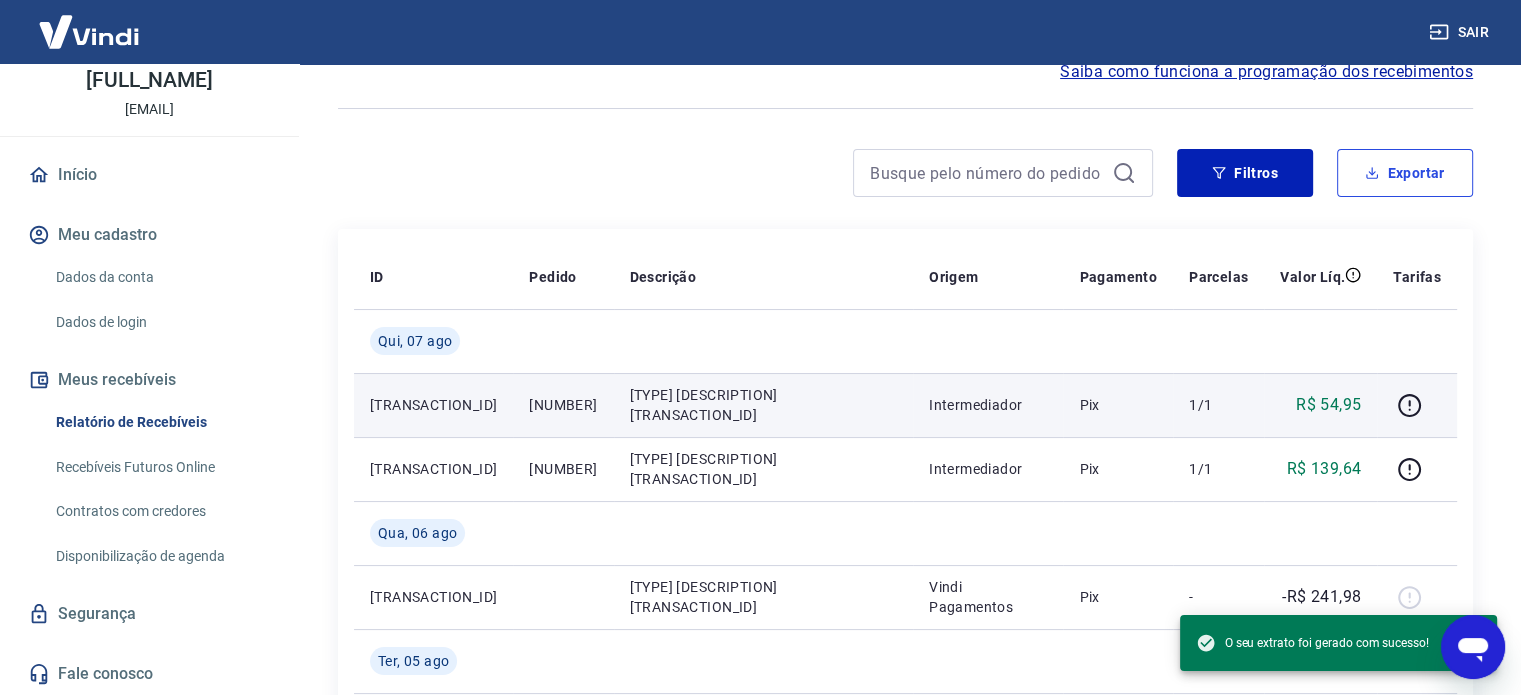 type on "x" 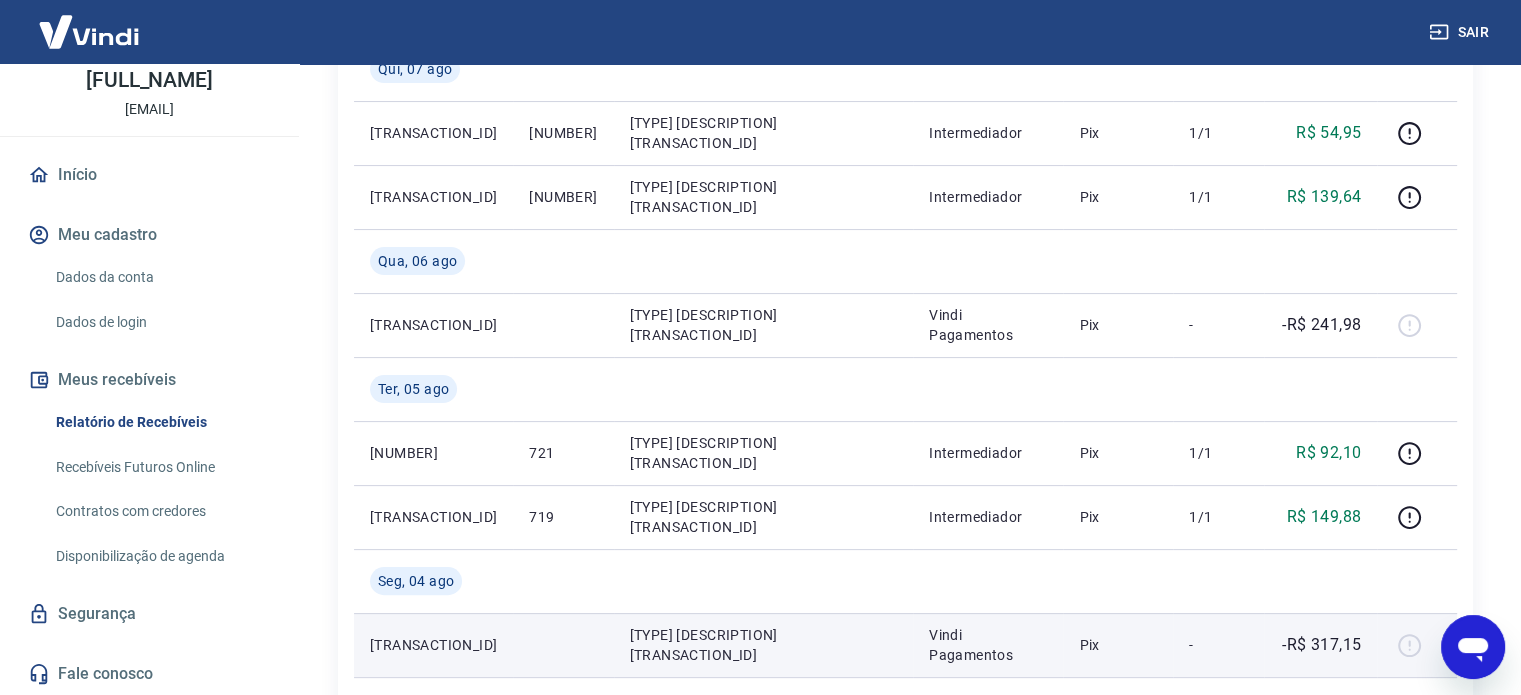 scroll, scrollTop: 0, scrollLeft: 0, axis: both 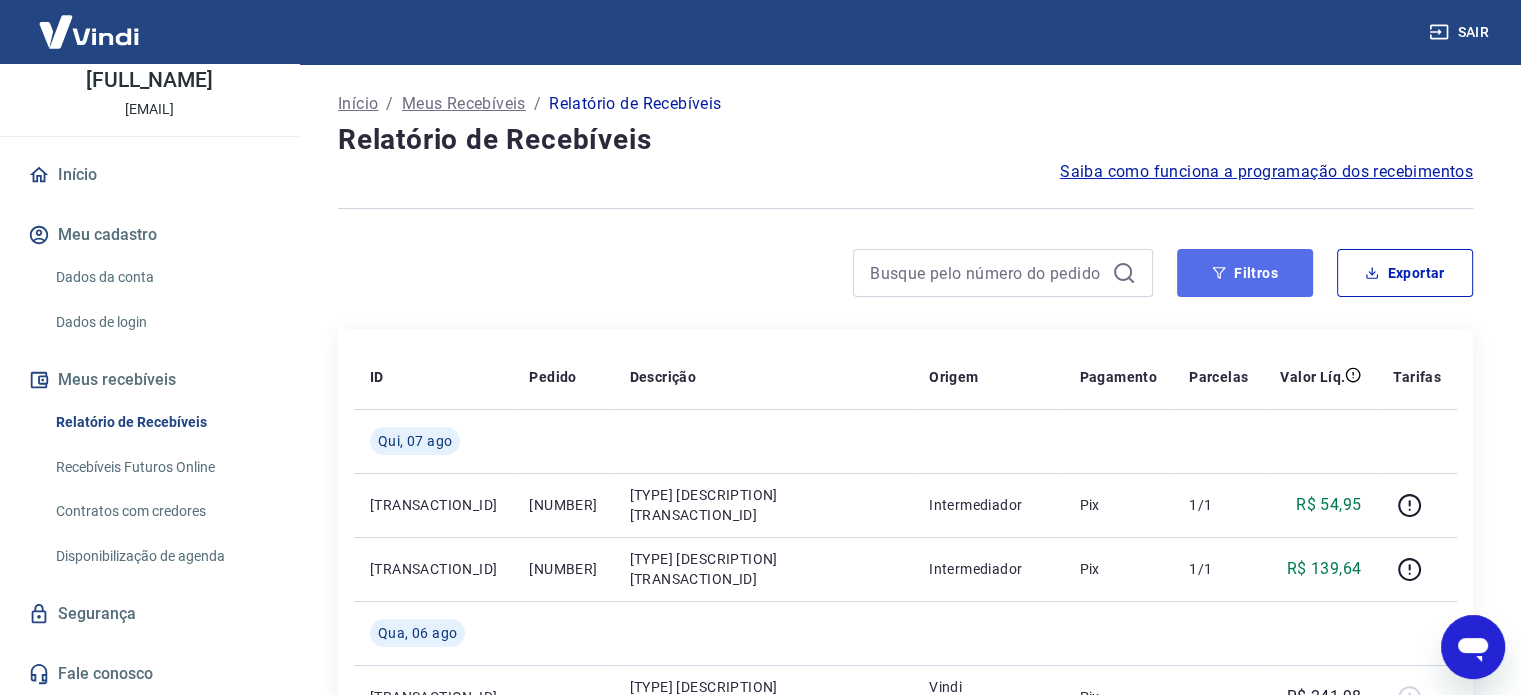 click on "Filtros" at bounding box center (1245, 273) 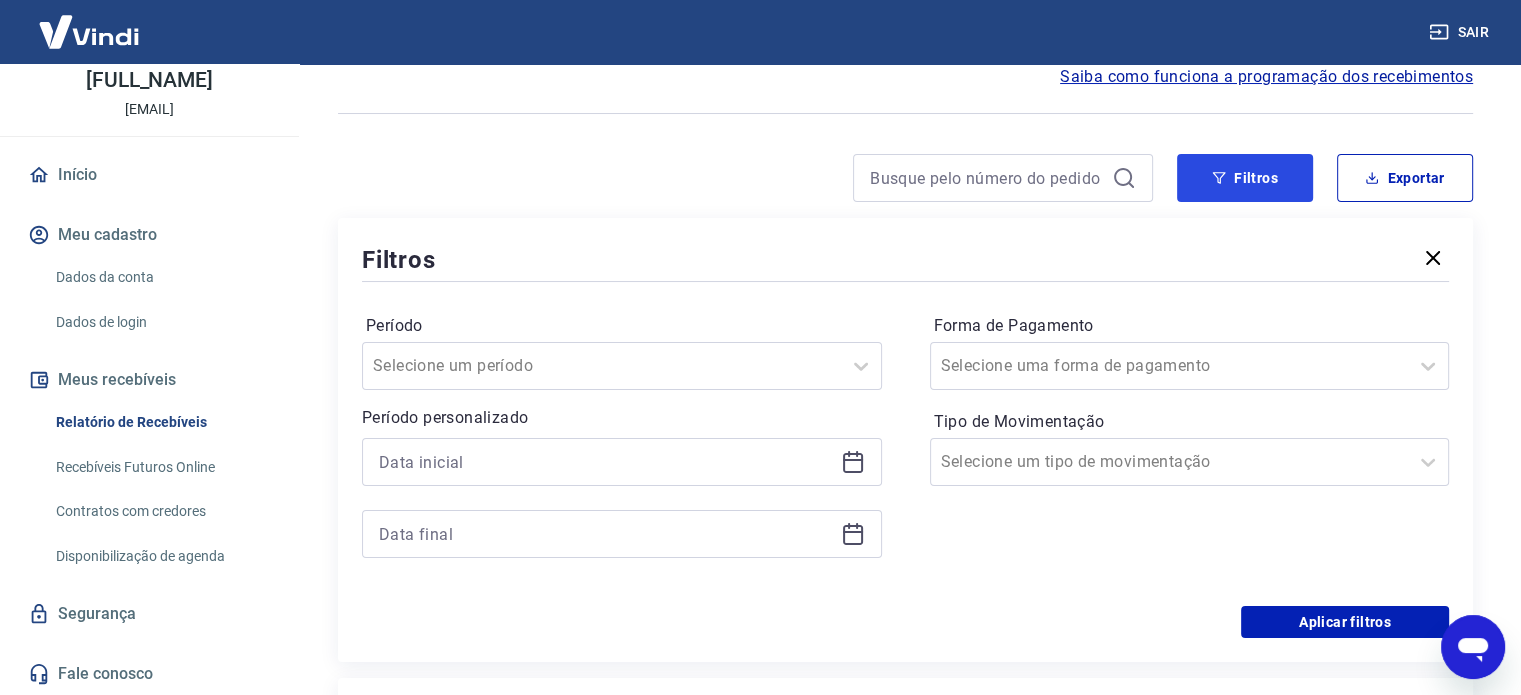 scroll, scrollTop: 100, scrollLeft: 0, axis: vertical 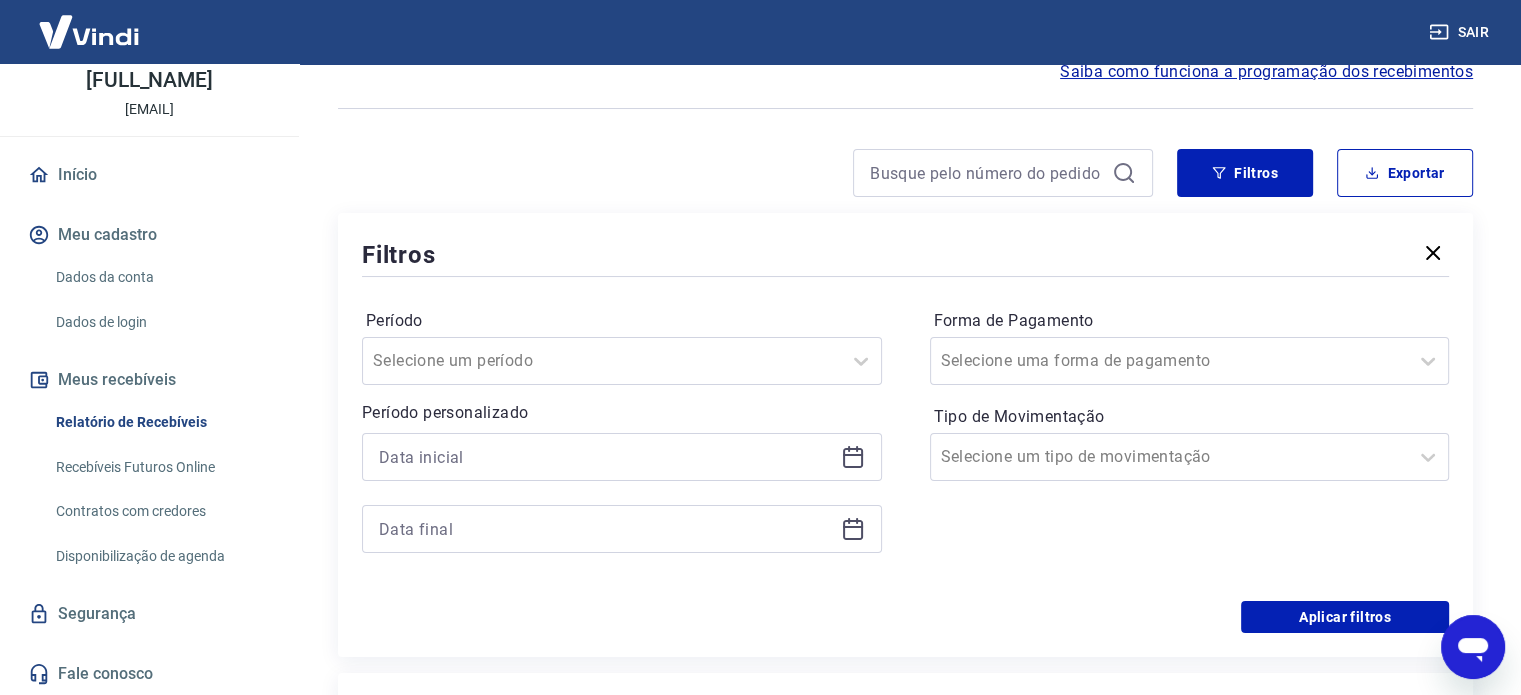click 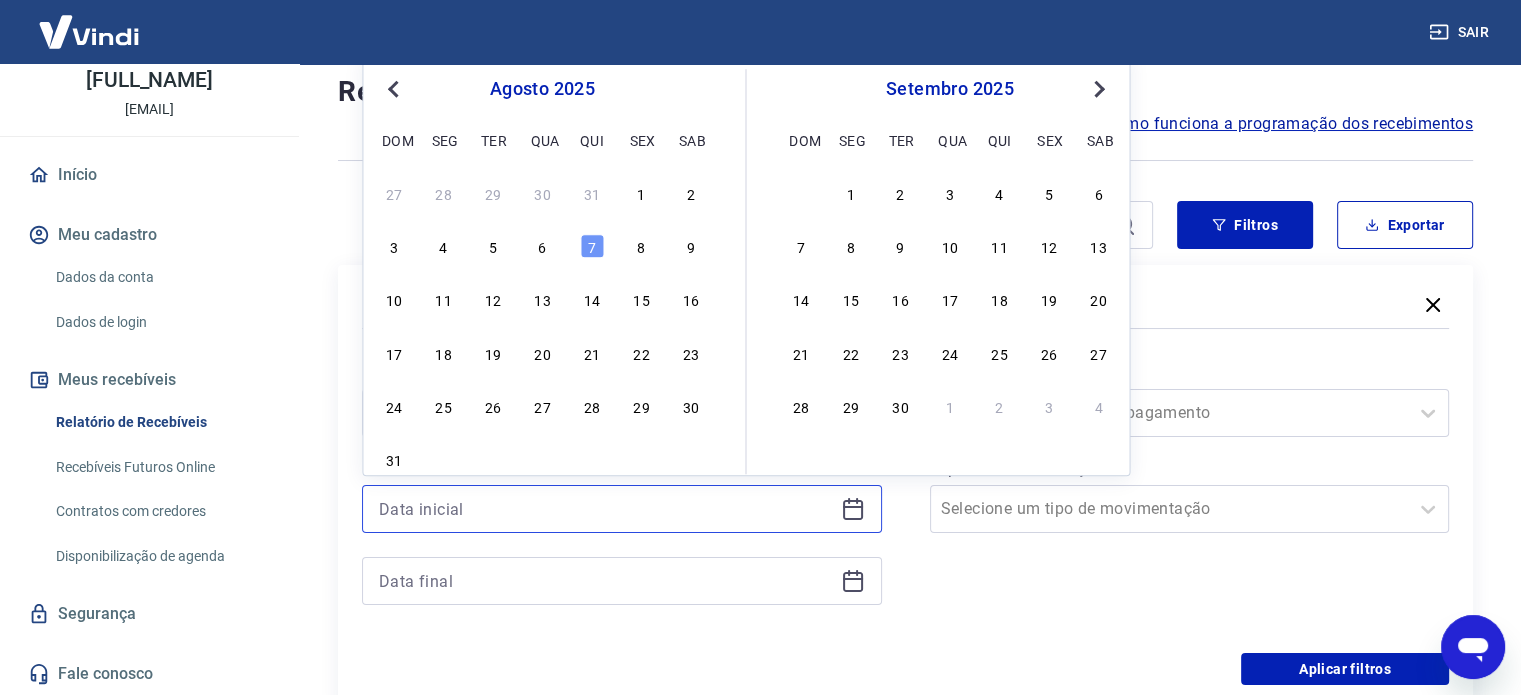 scroll, scrollTop: 0, scrollLeft: 0, axis: both 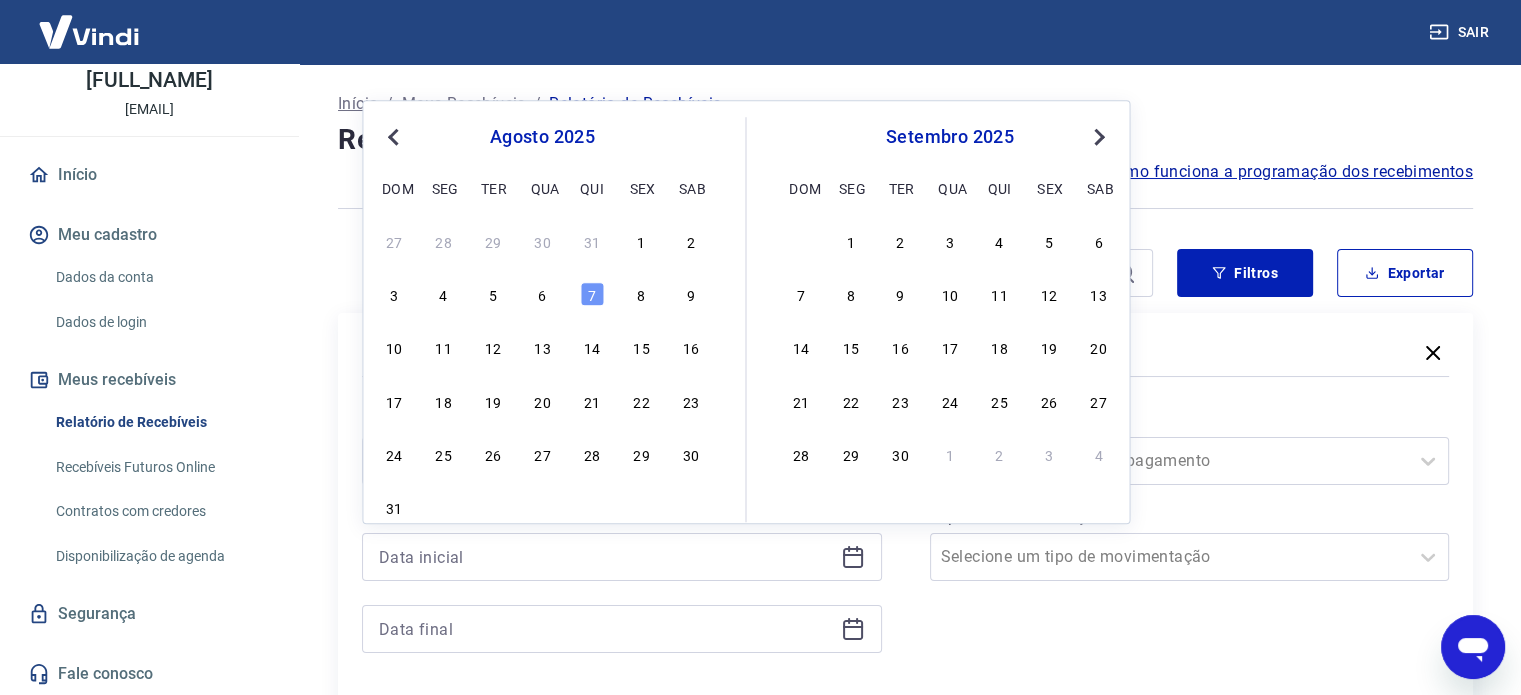 click on "Previous Month" at bounding box center [395, 136] 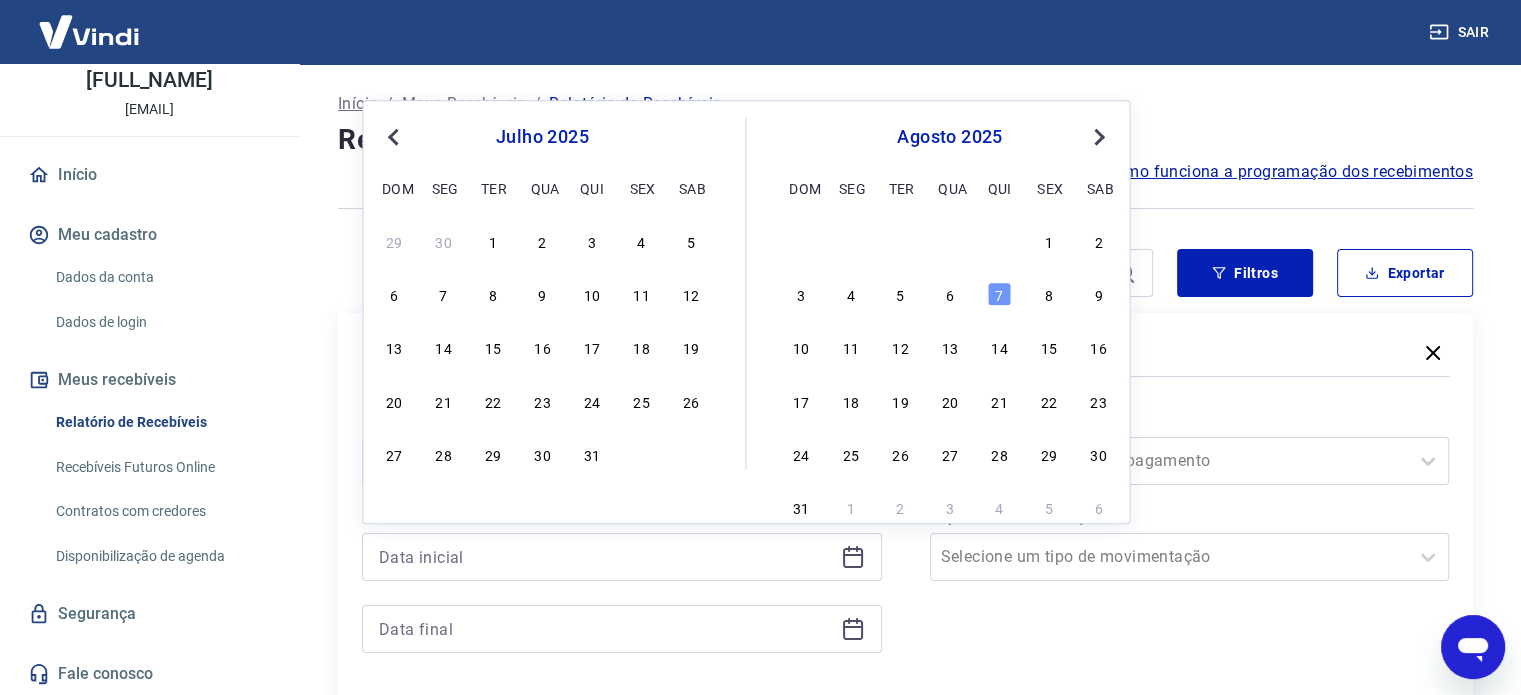 click on "Previous Month" at bounding box center [395, 136] 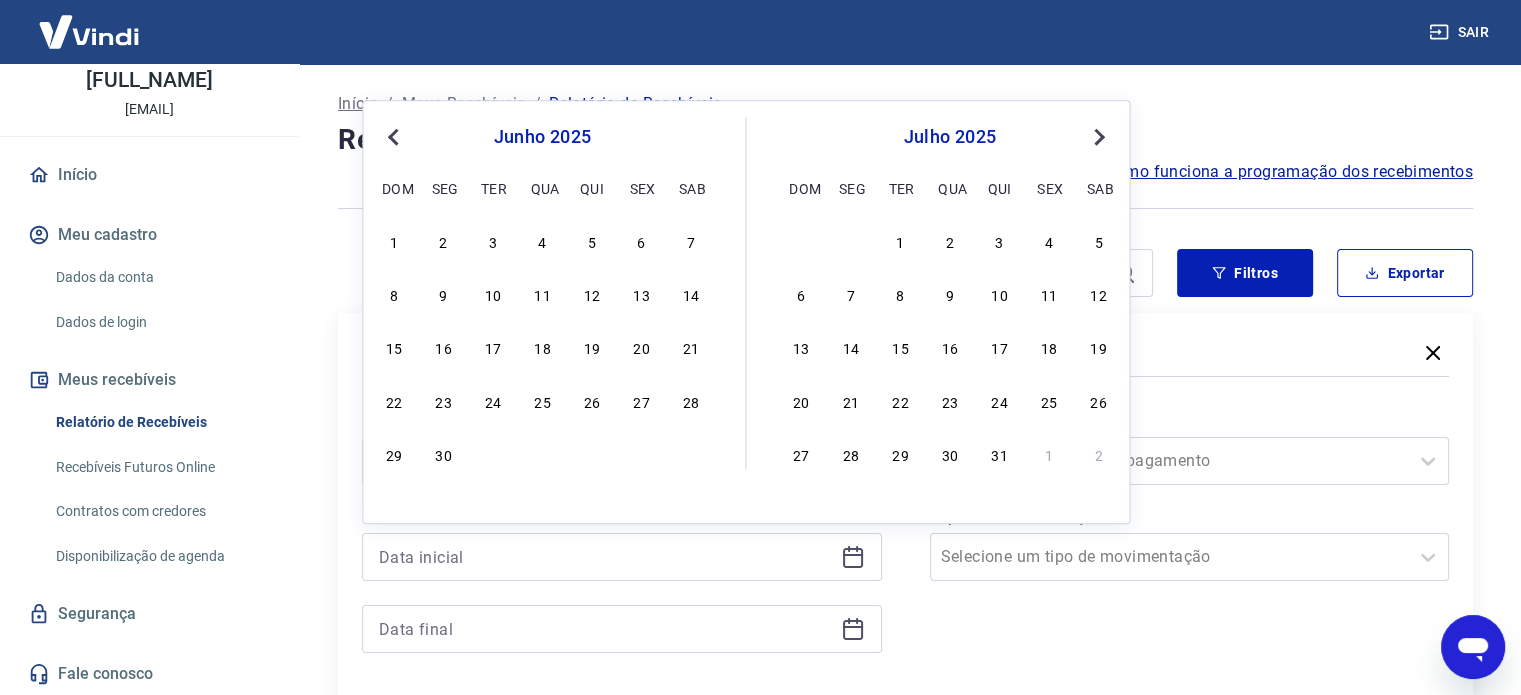 click on "Previous Month" at bounding box center (395, 136) 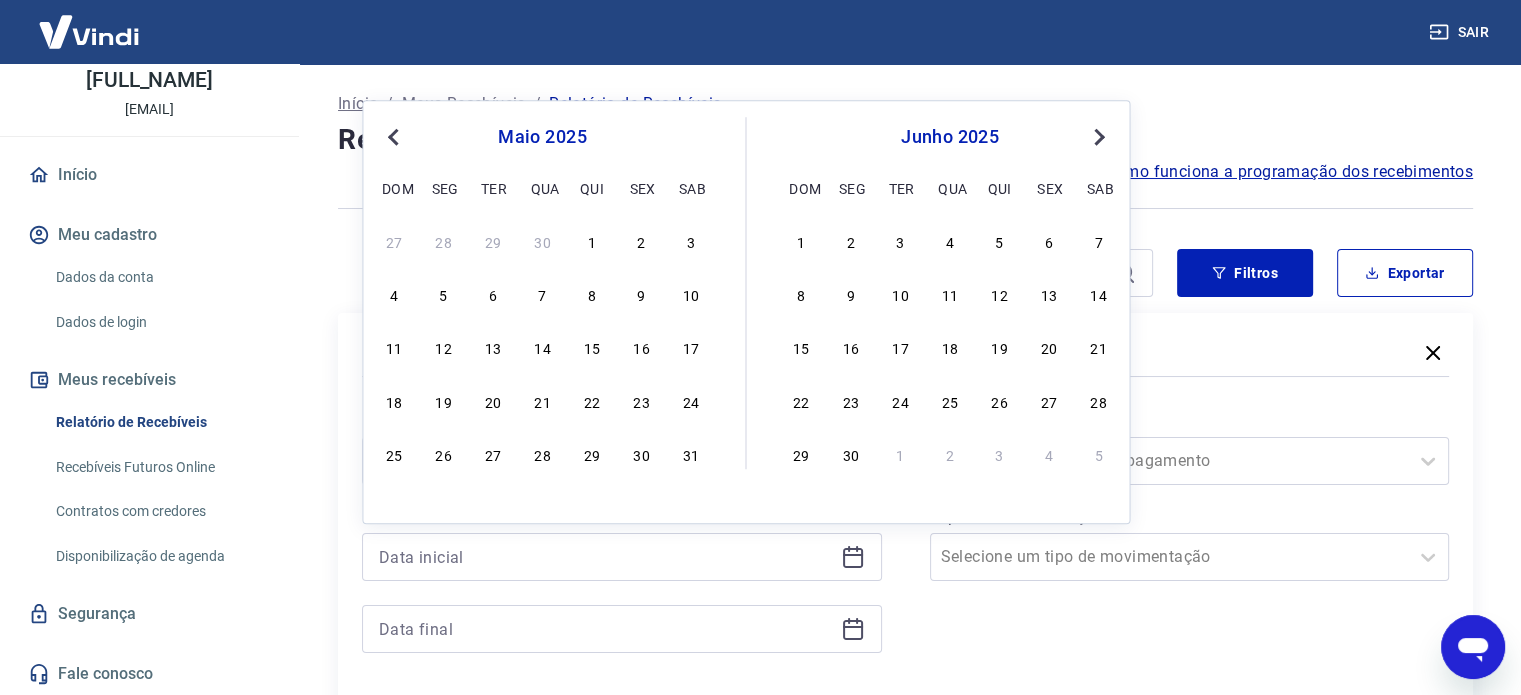 click on "Previous Month" at bounding box center (395, 136) 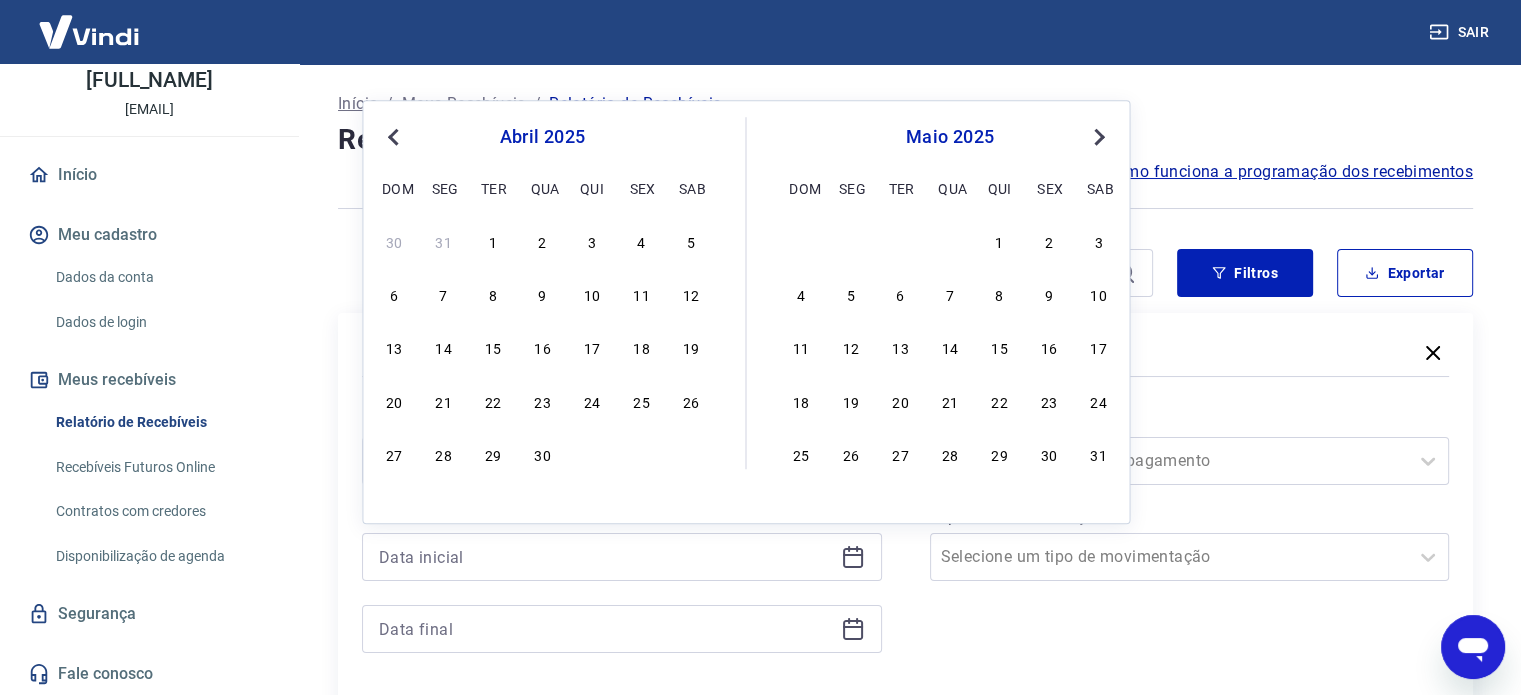 click on "Previous Month" at bounding box center (395, 136) 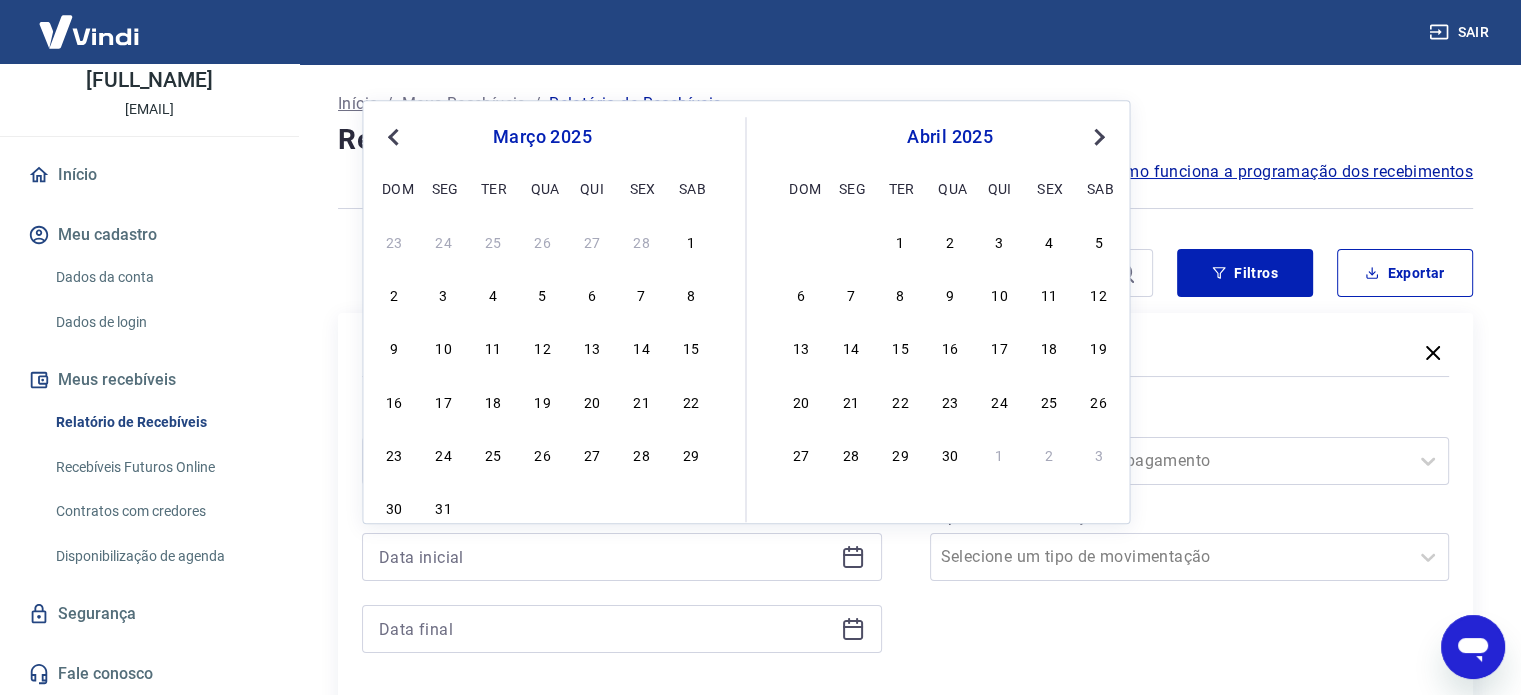 click on "Previous Month" at bounding box center (395, 136) 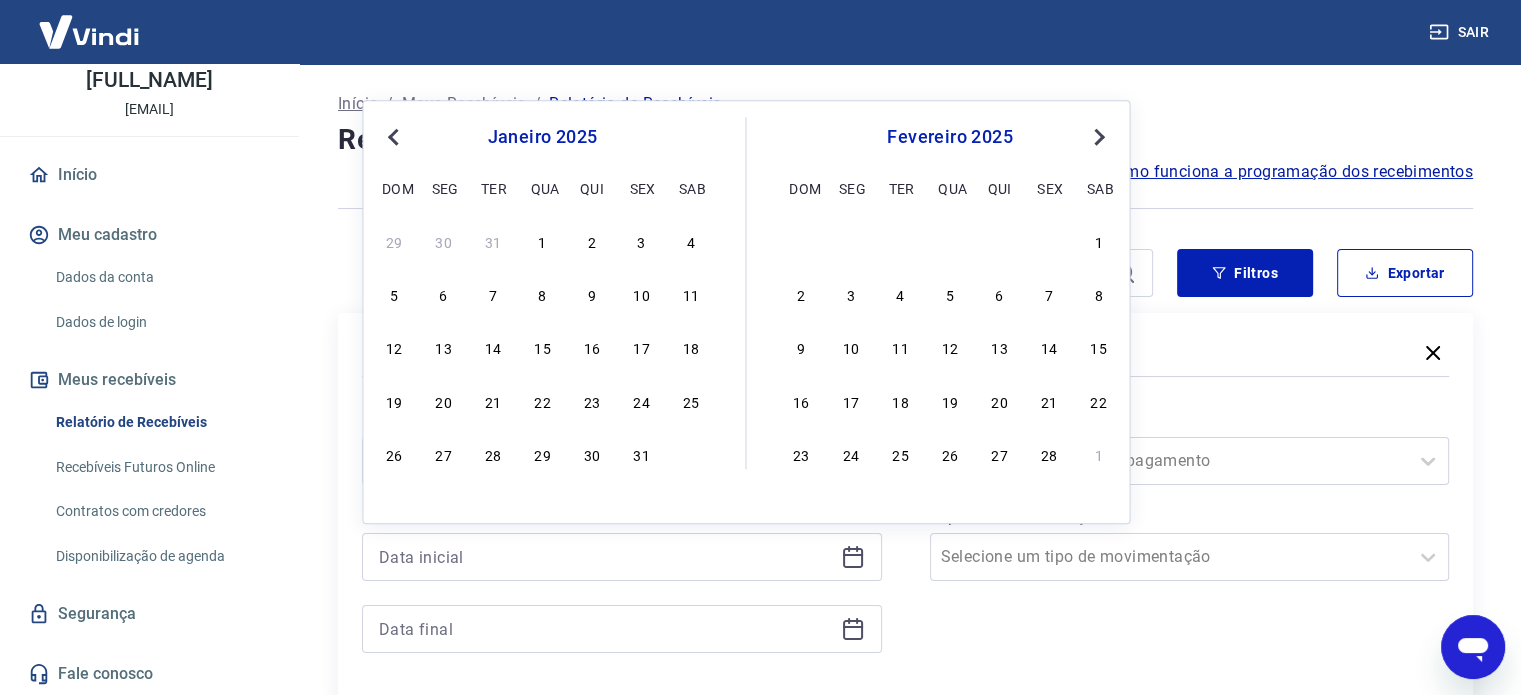 click on "Previous Month" at bounding box center [395, 136] 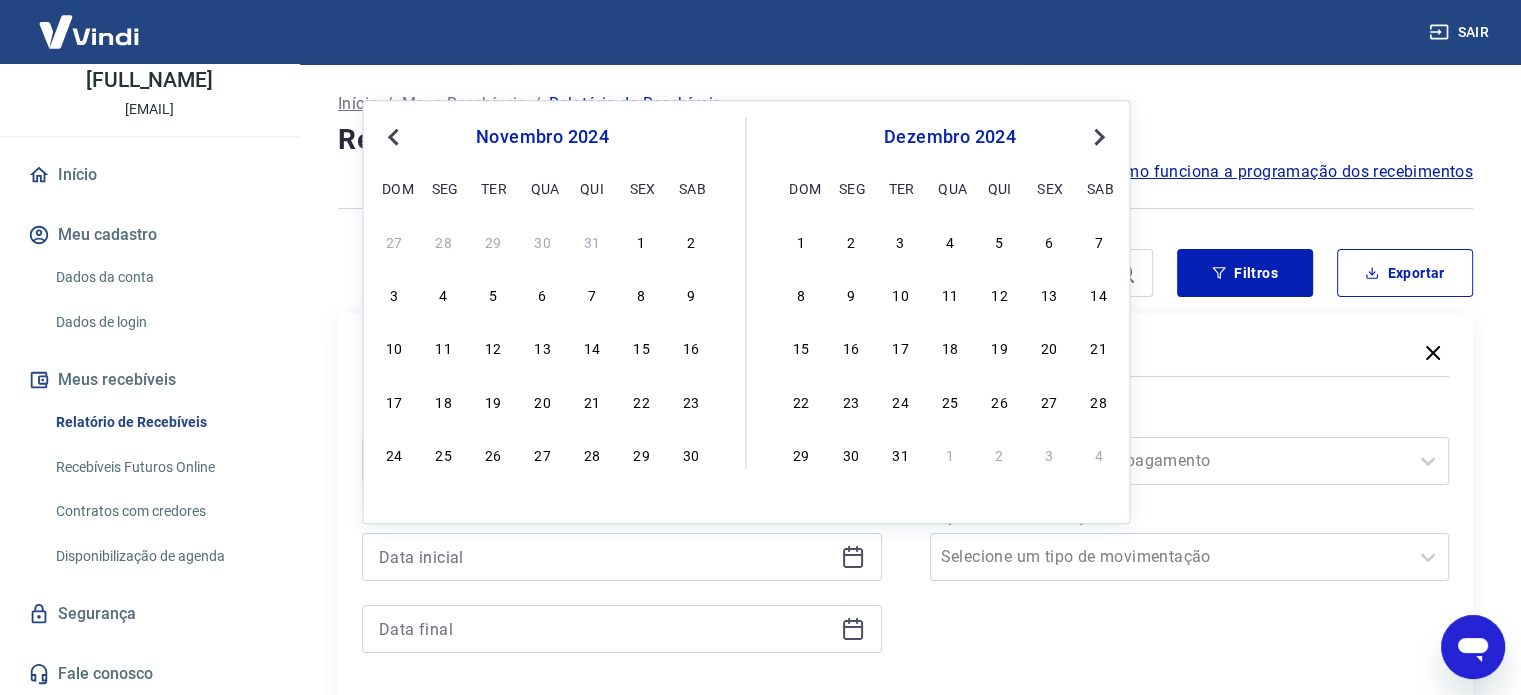 click on "Previous Month" at bounding box center [395, 136] 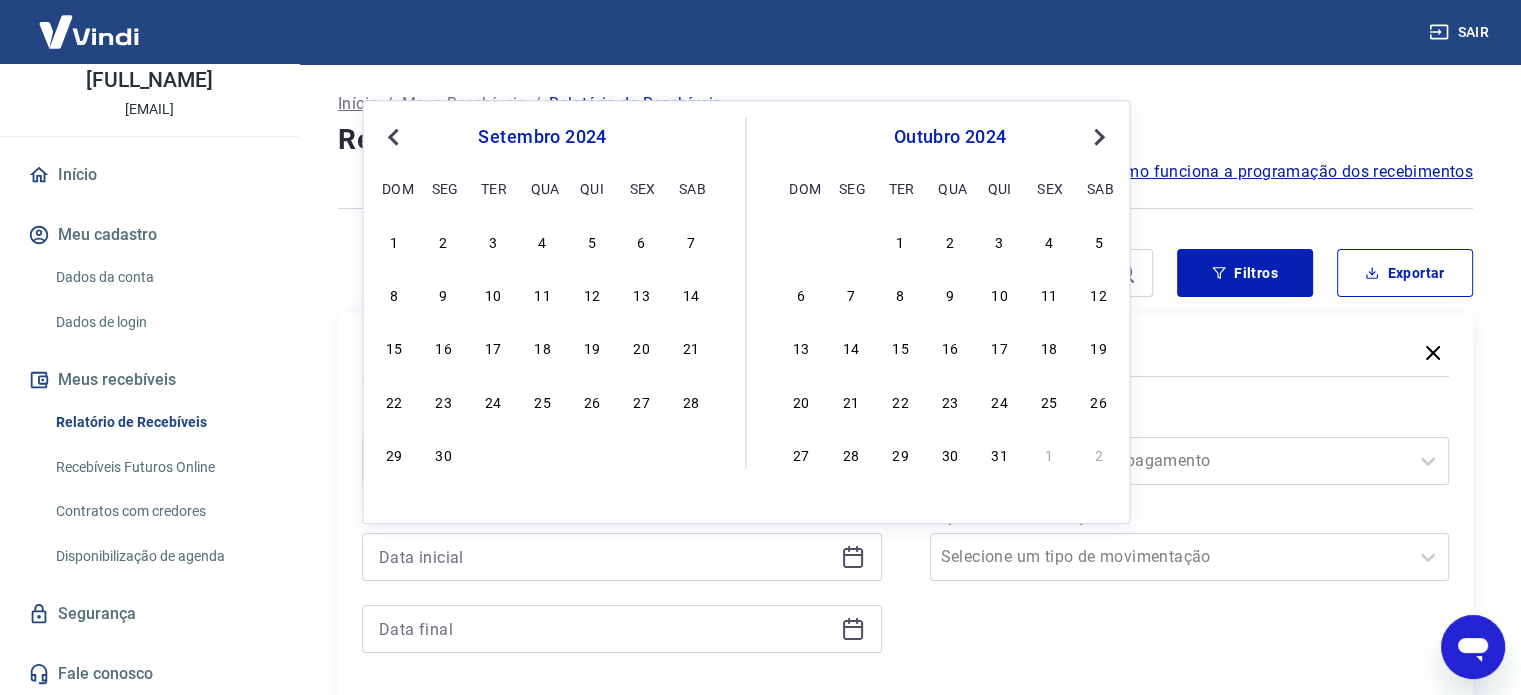 click on "Previous Month" at bounding box center (395, 136) 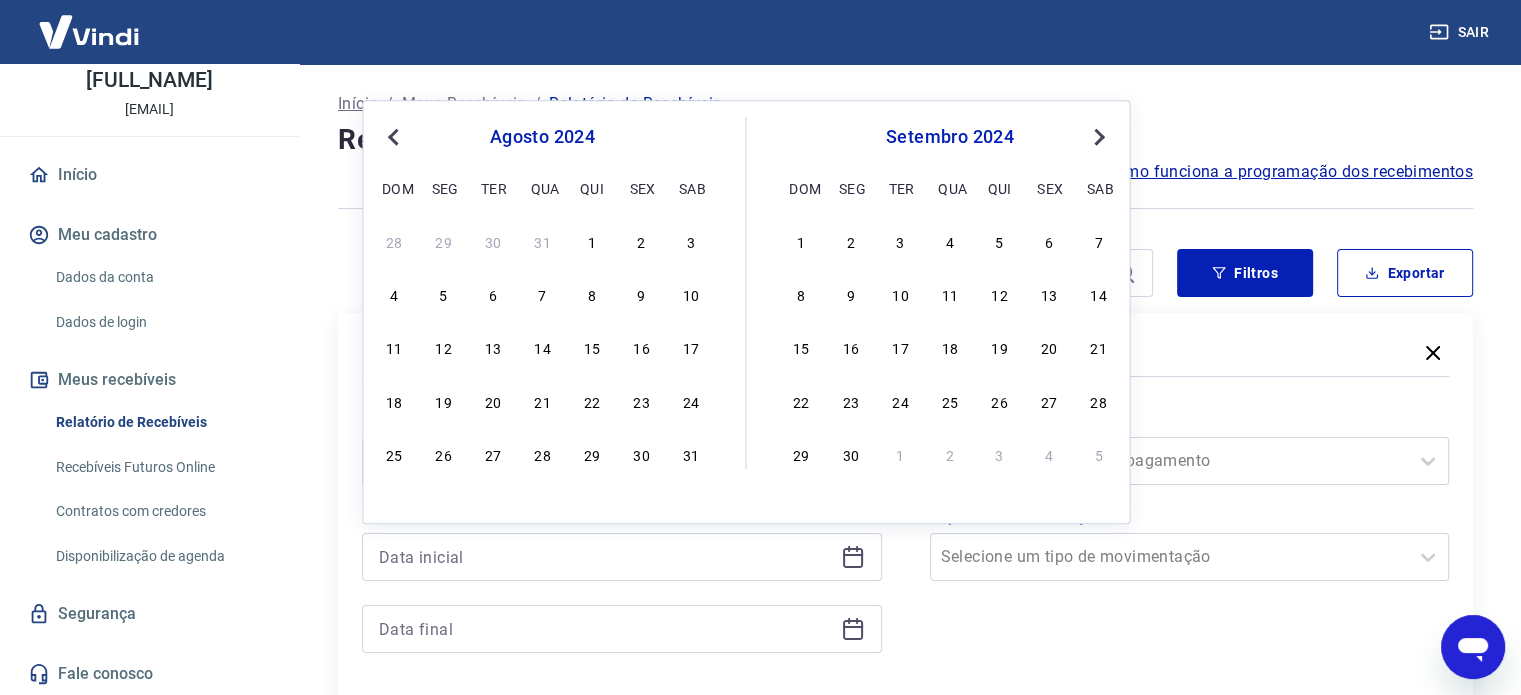 click on "Previous Month" at bounding box center (395, 136) 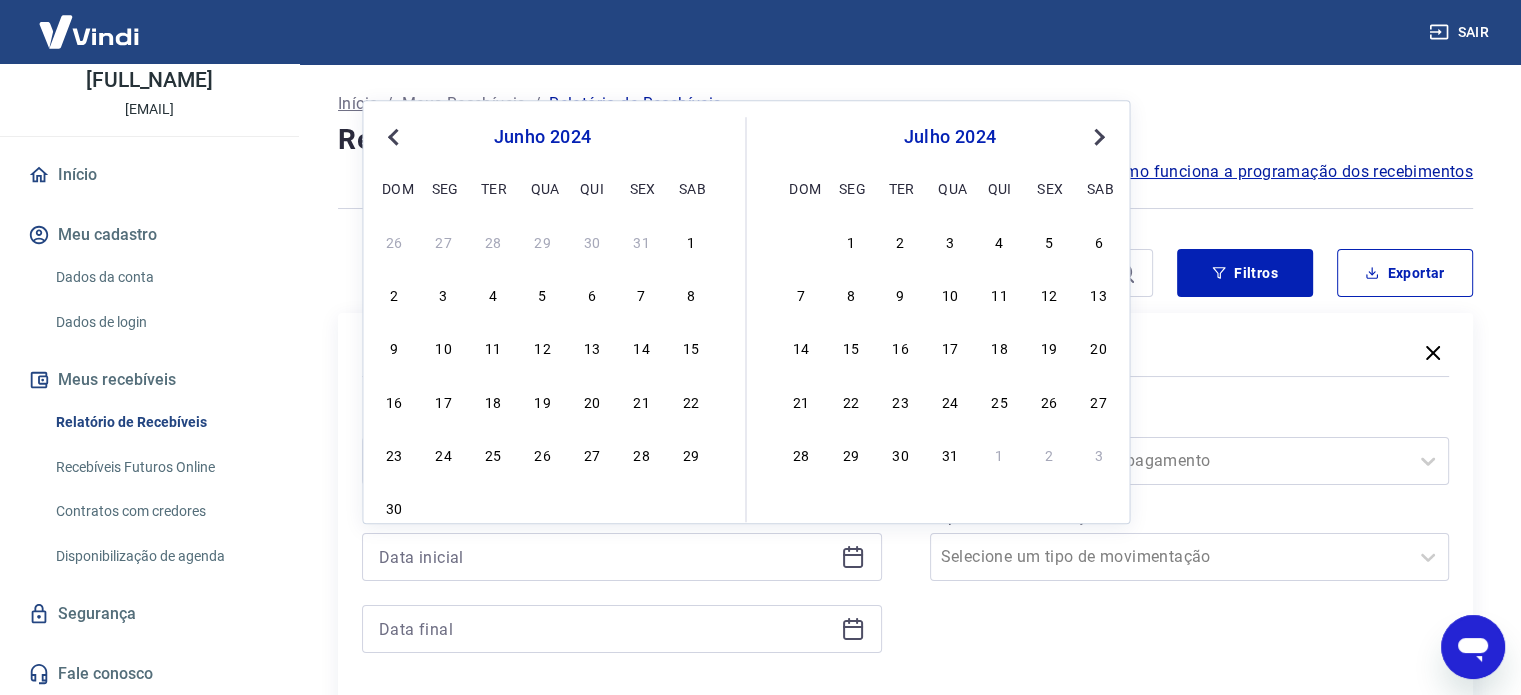 click on "Previous Month" at bounding box center (395, 136) 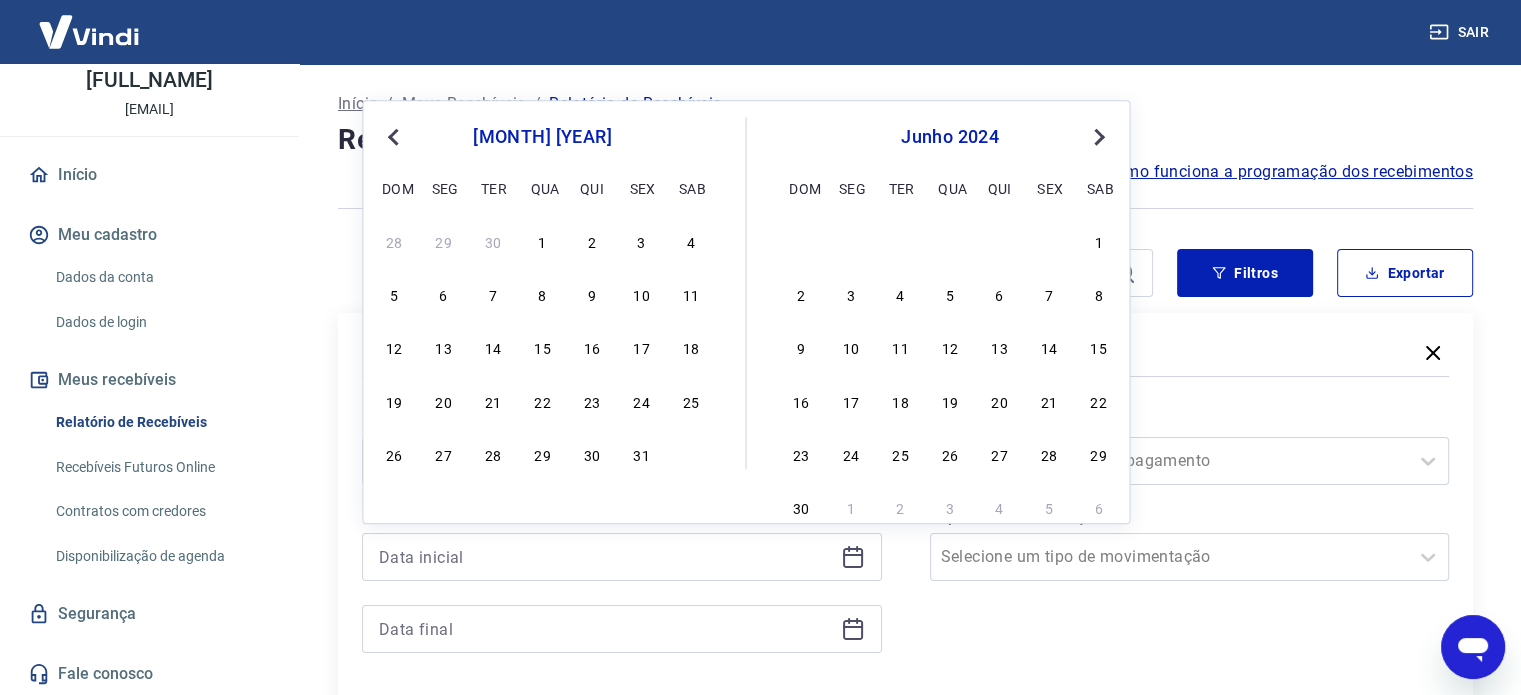 click on "Previous Month" at bounding box center (395, 136) 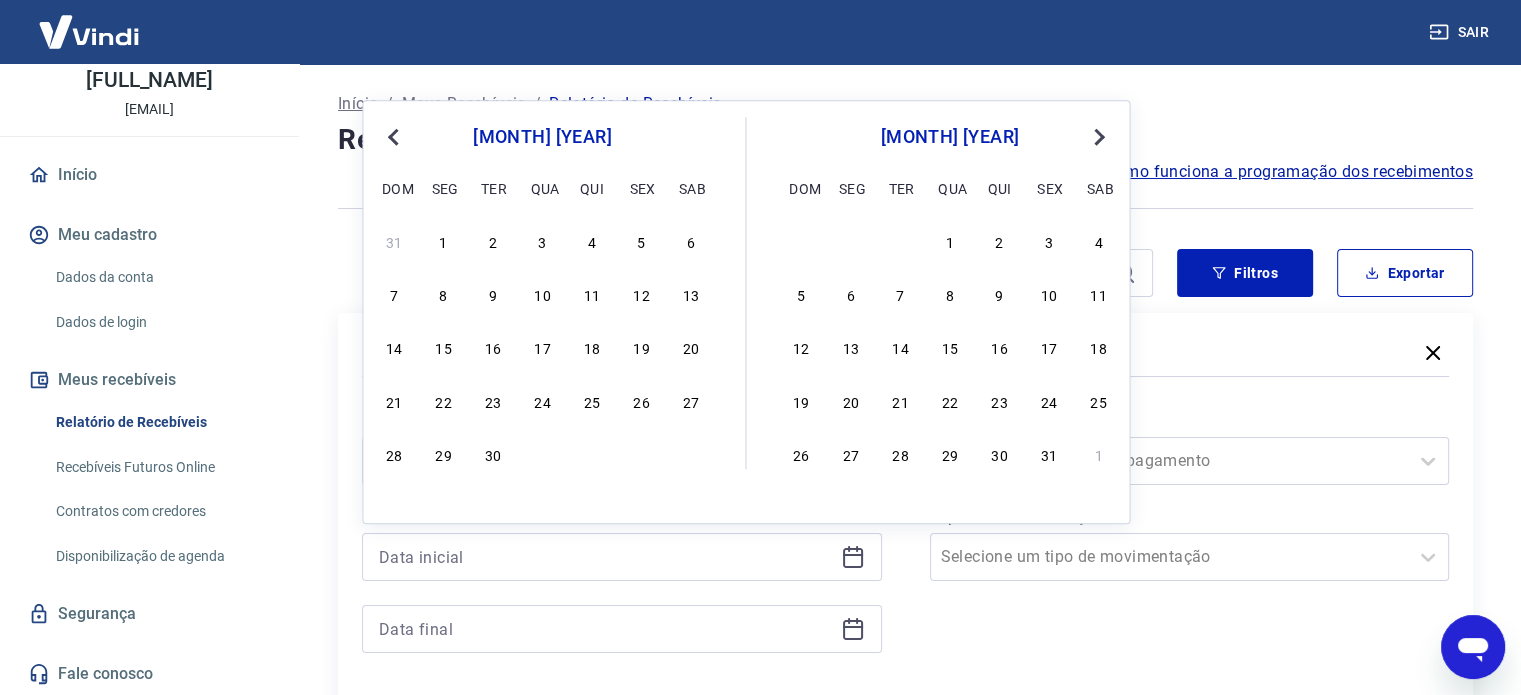 click on "Previous Month" at bounding box center [395, 136] 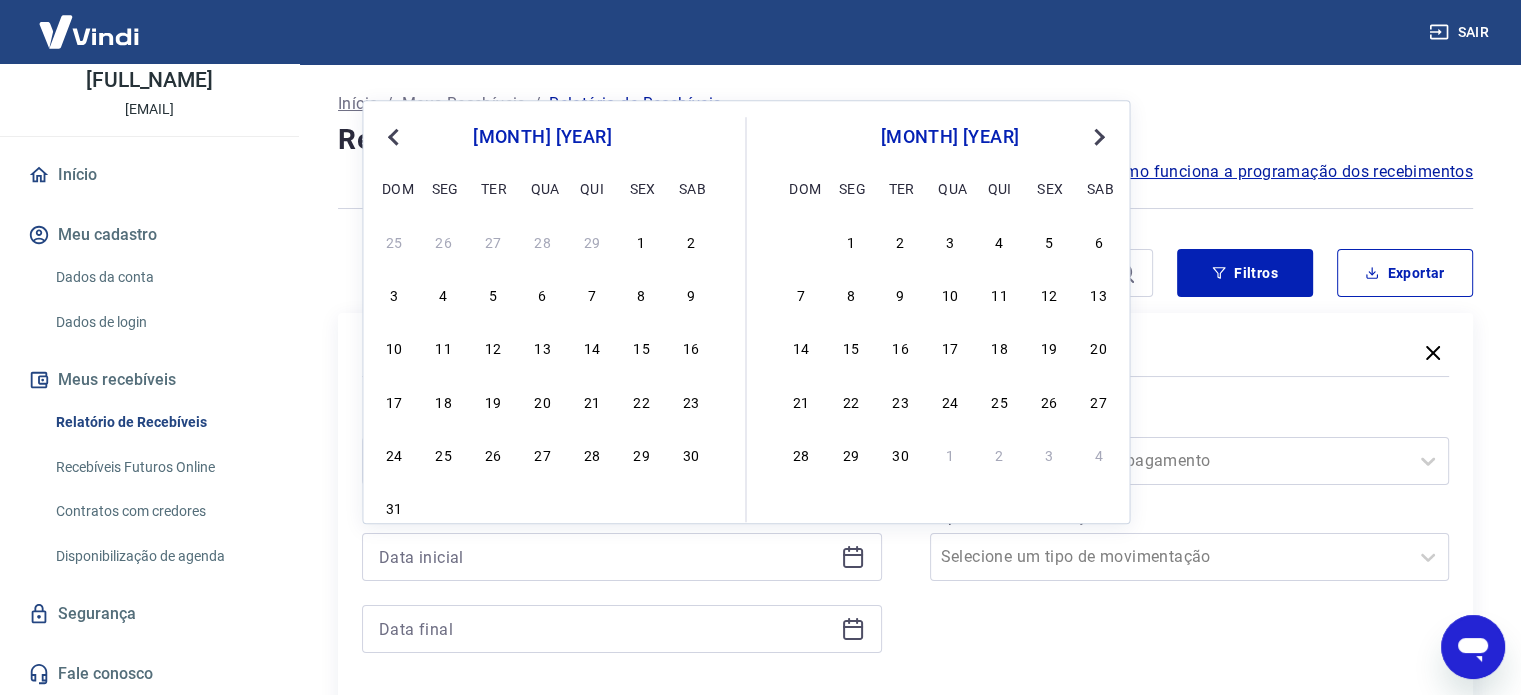 click on "Previous Month" at bounding box center [395, 136] 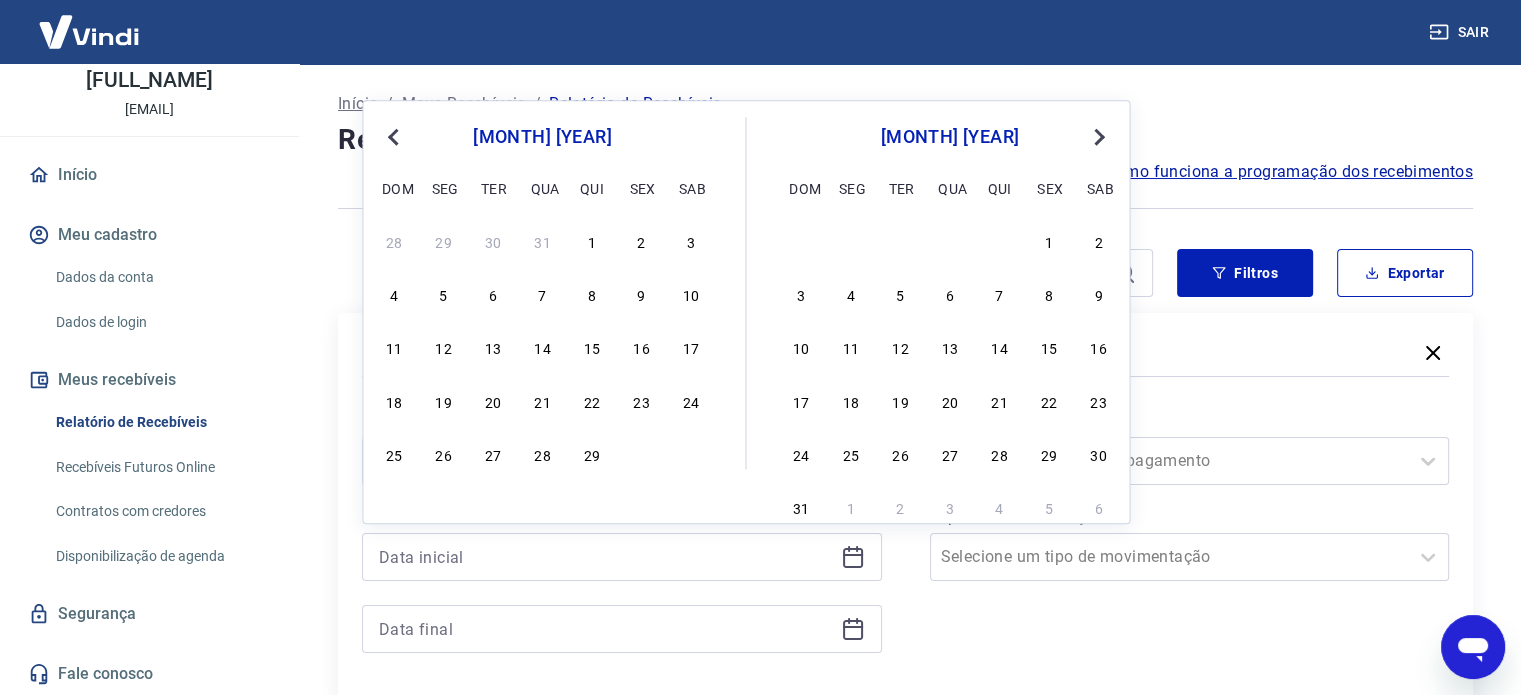click on "Previous Month" at bounding box center [395, 136] 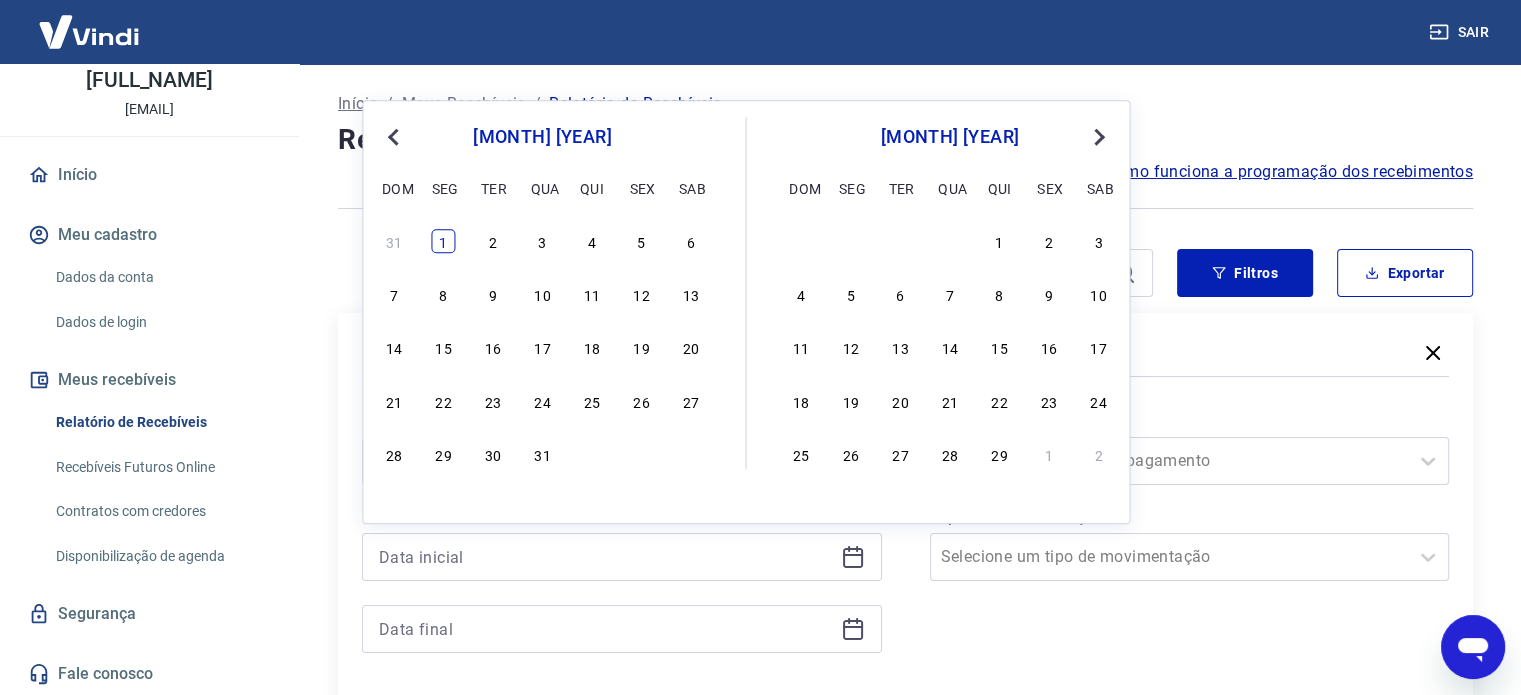 click on "1" at bounding box center [444, 241] 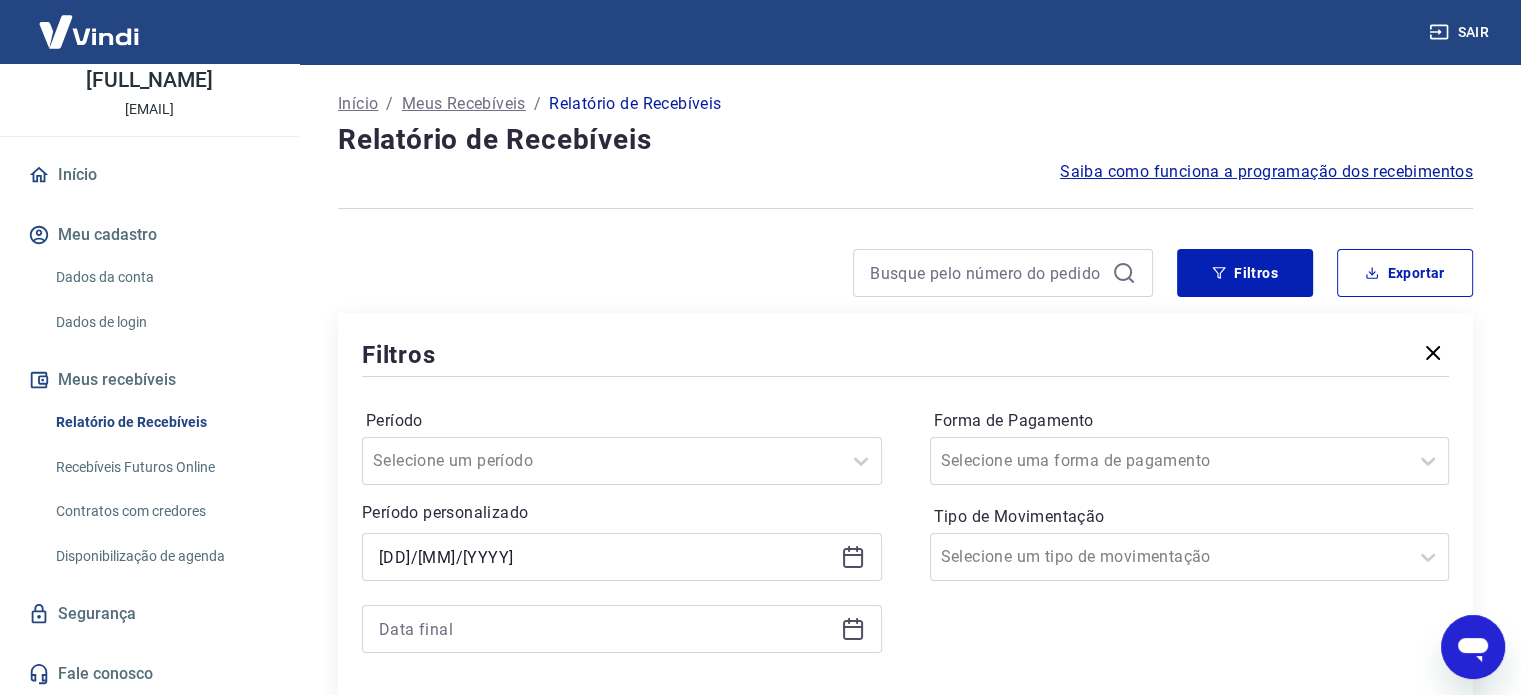 type on "[DD]/[MM]/[YYYY]" 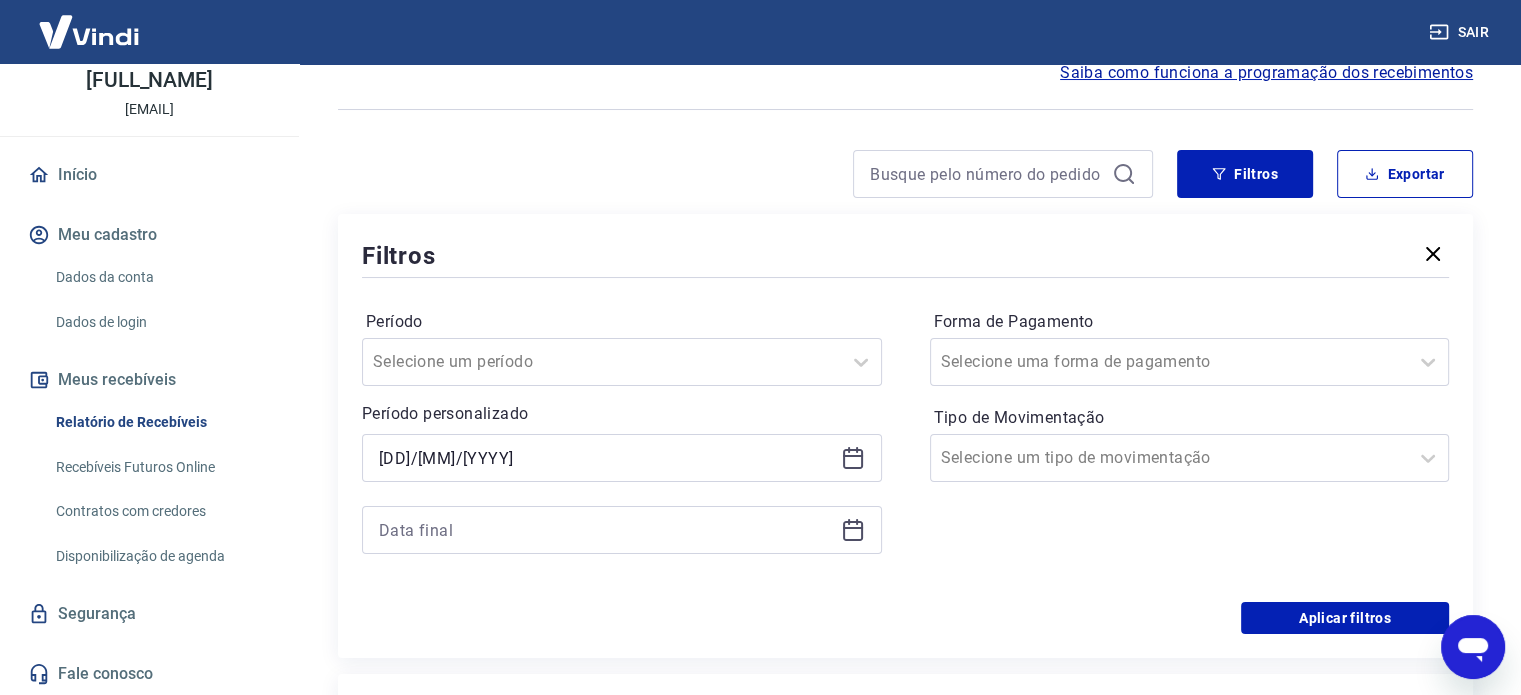scroll, scrollTop: 100, scrollLeft: 0, axis: vertical 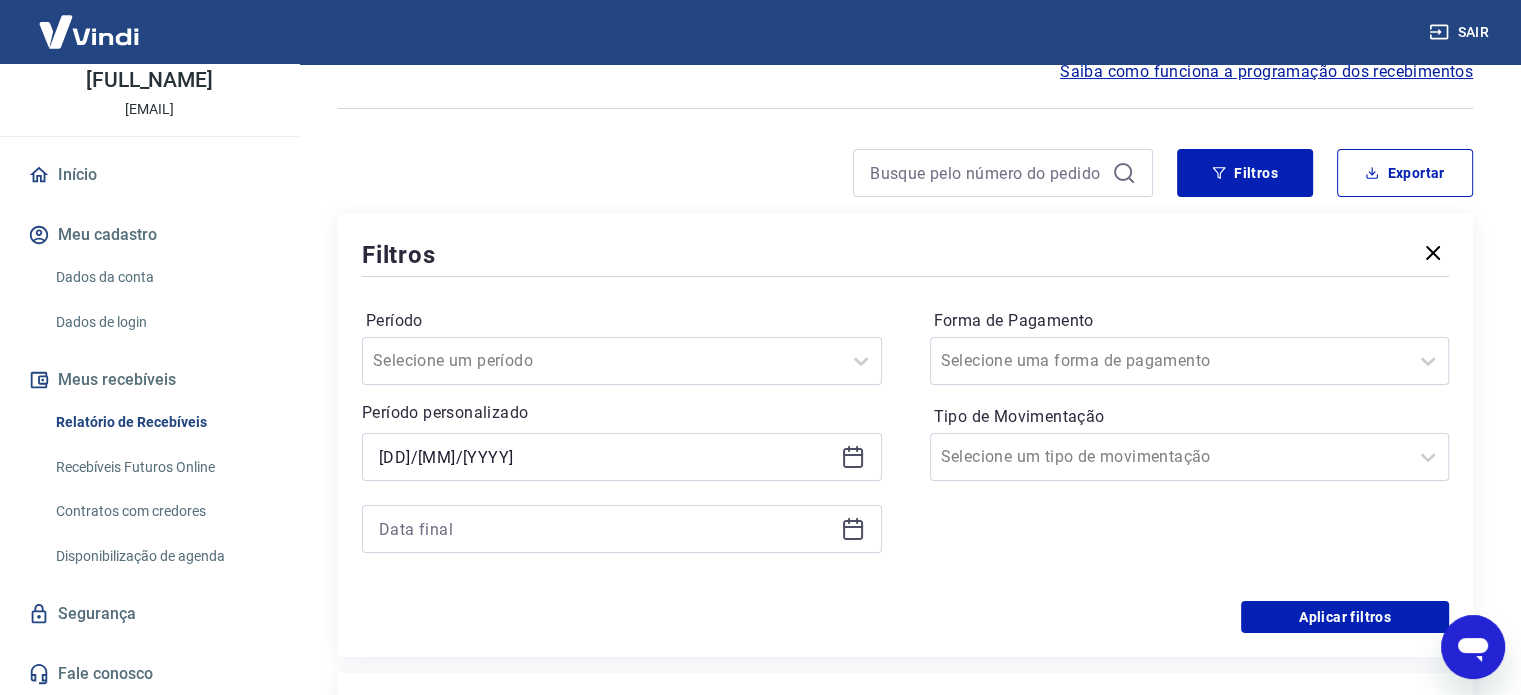 click 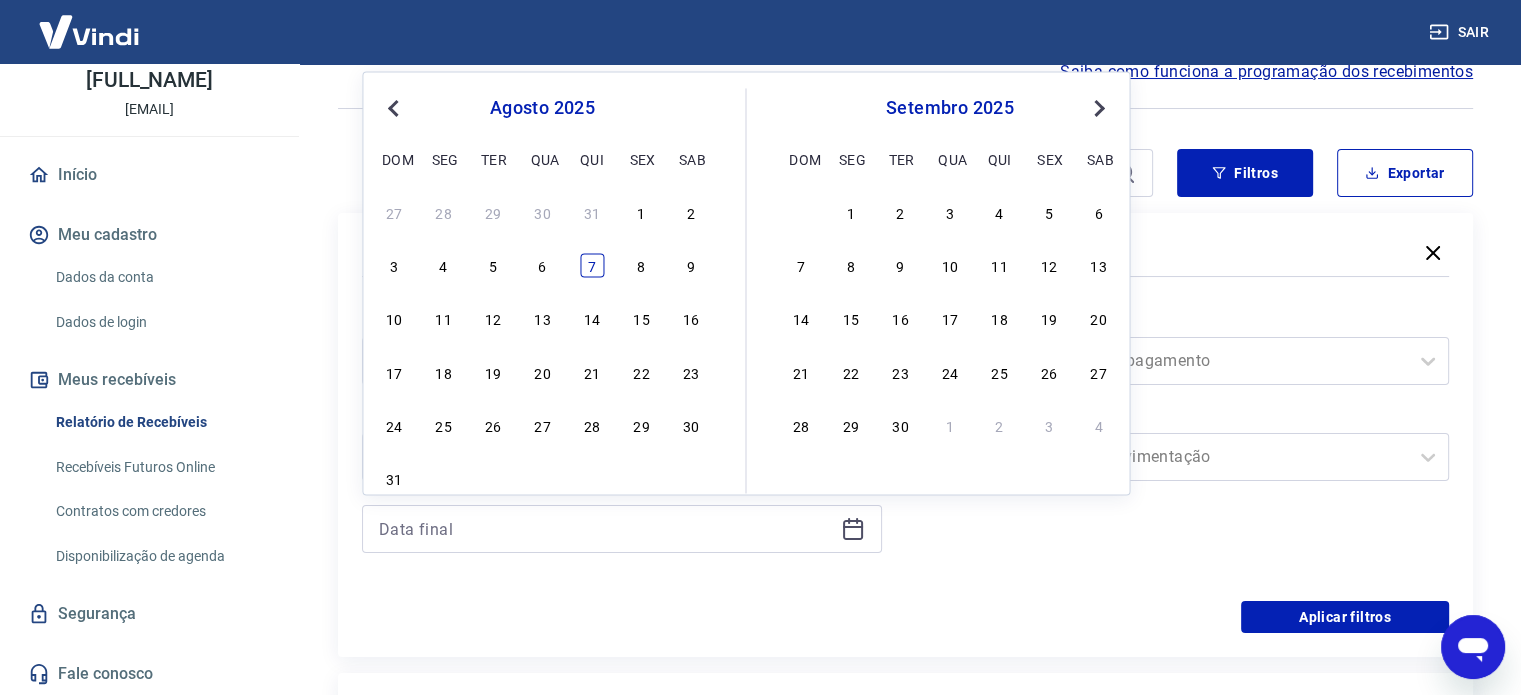 click on "7" at bounding box center (592, 266) 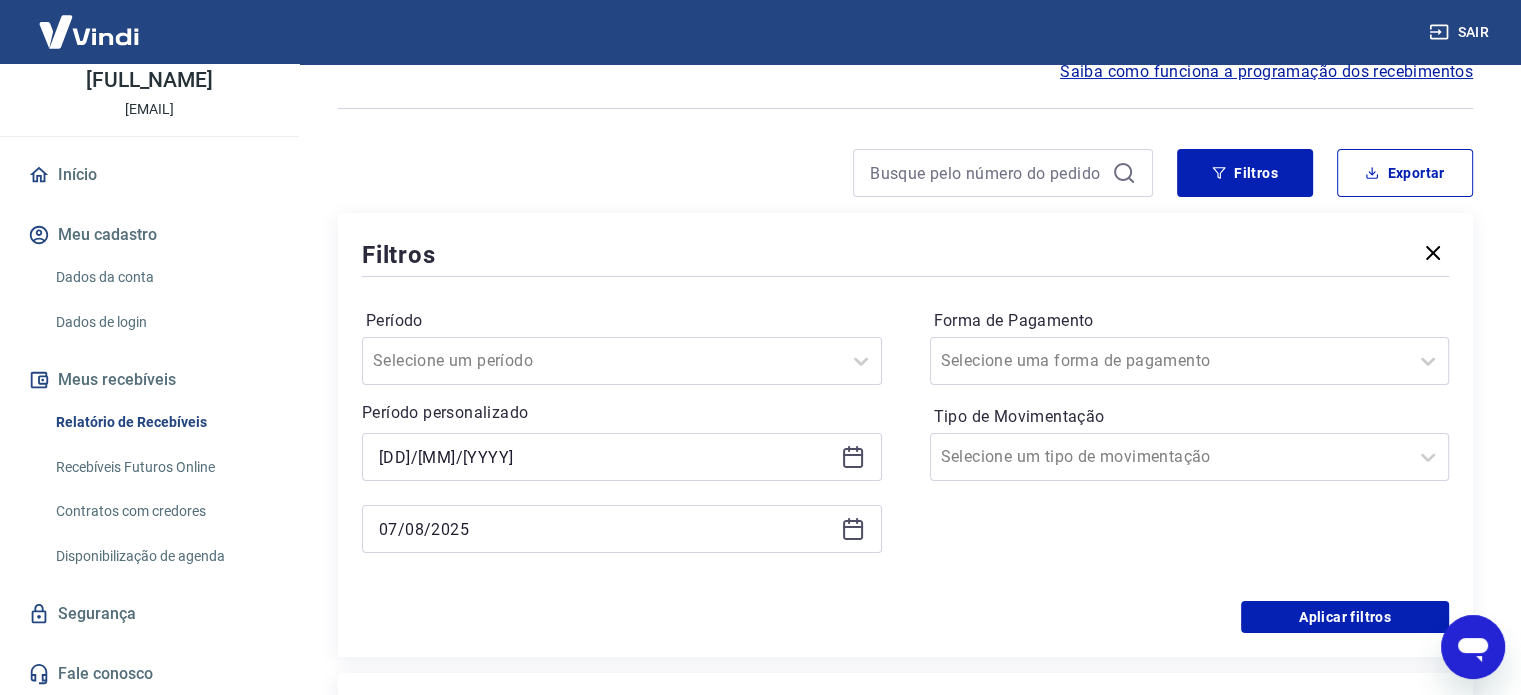 type on "07/08/2025" 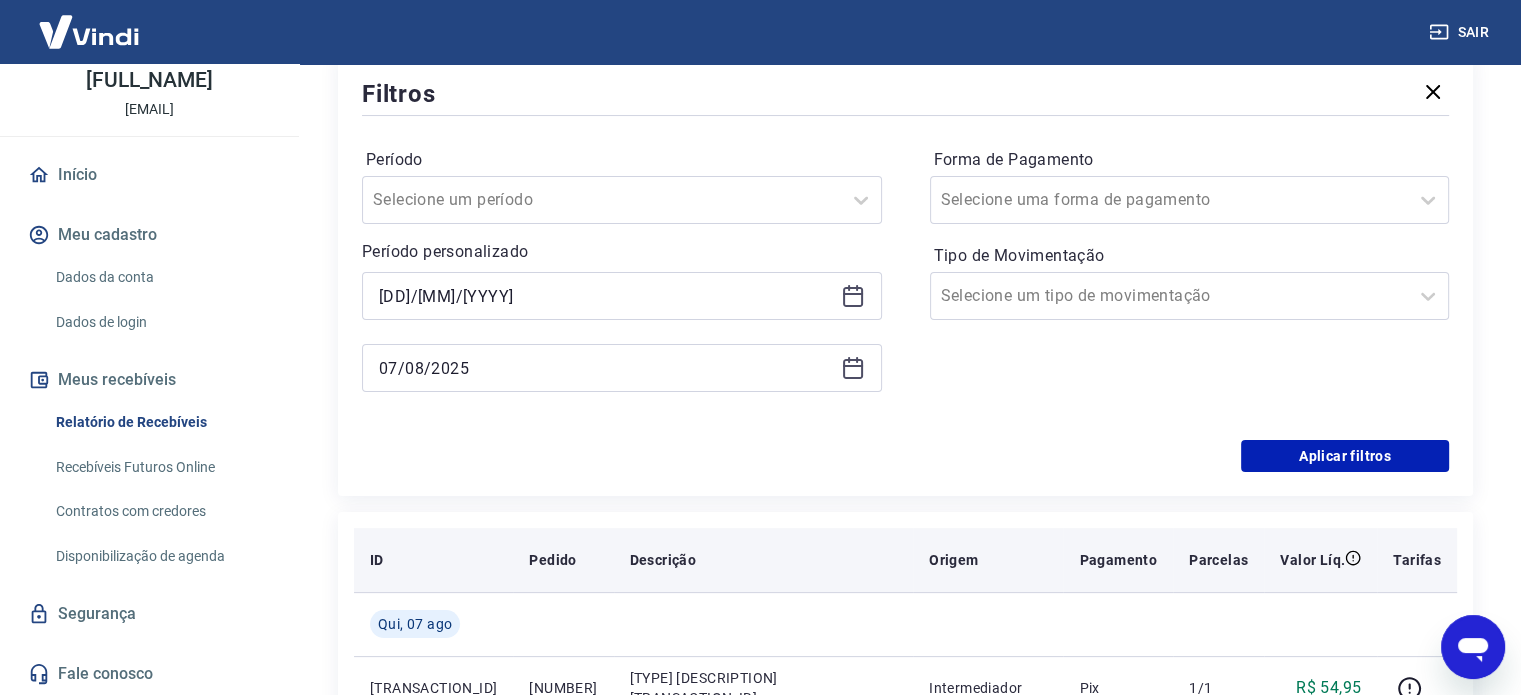 scroll, scrollTop: 300, scrollLeft: 0, axis: vertical 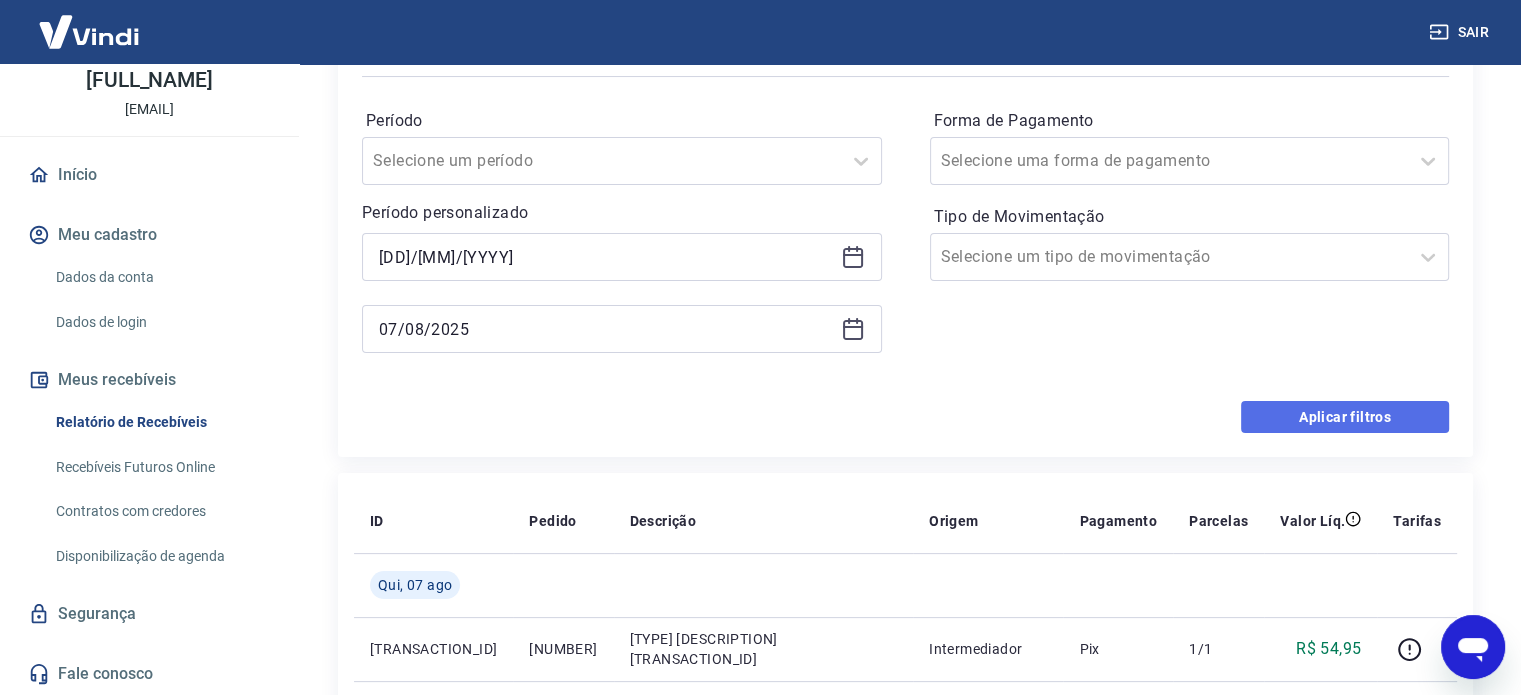 click on "Aplicar filtros" at bounding box center [1345, 417] 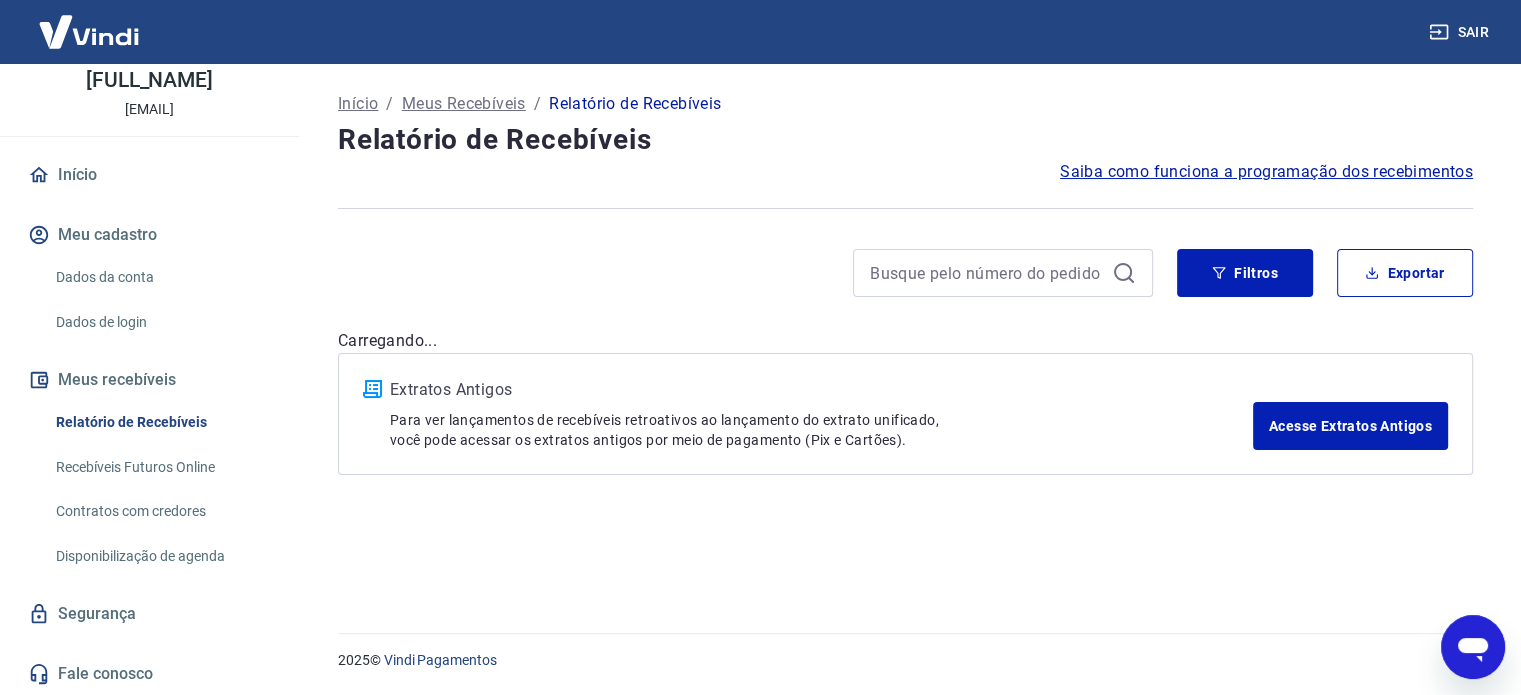 scroll, scrollTop: 0, scrollLeft: 0, axis: both 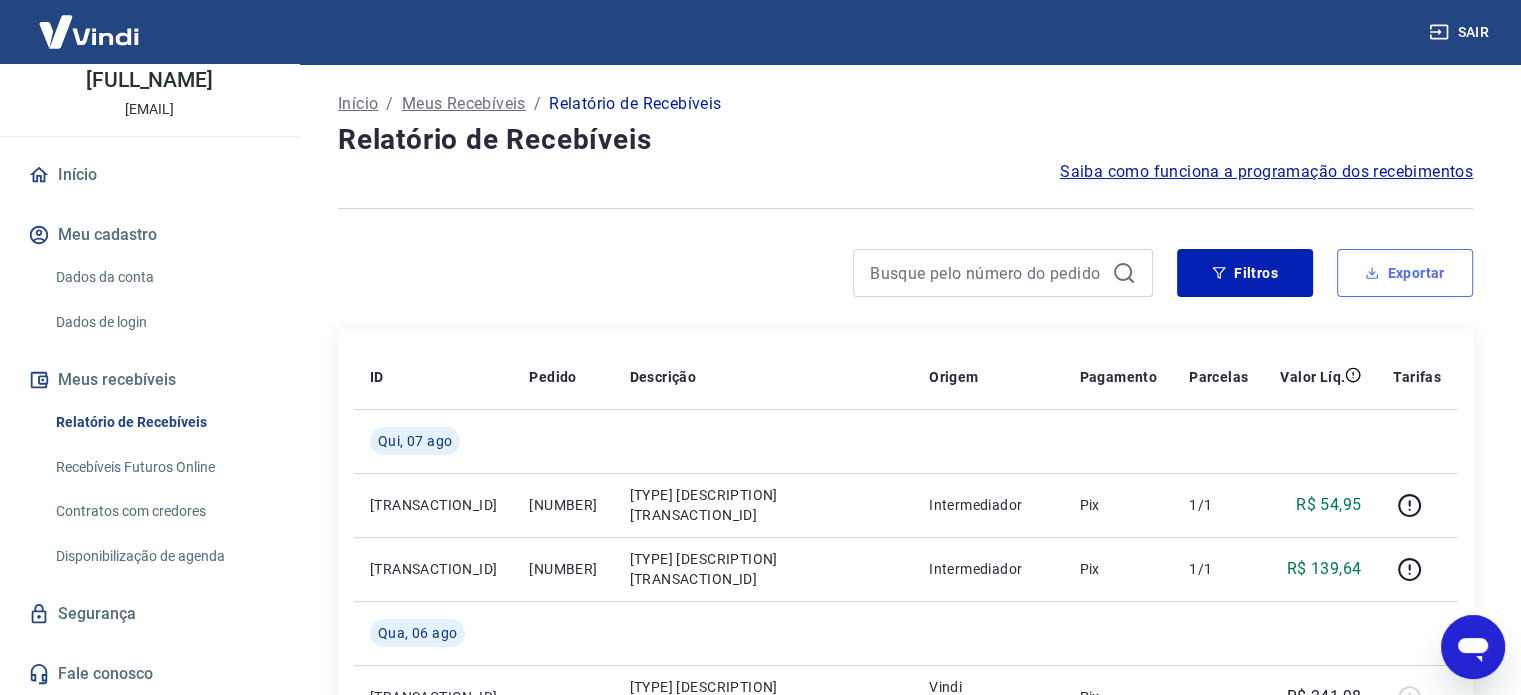click on "Exportar" at bounding box center [1405, 273] 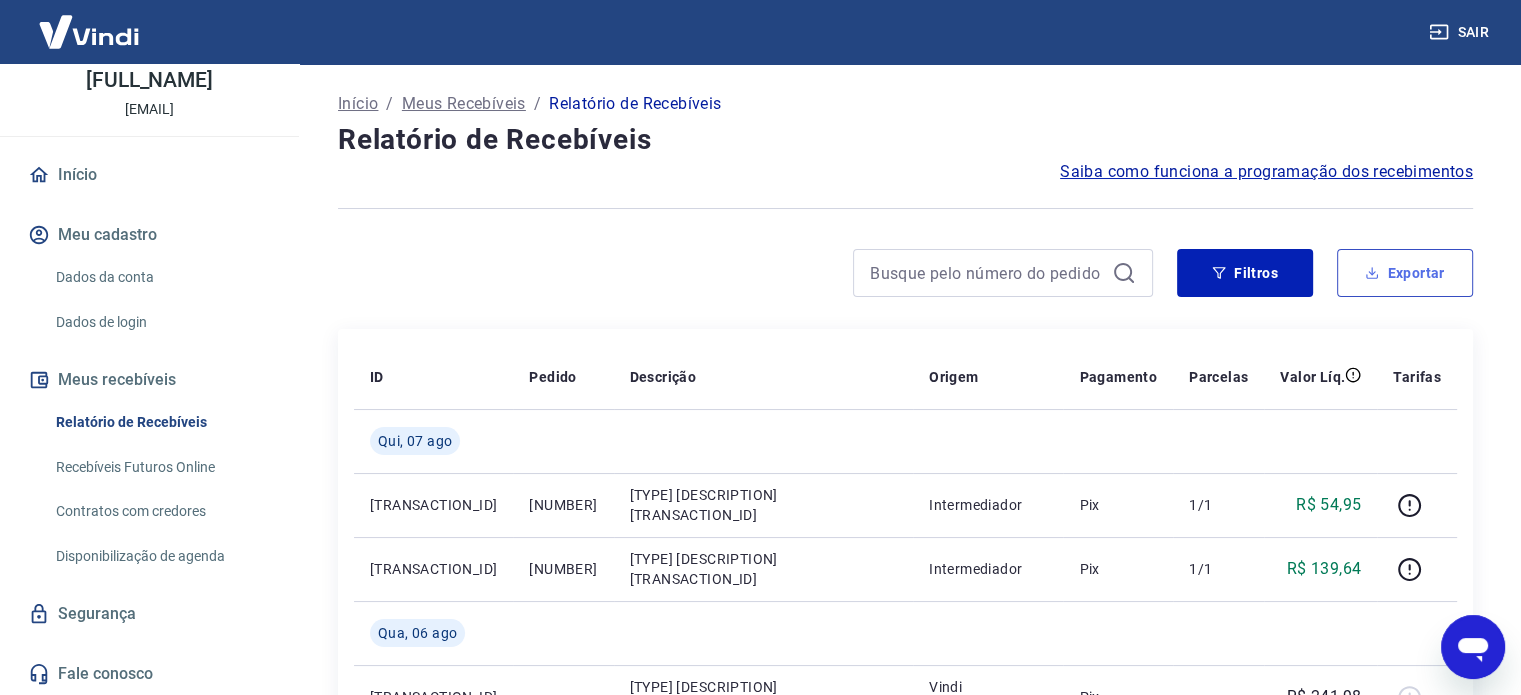 type on "[DD]/[MM]/[YYYY]" 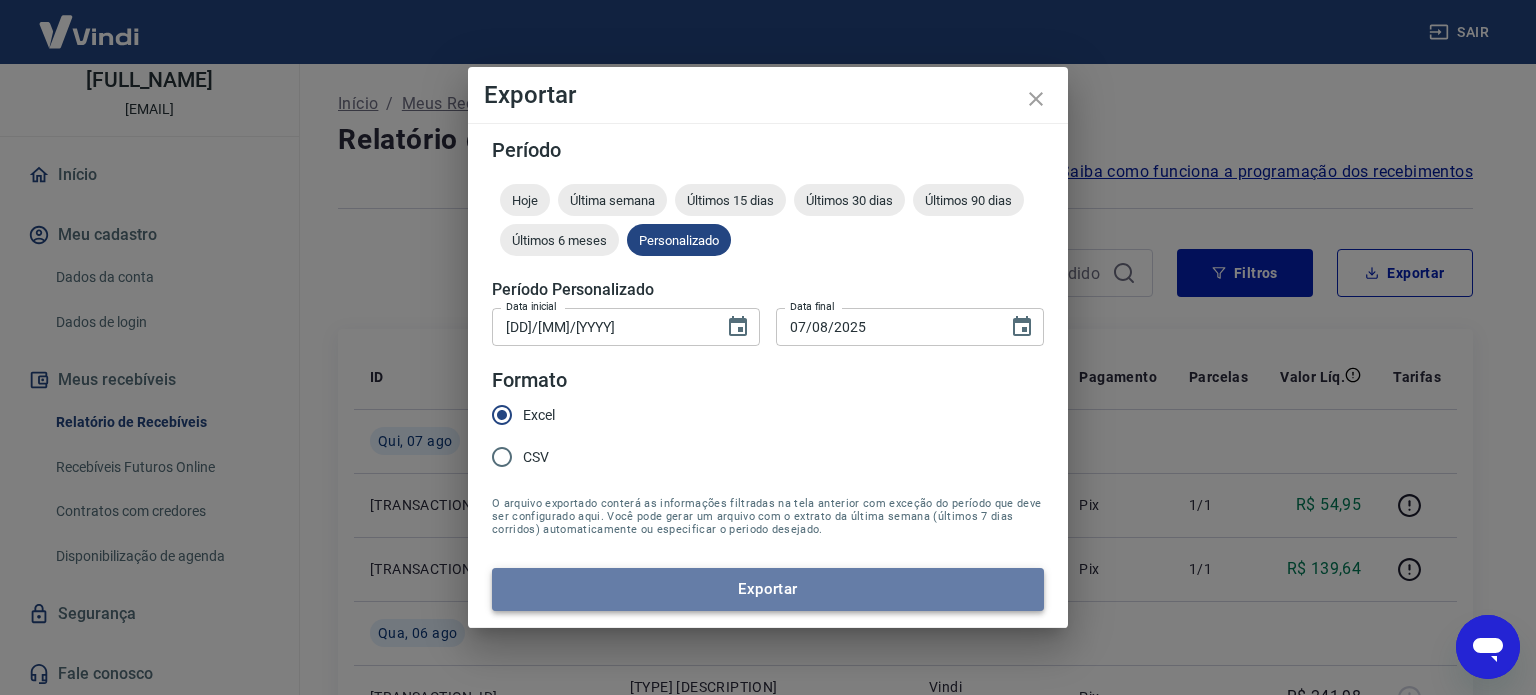 click on "Exportar" at bounding box center [768, 589] 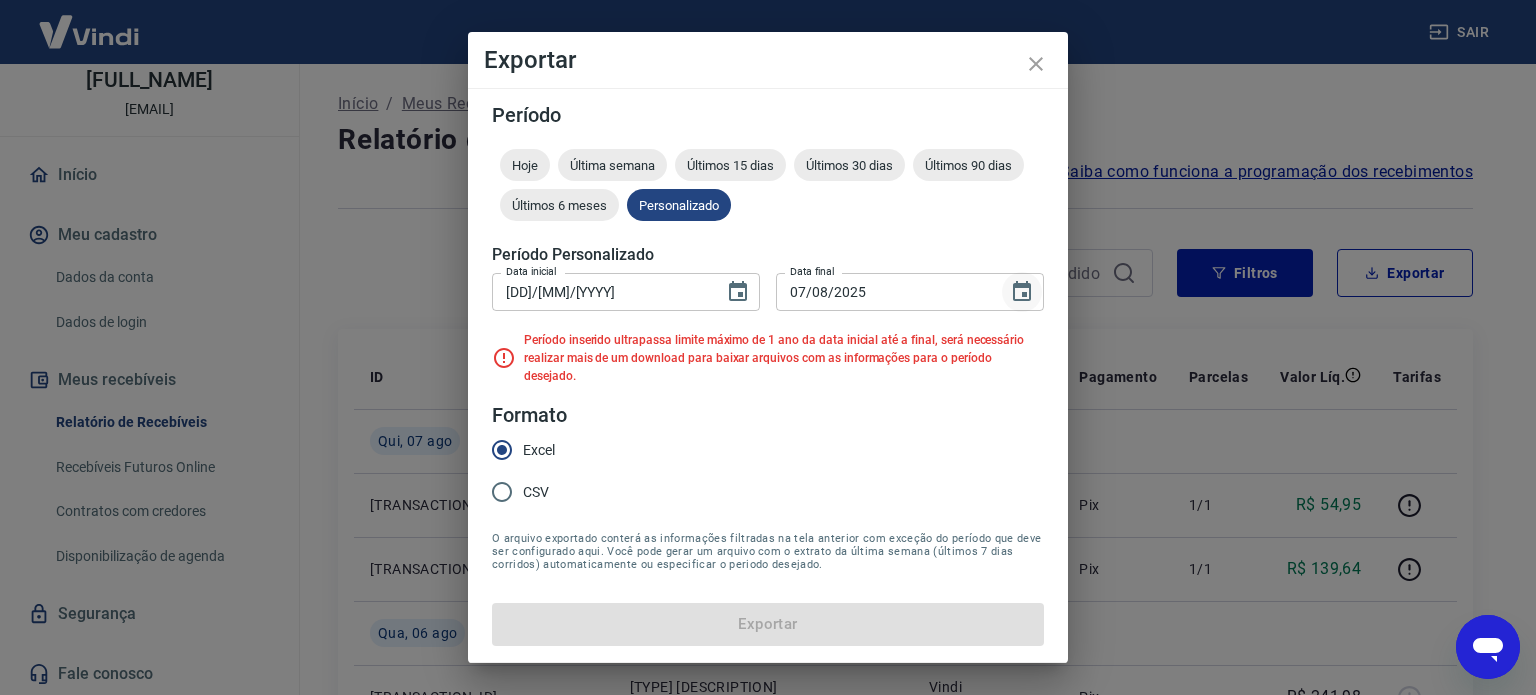 click 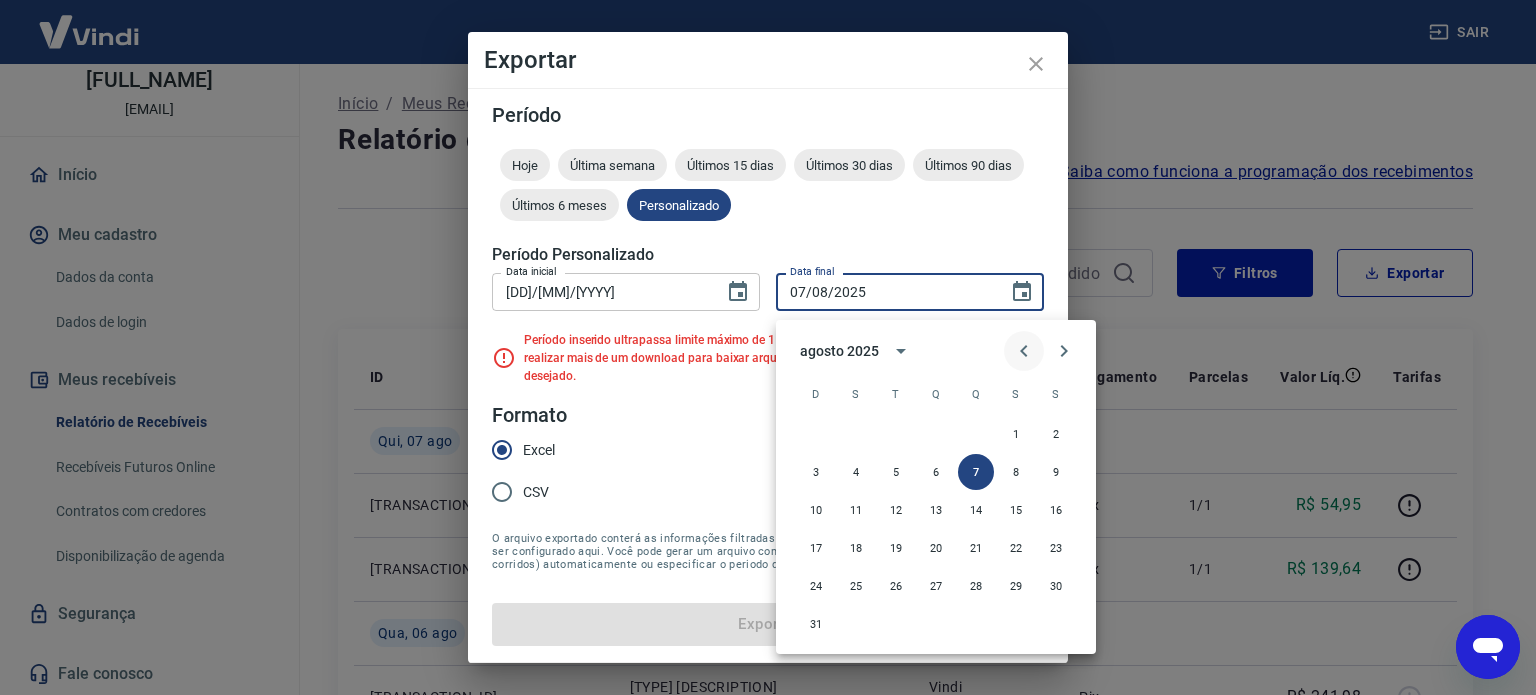 click 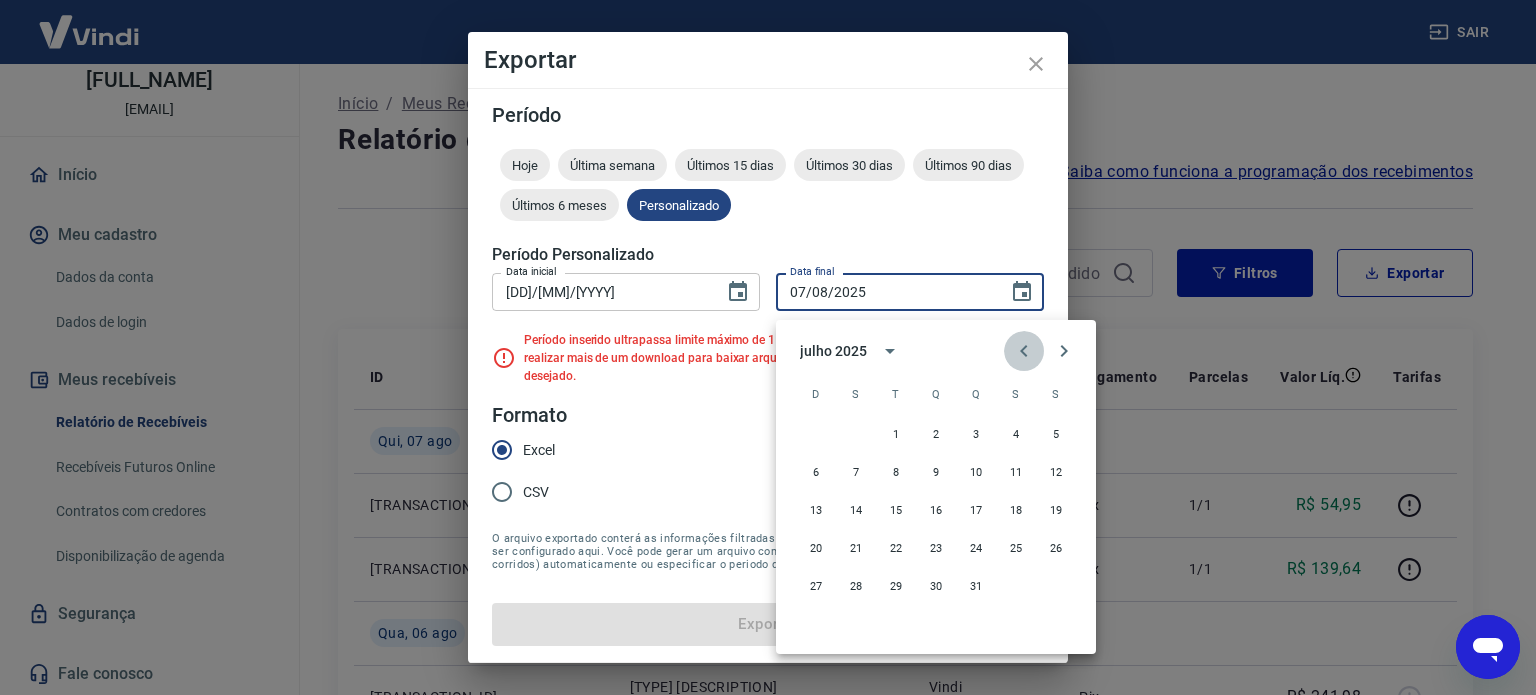 click 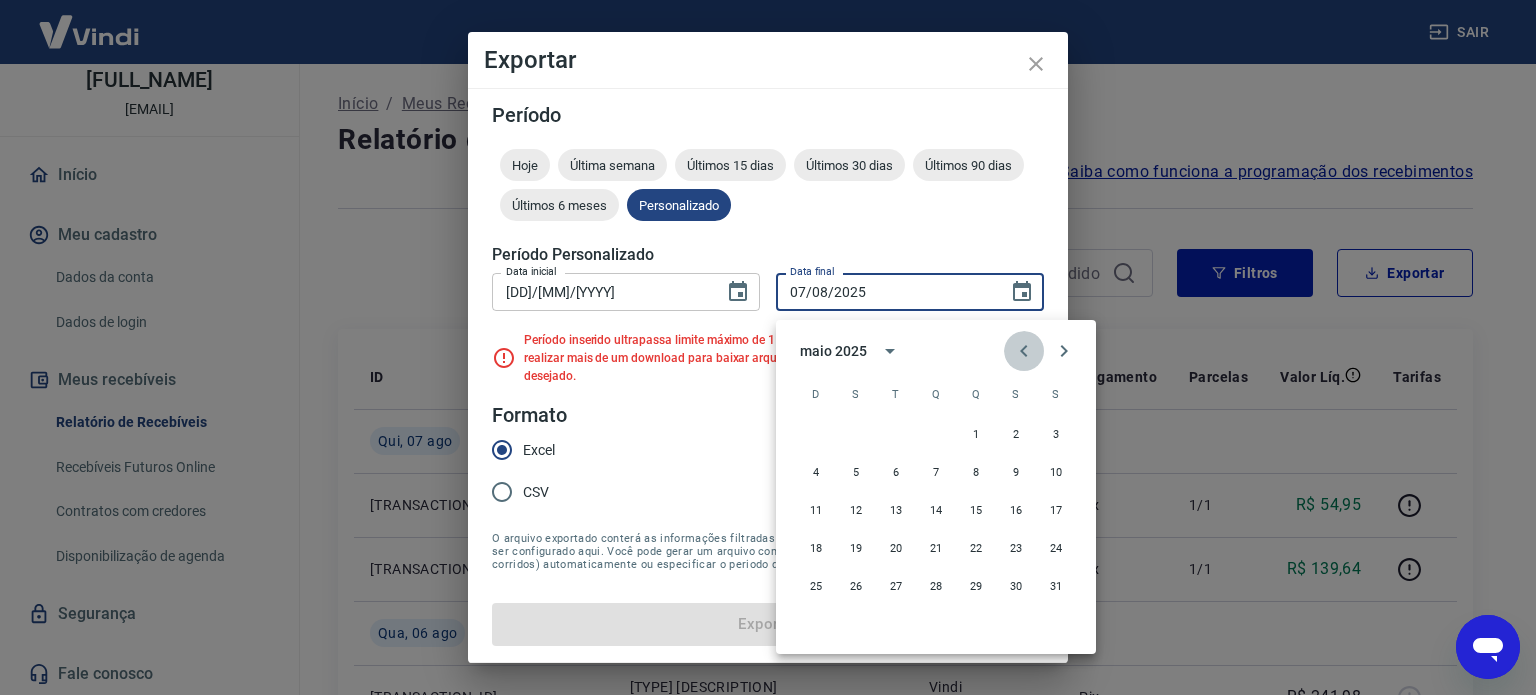 click 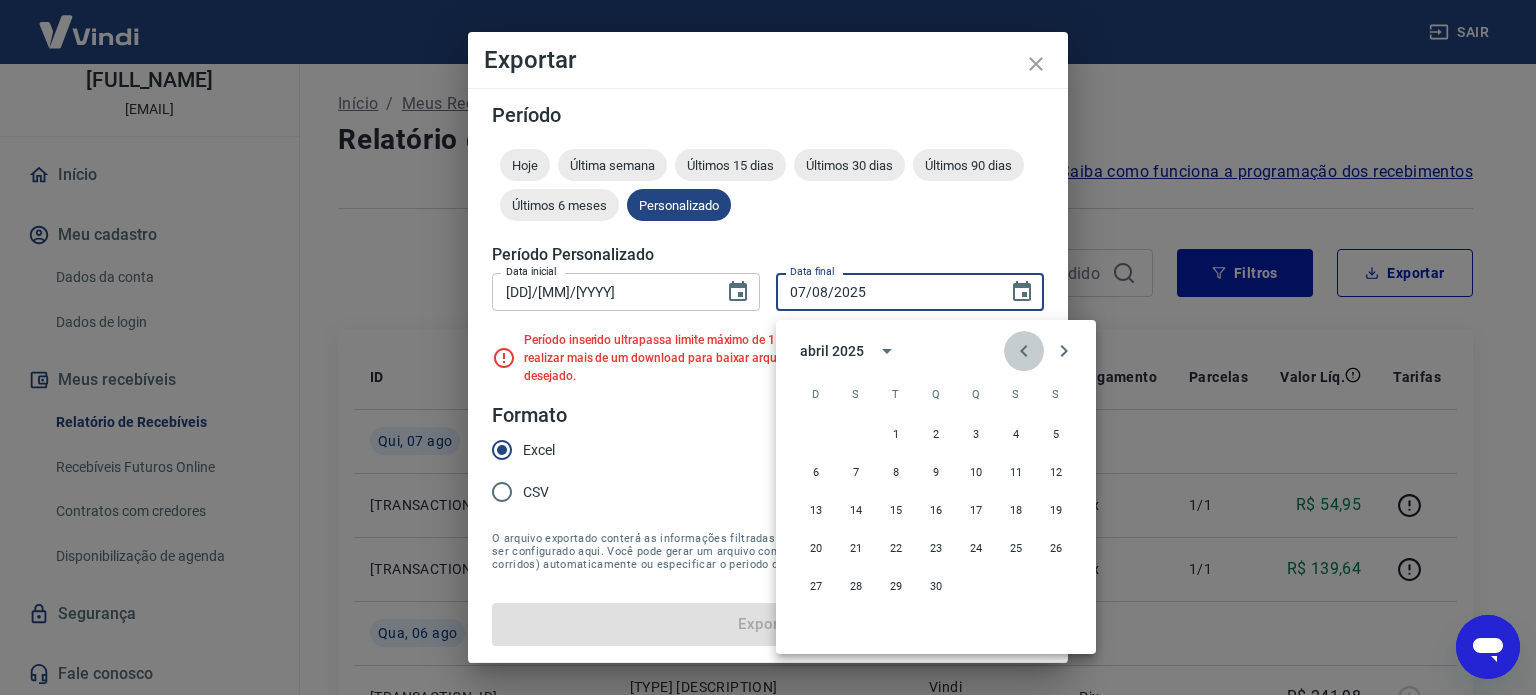 click 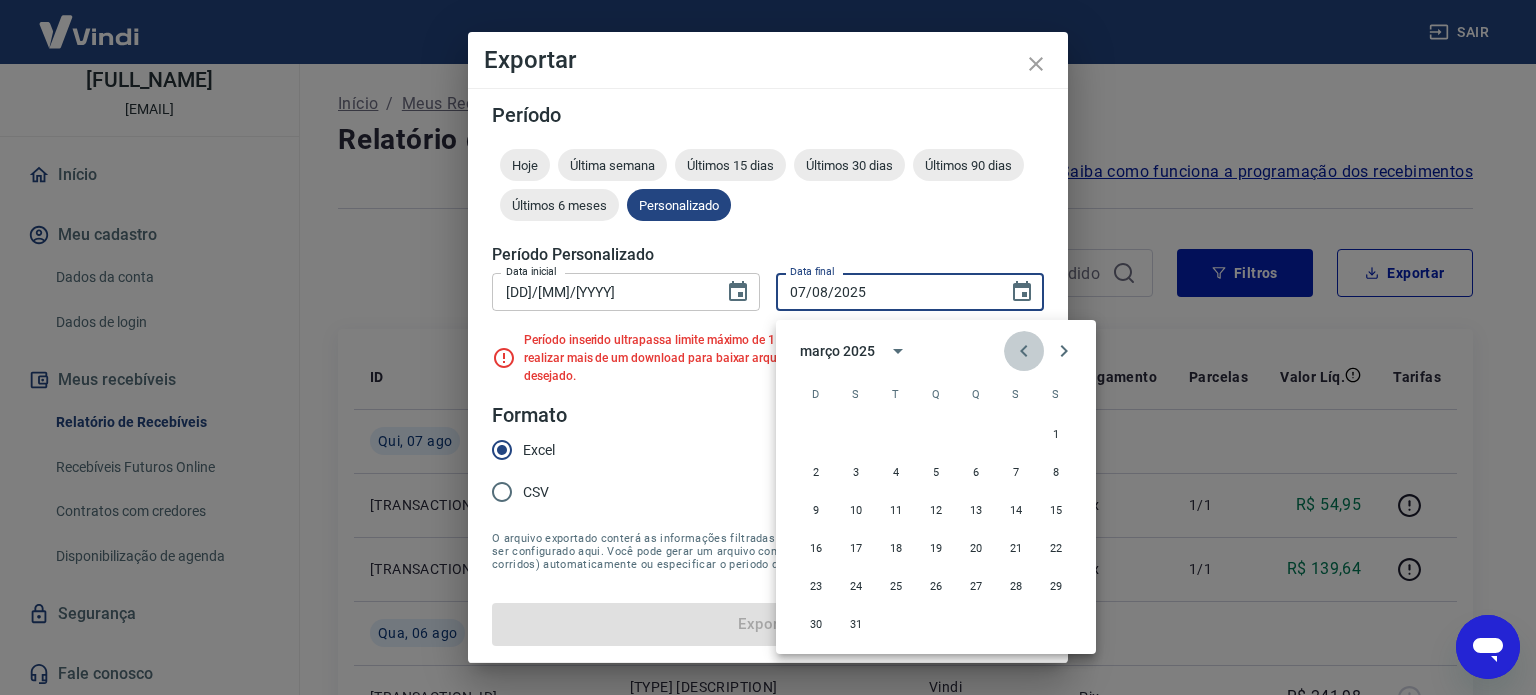 click 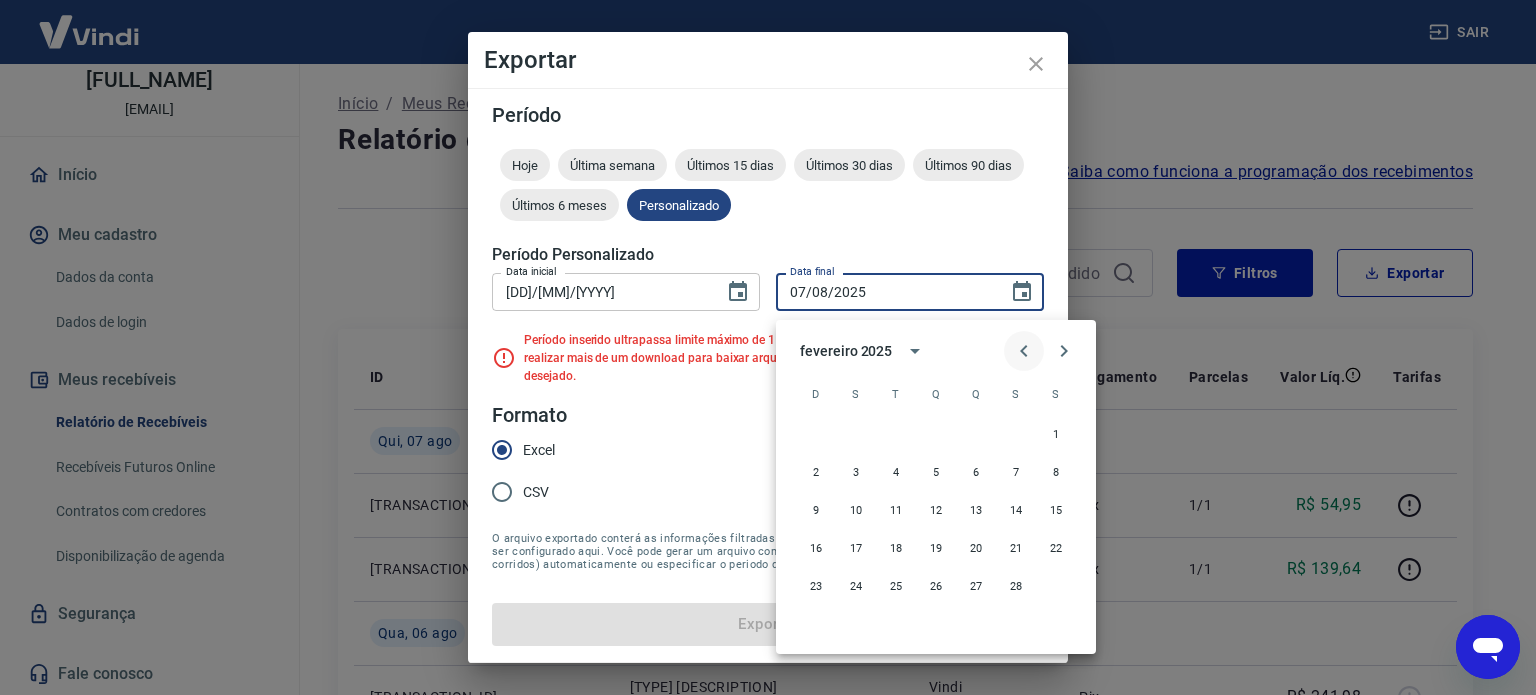 click 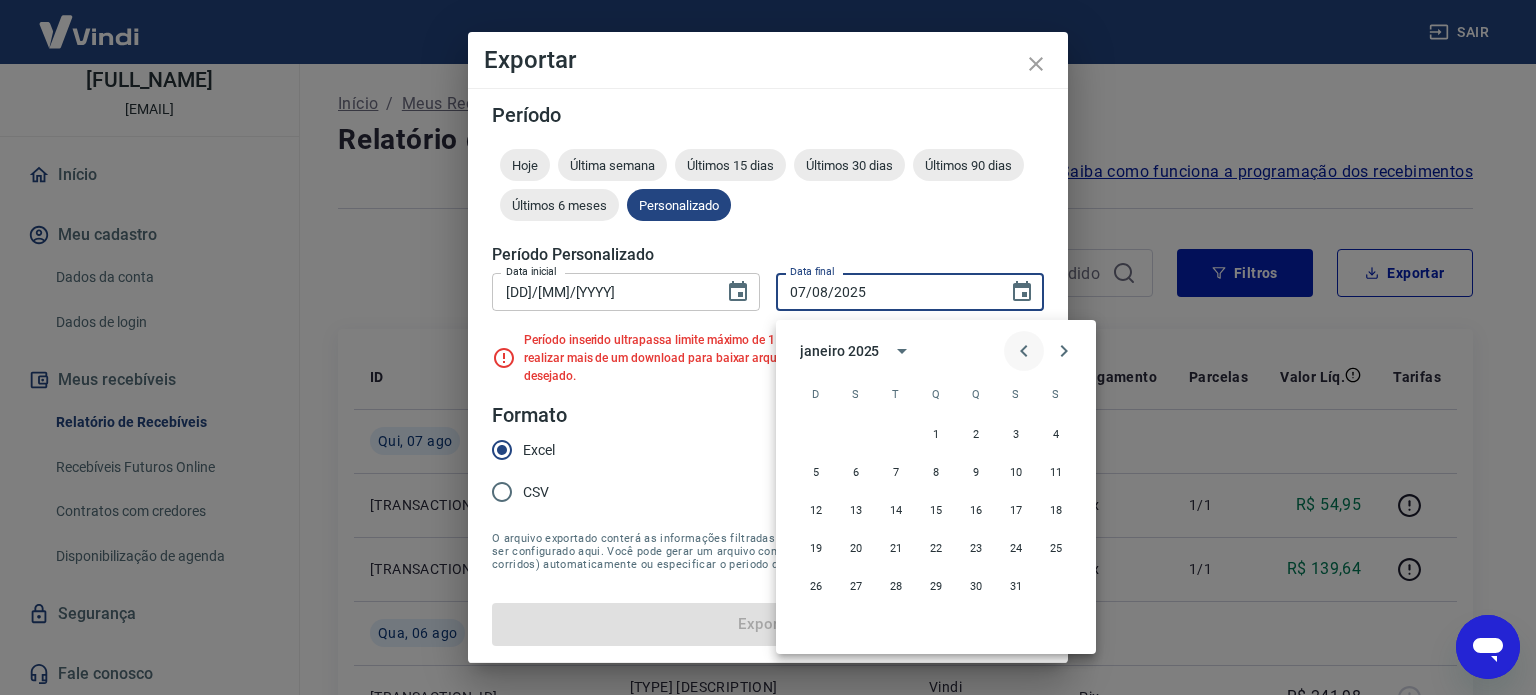 click 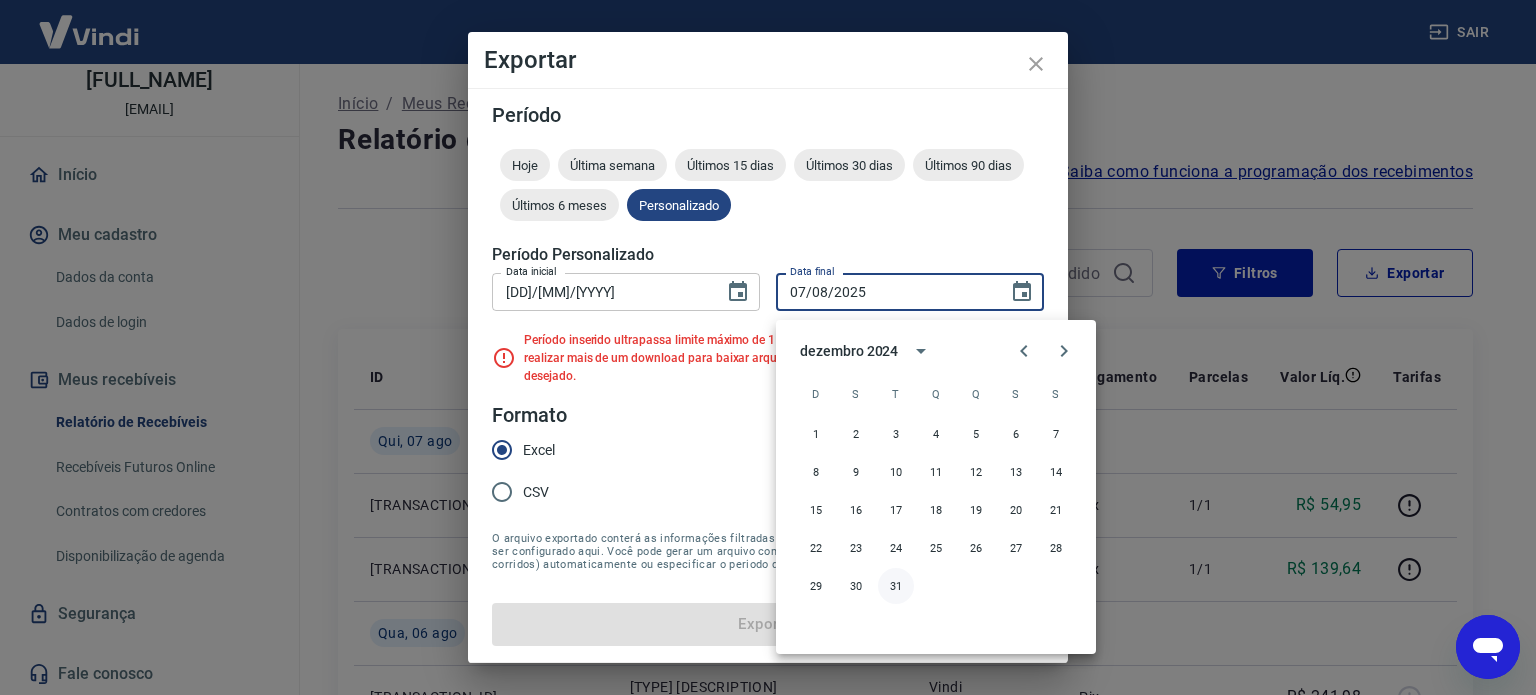 click on "31" at bounding box center [896, 586] 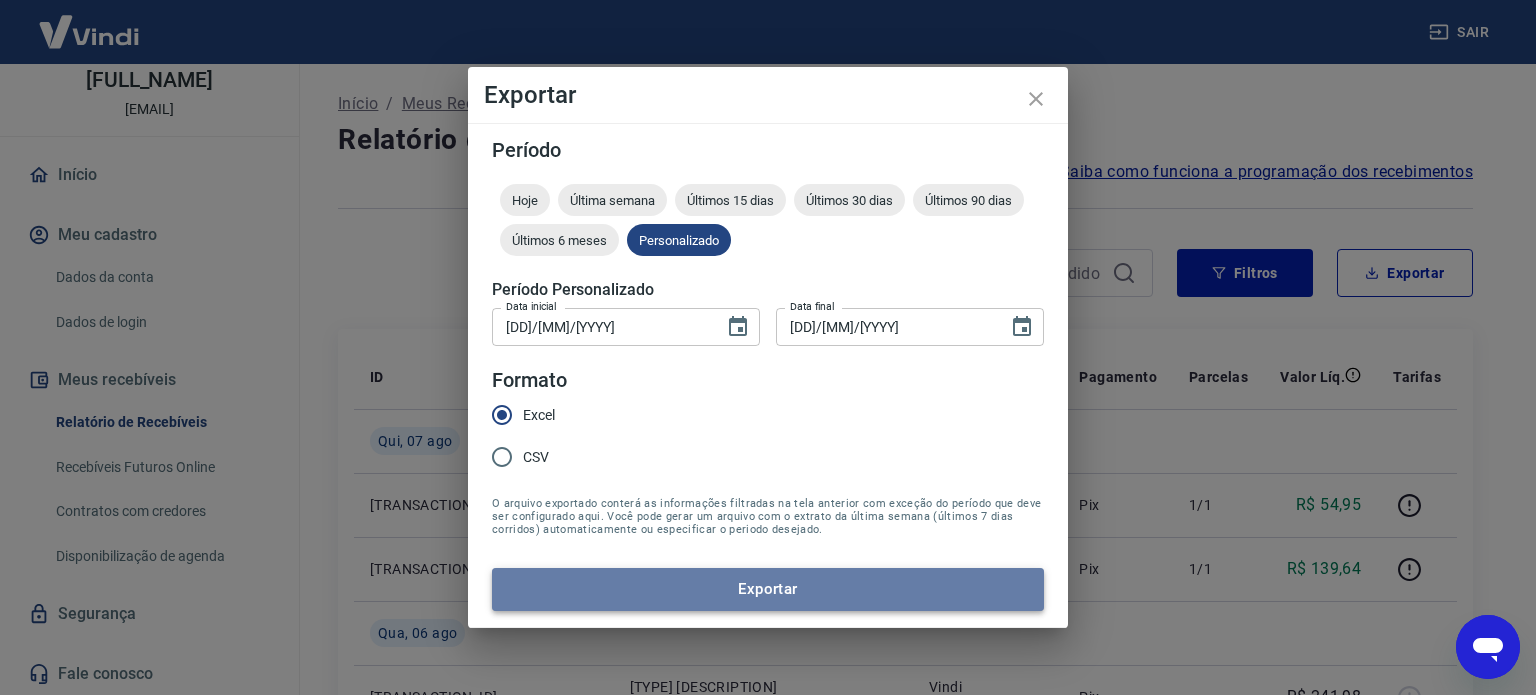 click on "Exportar" at bounding box center [768, 589] 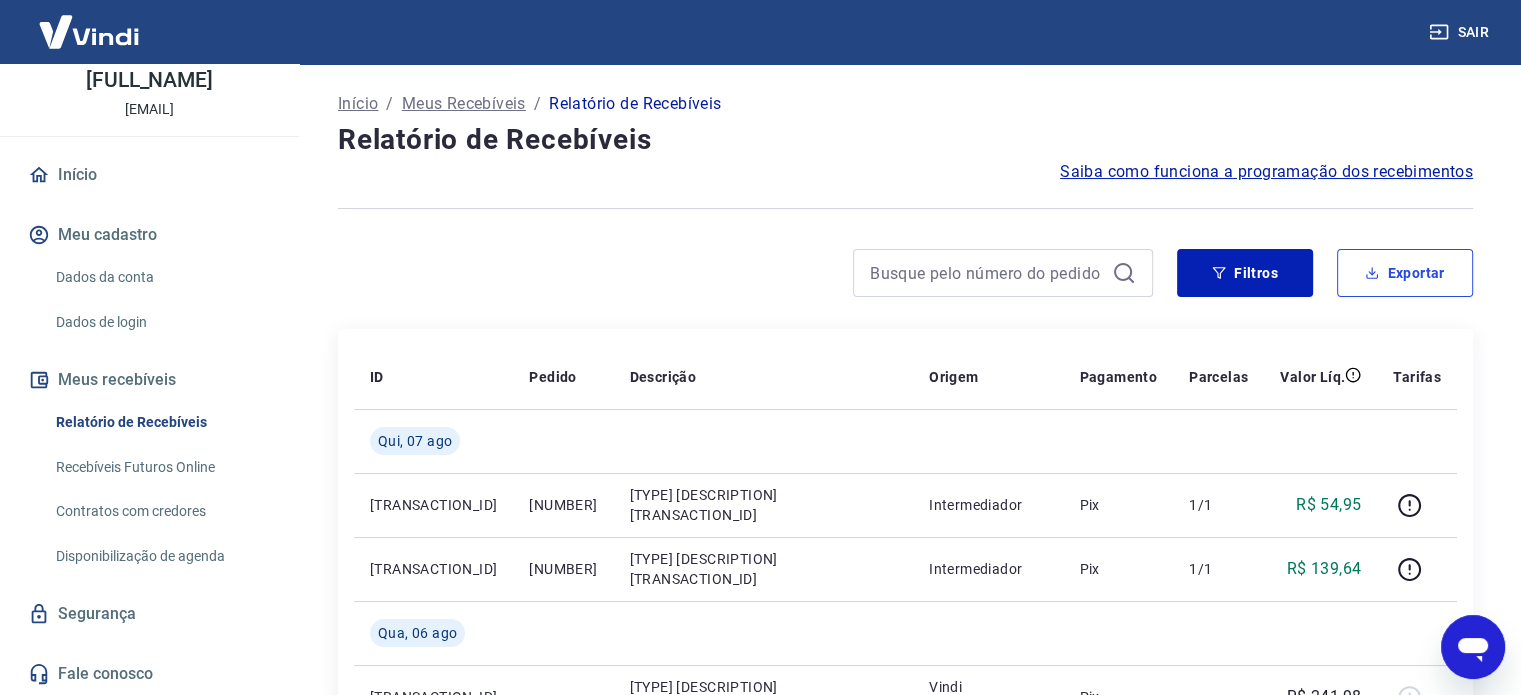type on "x" 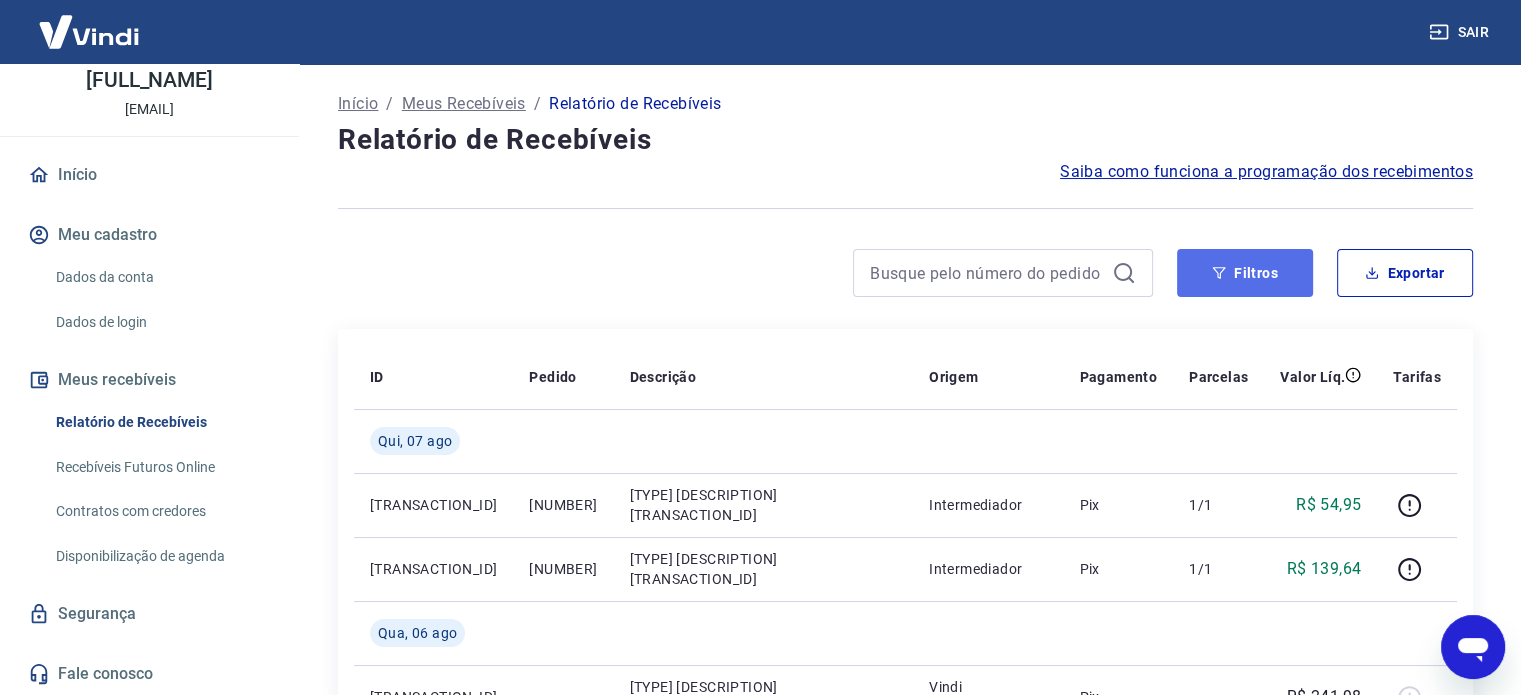 click on "Filtros" at bounding box center (1245, 273) 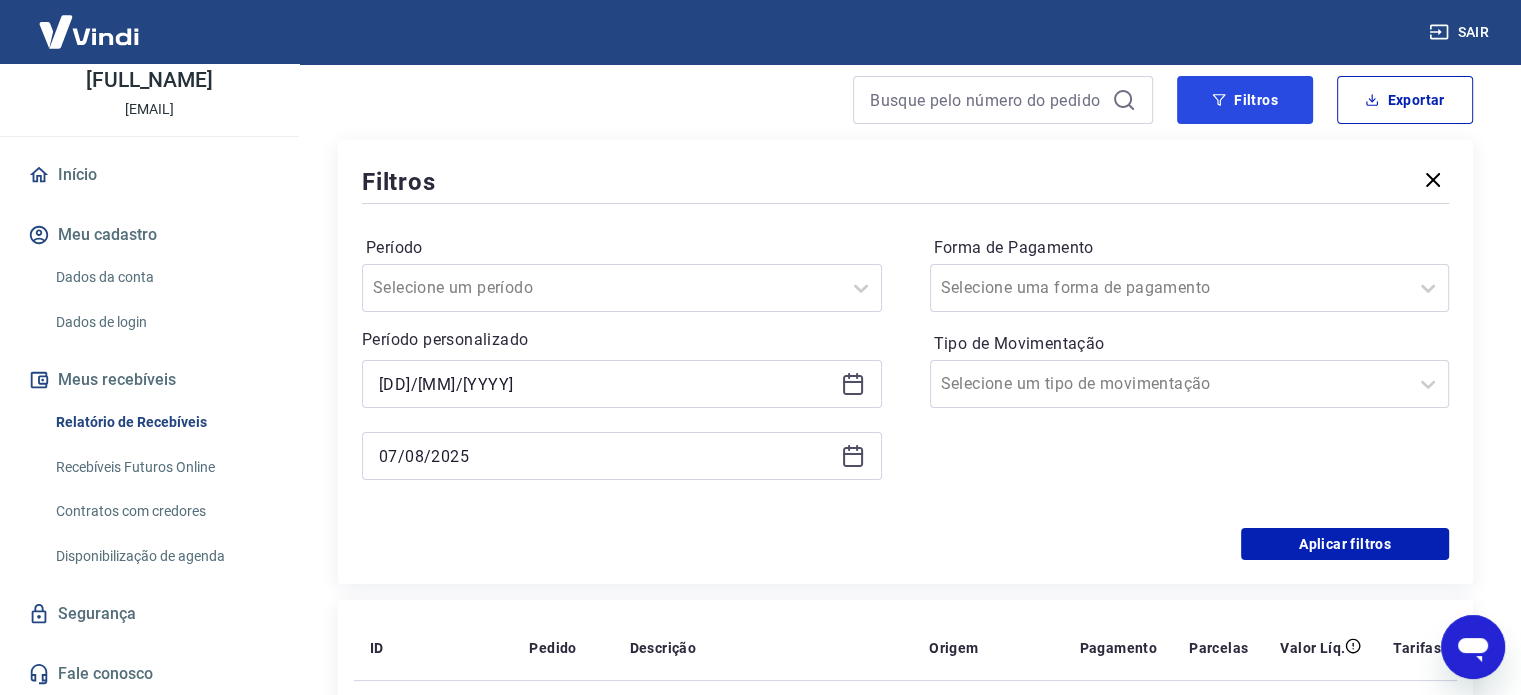 scroll, scrollTop: 200, scrollLeft: 0, axis: vertical 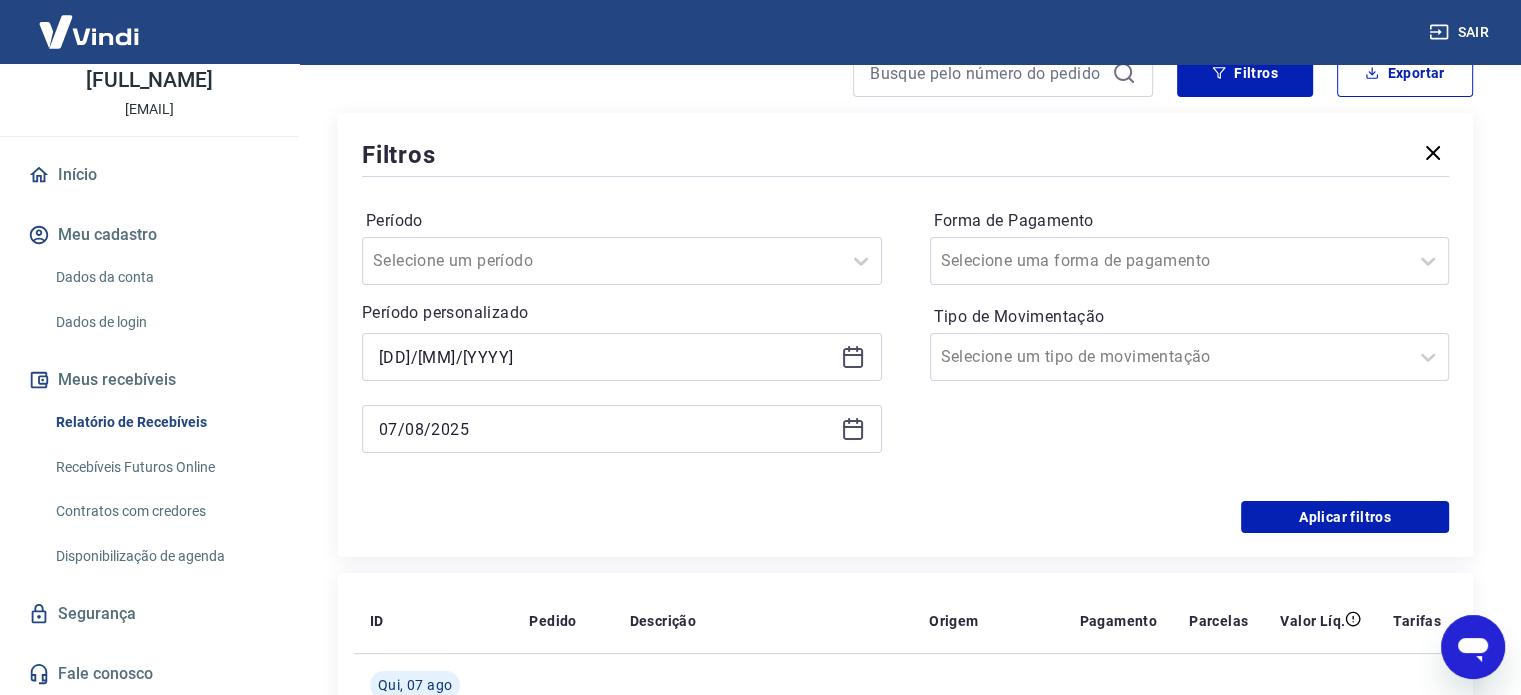click 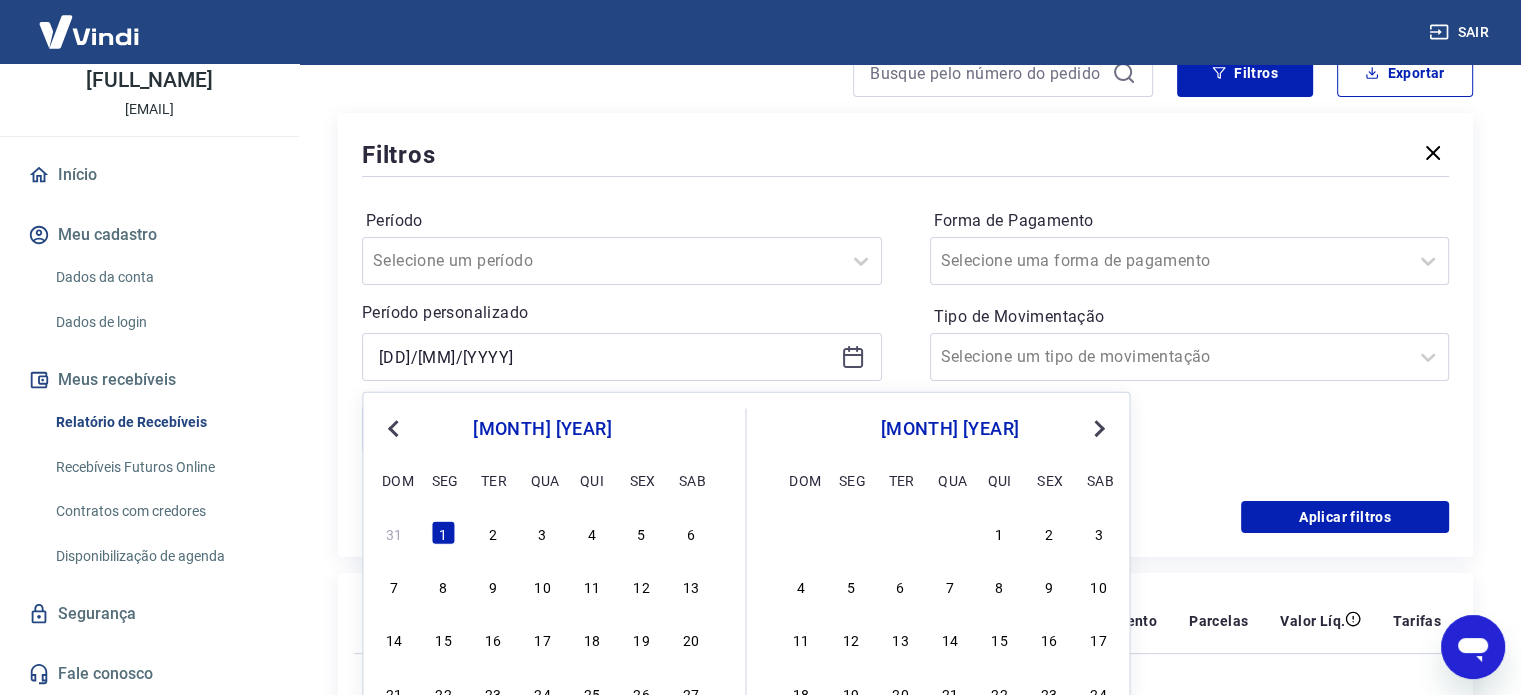 click on "Previous Month" at bounding box center [395, 427] 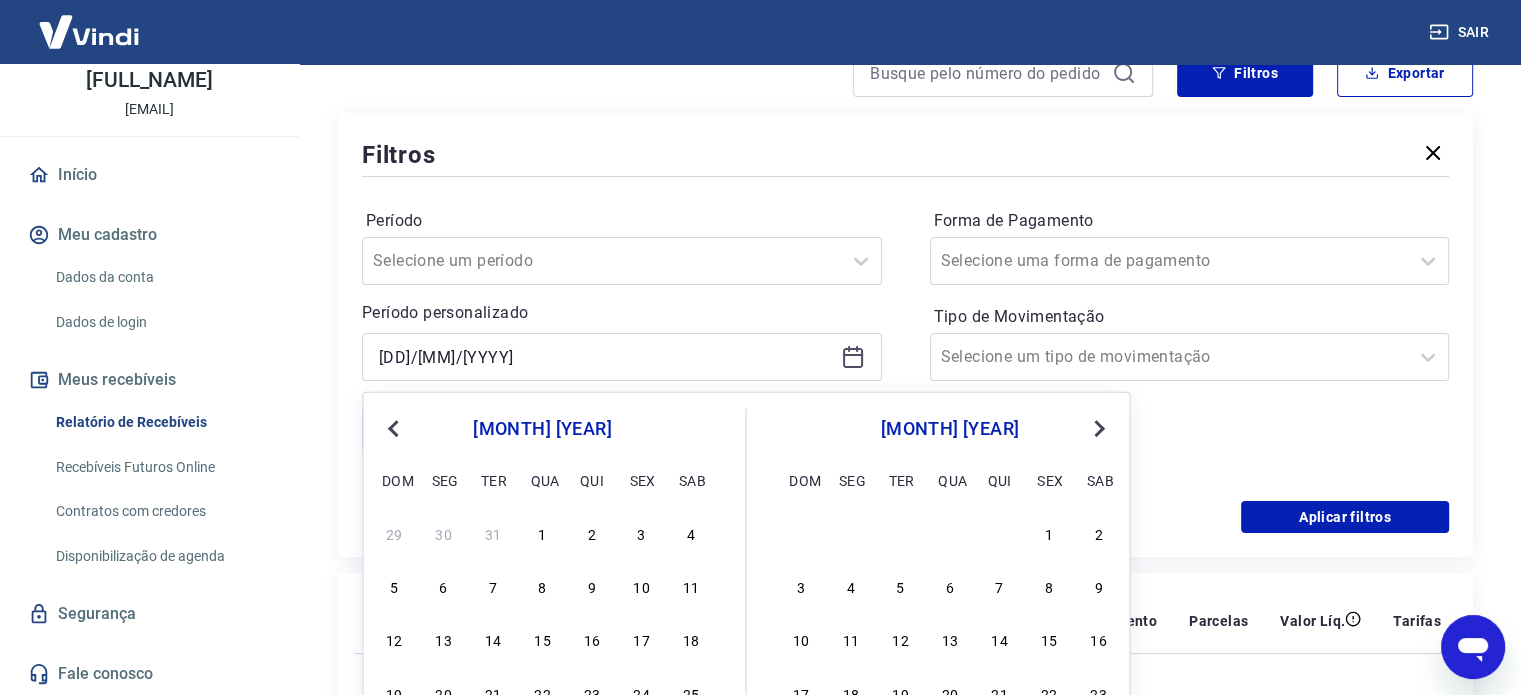 click on "Previous Month" at bounding box center [395, 427] 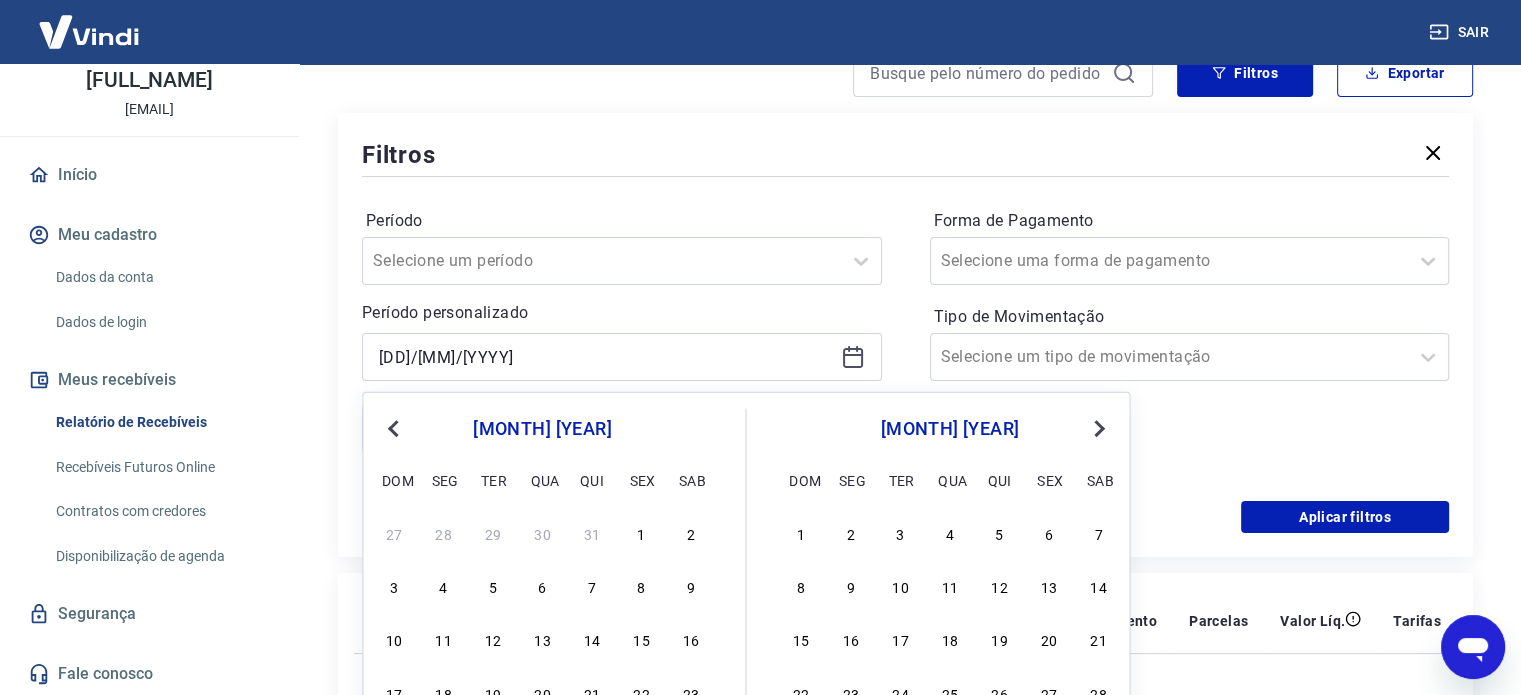 click on "Previous Month" at bounding box center (395, 427) 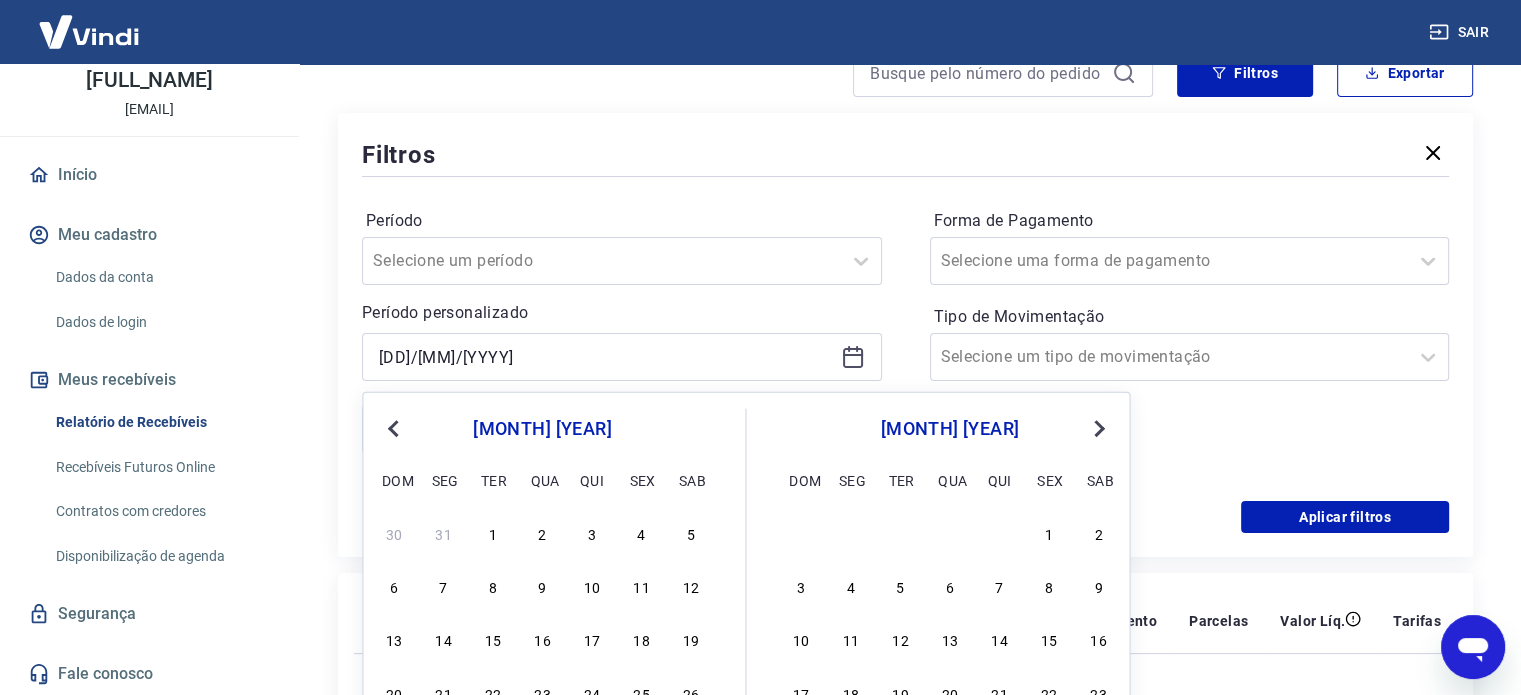 click on "Previous Month" at bounding box center (395, 427) 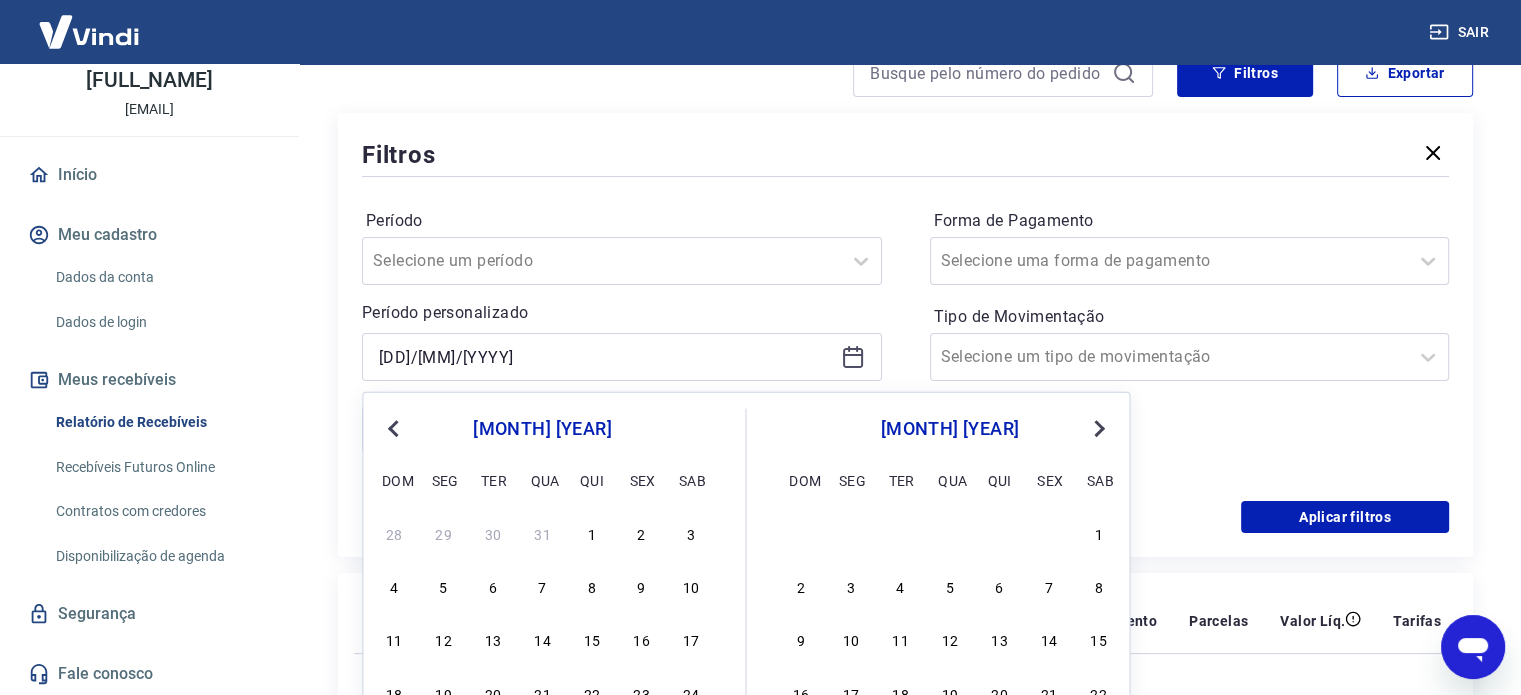 click on "Previous Month" at bounding box center (395, 427) 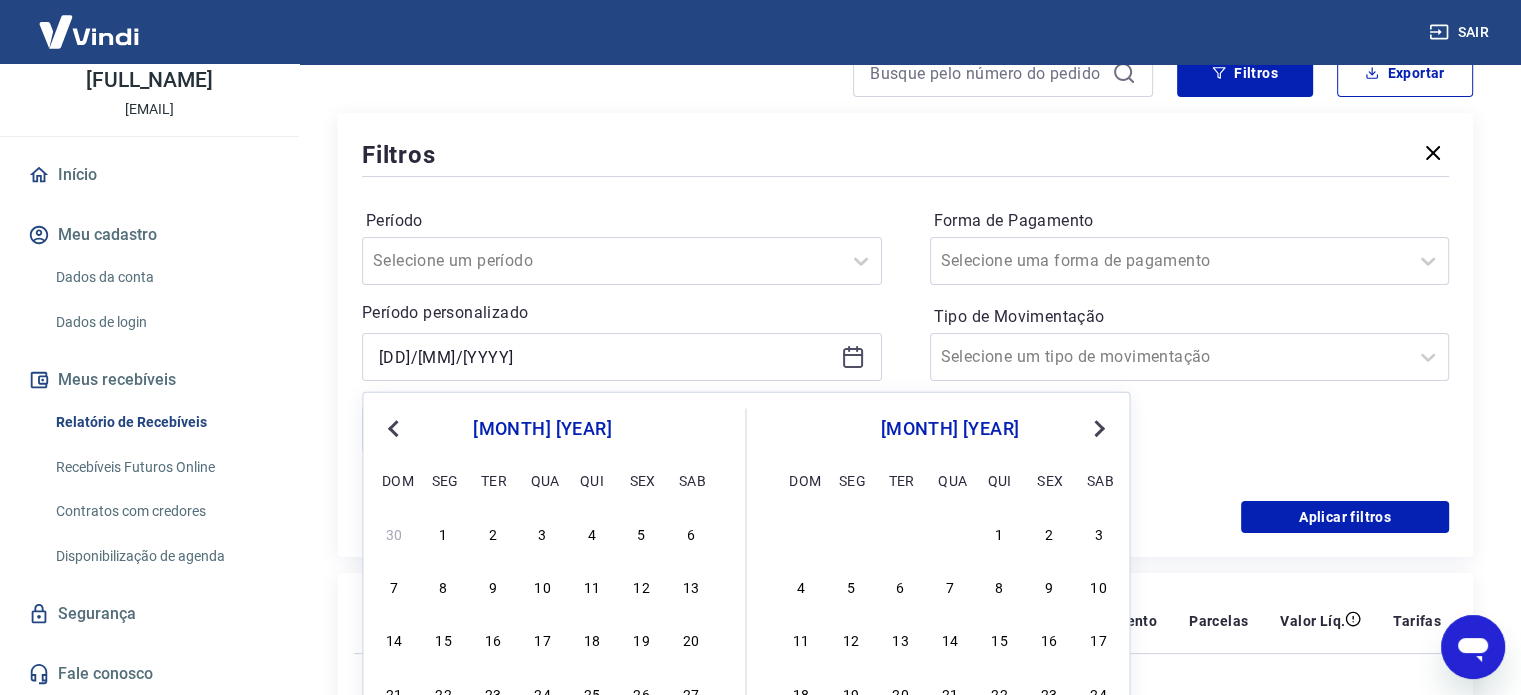 click on "Previous Month" at bounding box center [395, 427] 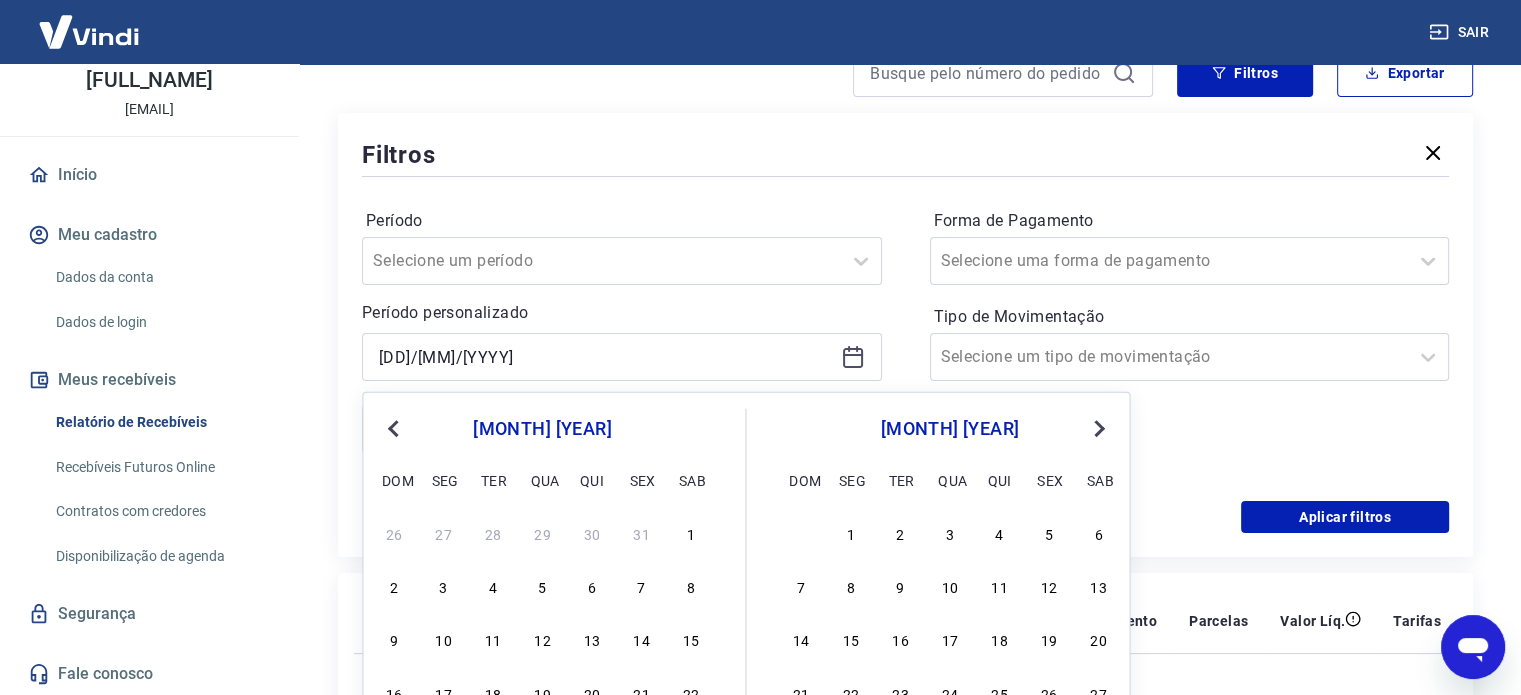 click on "Previous Month" at bounding box center [395, 427] 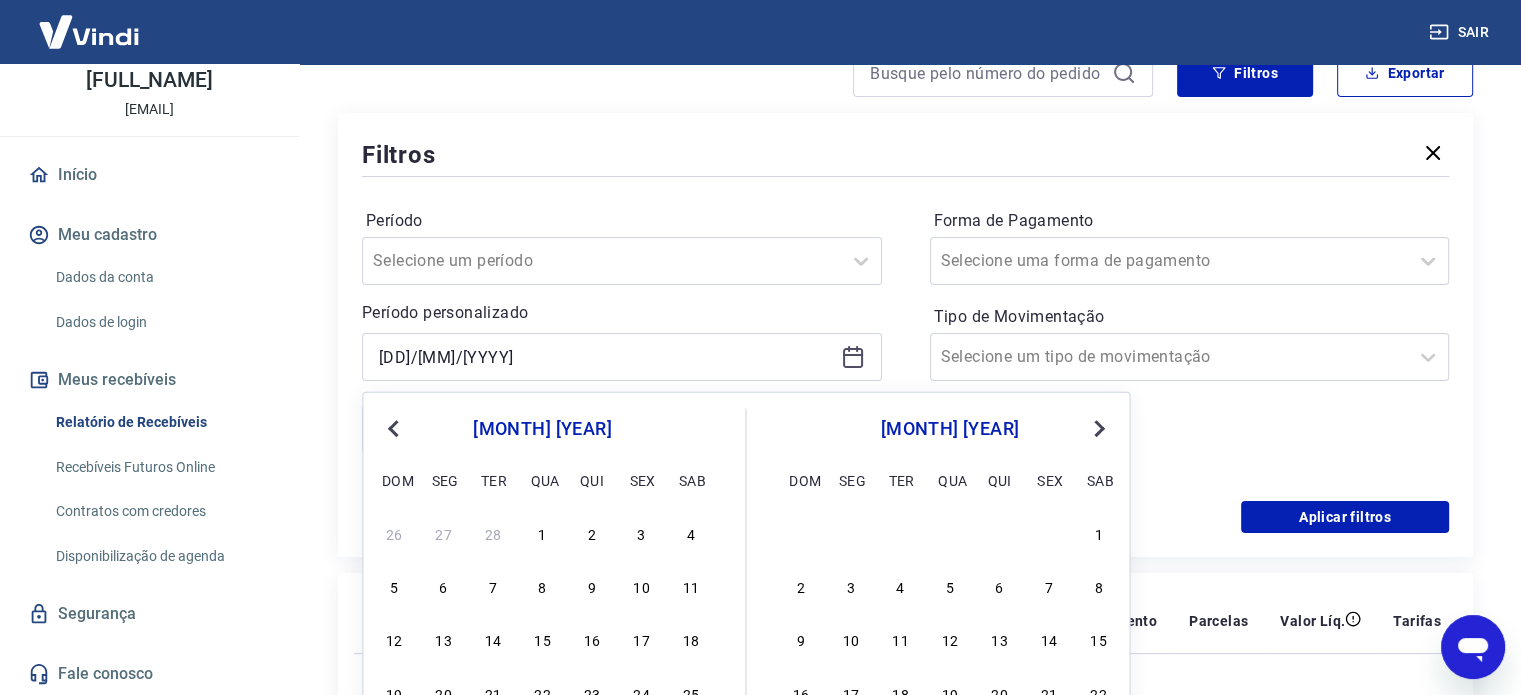 click on "Previous Month" at bounding box center [395, 427] 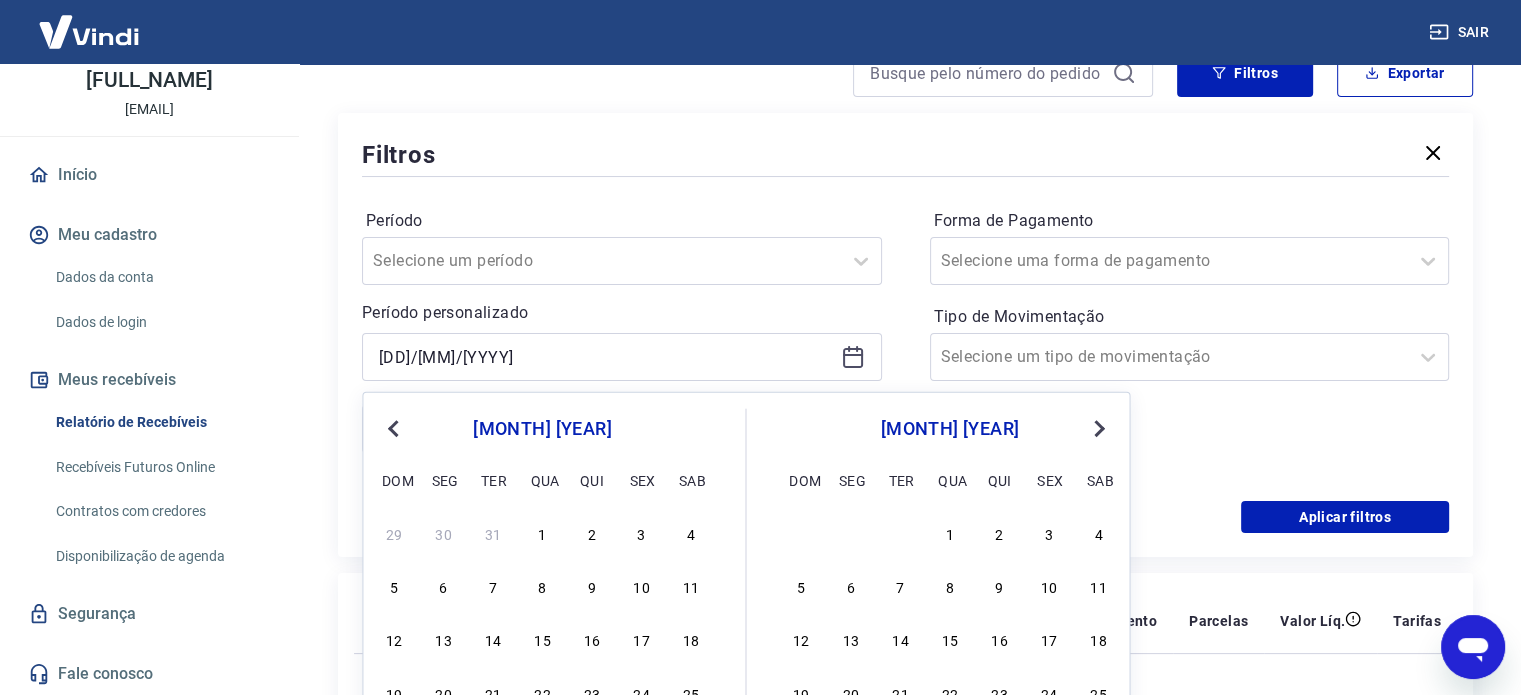click on "Previous Month" at bounding box center [395, 427] 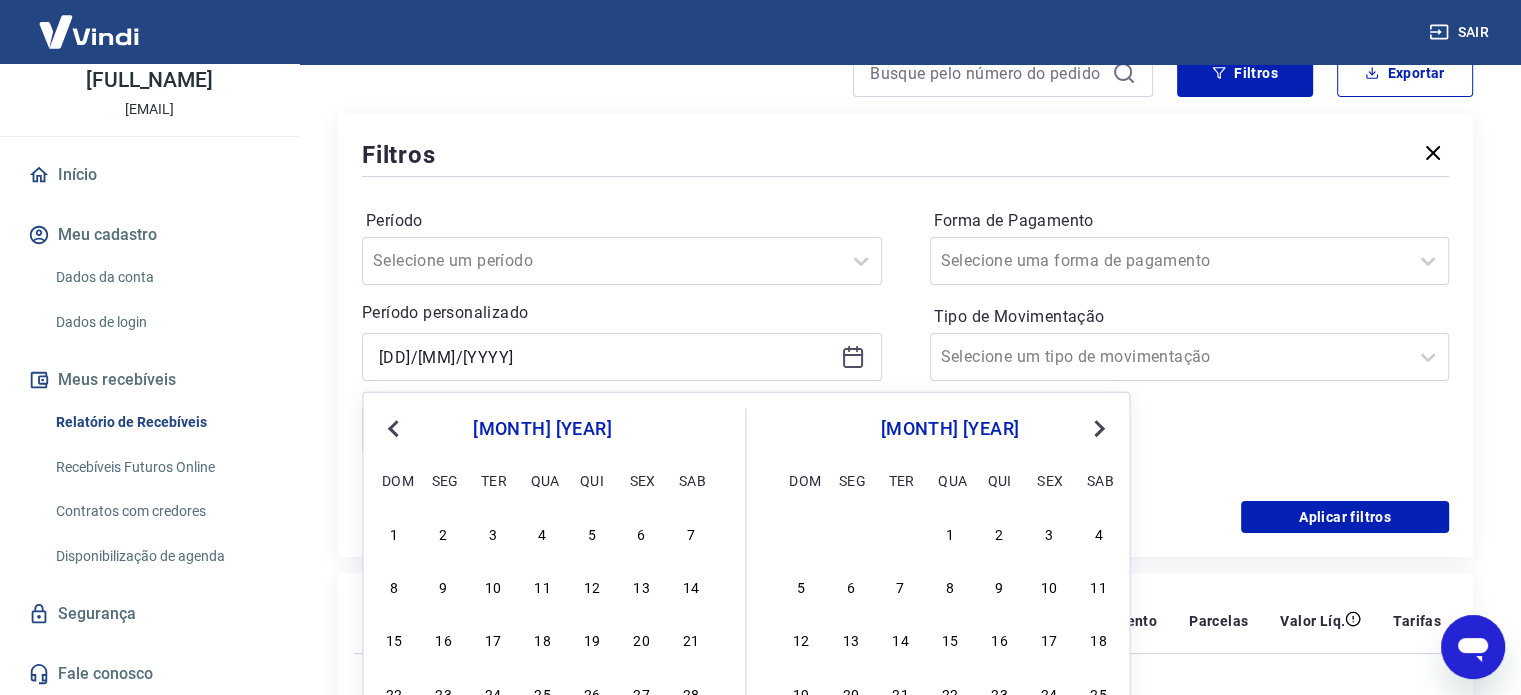 click on "Previous Month" at bounding box center (395, 427) 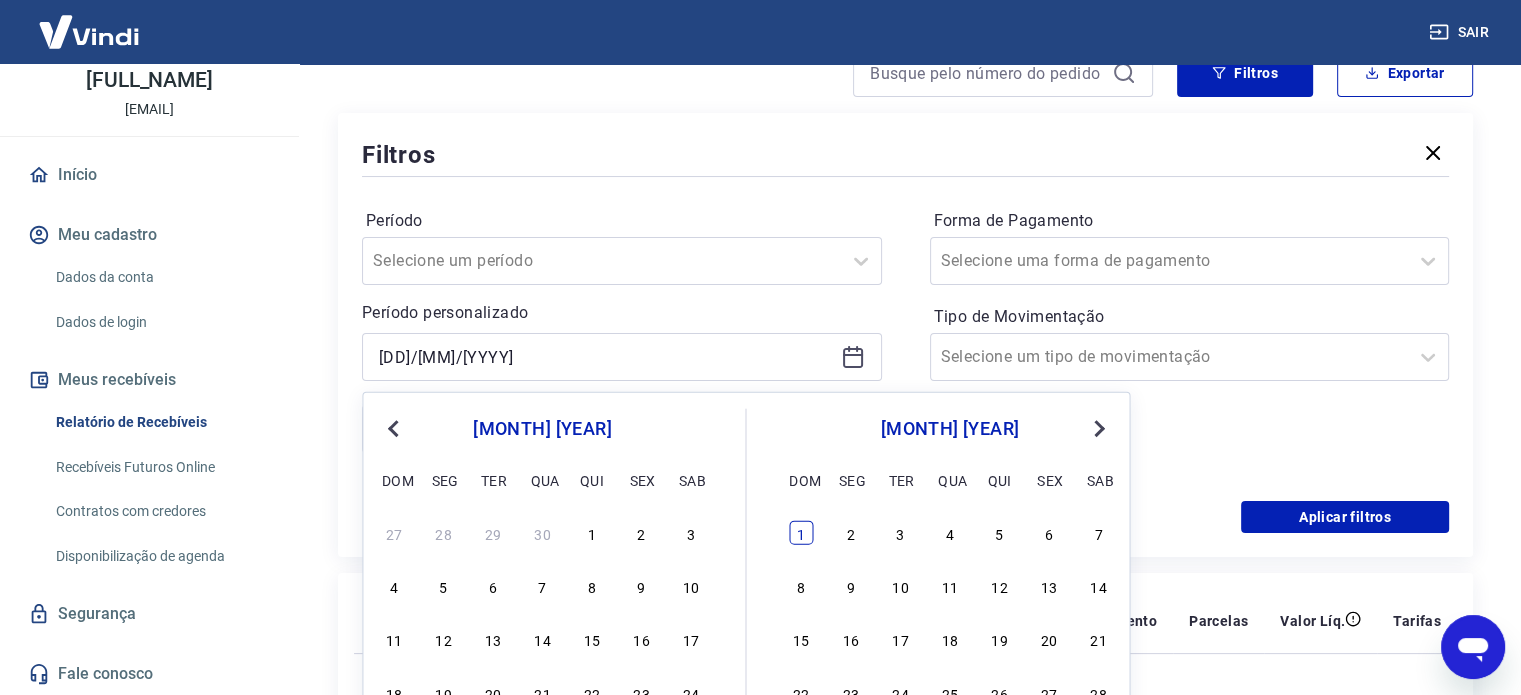 click on "1" at bounding box center (801, 533) 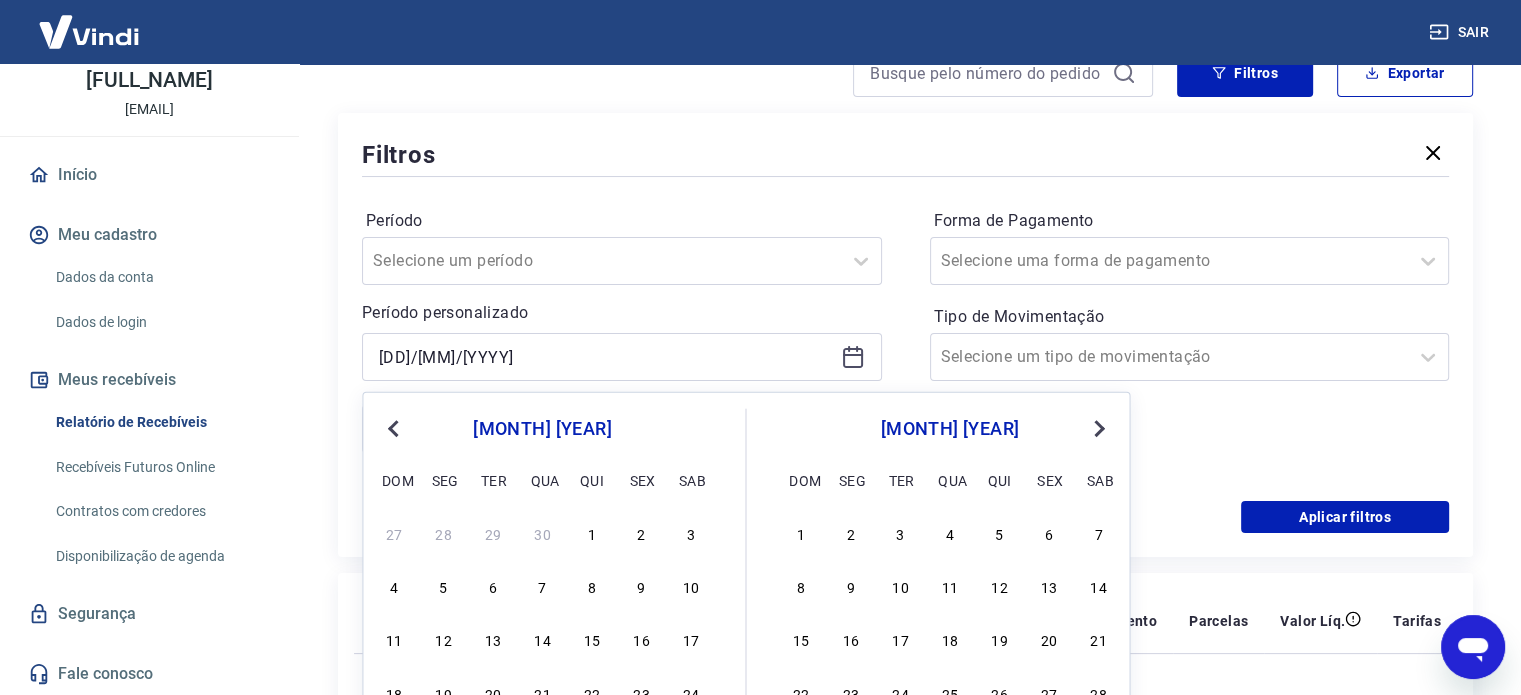 type on "[DD]/[MM]/[YYYY]" 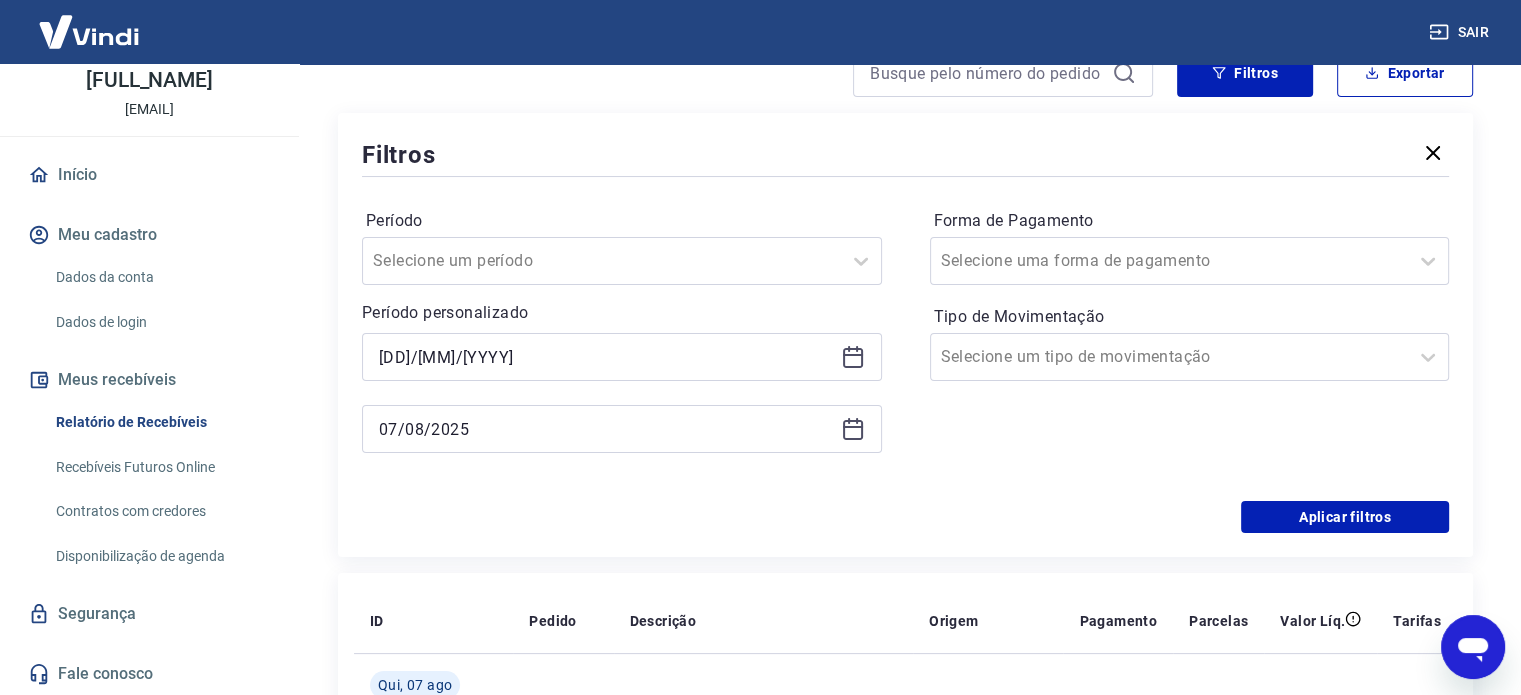 click 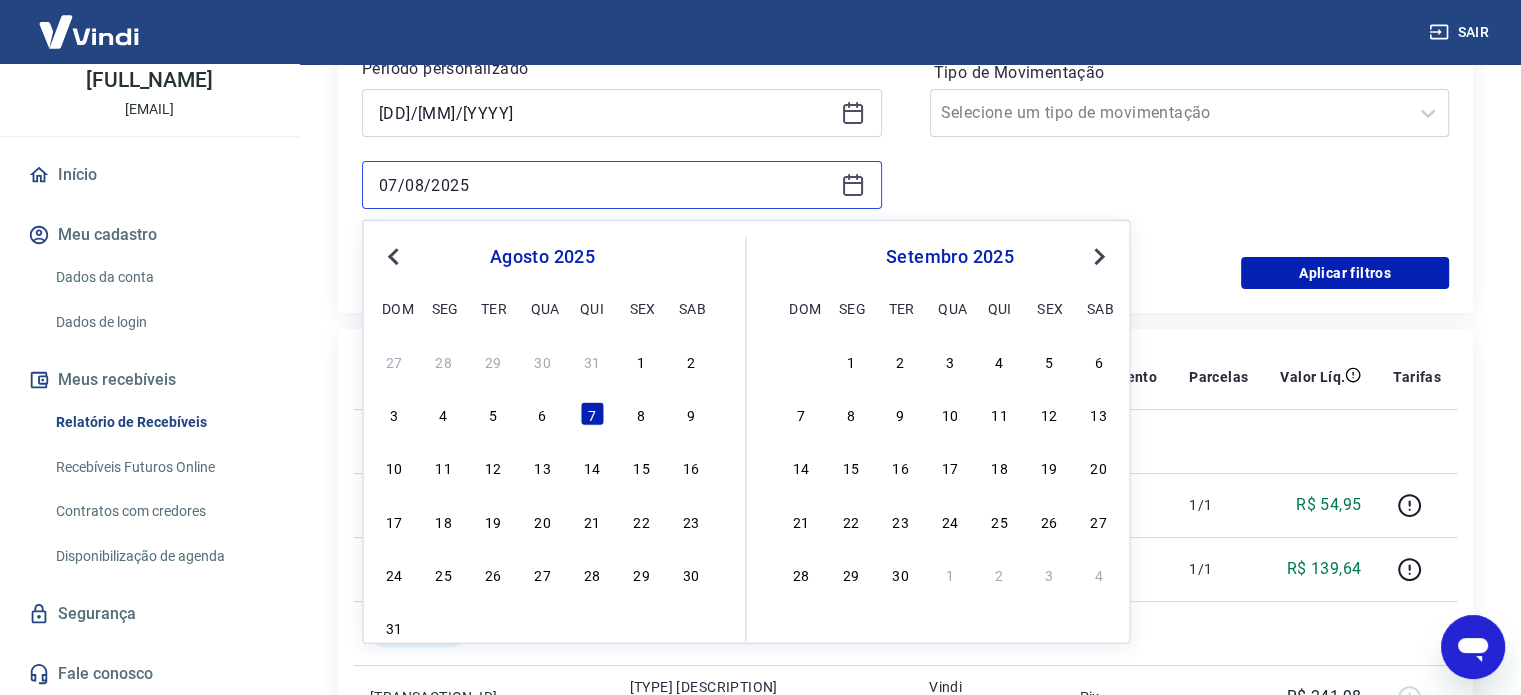 scroll, scrollTop: 500, scrollLeft: 0, axis: vertical 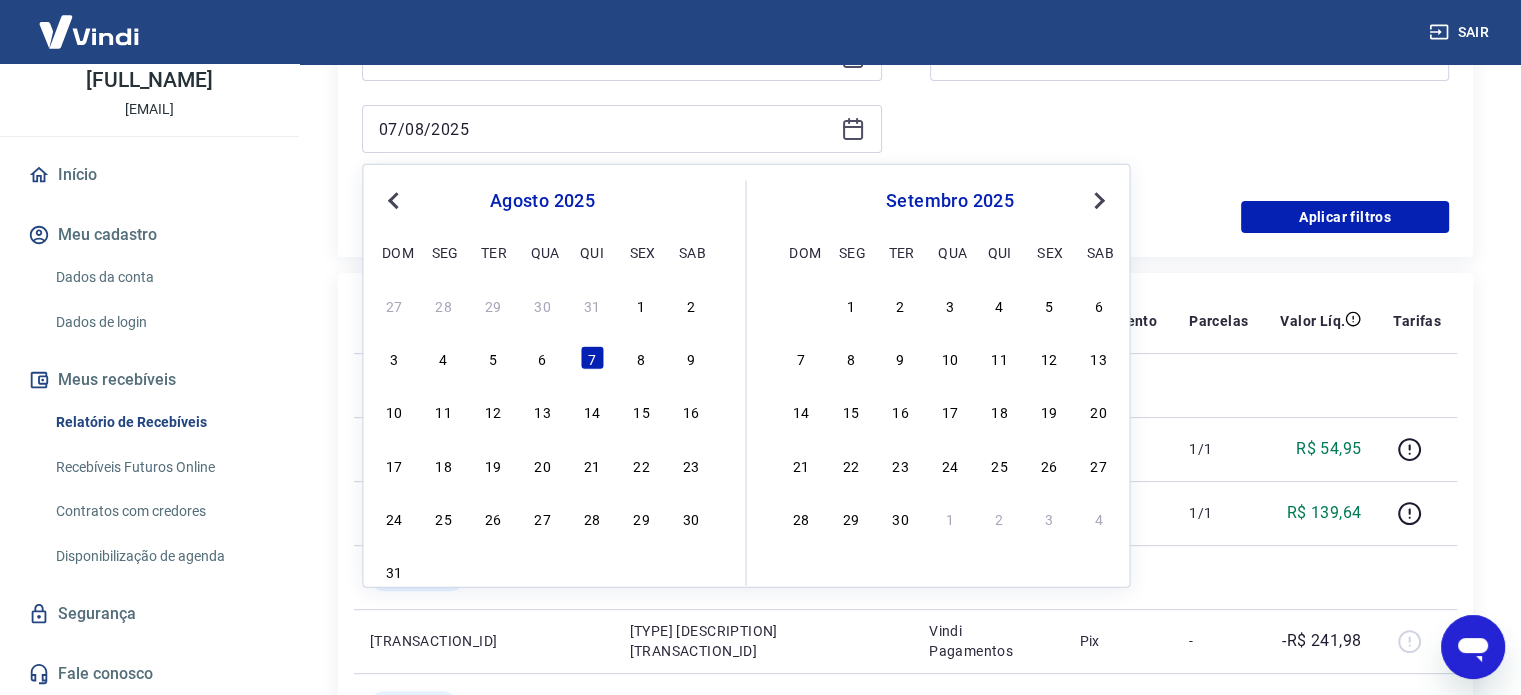 click on "Previous Month" at bounding box center (395, 199) 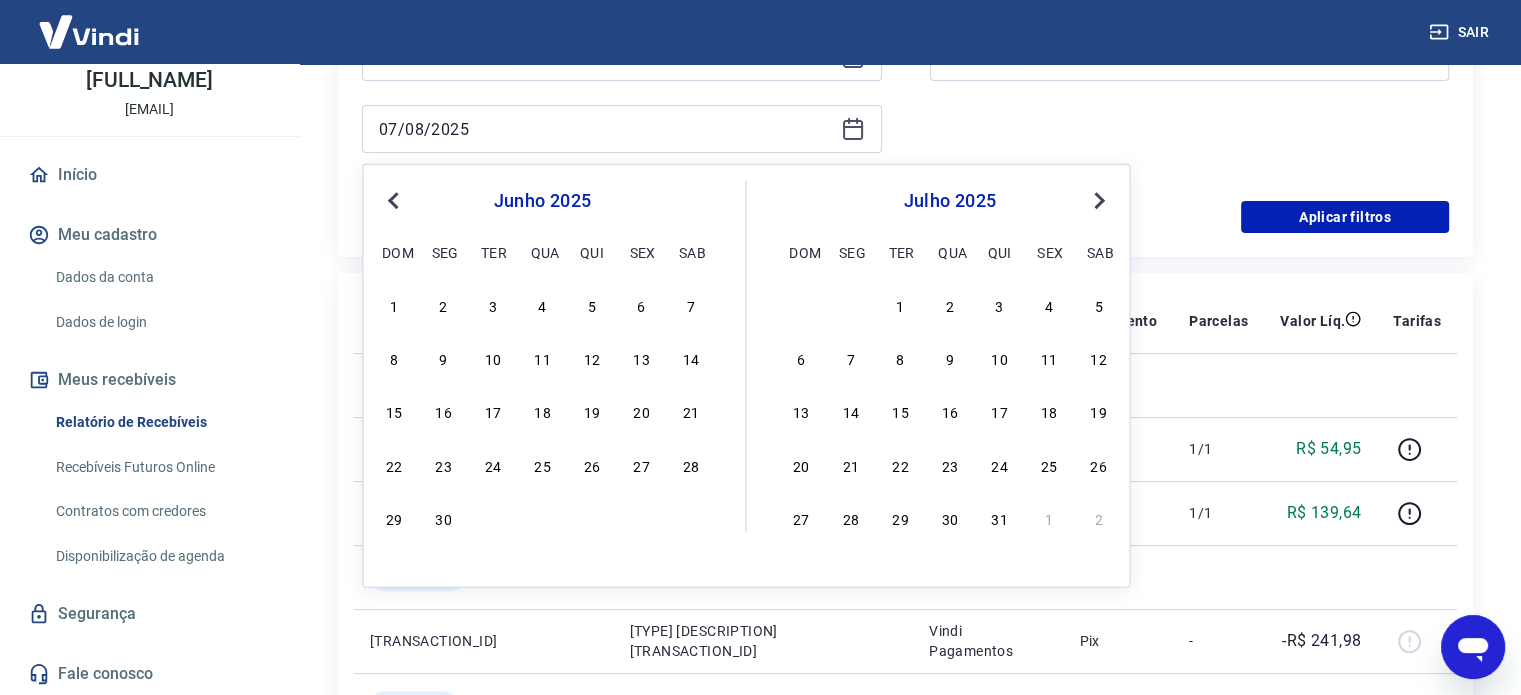click on "Previous Month" at bounding box center [395, 199] 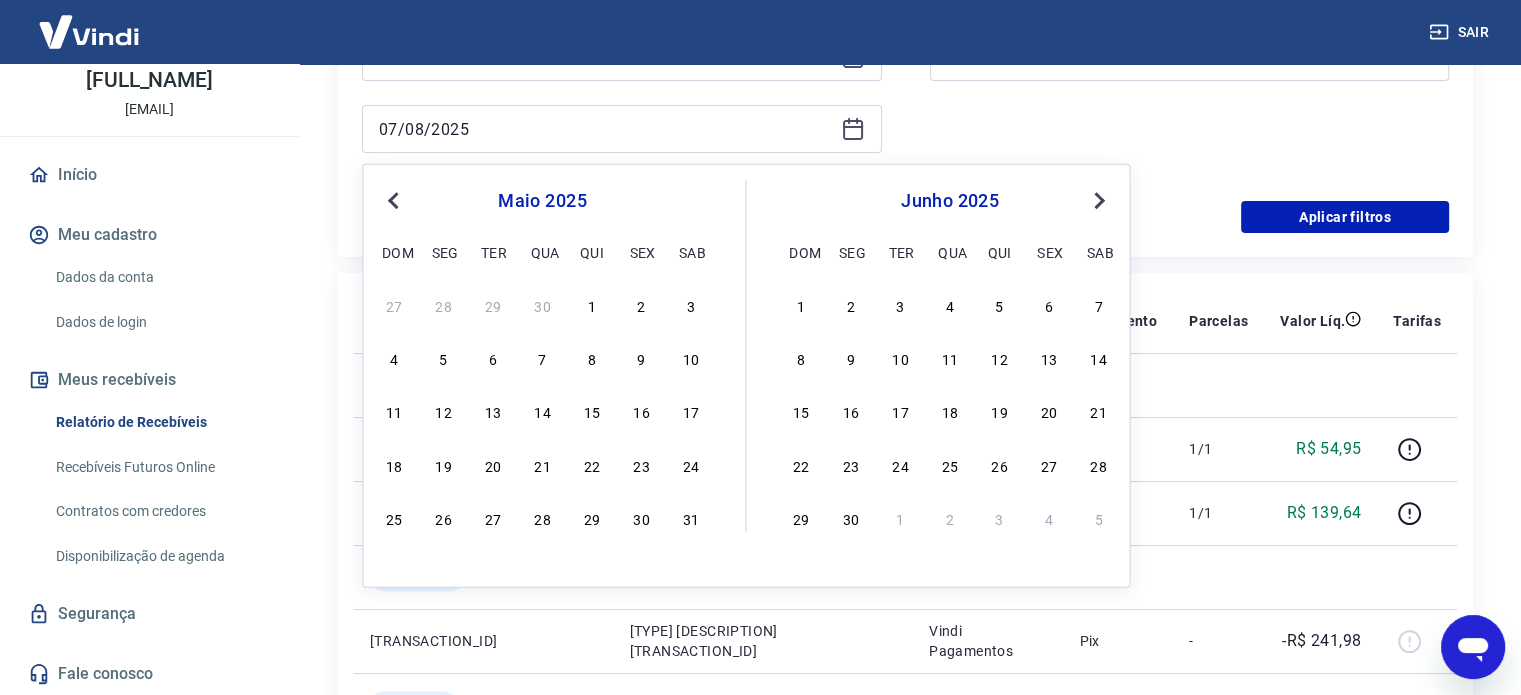 click on "Previous Month" at bounding box center [395, 199] 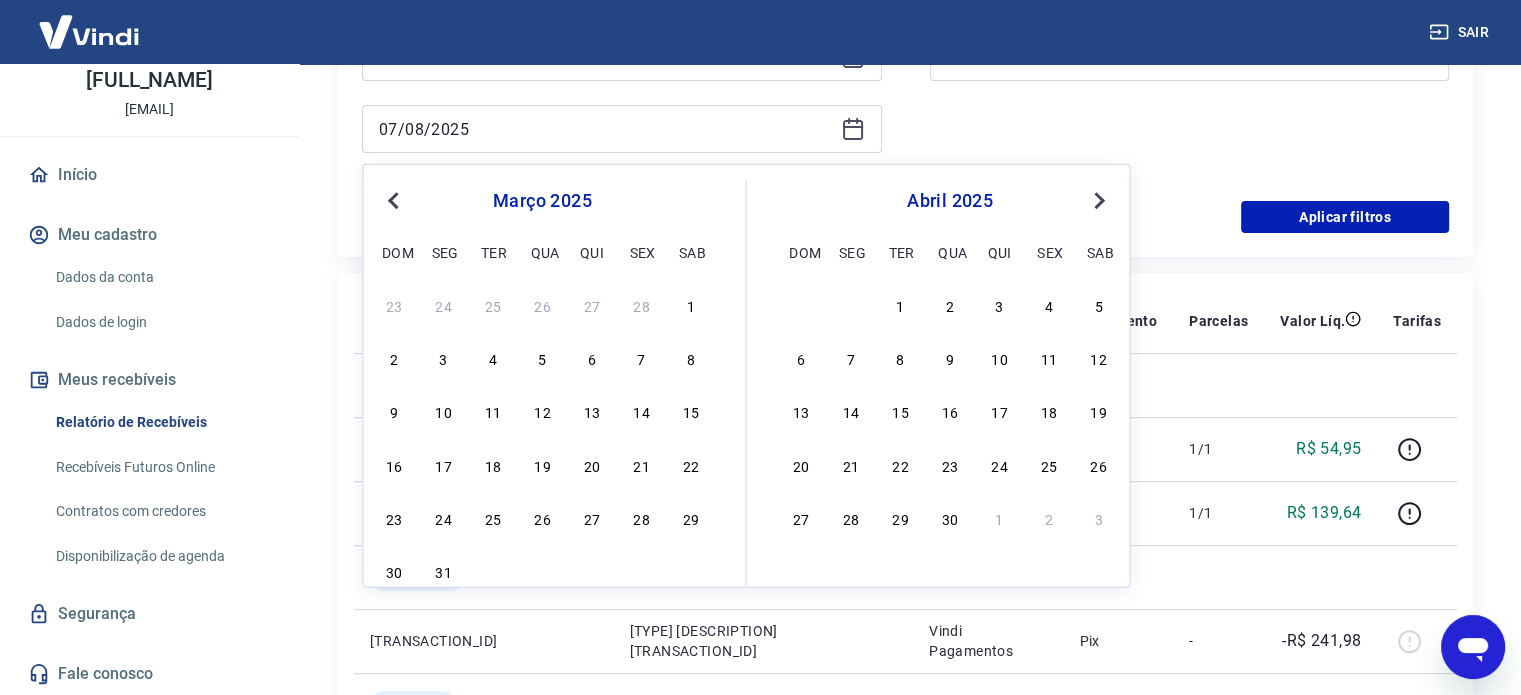 click on "Previous Month" at bounding box center (395, 199) 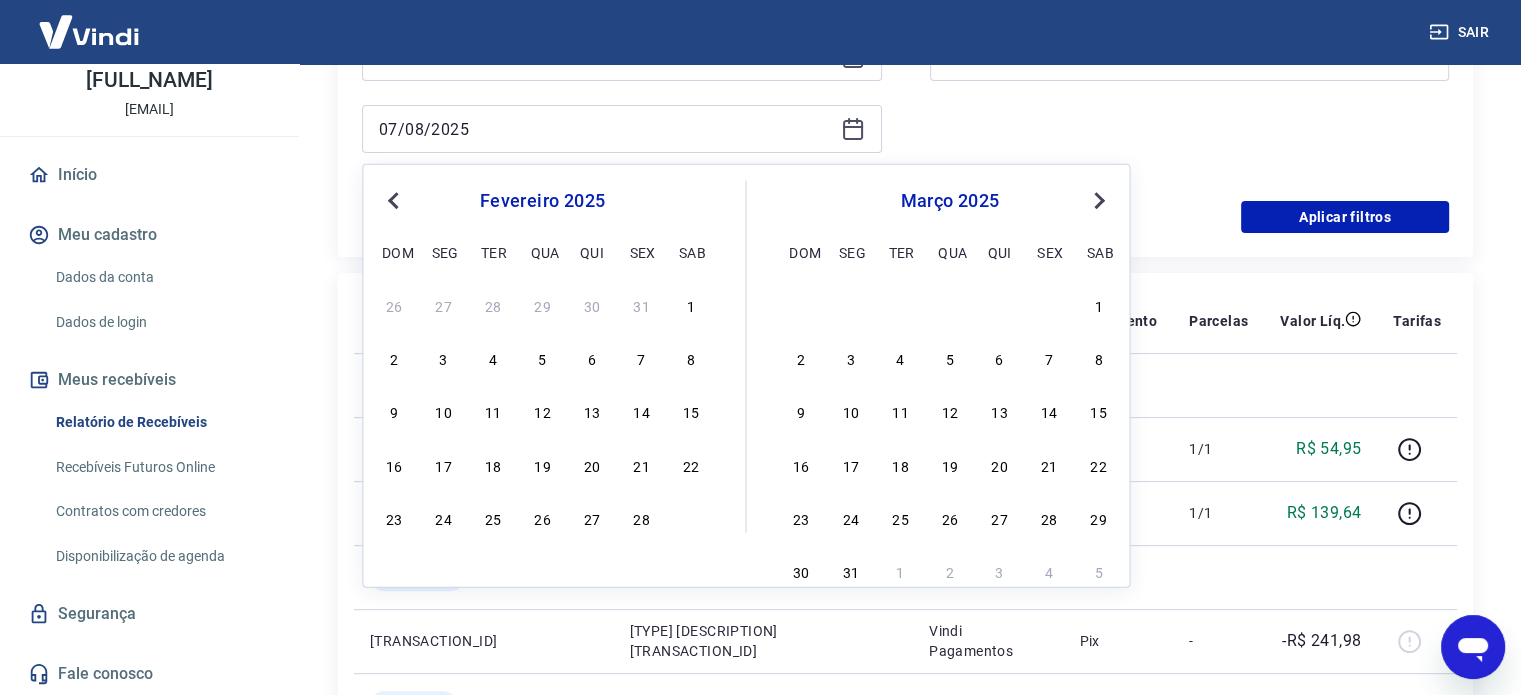 click on "Previous Month" at bounding box center (395, 199) 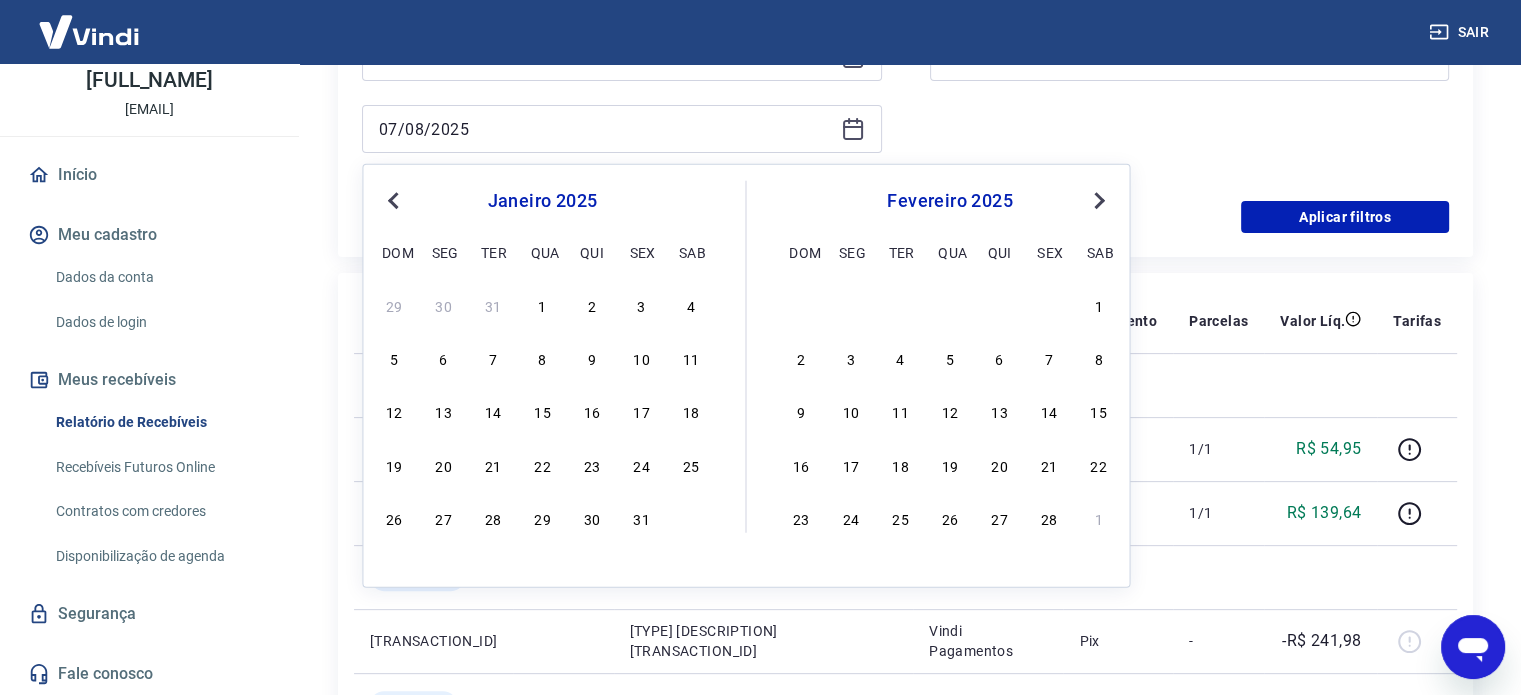 click on "Previous Month" at bounding box center (395, 199) 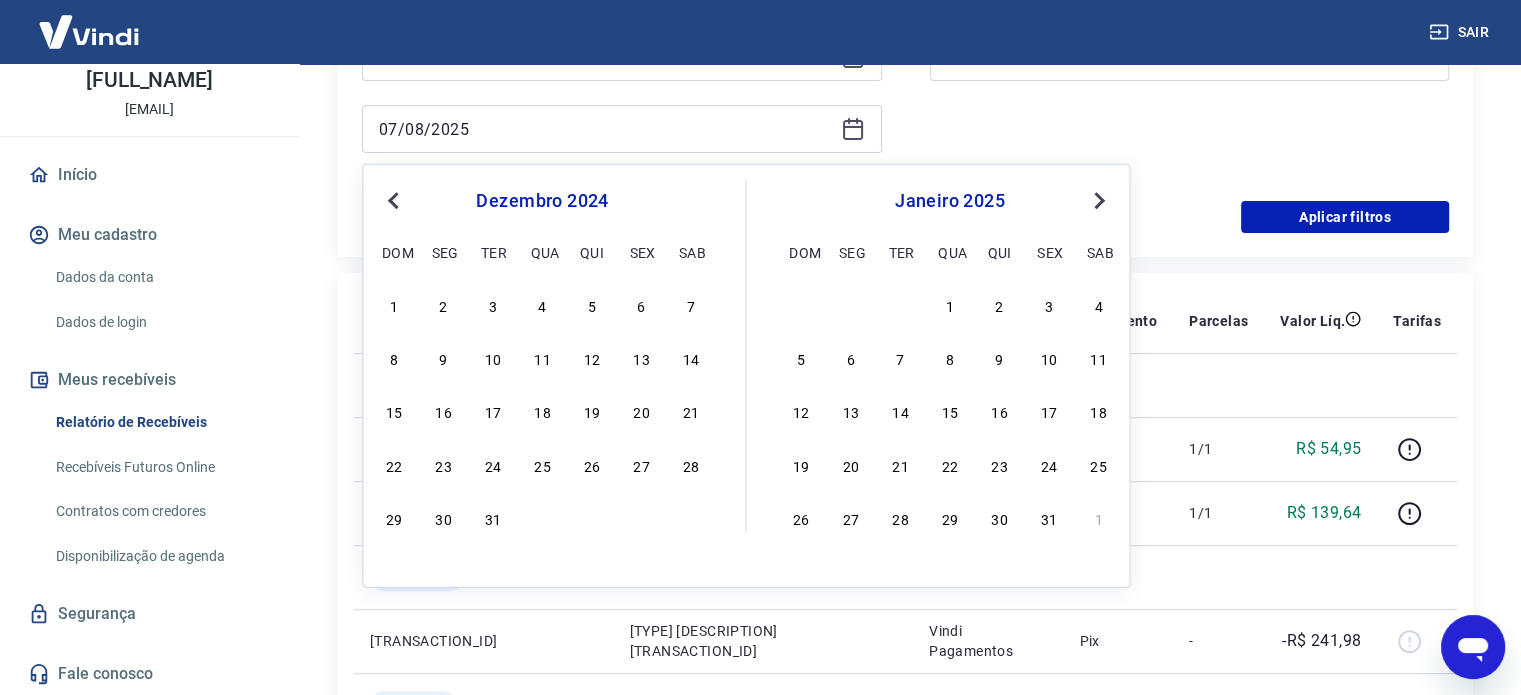 click on "Previous Month" at bounding box center (395, 199) 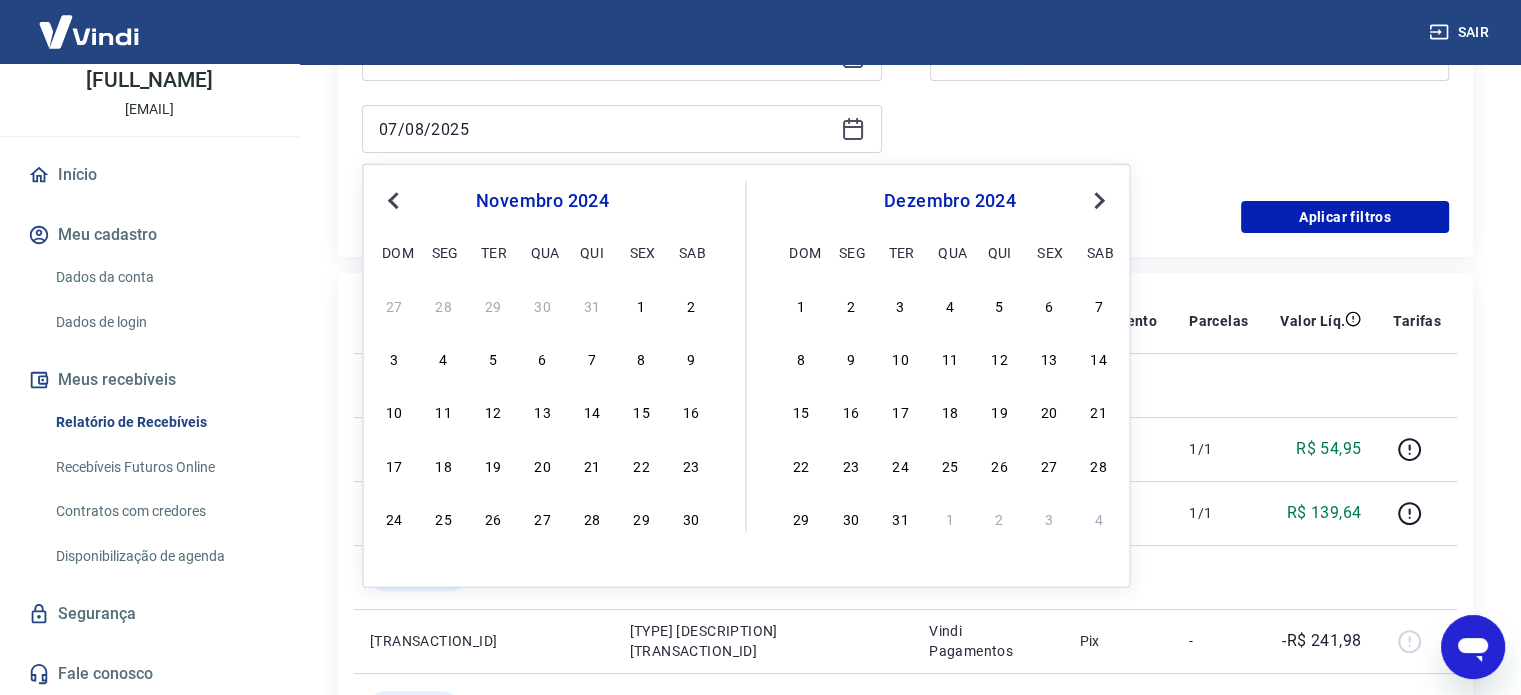 click on "Previous Month" at bounding box center (395, 199) 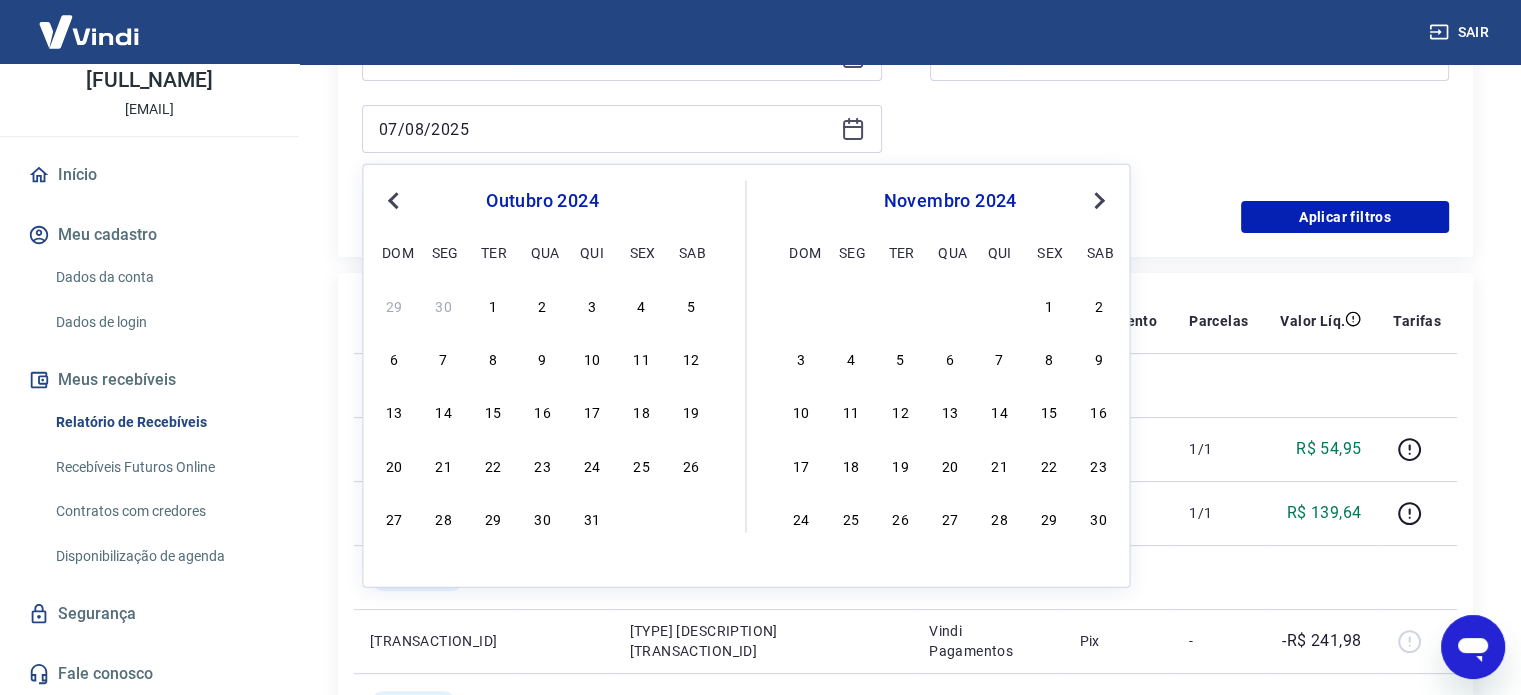 click on "Previous Month" at bounding box center [395, 199] 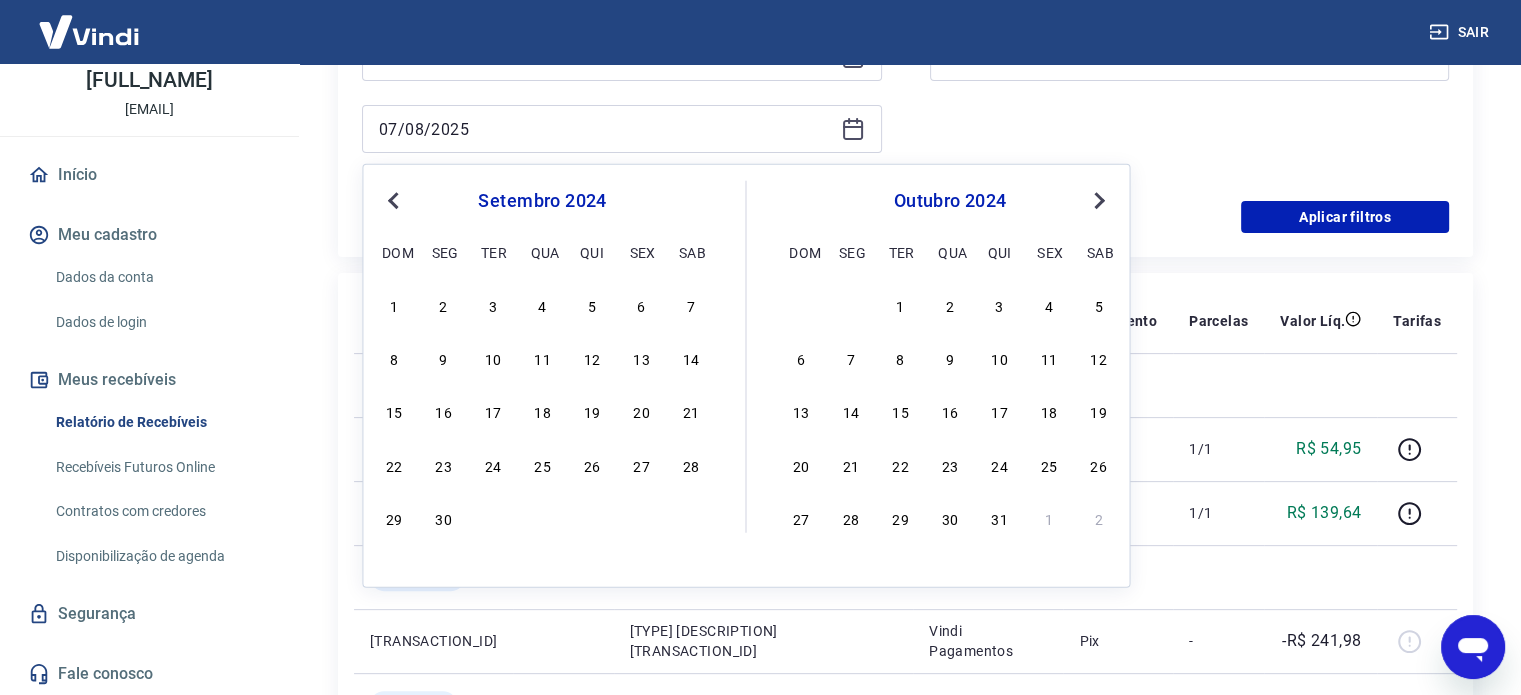 click on "Previous Month" at bounding box center [395, 199] 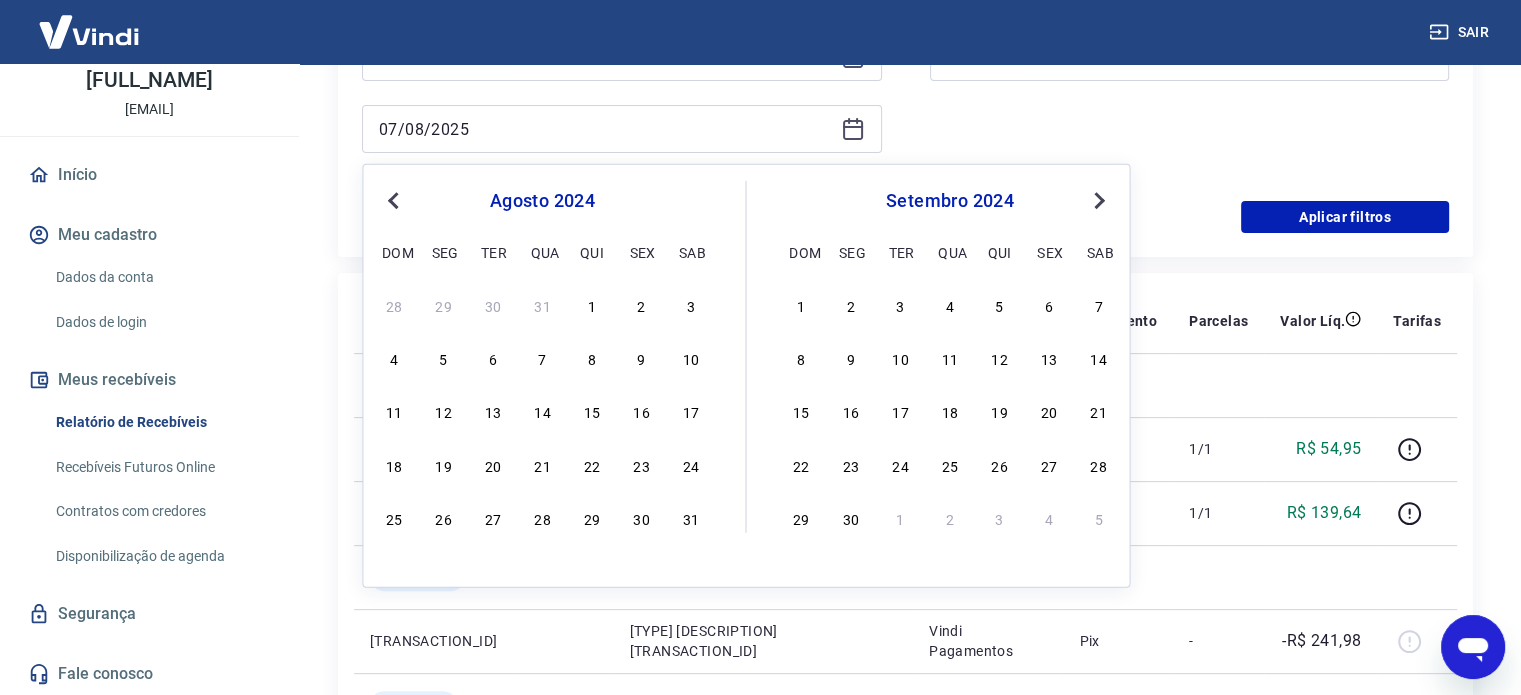 click on "Previous Month" at bounding box center [395, 199] 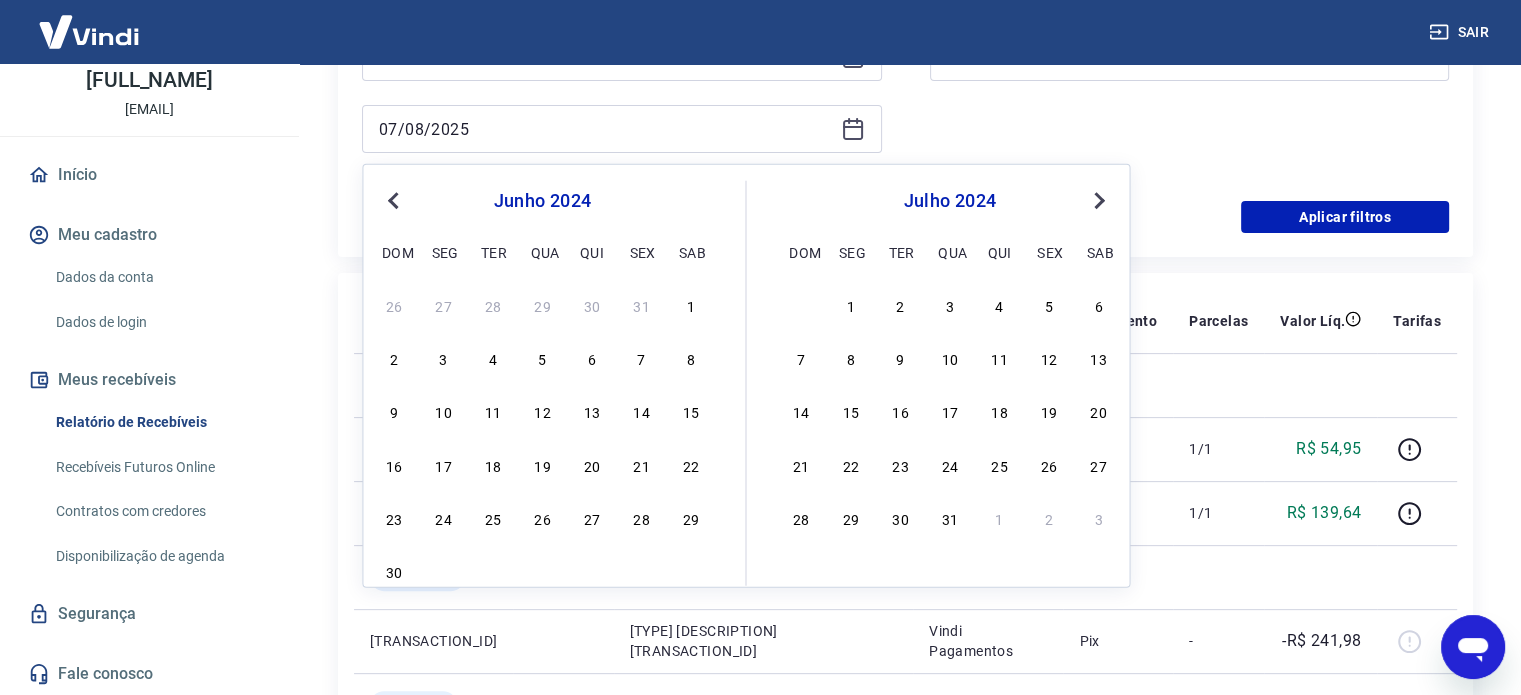 click on "Previous Month" at bounding box center [395, 199] 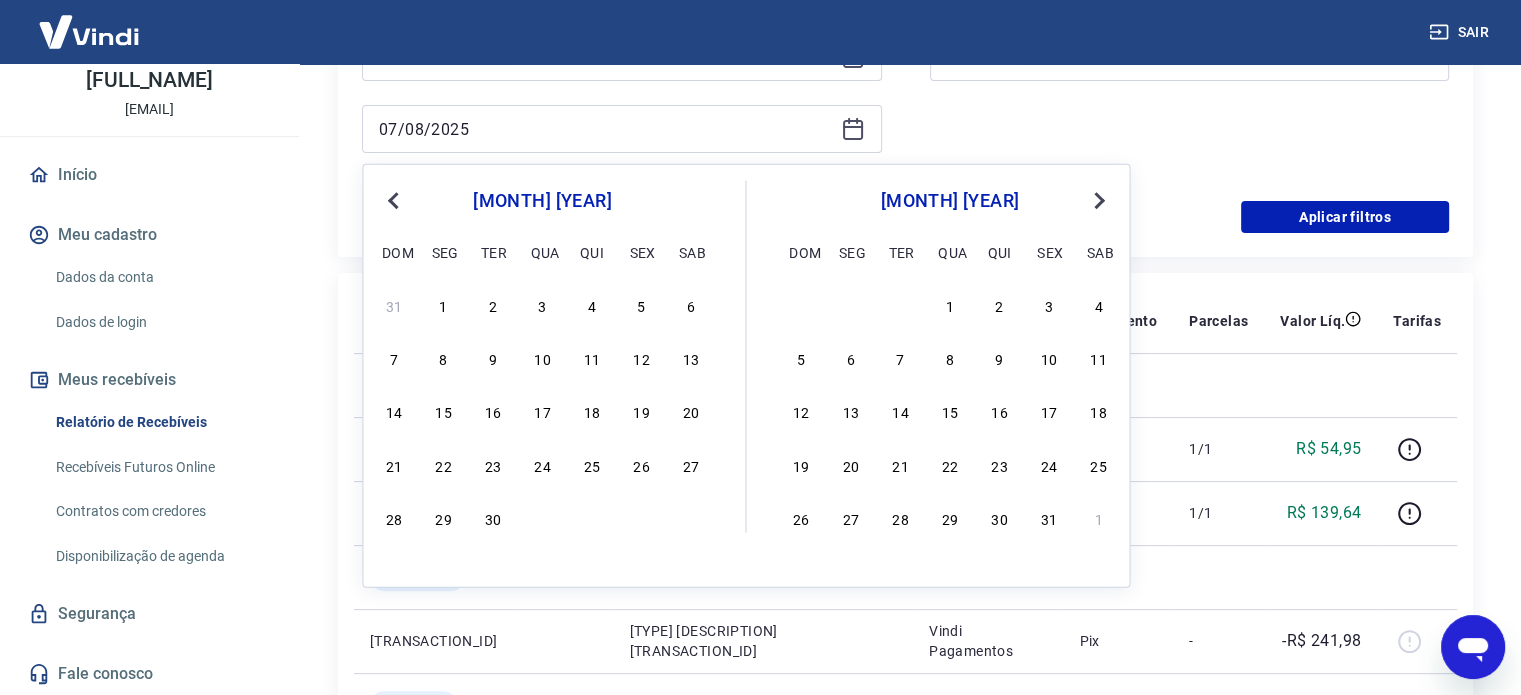 click on "Previous Month" at bounding box center (395, 199) 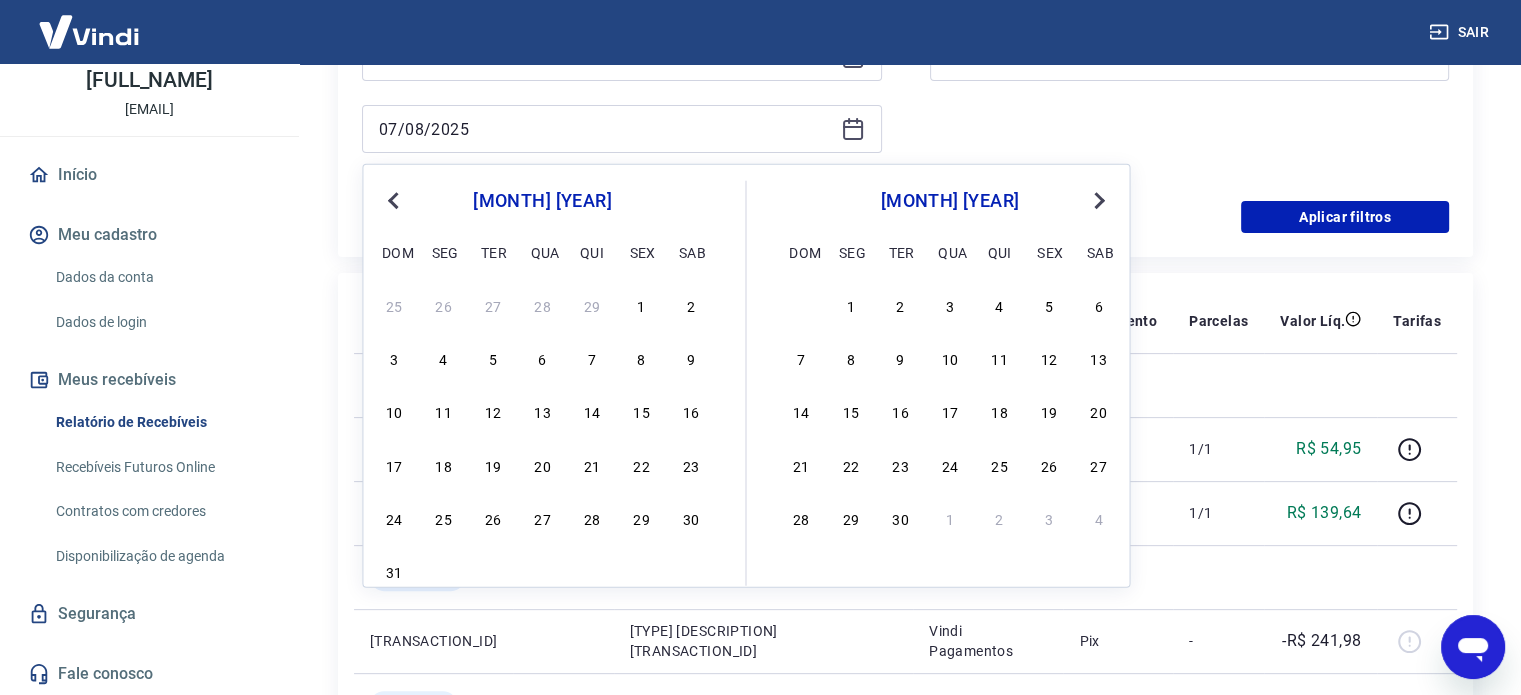 click on "Previous Month" at bounding box center (395, 199) 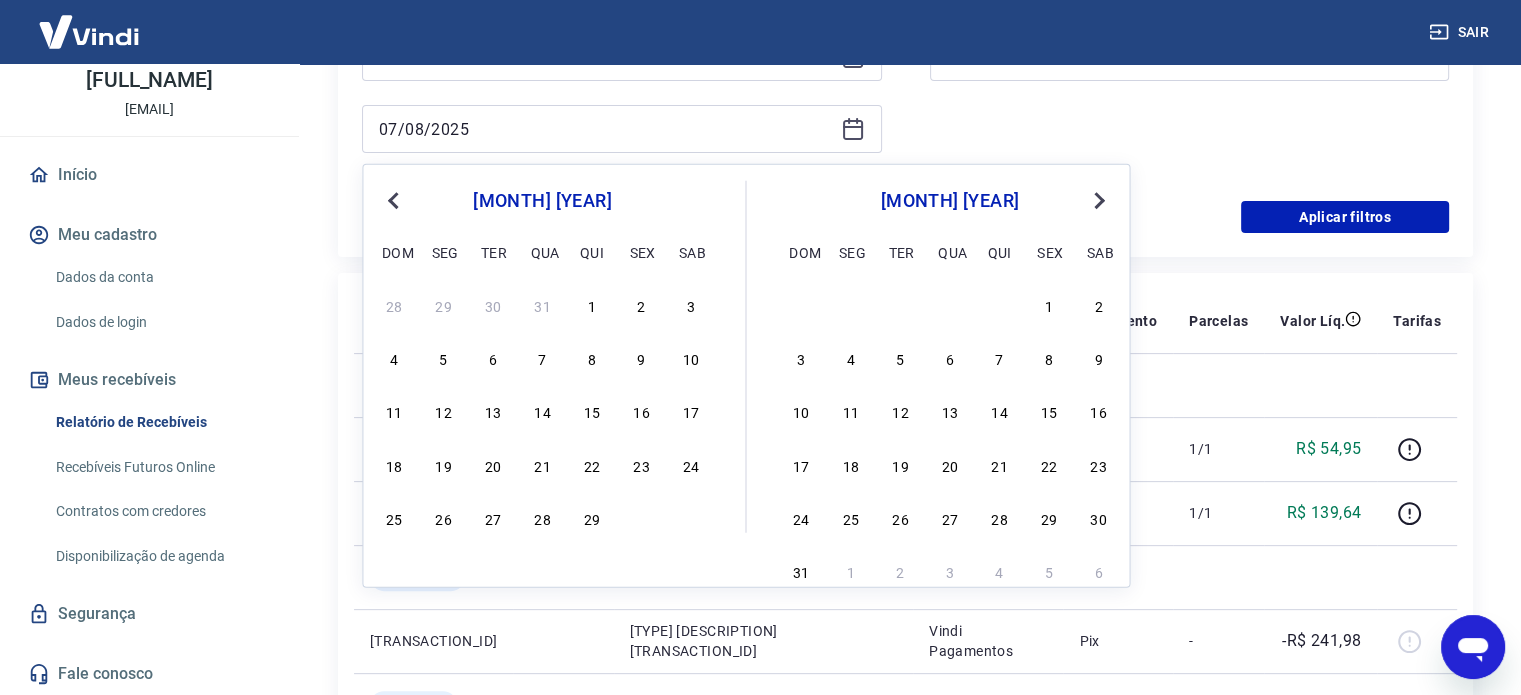 click on "Previous Month" at bounding box center (395, 199) 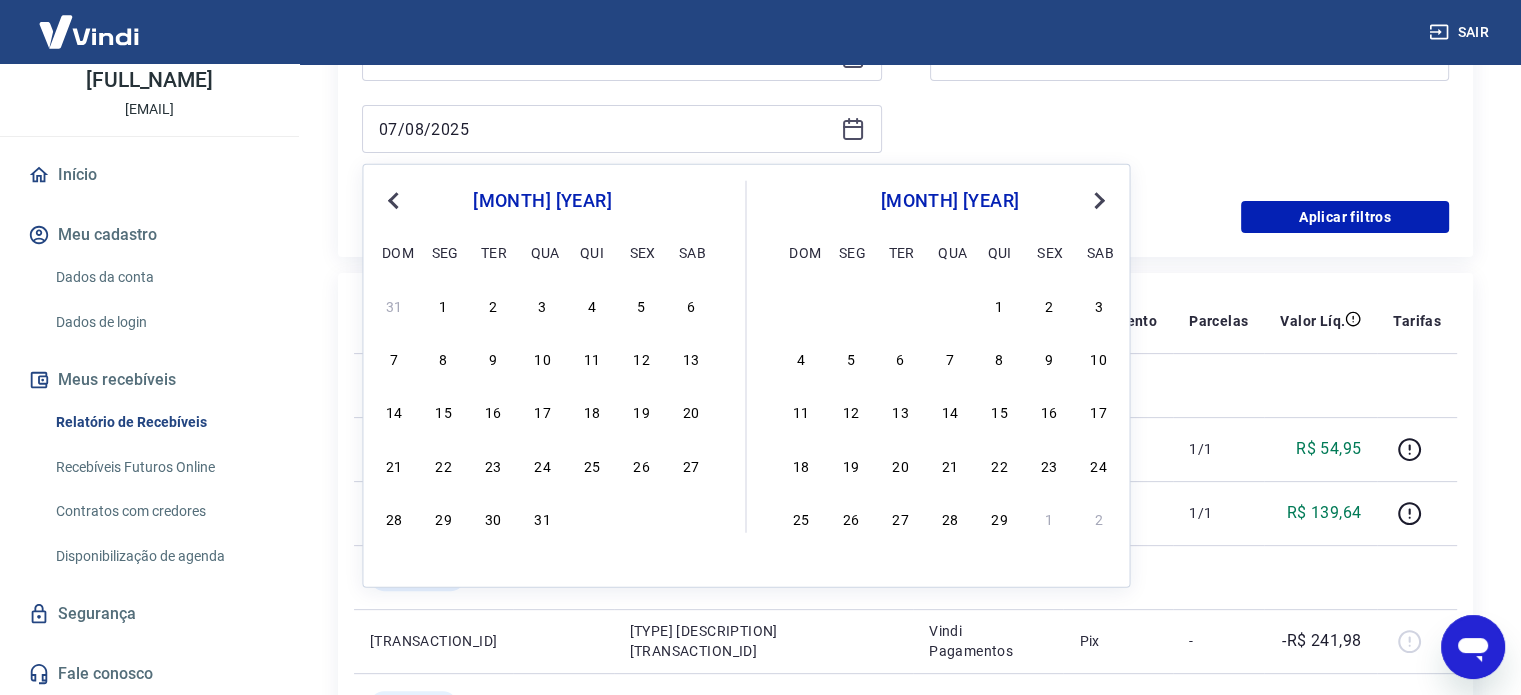 click on "Previous Month" at bounding box center [395, 199] 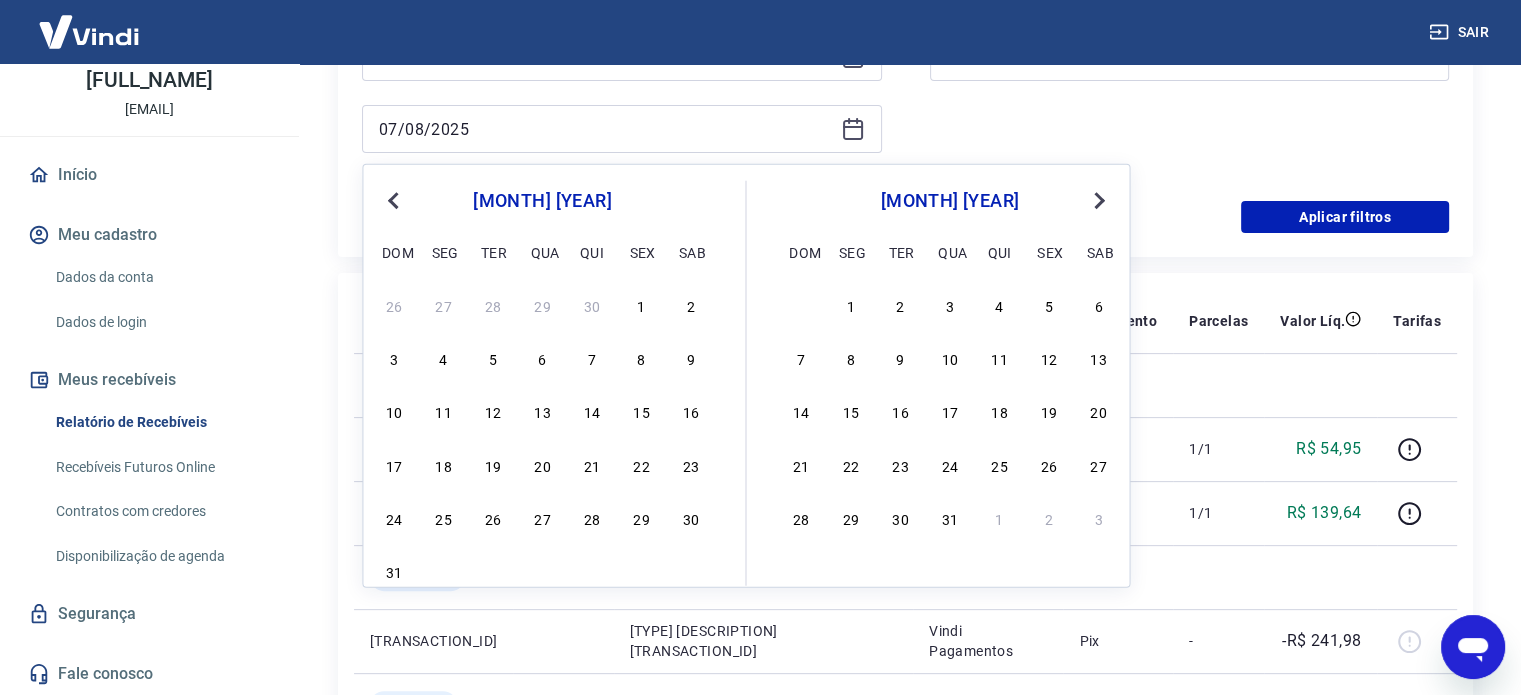 click on "Previous Month" at bounding box center [395, 199] 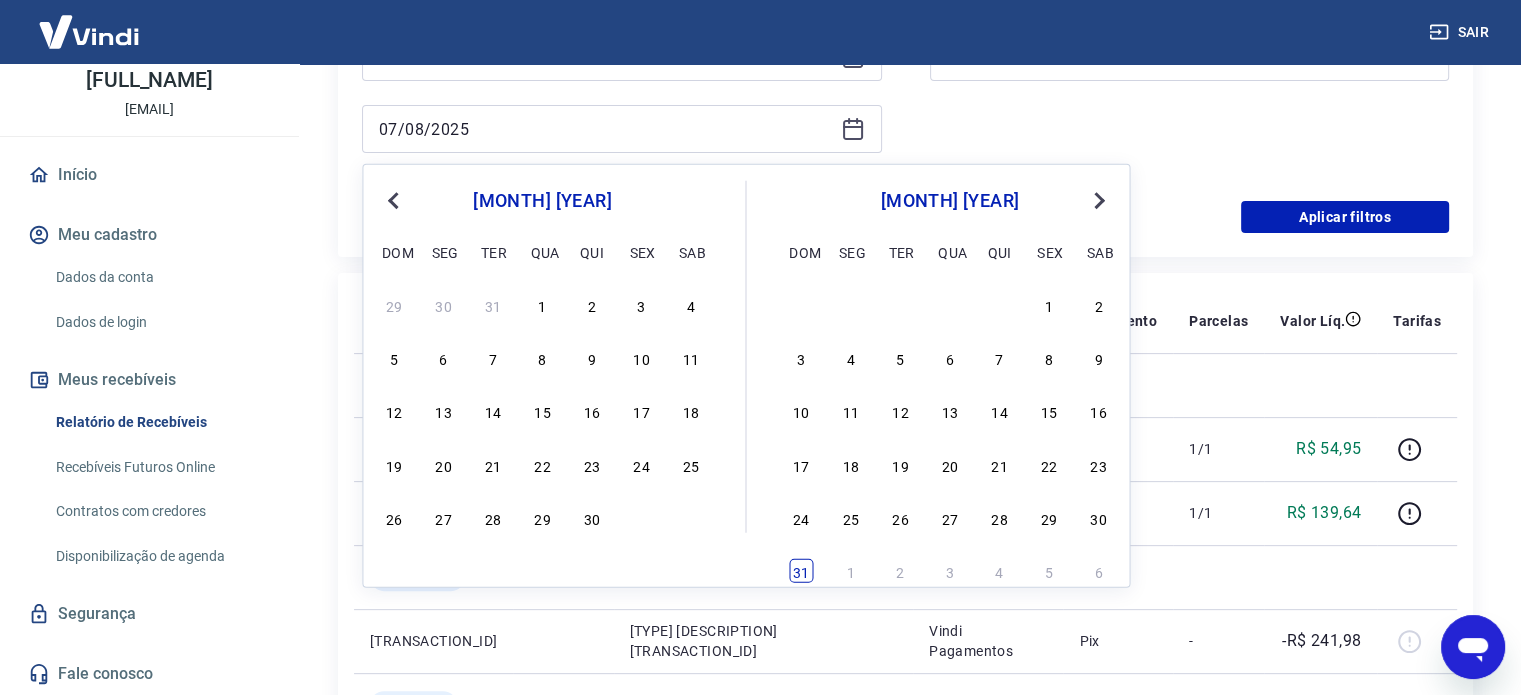 click on "31" at bounding box center [801, 571] 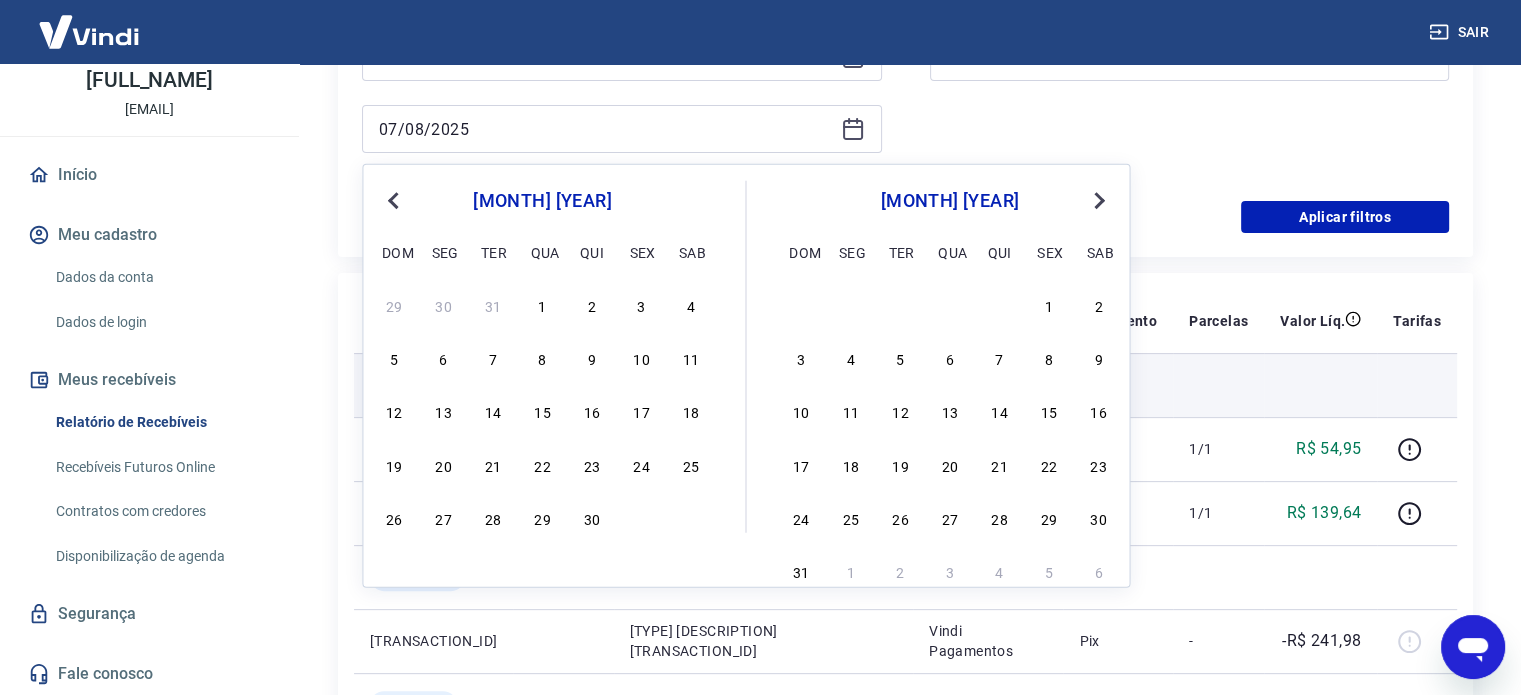 type on "[DD]/[MM]/[YYYY]" 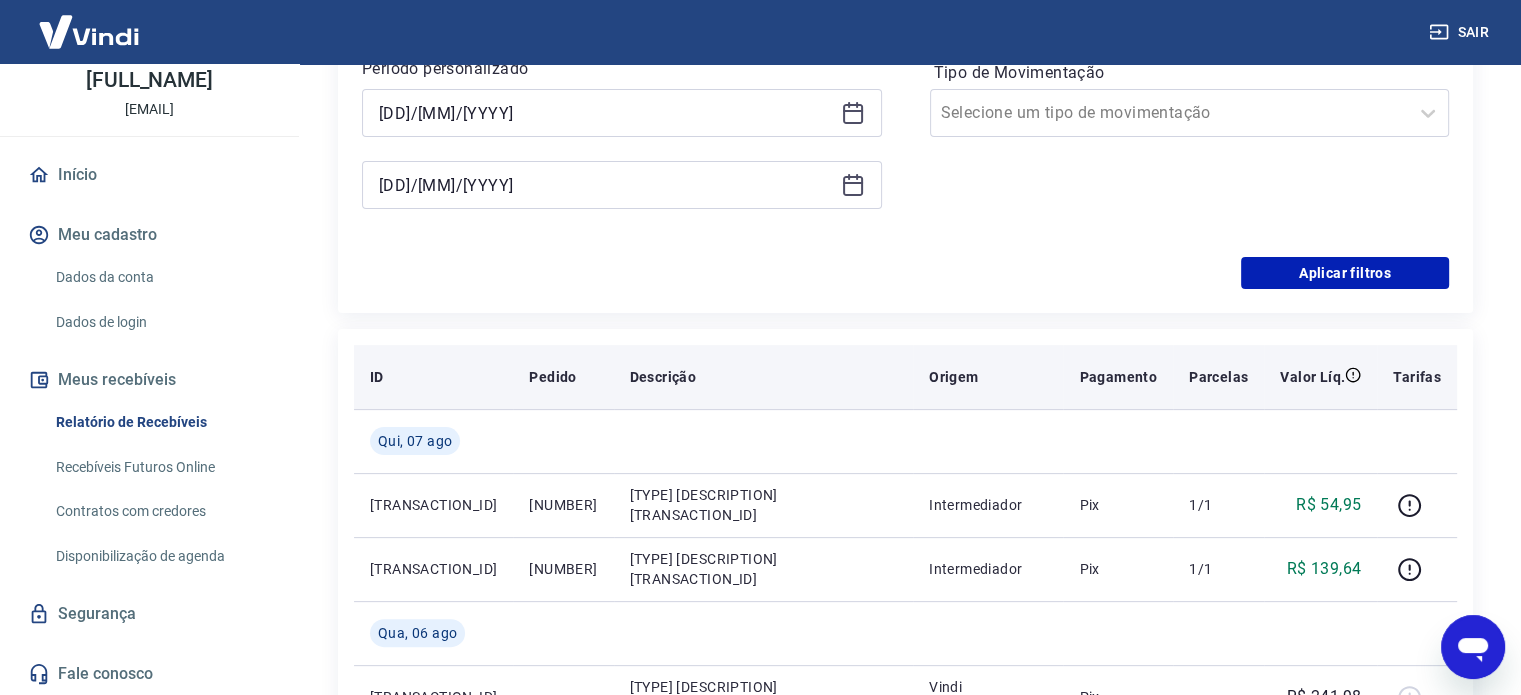 scroll, scrollTop: 400, scrollLeft: 0, axis: vertical 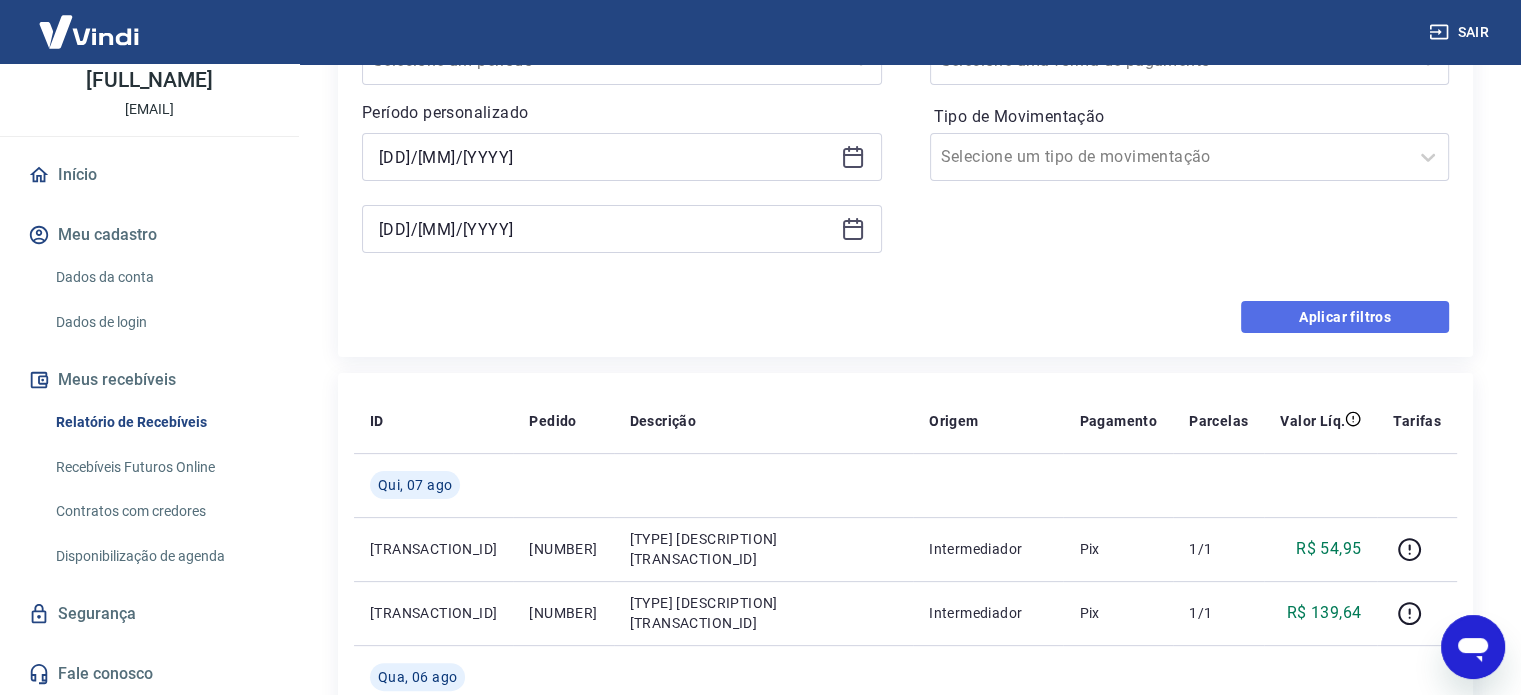 click on "Aplicar filtros" at bounding box center (1345, 317) 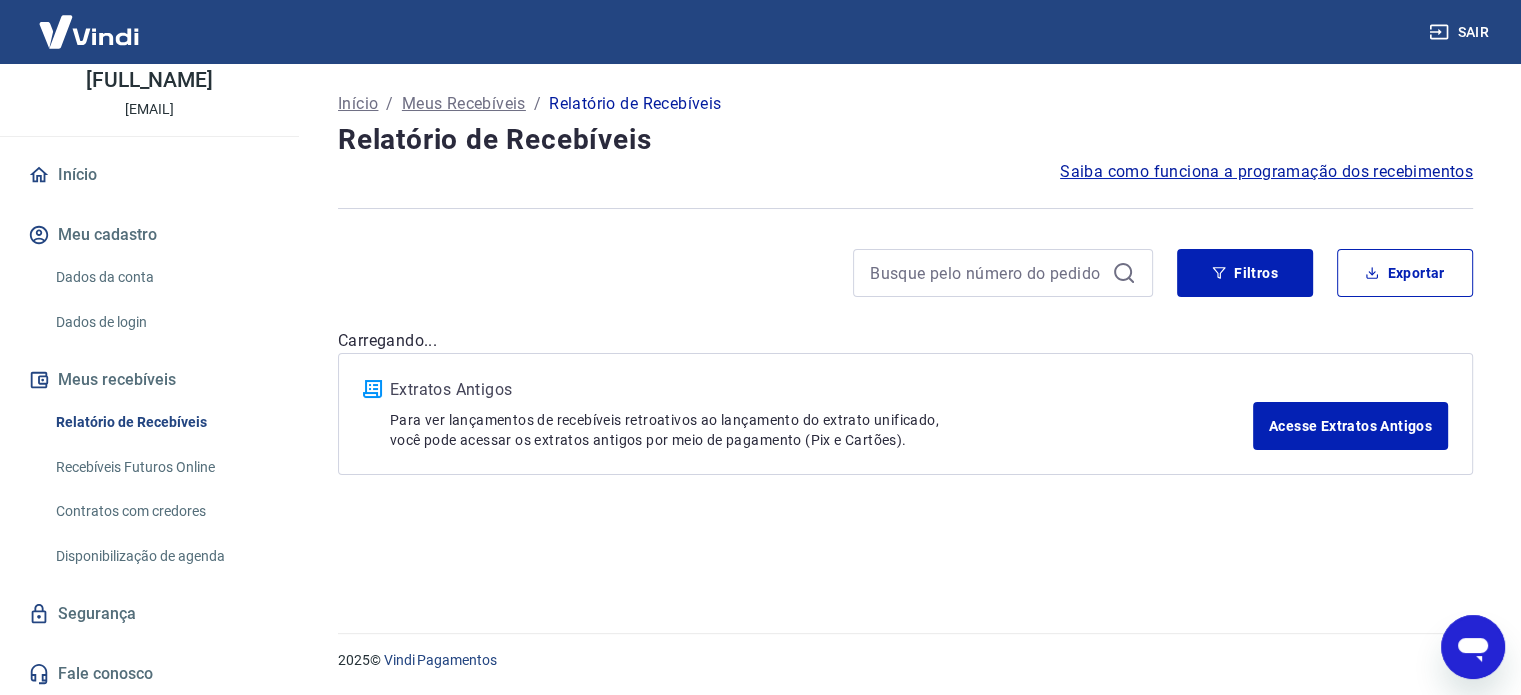 scroll, scrollTop: 0, scrollLeft: 0, axis: both 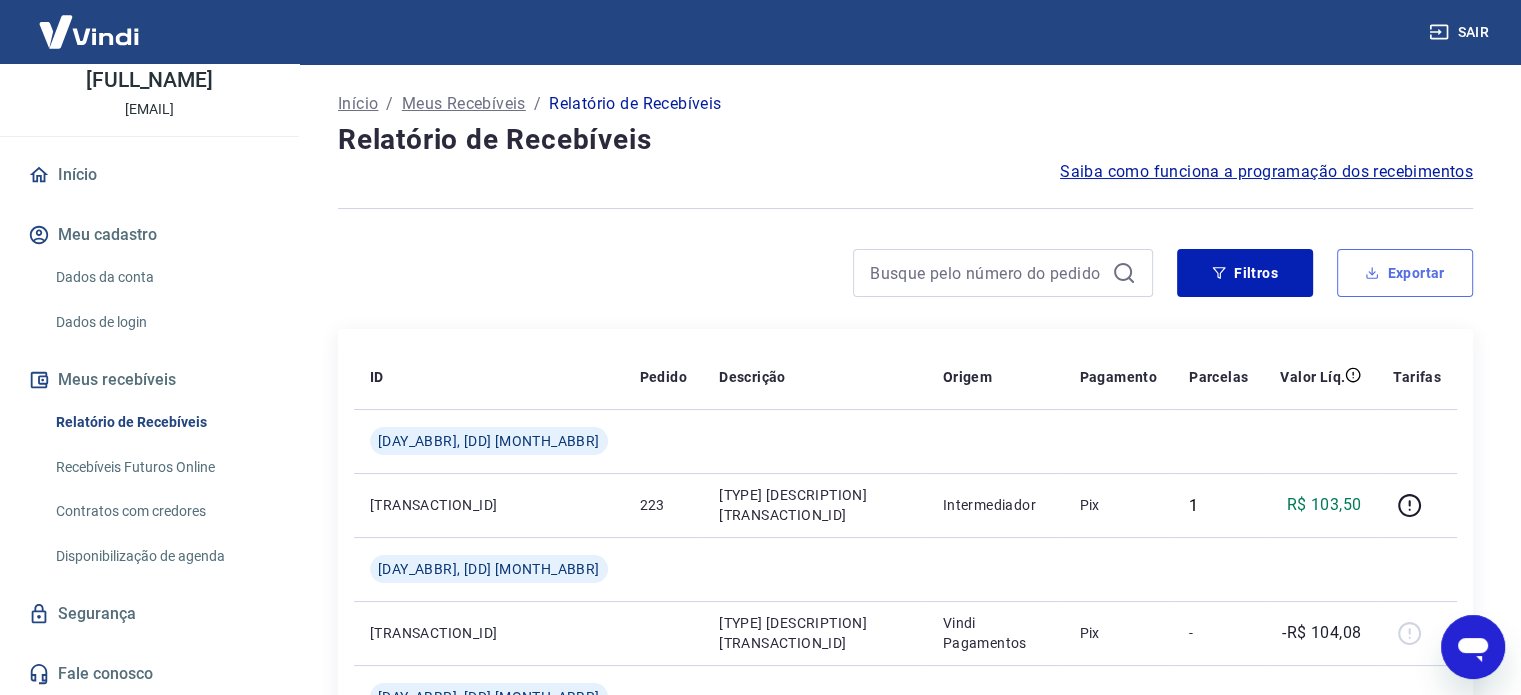 click on "Exportar" at bounding box center (1405, 273) 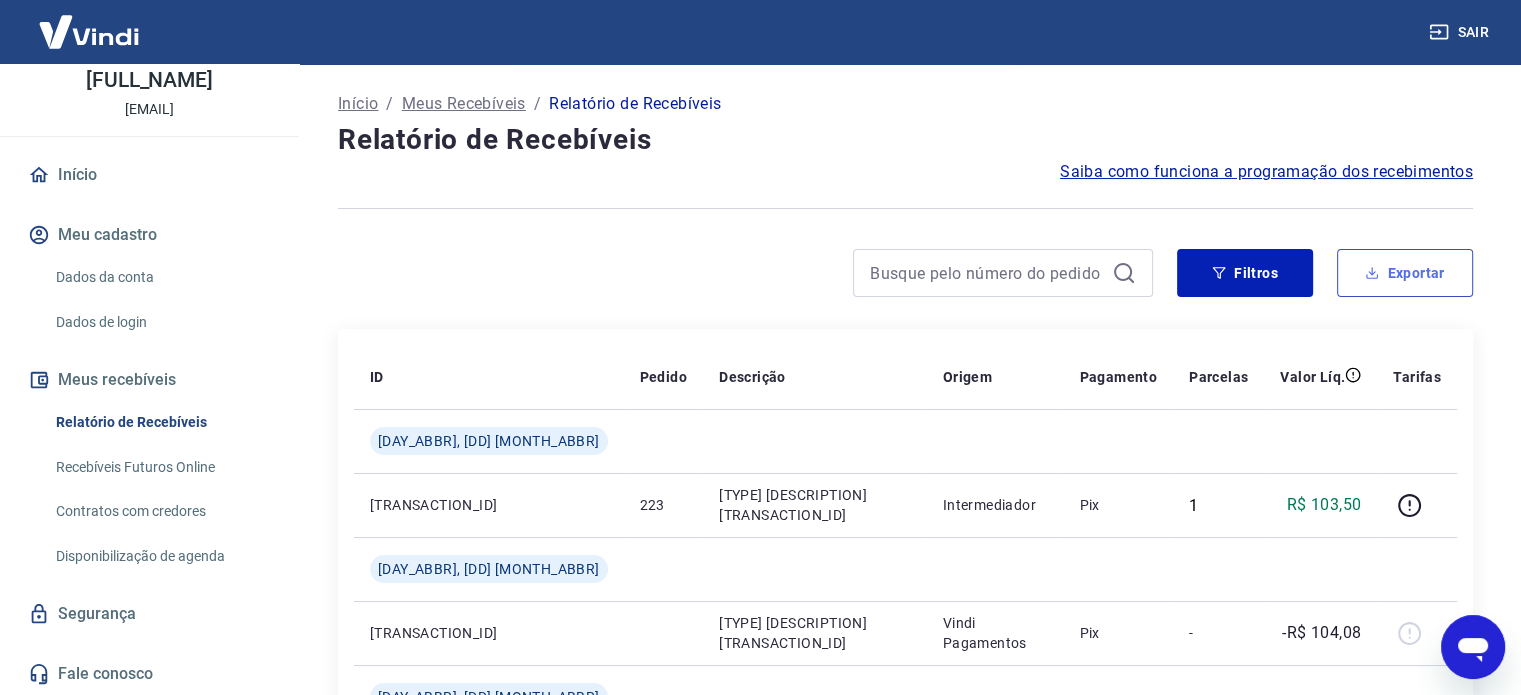 type on "[DD]/[MM]/[YYYY]" 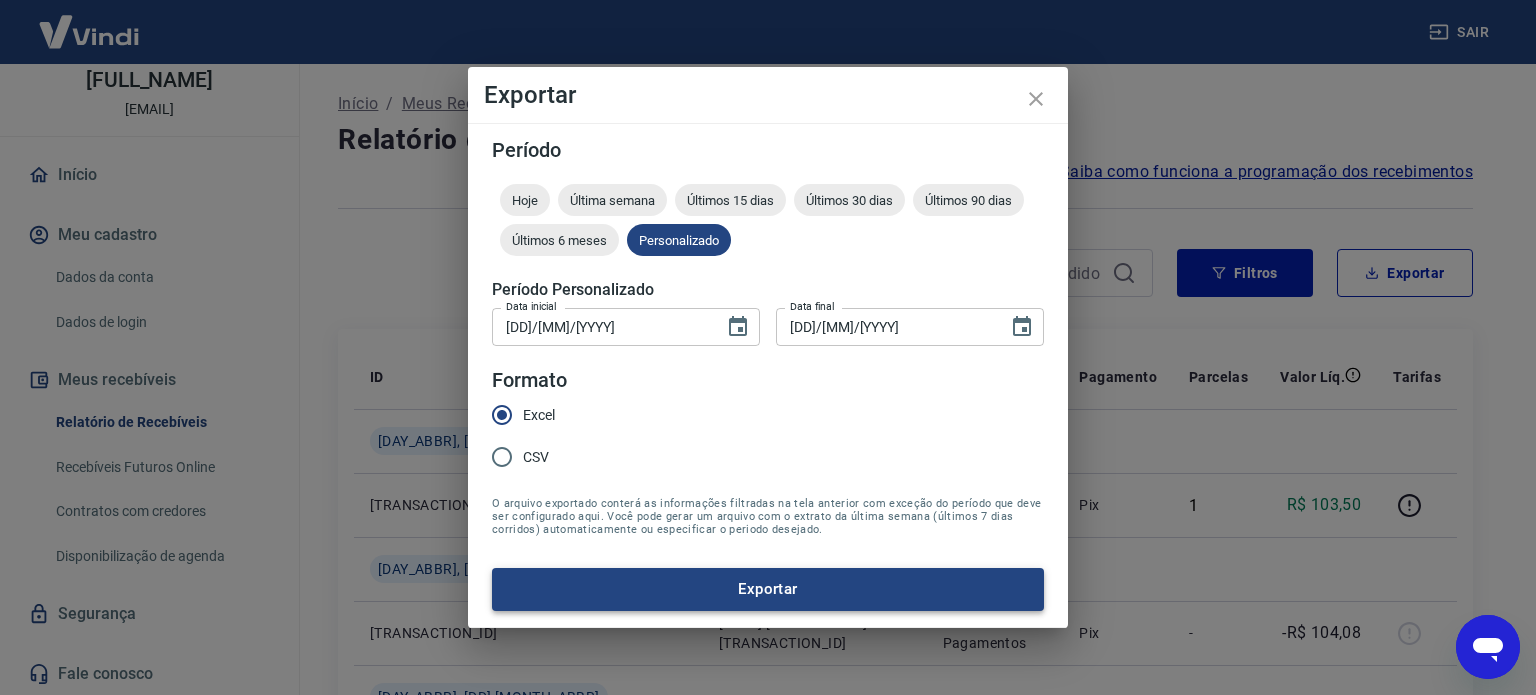 click on "Exportar" at bounding box center [768, 589] 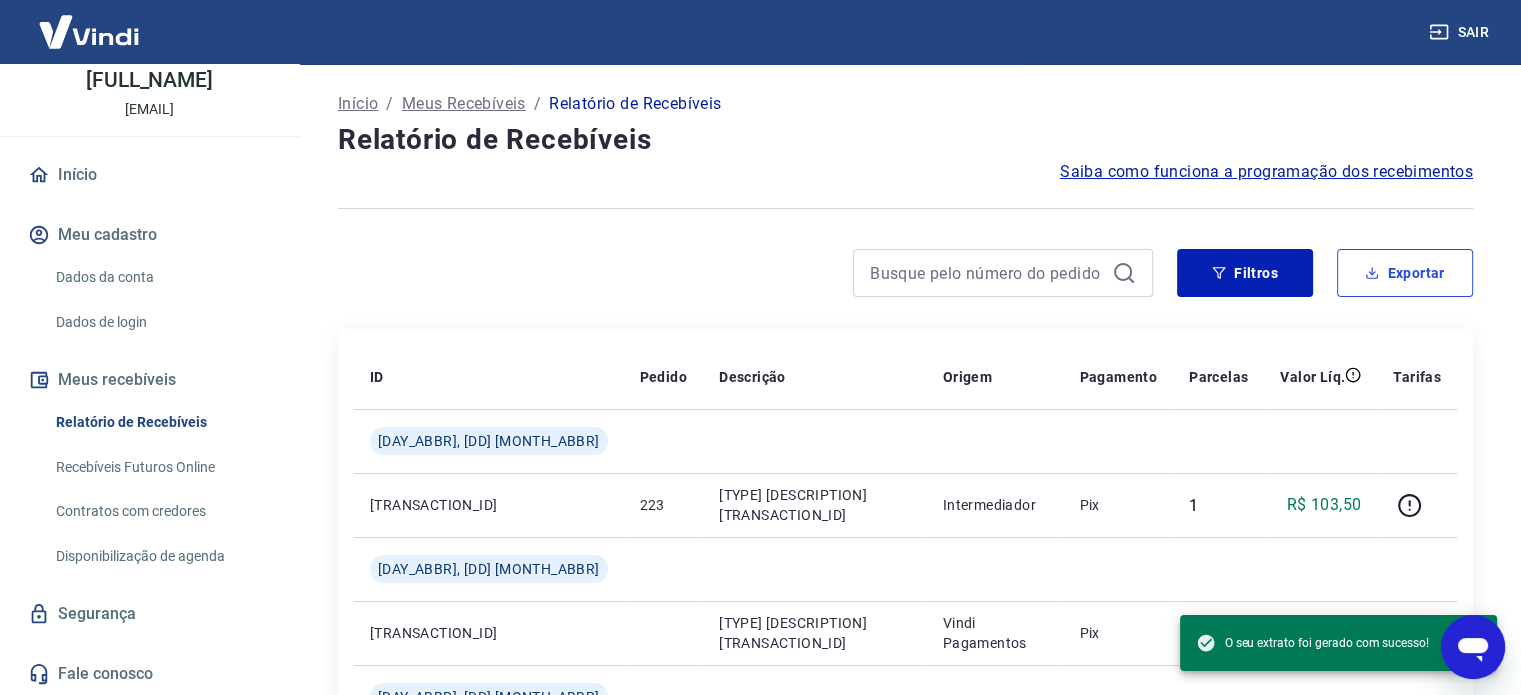 type on "x" 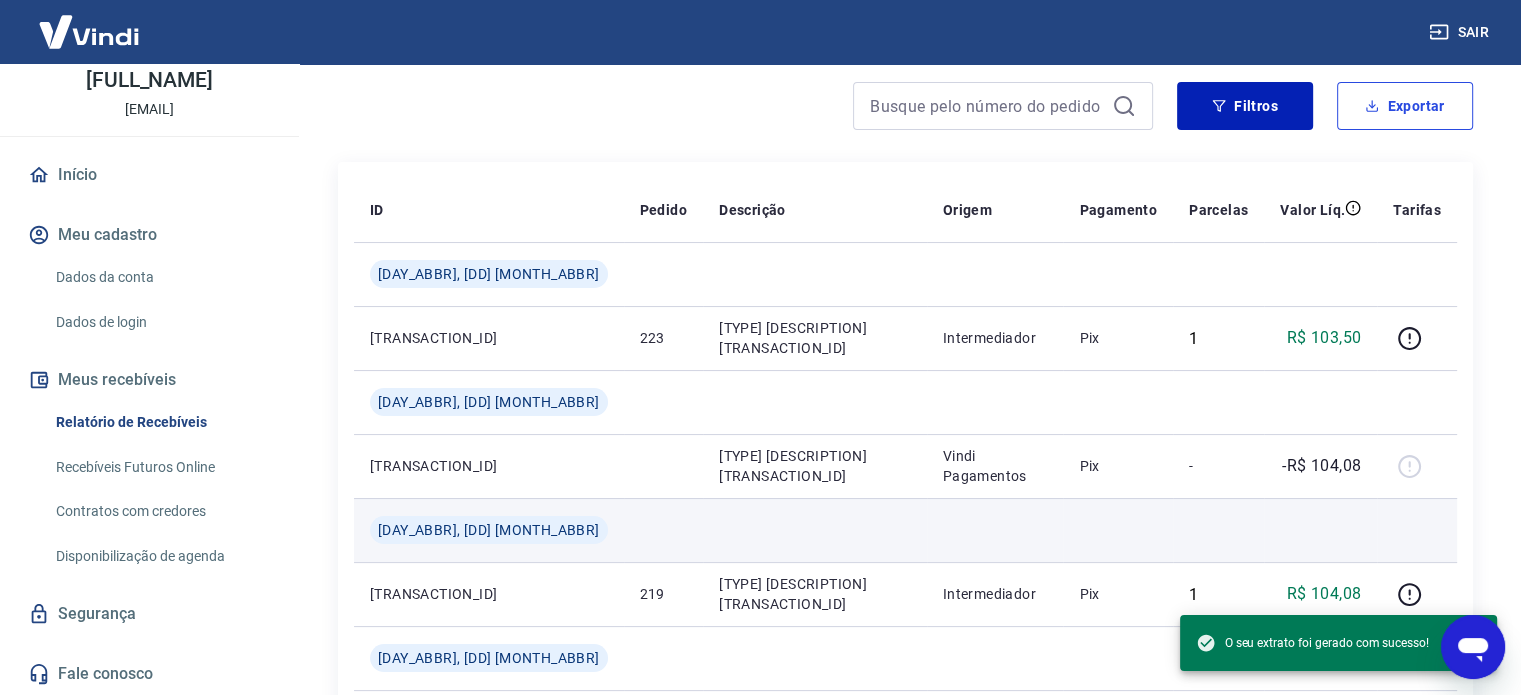 scroll, scrollTop: 0, scrollLeft: 0, axis: both 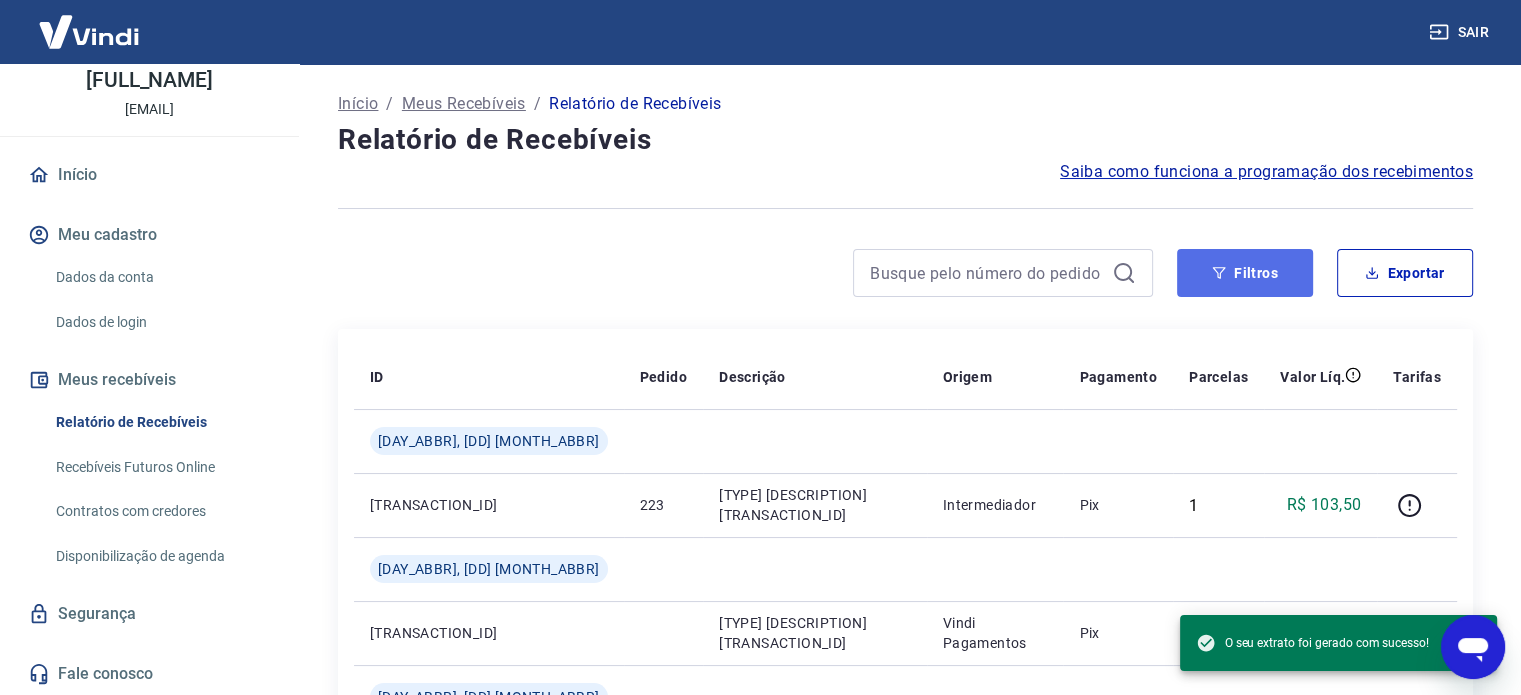 click on "Filtros" at bounding box center [1245, 273] 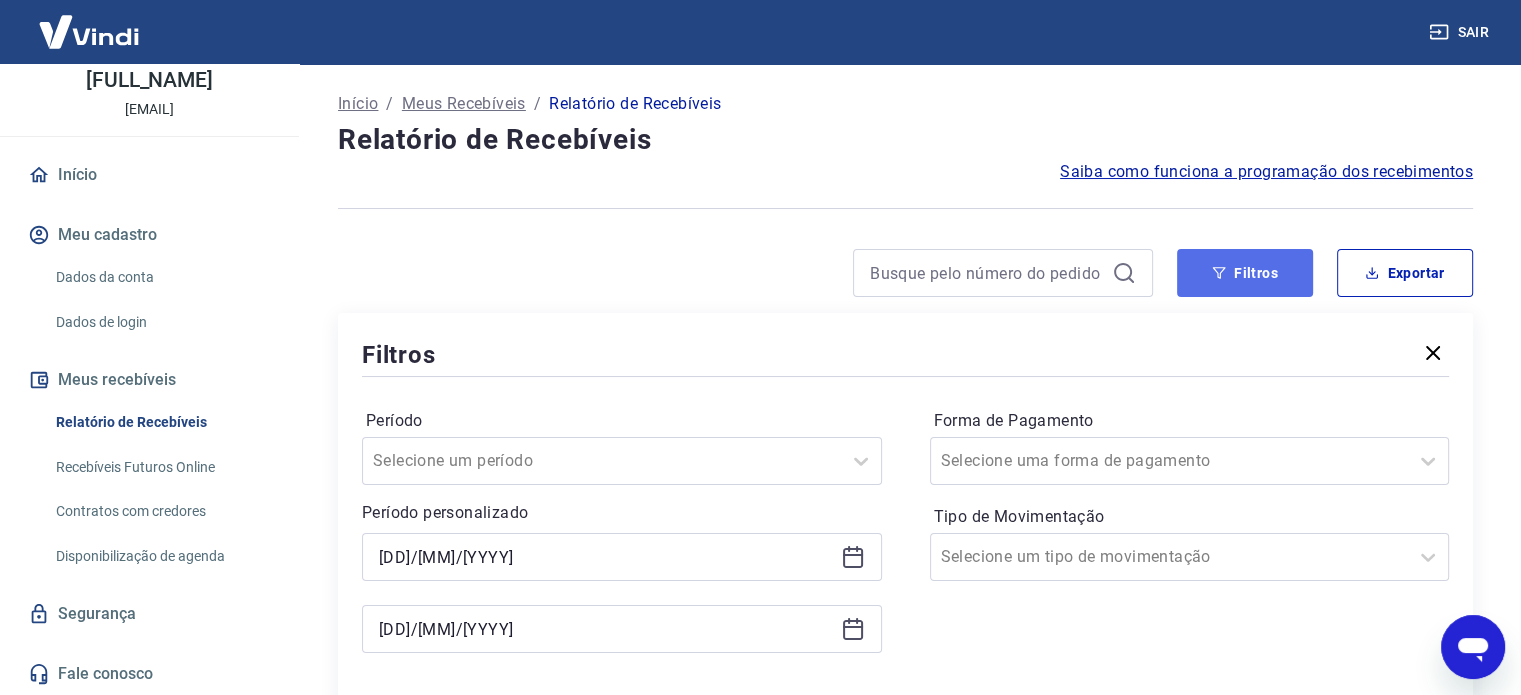 click on "Filtros" at bounding box center (1245, 273) 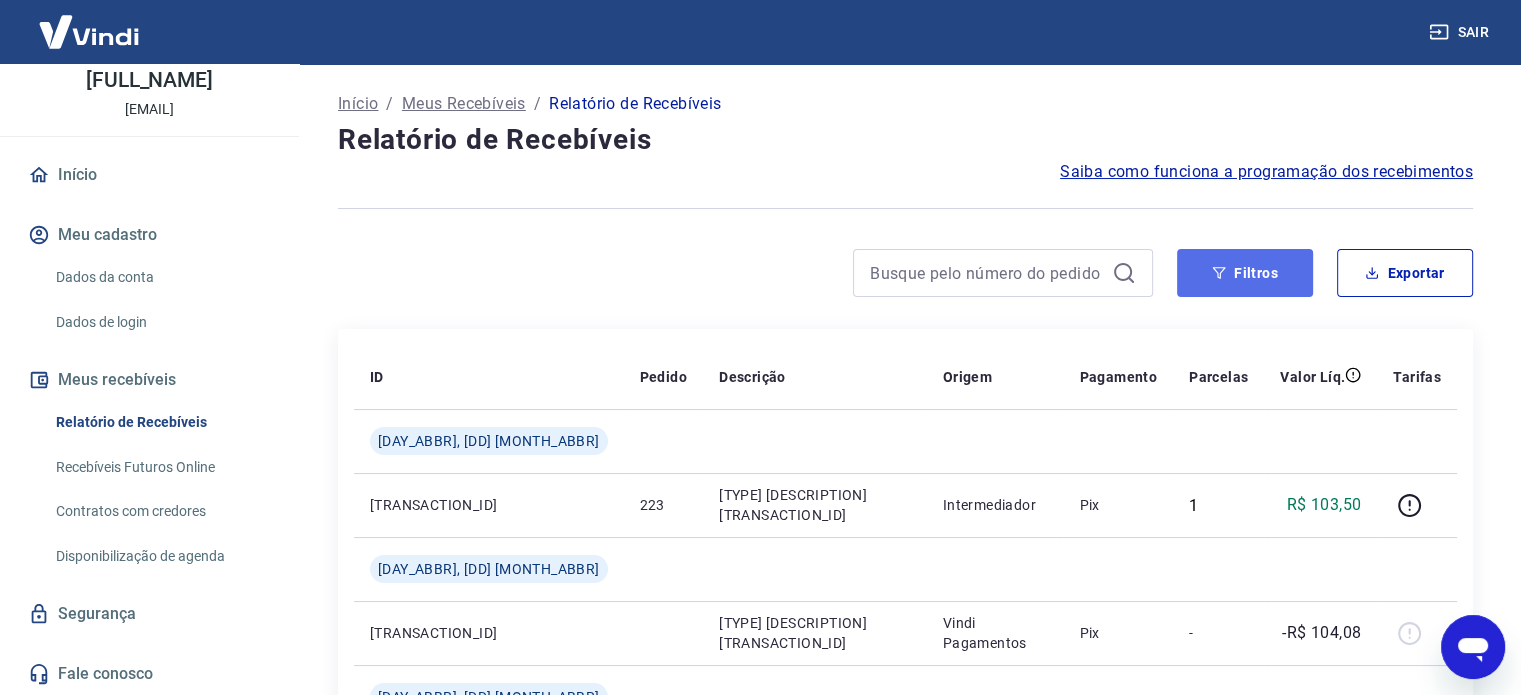click on "Filtros" at bounding box center [1245, 273] 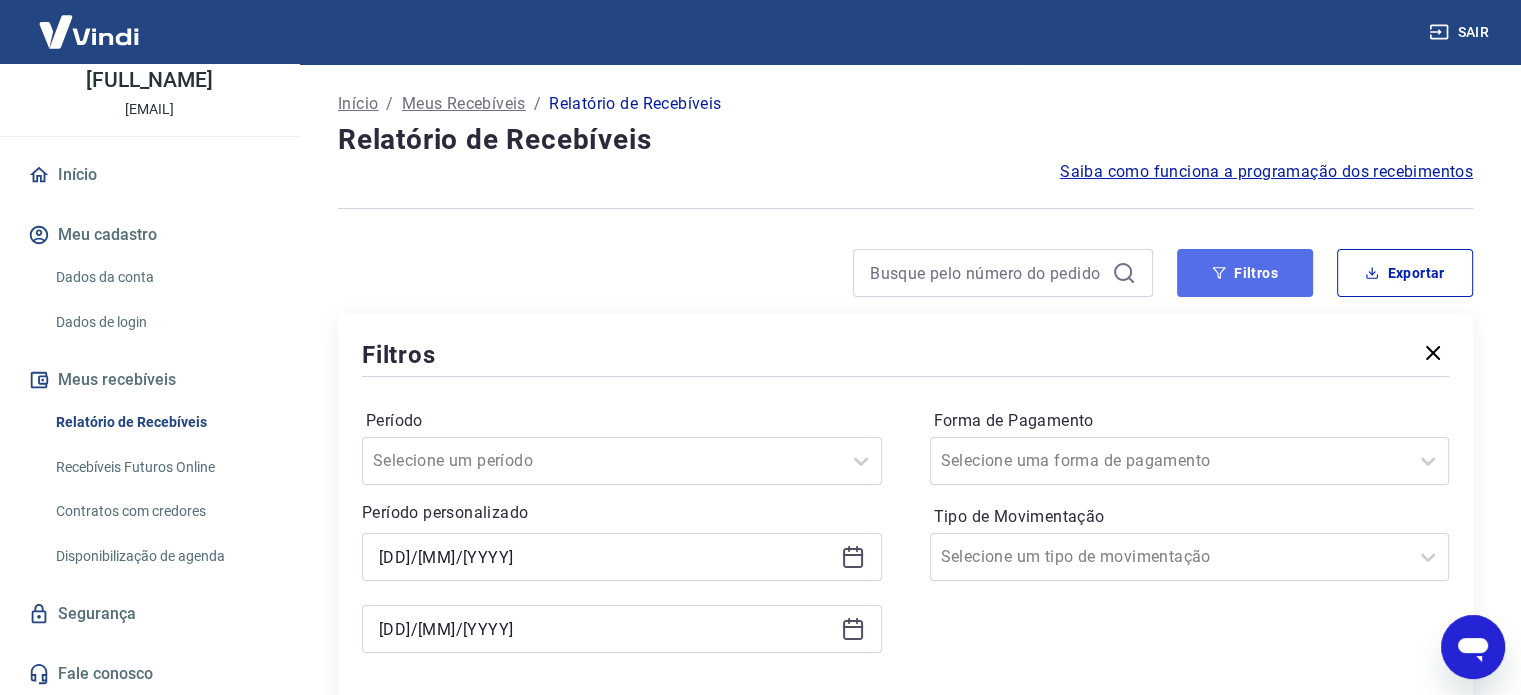scroll, scrollTop: 200, scrollLeft: 0, axis: vertical 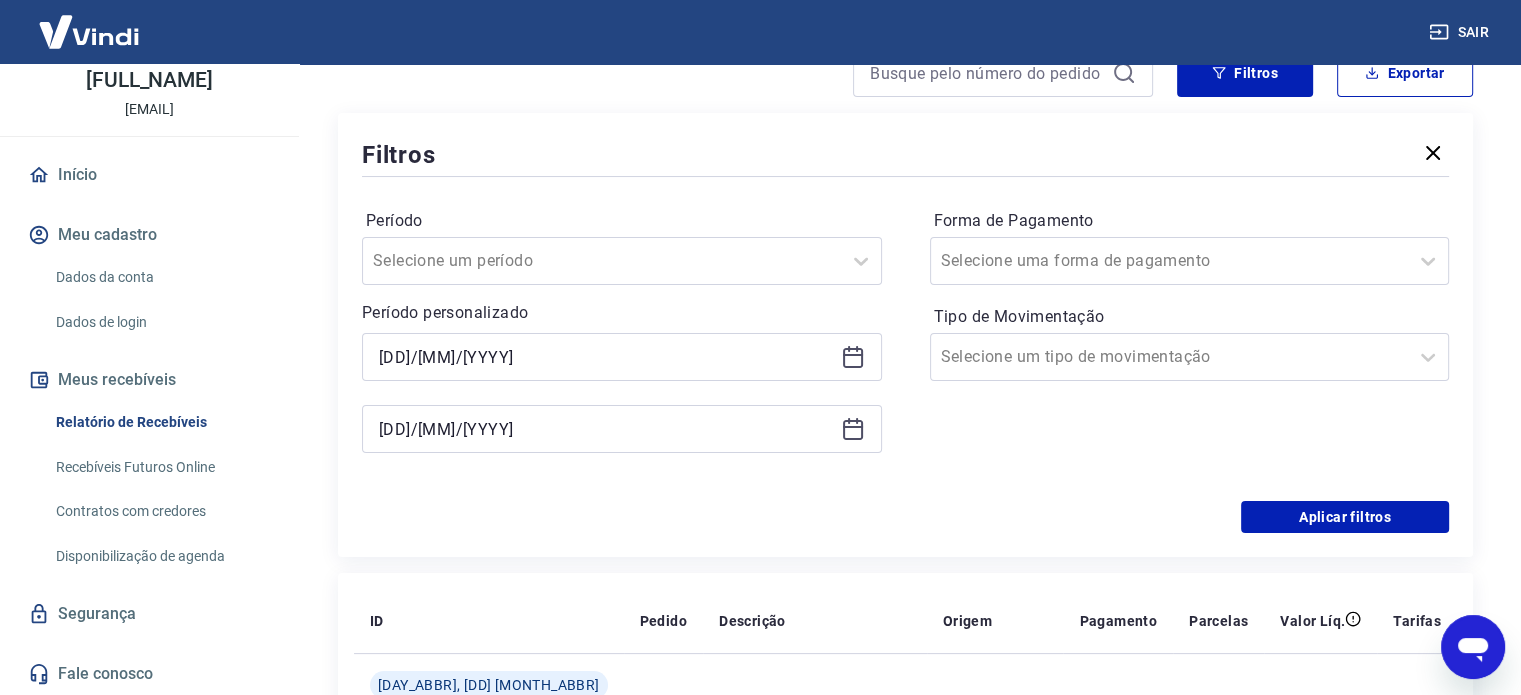 click 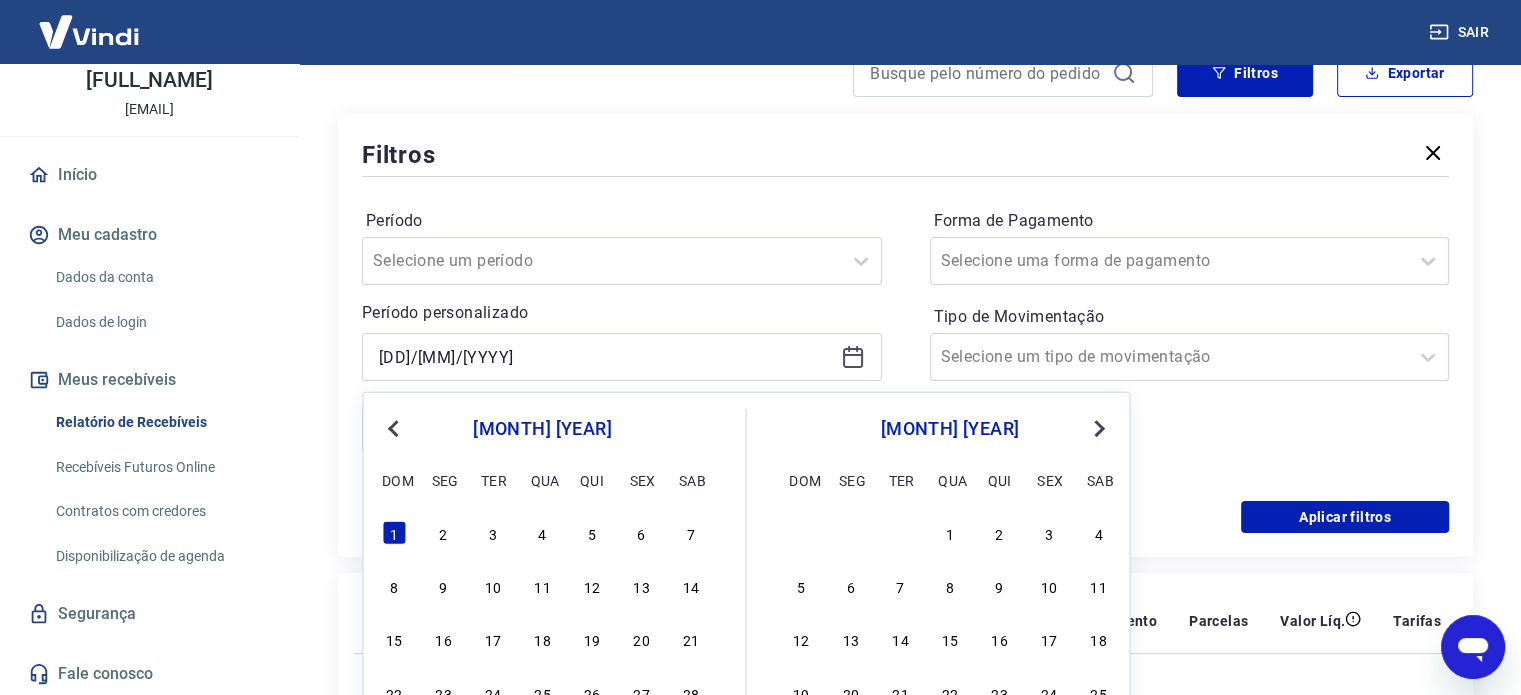 click on "Previous Month" at bounding box center [393, 429] 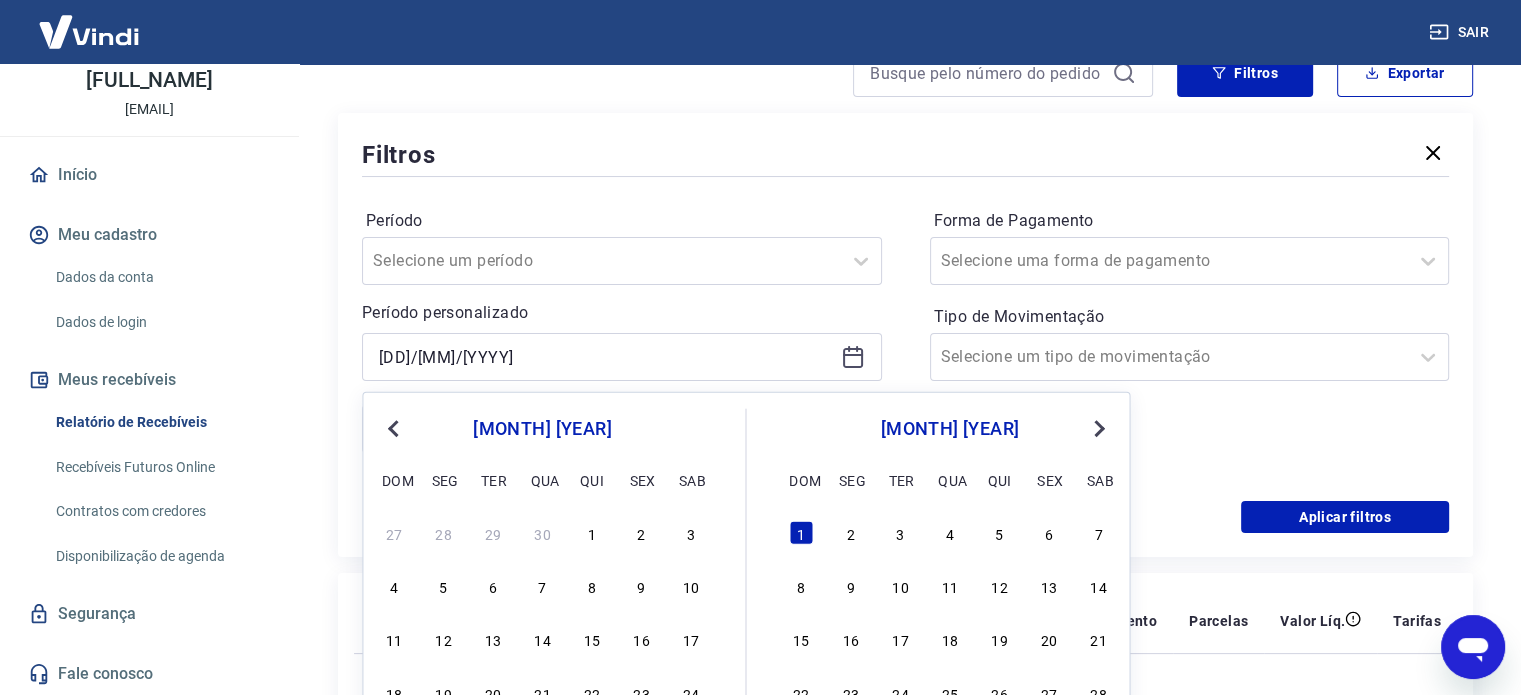click on "Previous Month" at bounding box center [393, 429] 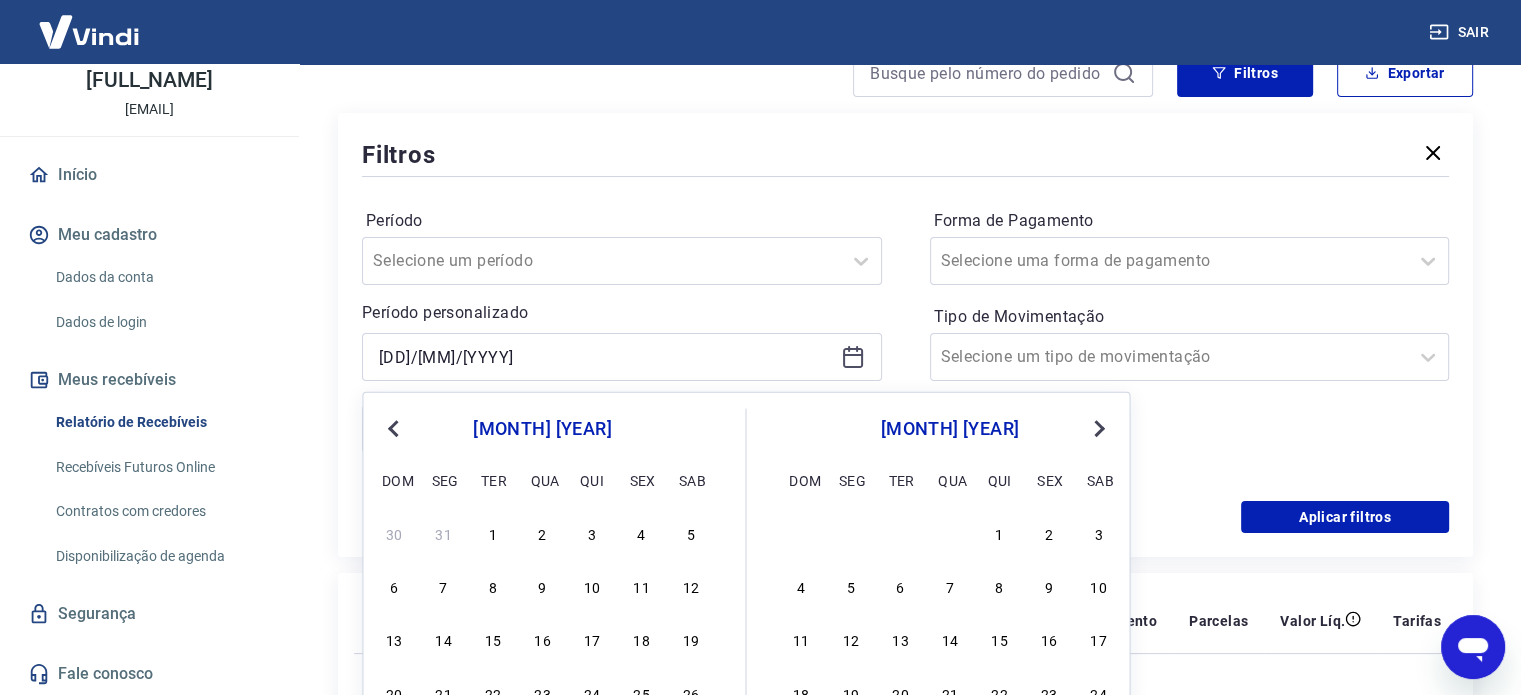 click on "Previous Month" at bounding box center (393, 429) 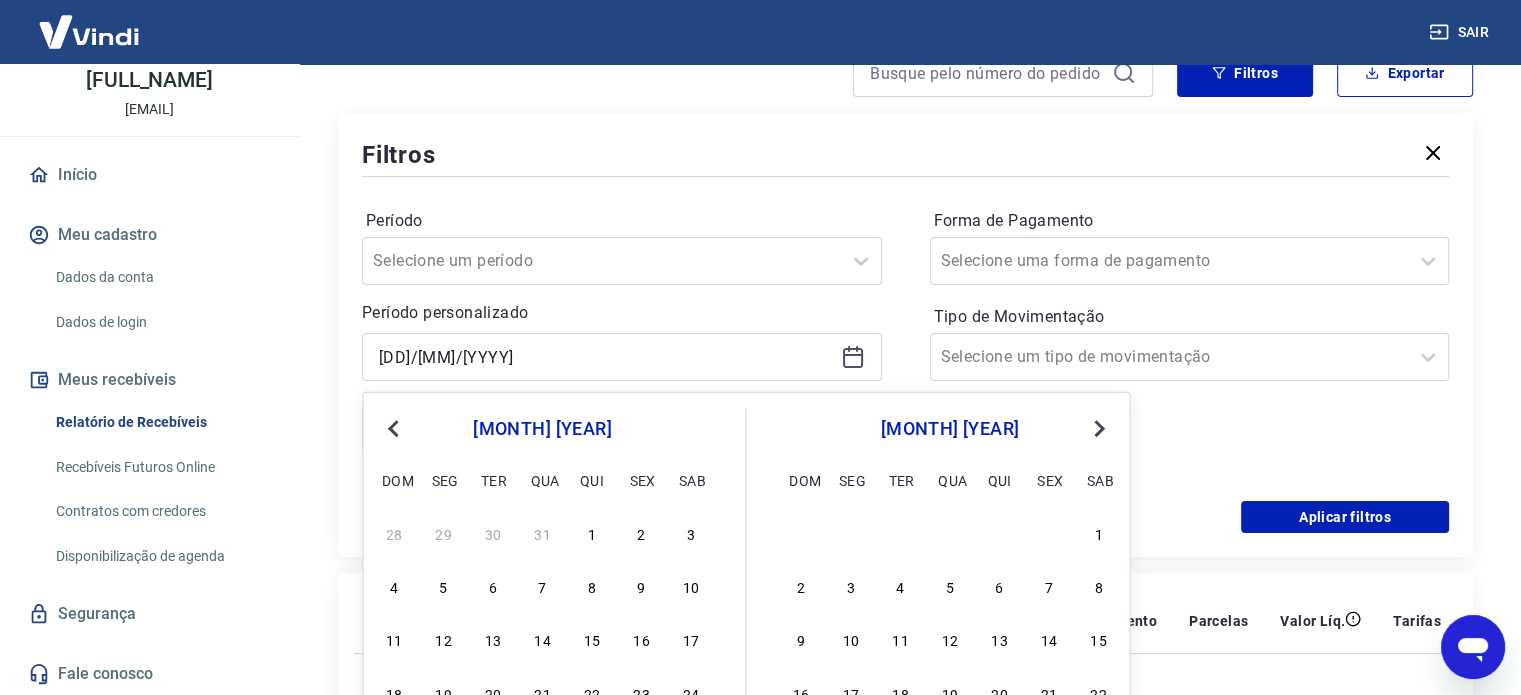click on "Previous Month" at bounding box center [393, 429] 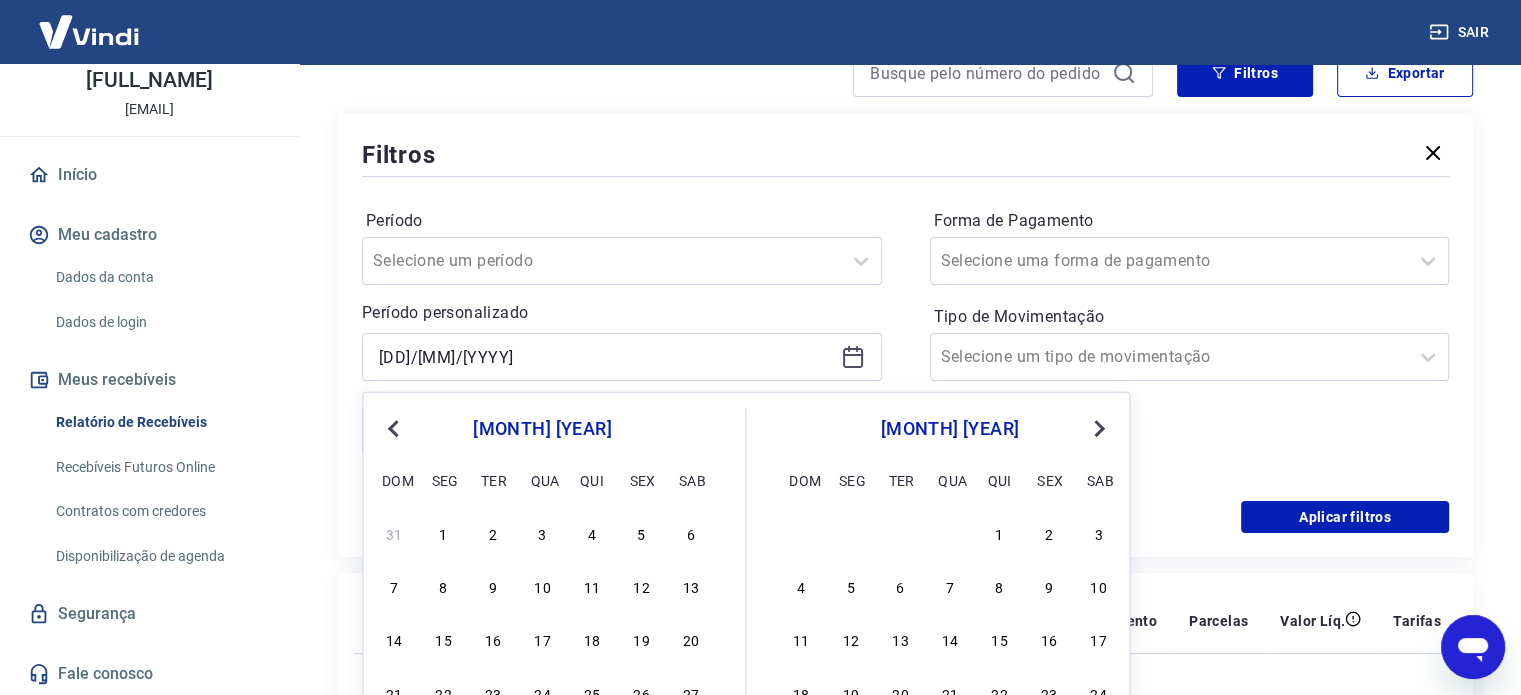 click on "Previous Month" at bounding box center (393, 429) 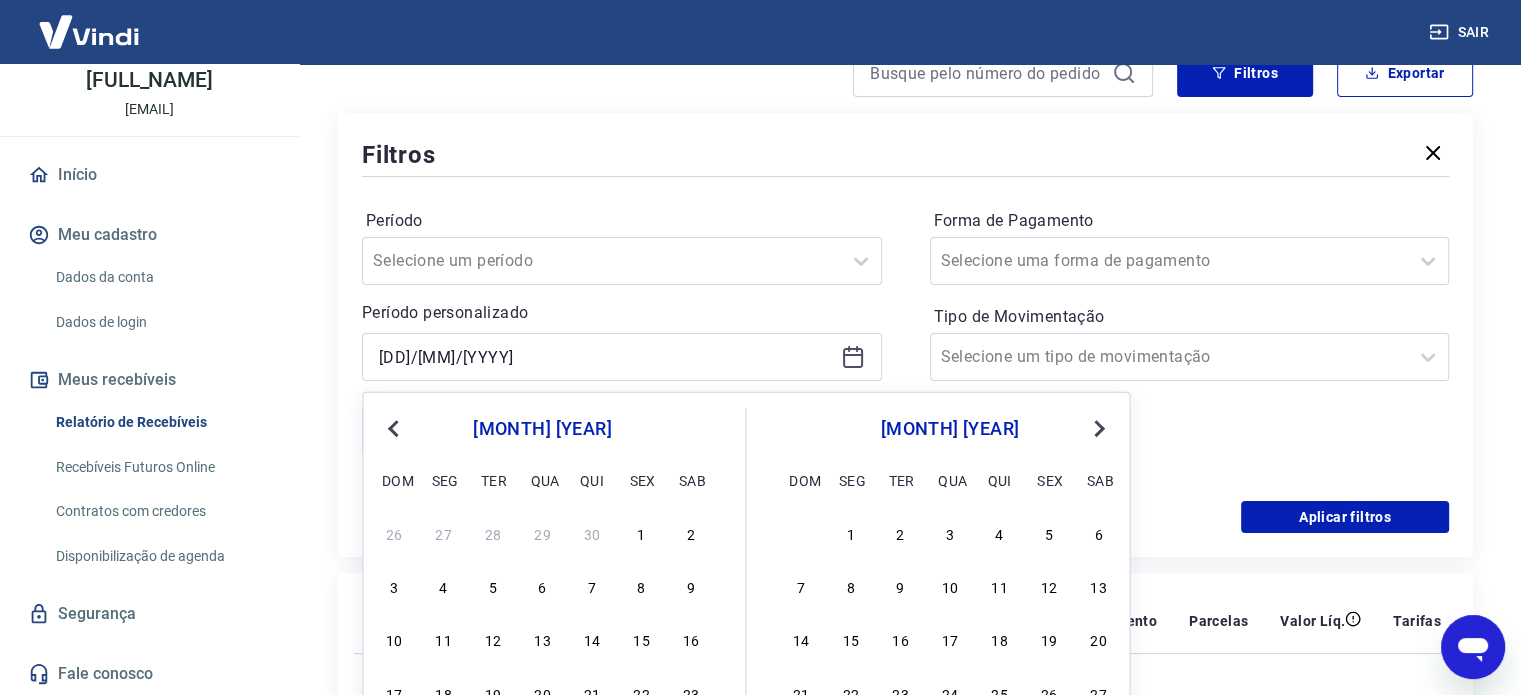 click on "Previous Month" at bounding box center (393, 429) 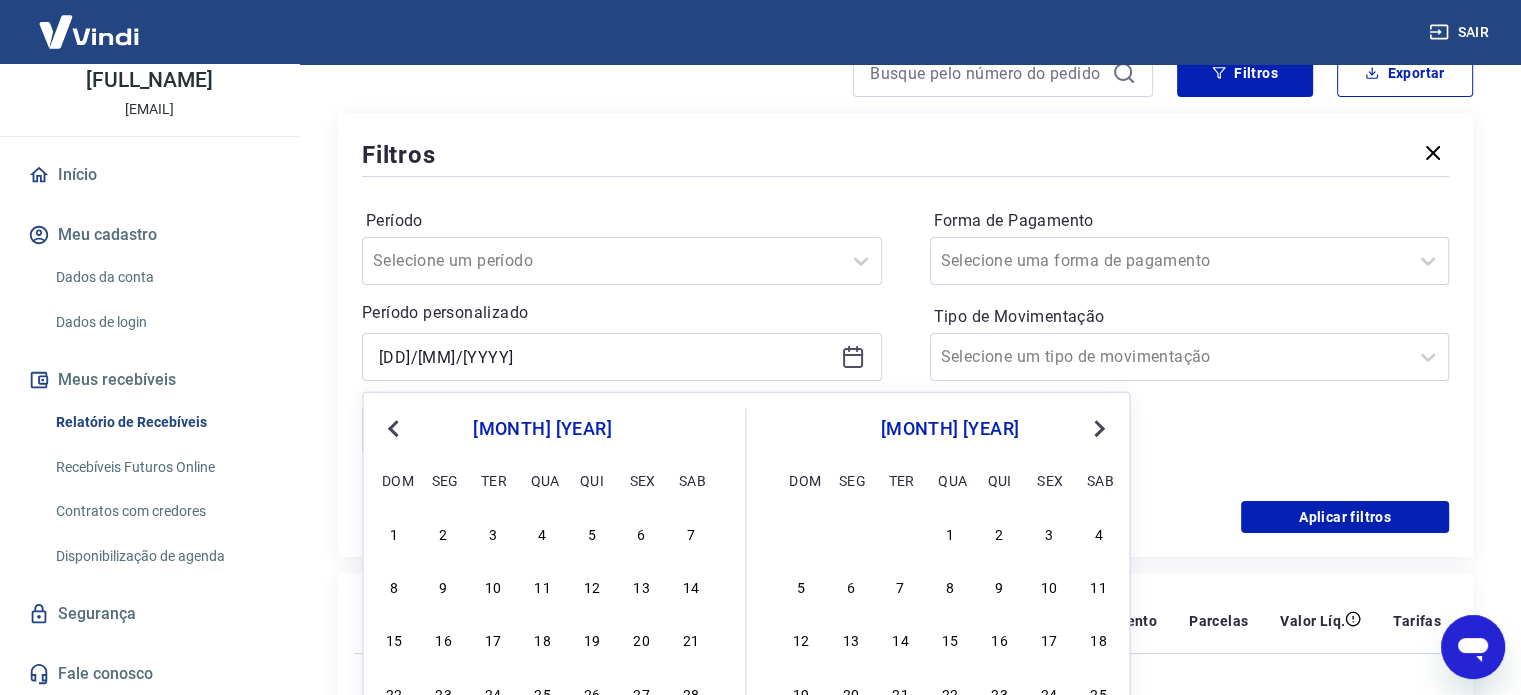 click on "Previous Month" at bounding box center [393, 429] 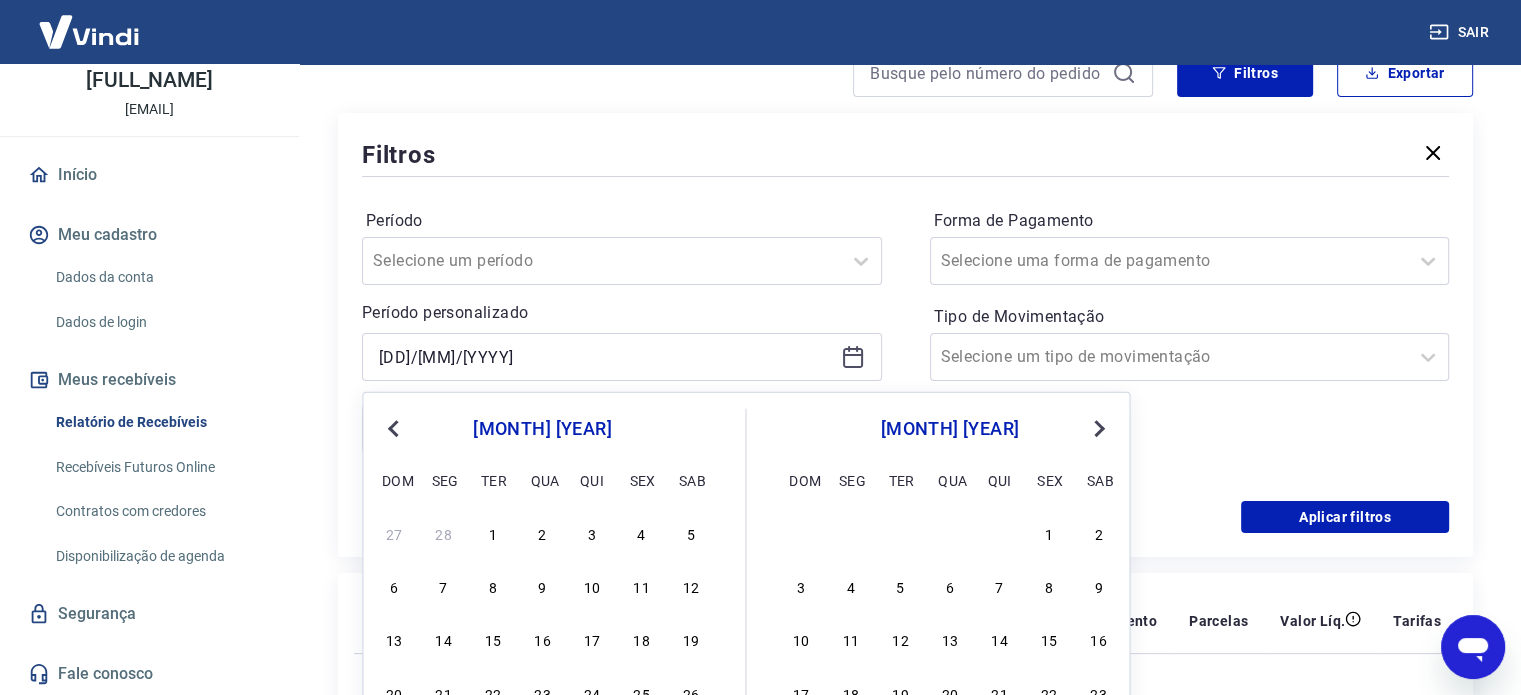 click on "Previous Month" at bounding box center [393, 429] 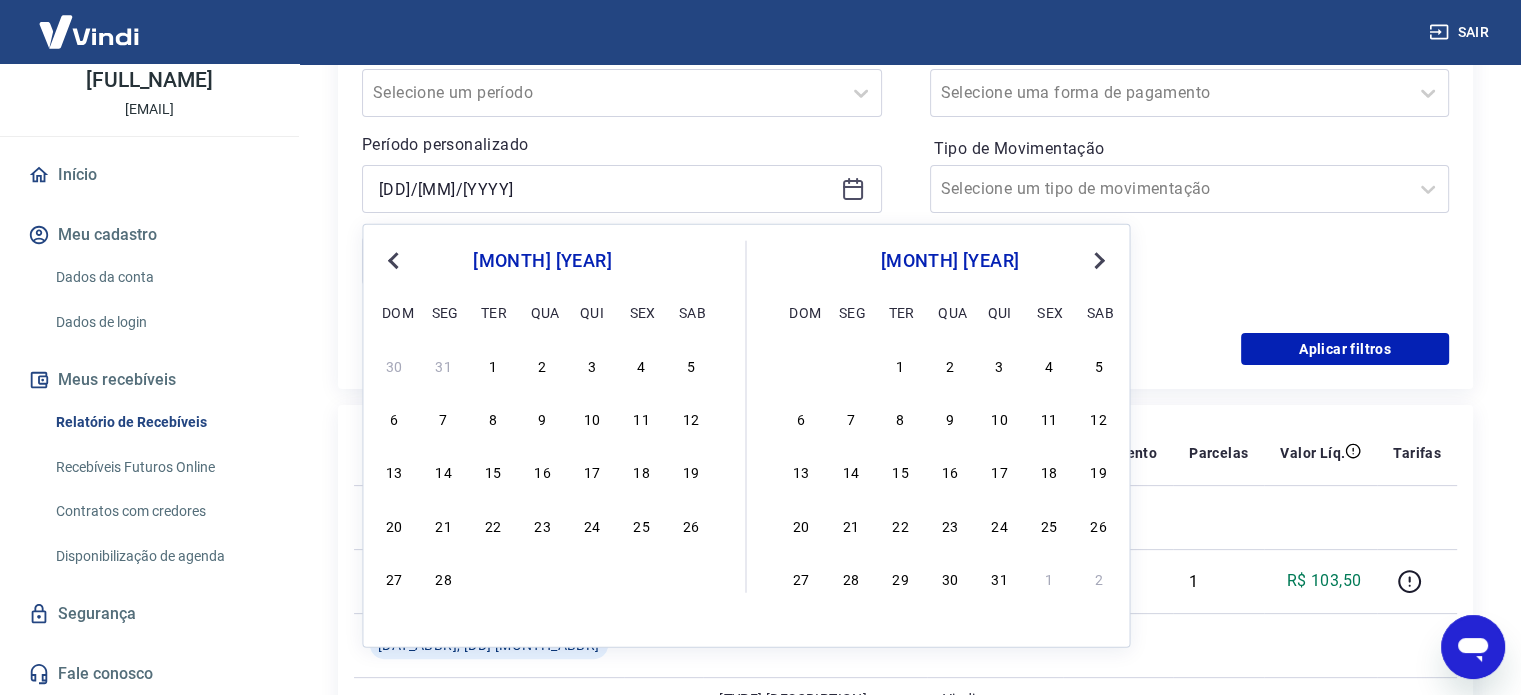 scroll, scrollTop: 400, scrollLeft: 0, axis: vertical 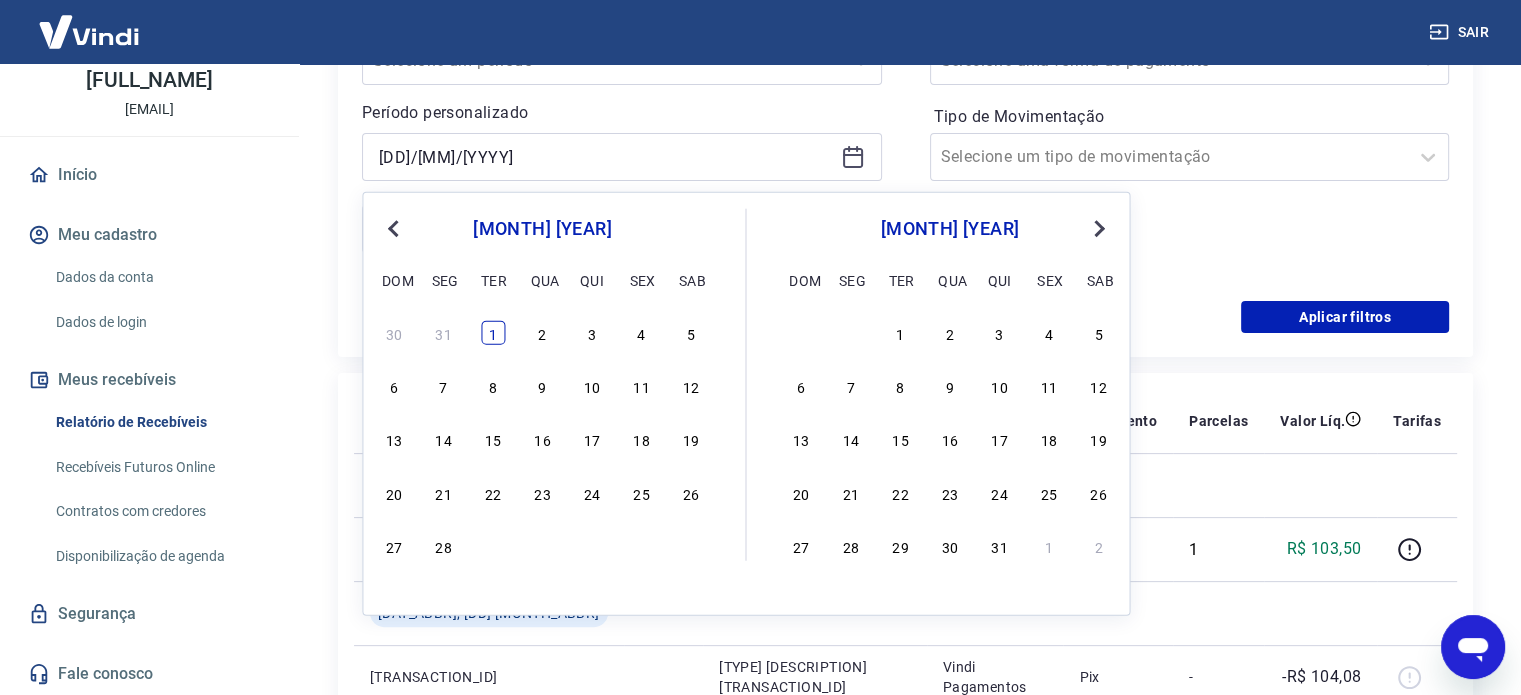 click on "1" at bounding box center [493, 333] 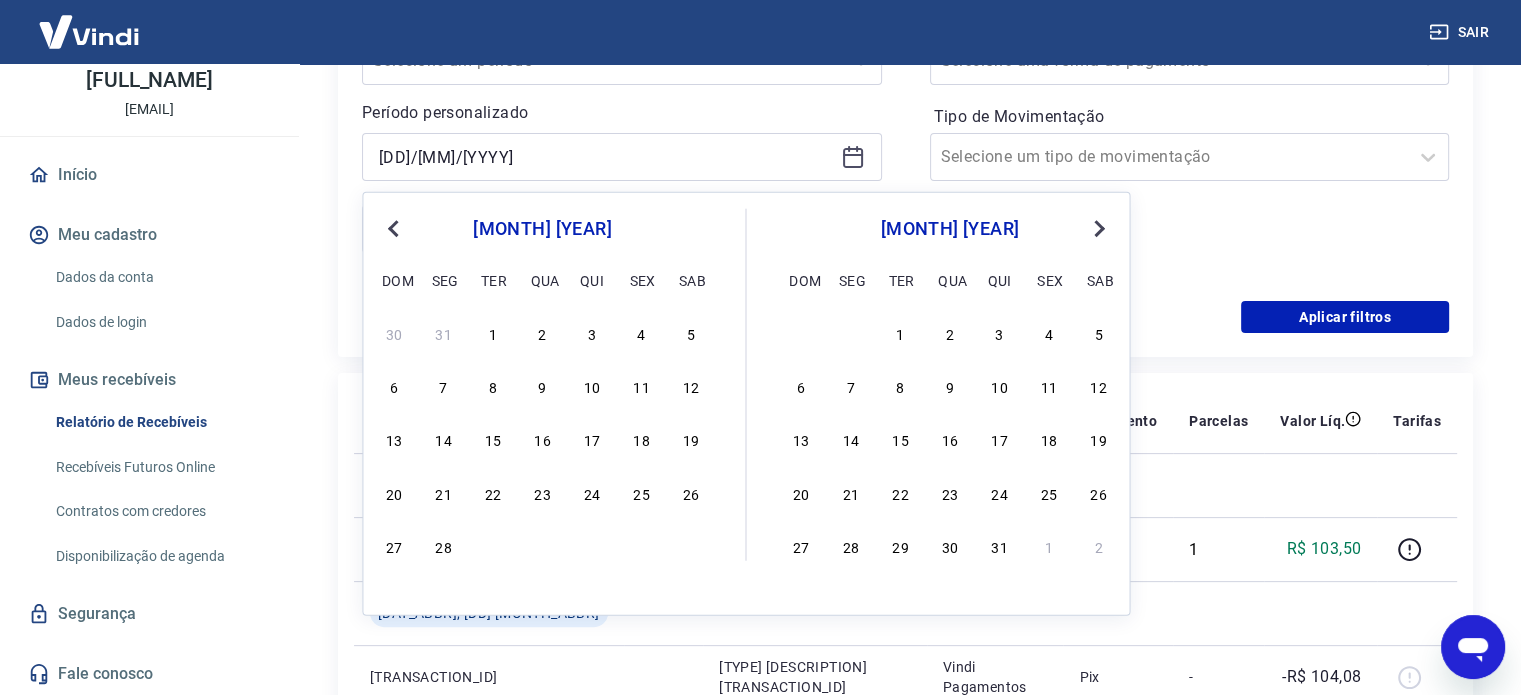 type on "[DD]/[MM]/[YYYY]" 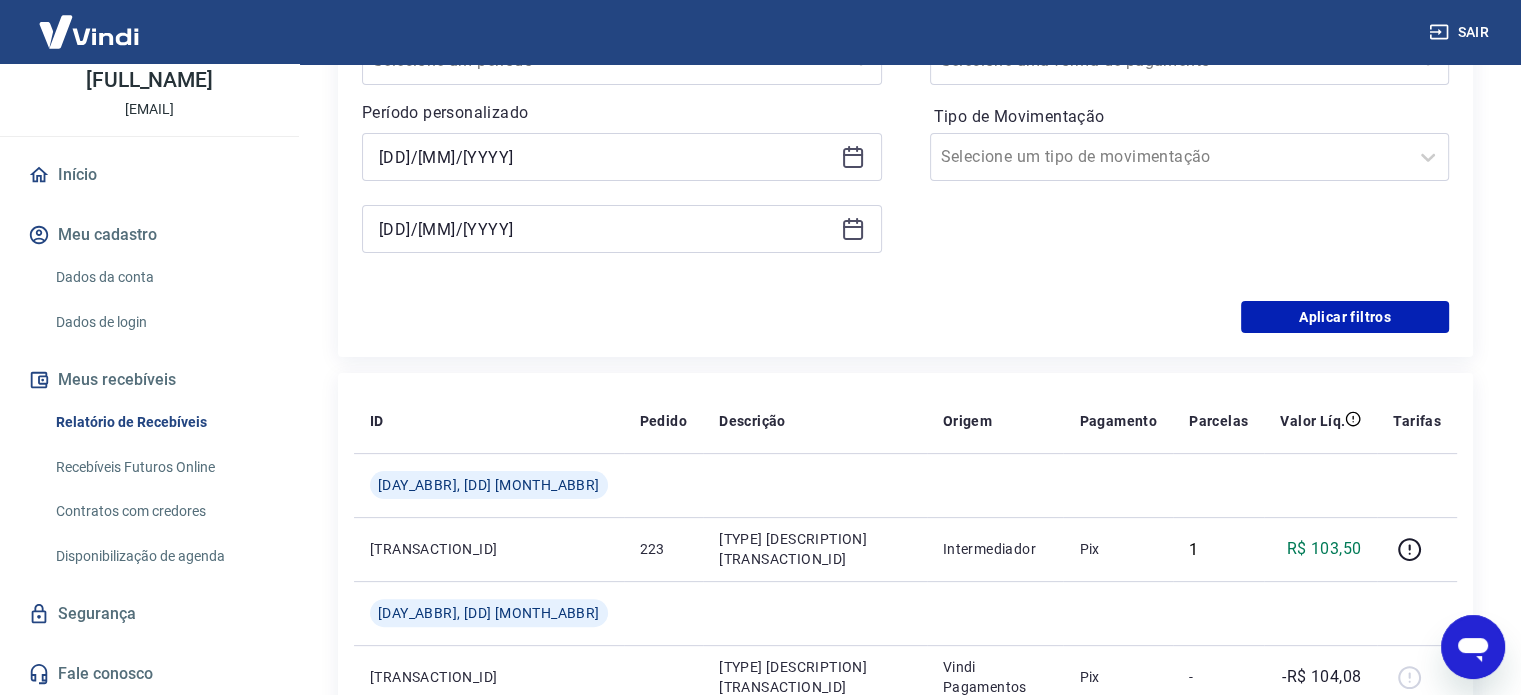 click 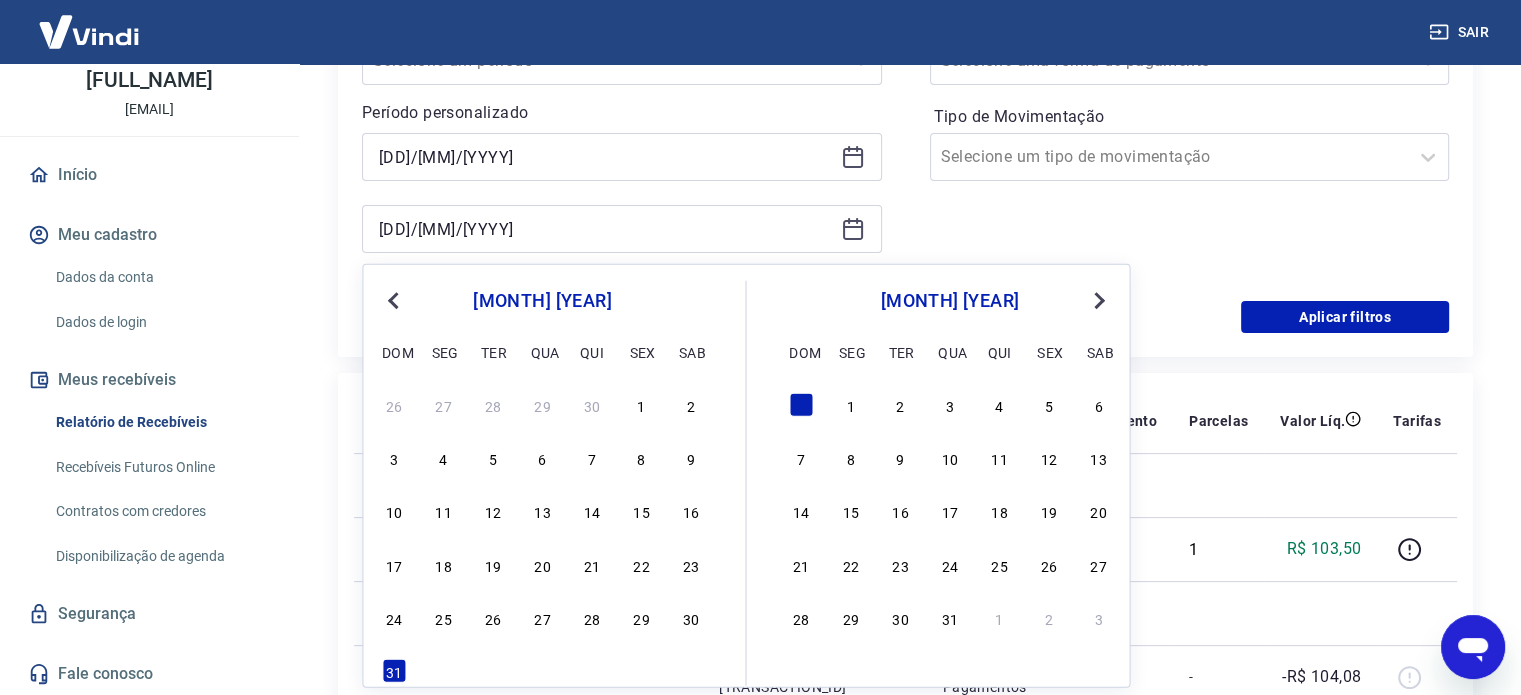 click on "Previous Month" at bounding box center [395, 299] 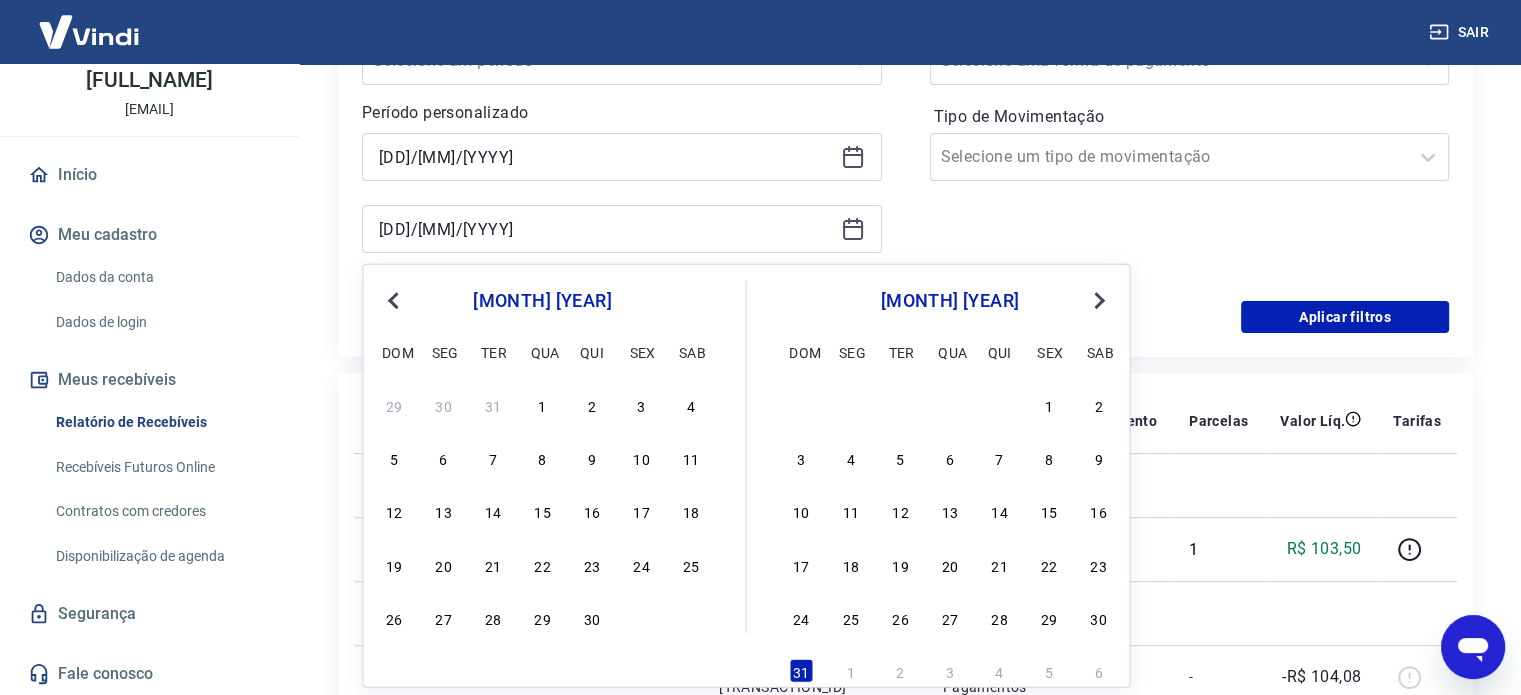 click on "Previous Month" at bounding box center [395, 299] 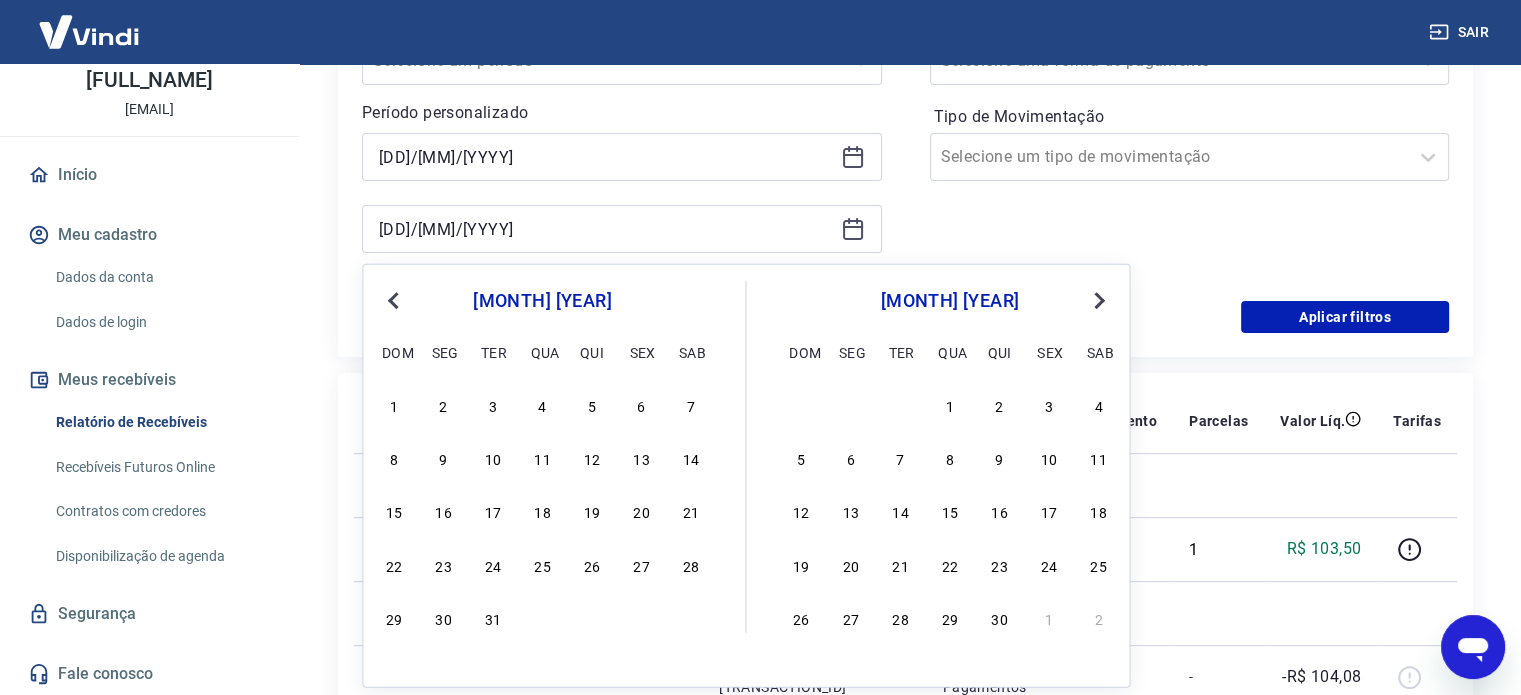 click on "Previous Month" at bounding box center (395, 299) 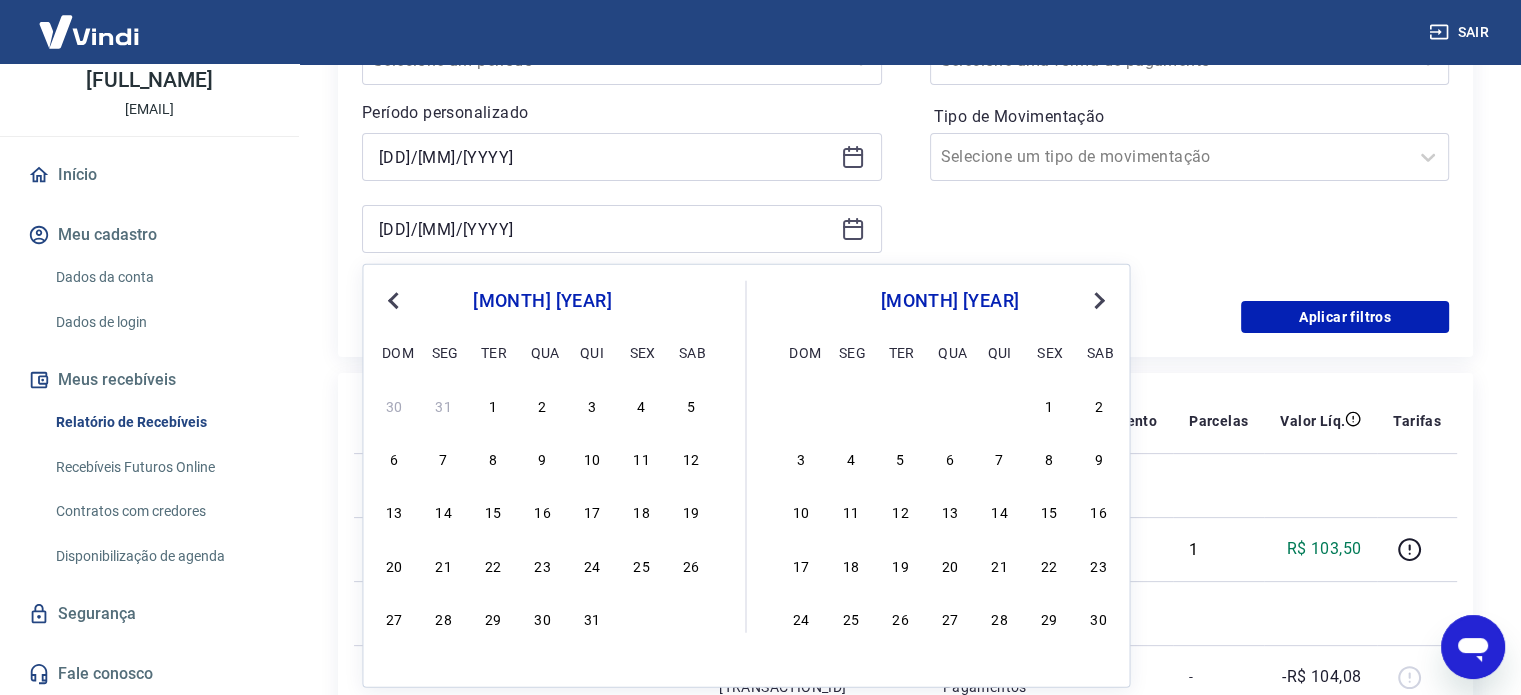 click on "Previous Month" at bounding box center [395, 299] 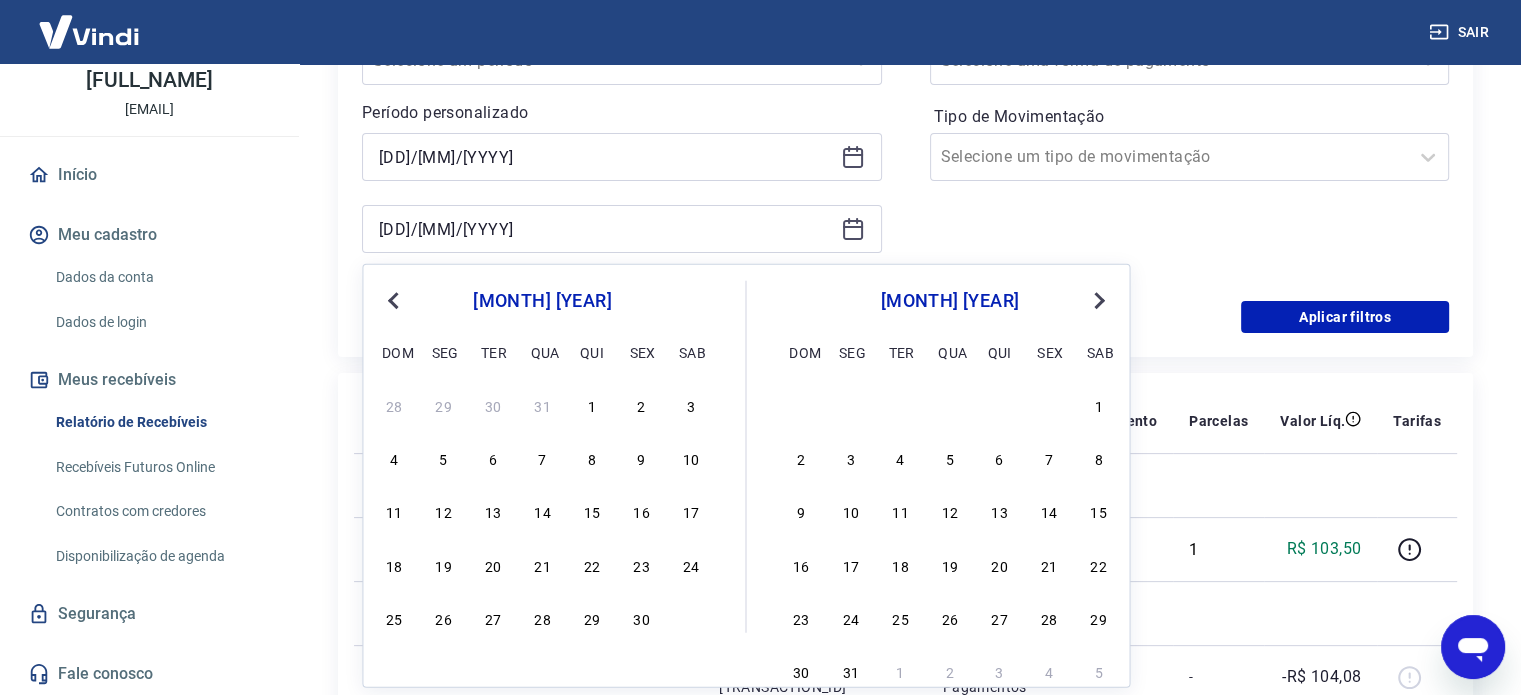 click on "Previous Month" at bounding box center [395, 299] 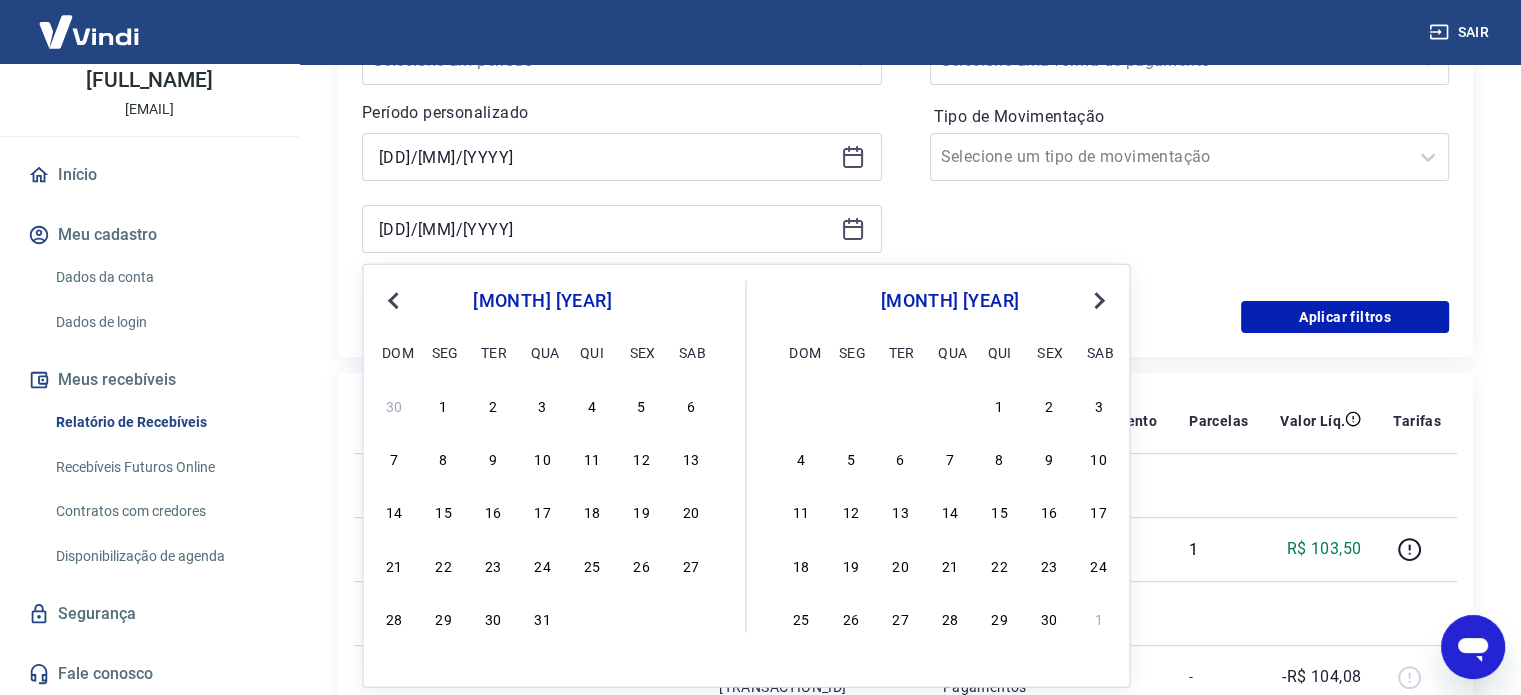 click on "Previous Month" at bounding box center [395, 299] 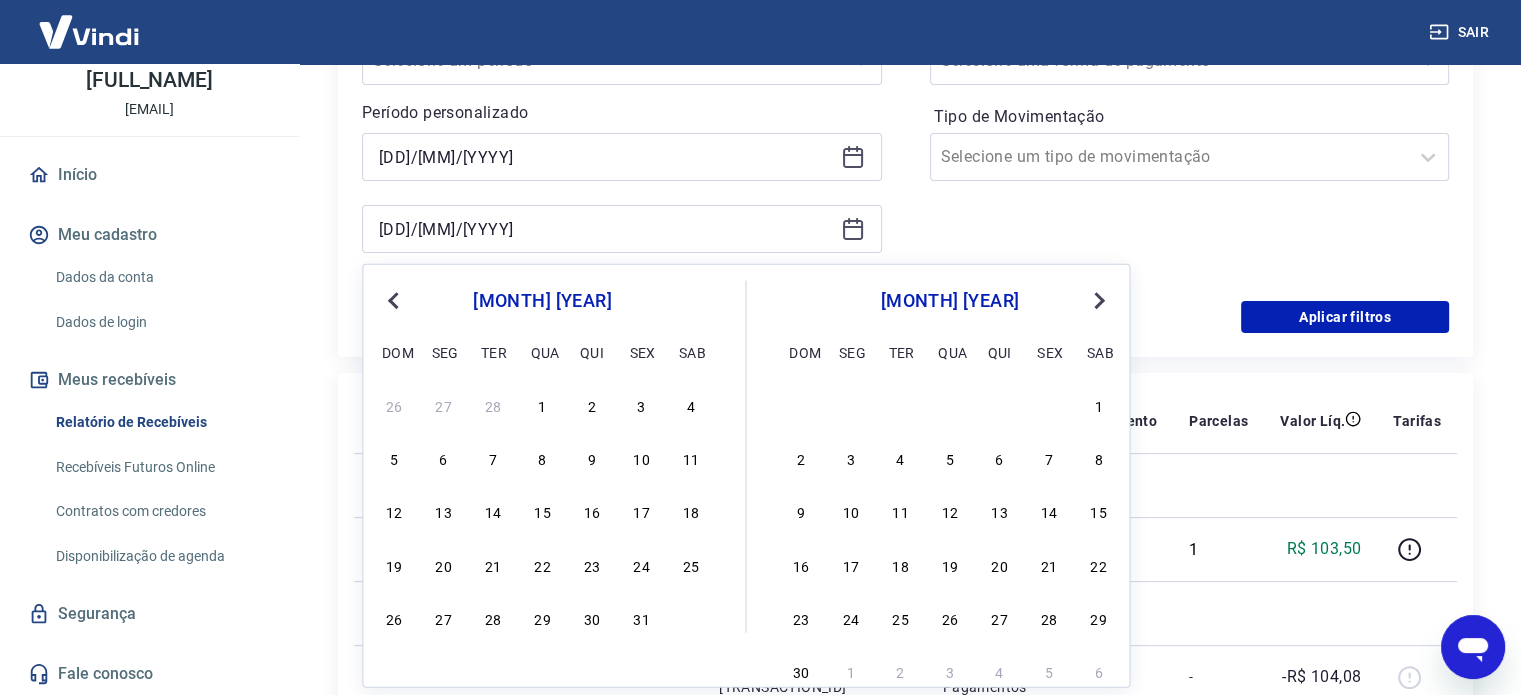 click on "Previous Month" at bounding box center [395, 299] 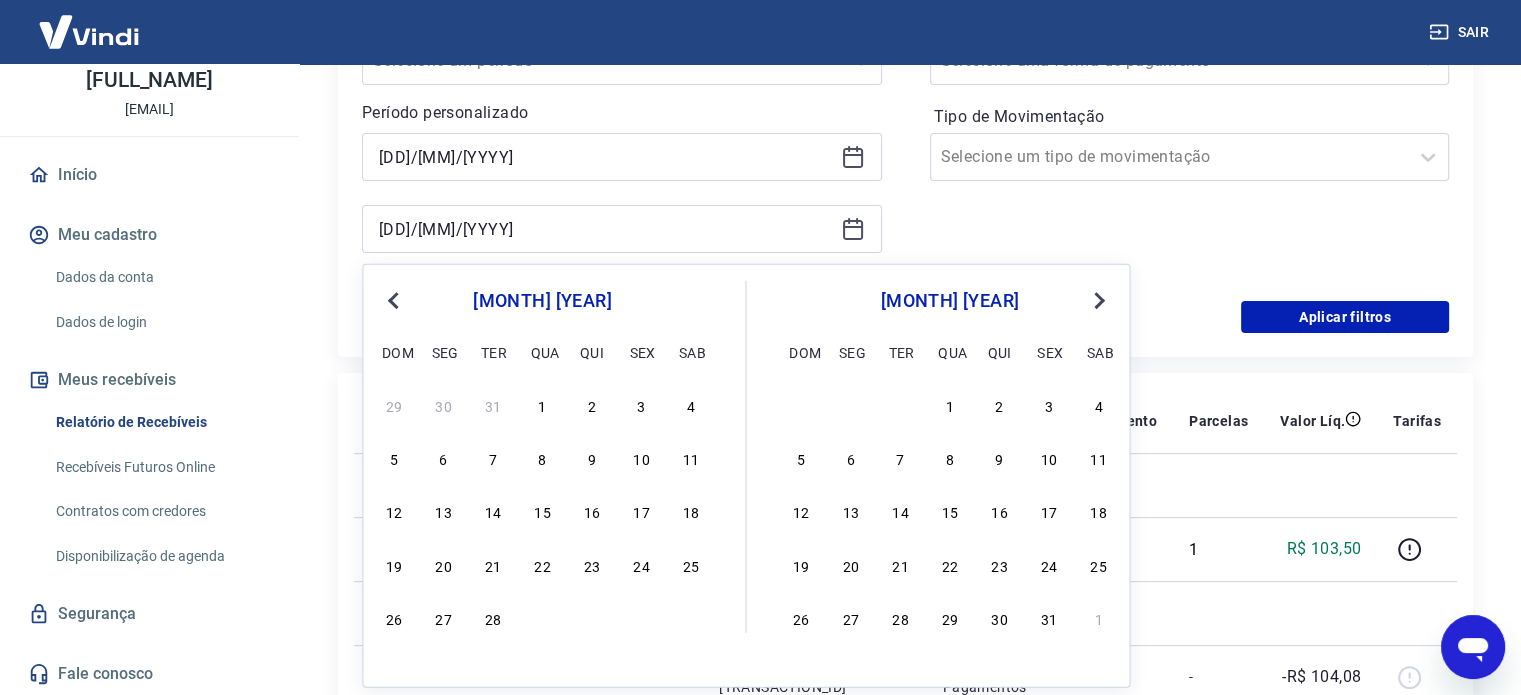 click on "Previous Month" at bounding box center (395, 299) 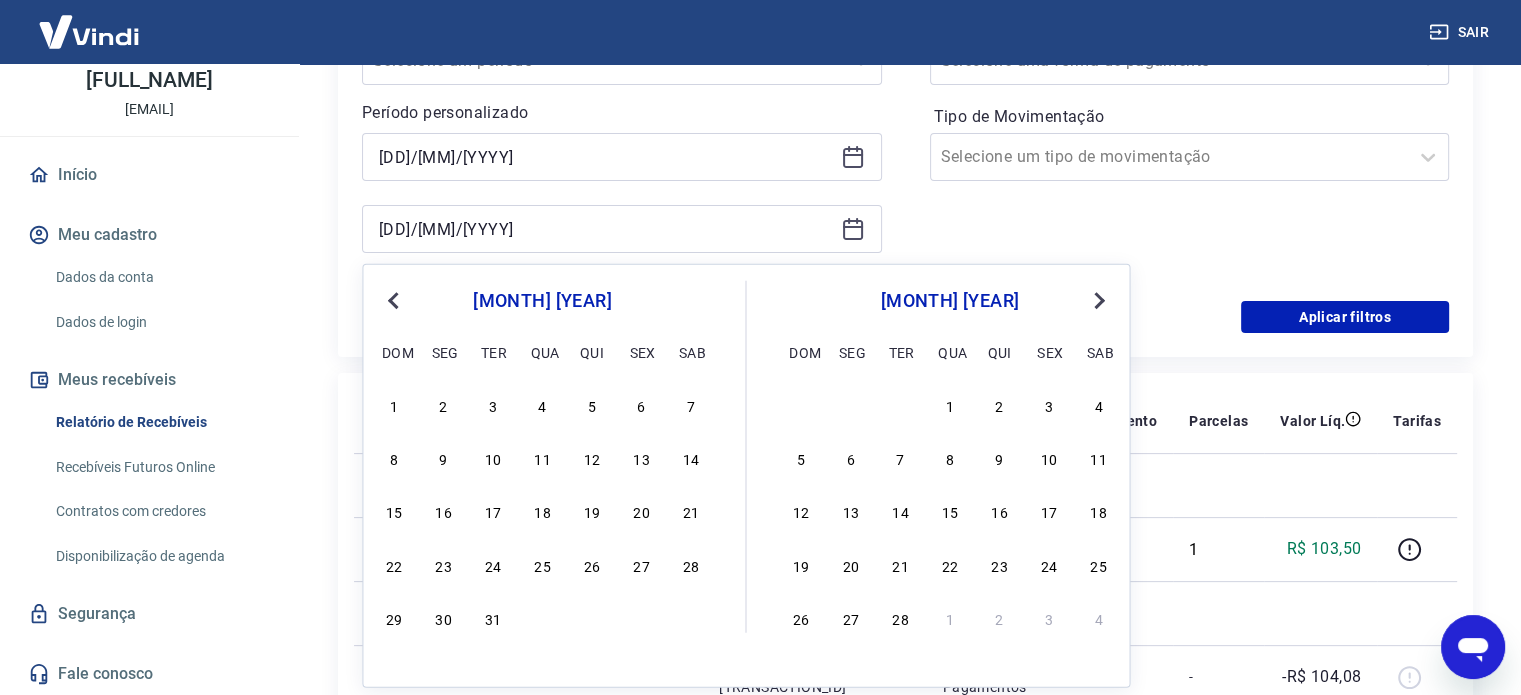 click on "Previous Month" at bounding box center (395, 299) 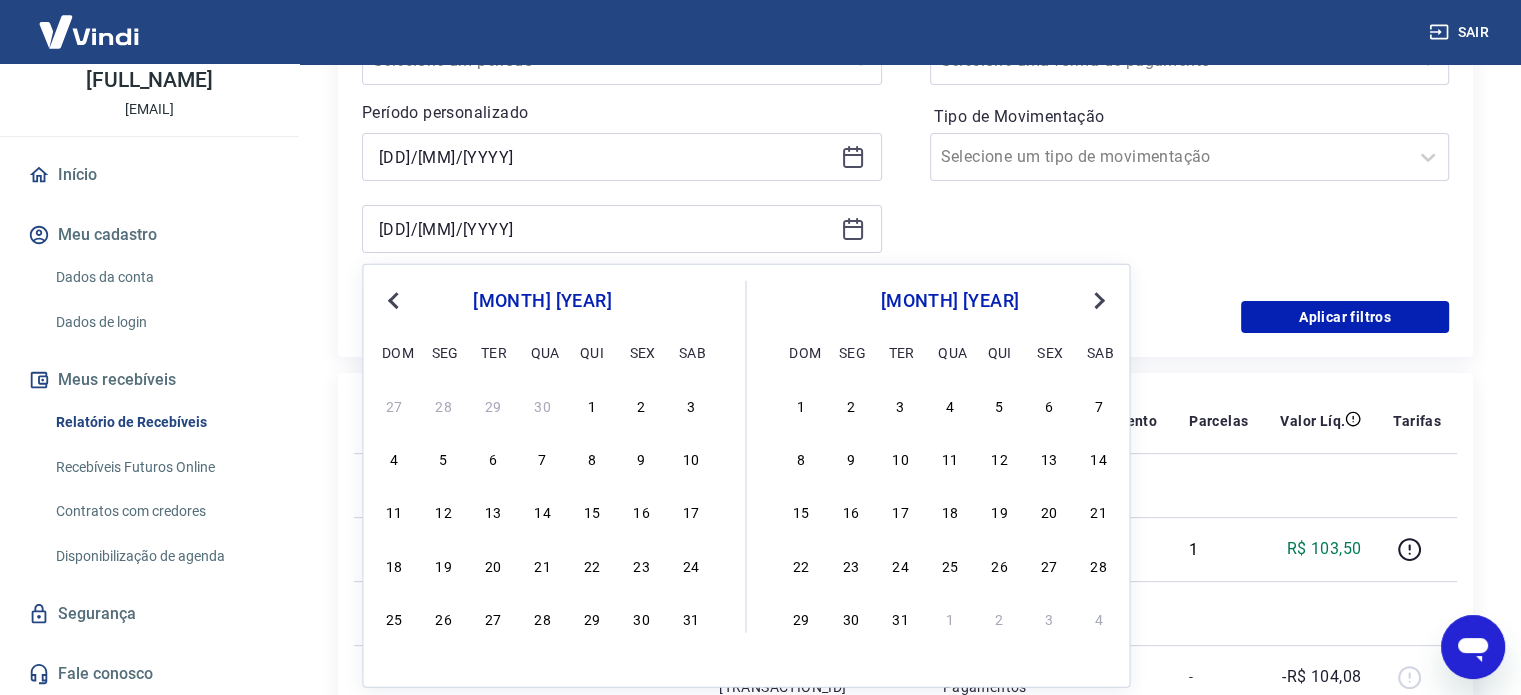 click on "Previous Month" at bounding box center [395, 299] 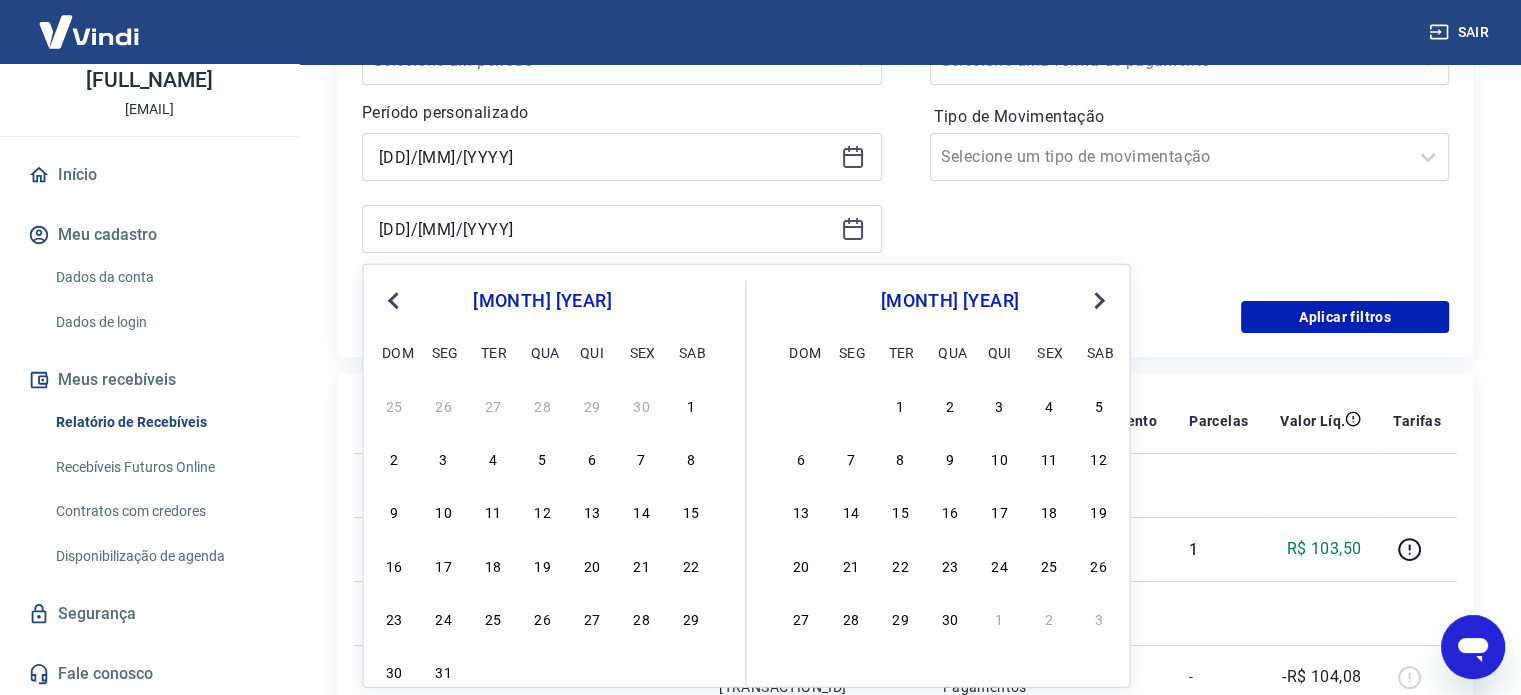 click on "Previous Month" at bounding box center [395, 299] 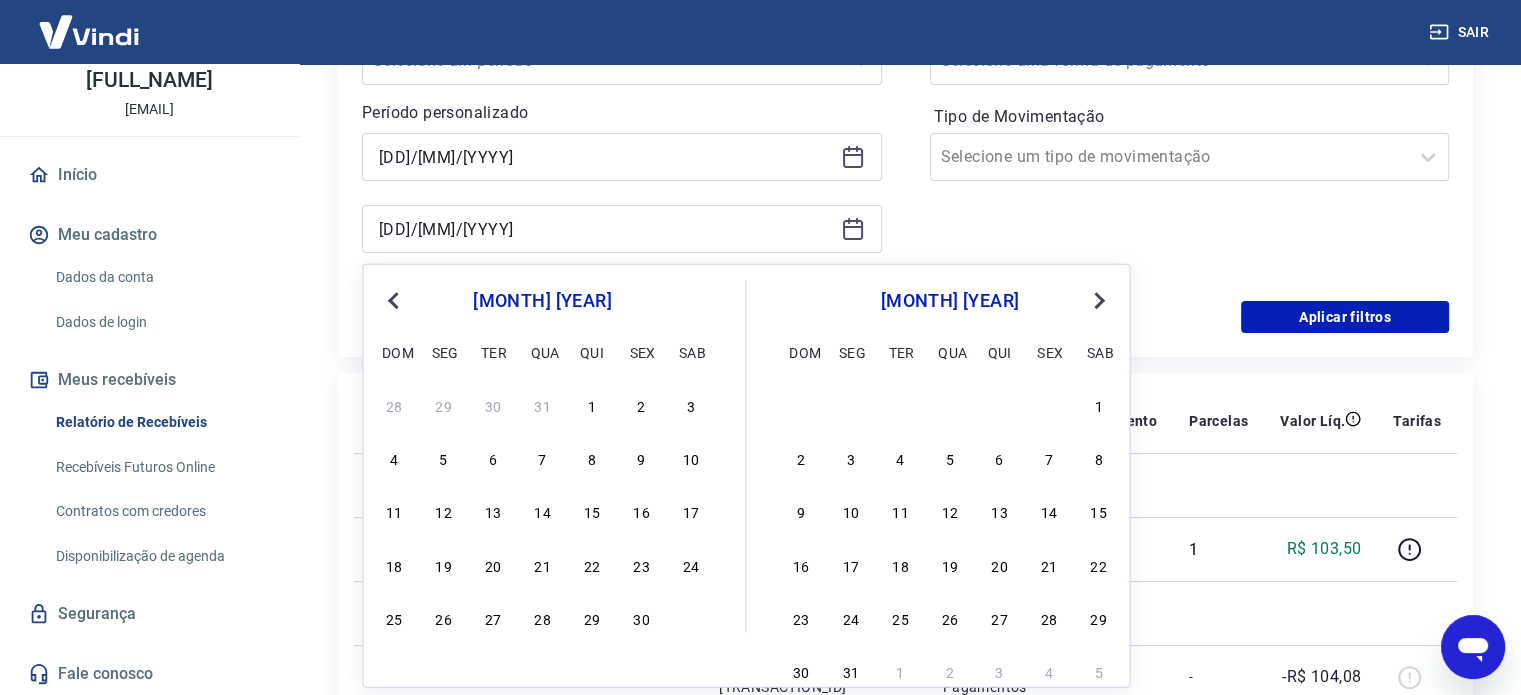 click on "Previous Month" at bounding box center (395, 299) 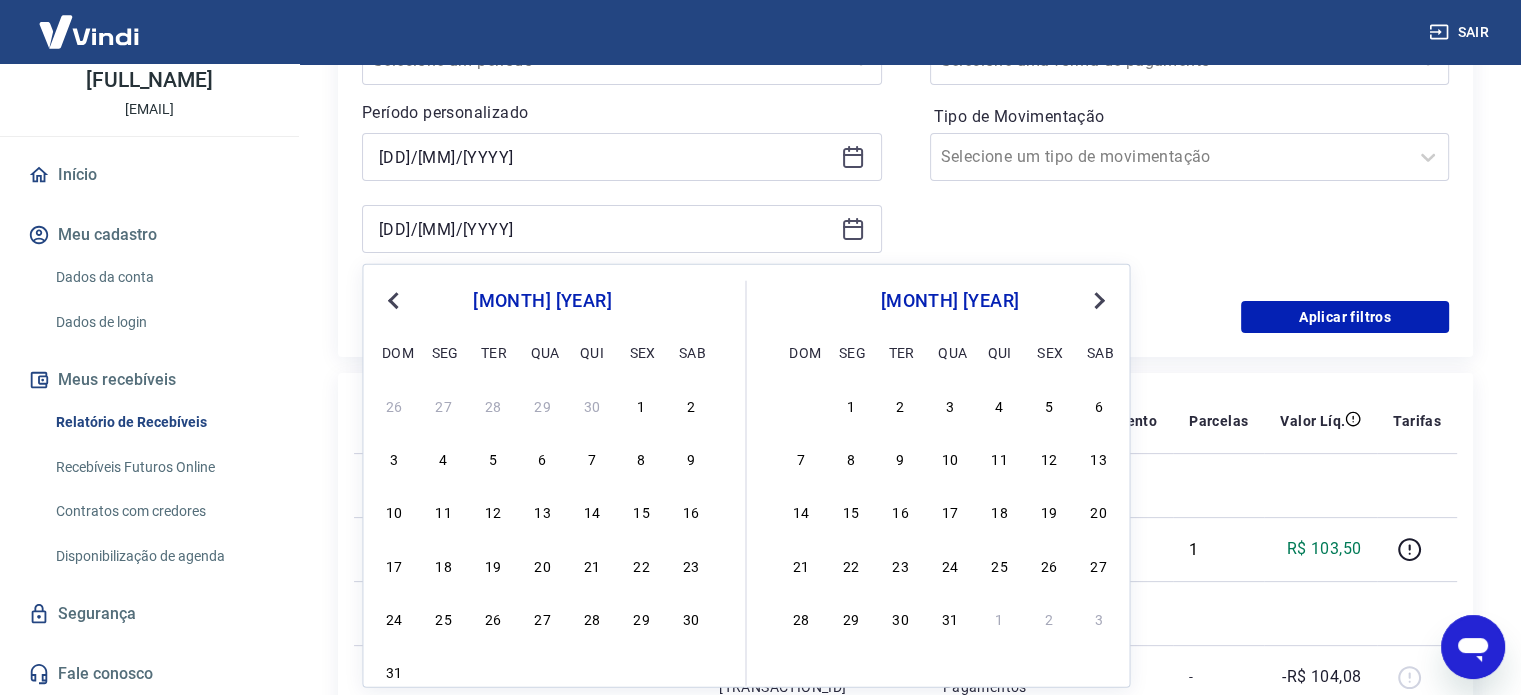 click on "Previous Month" at bounding box center [395, 299] 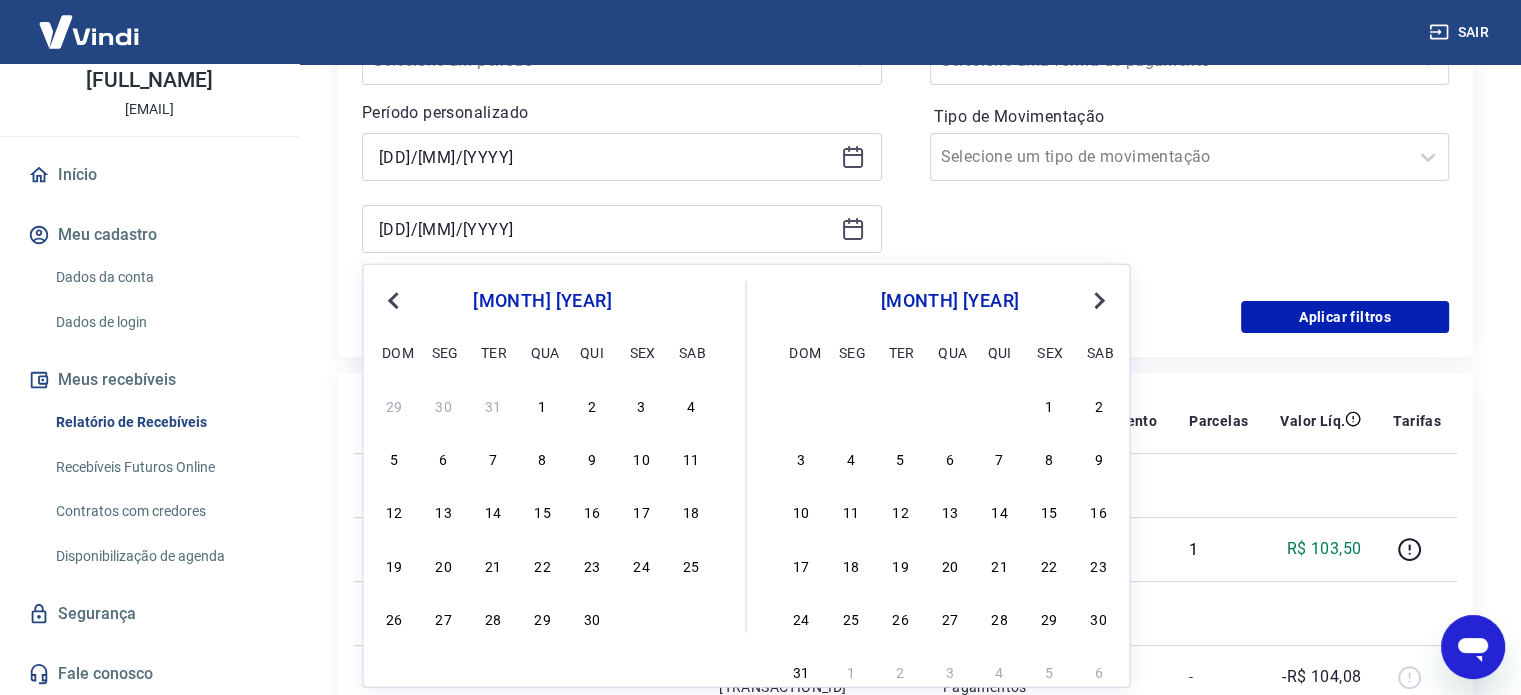 click on "Previous Month" at bounding box center (395, 299) 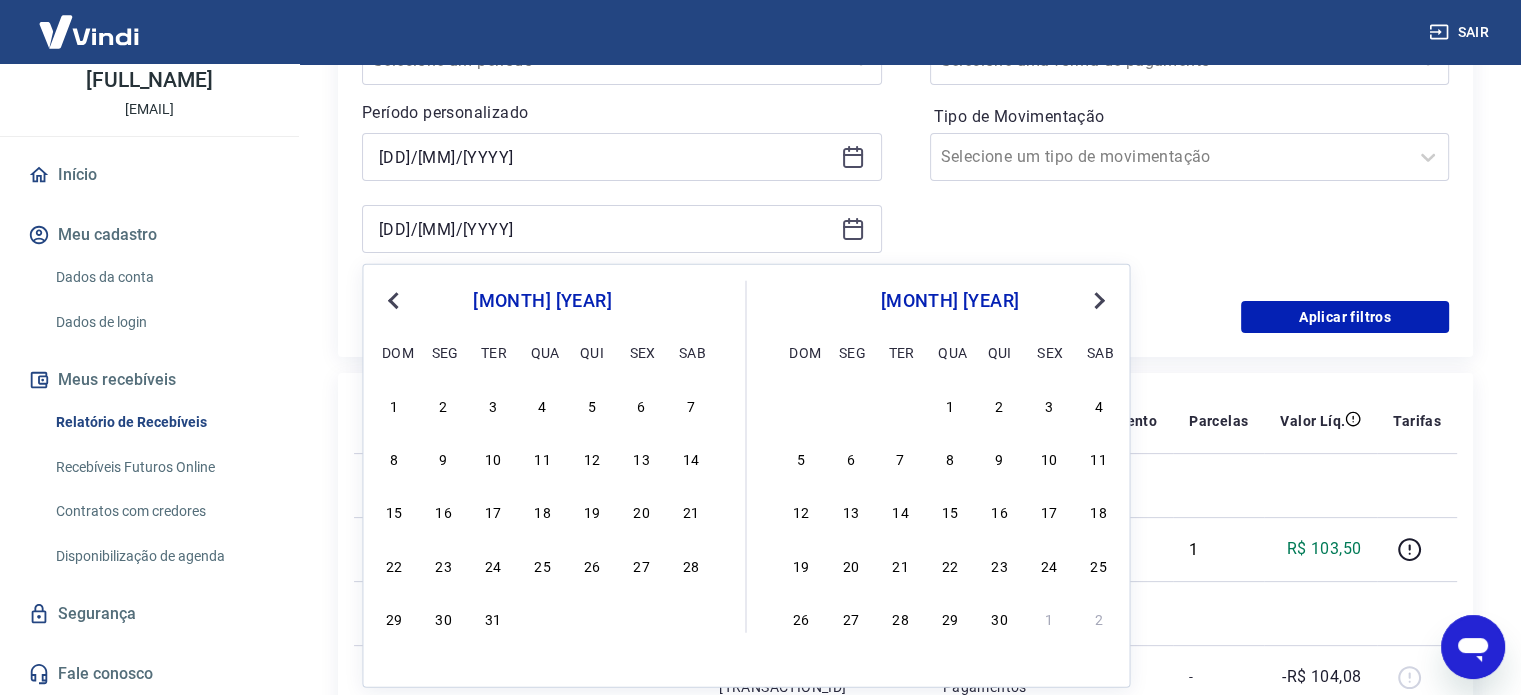 click on "Previous Month" at bounding box center (395, 299) 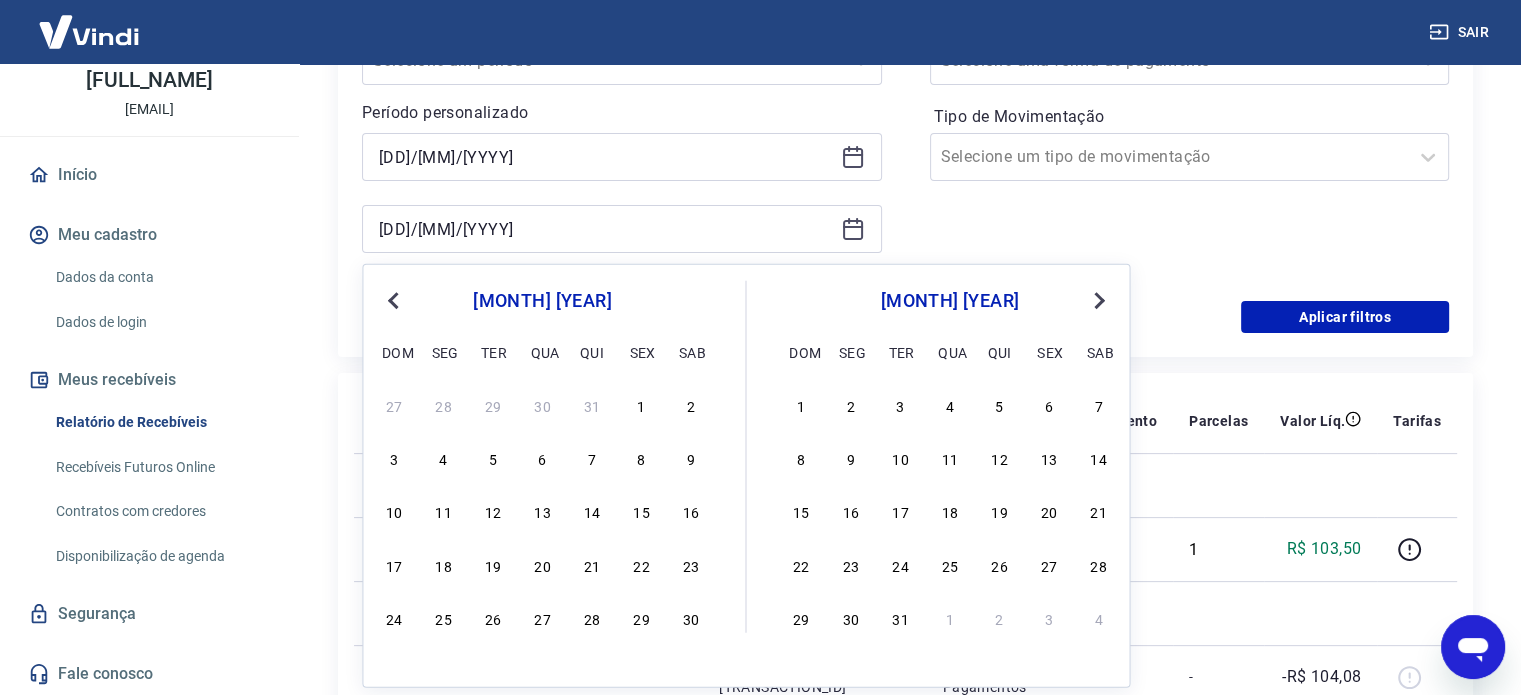click on "Previous Month" at bounding box center [395, 299] 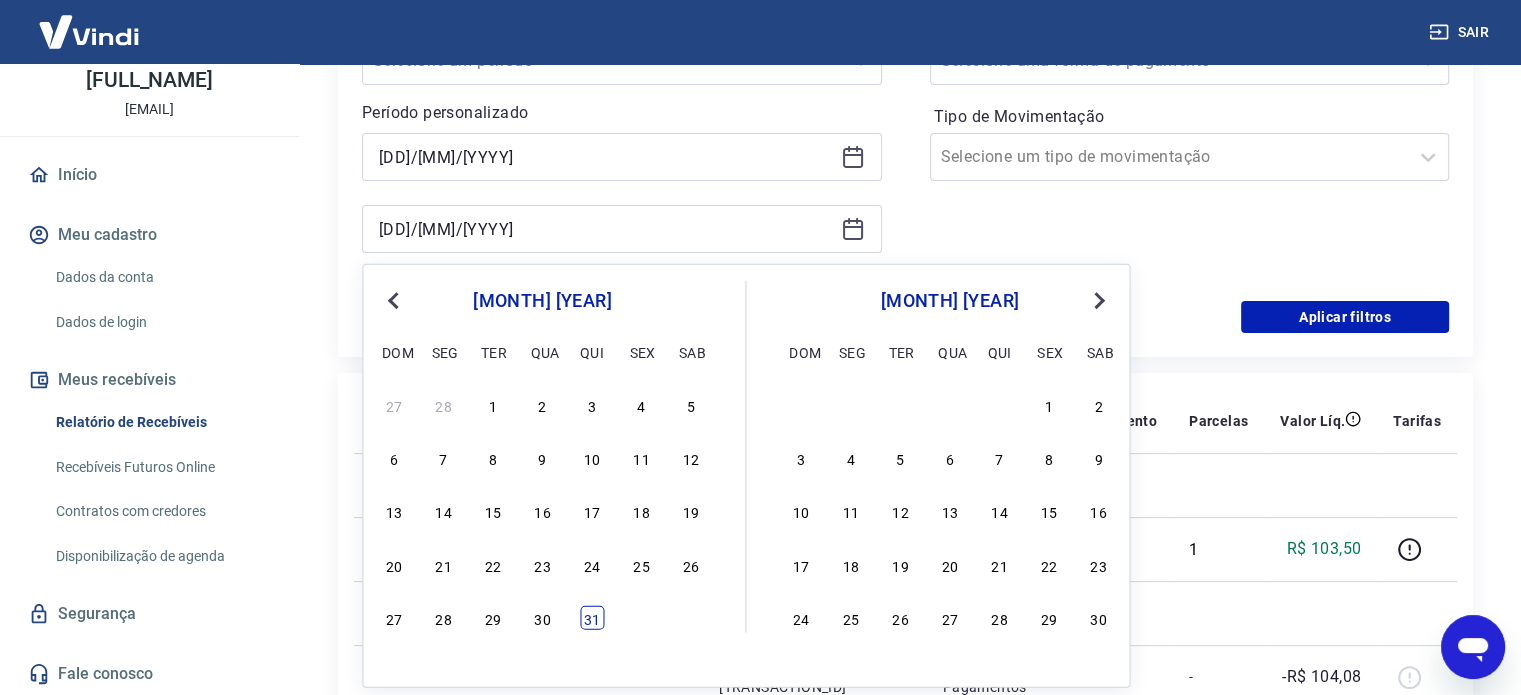 click on "31" at bounding box center [592, 618] 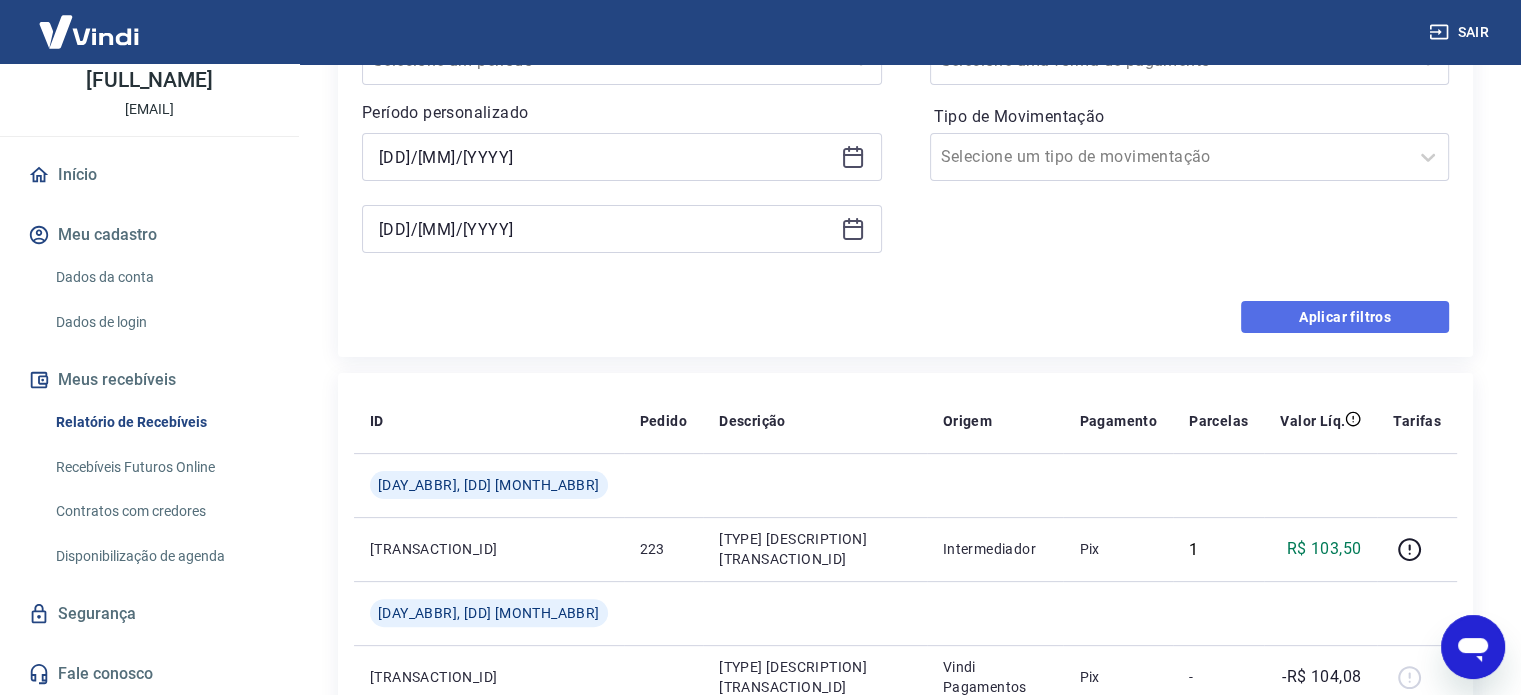 click on "Aplicar filtros" at bounding box center [1345, 317] 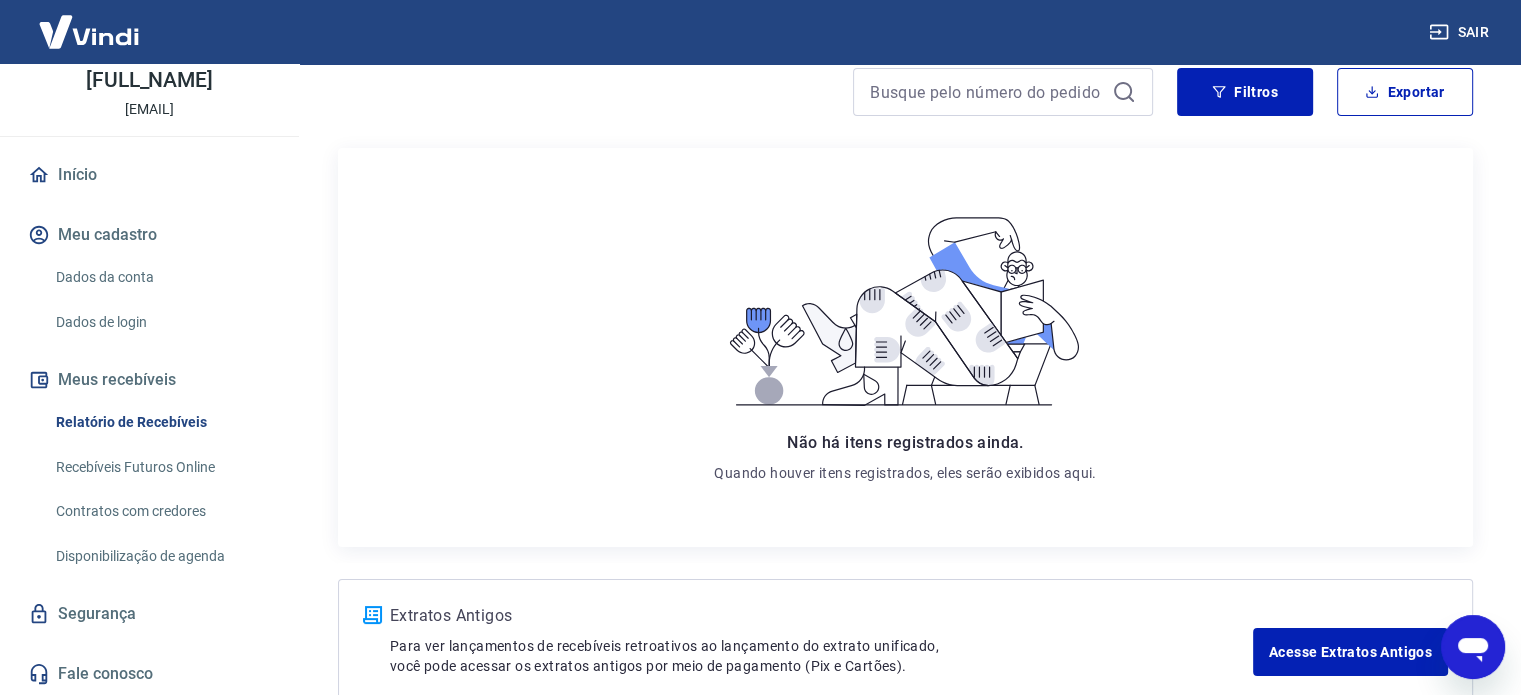 scroll, scrollTop: 0, scrollLeft: 0, axis: both 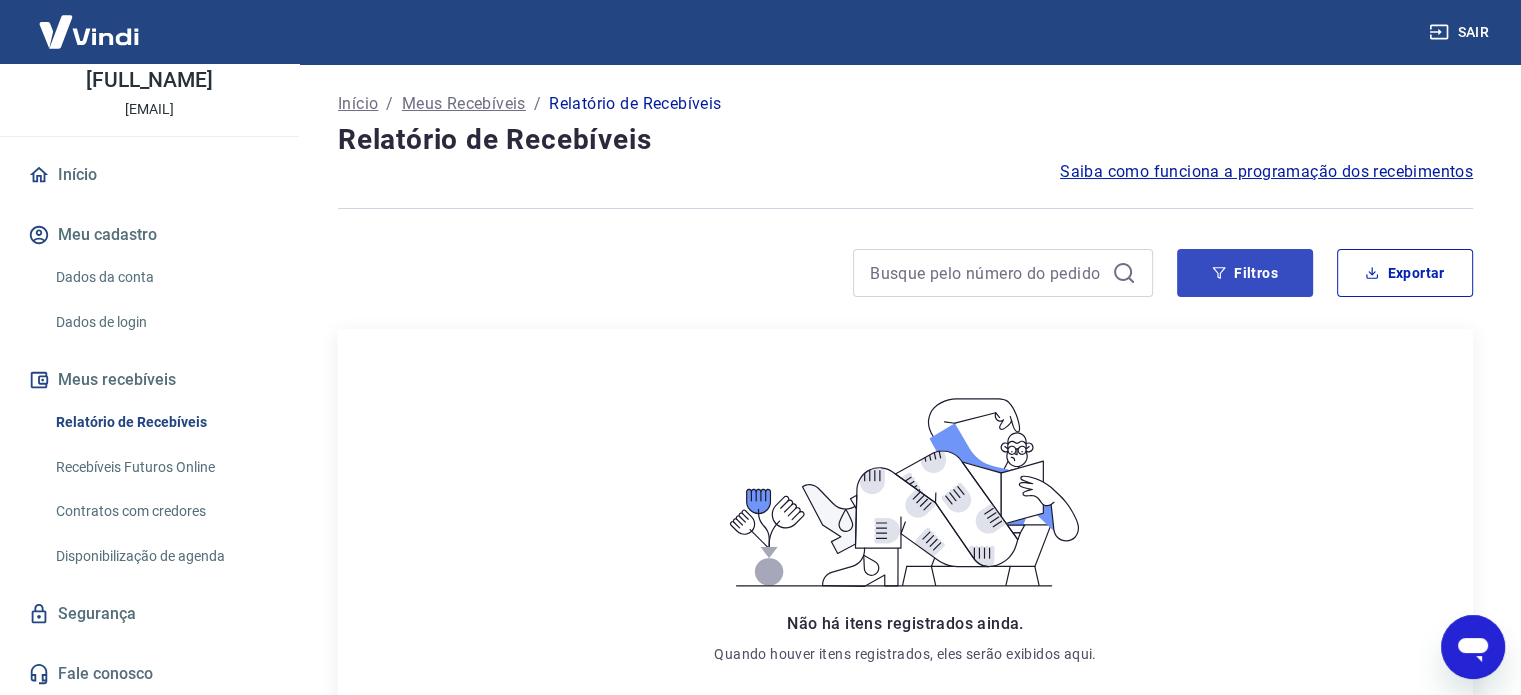 type on "x" 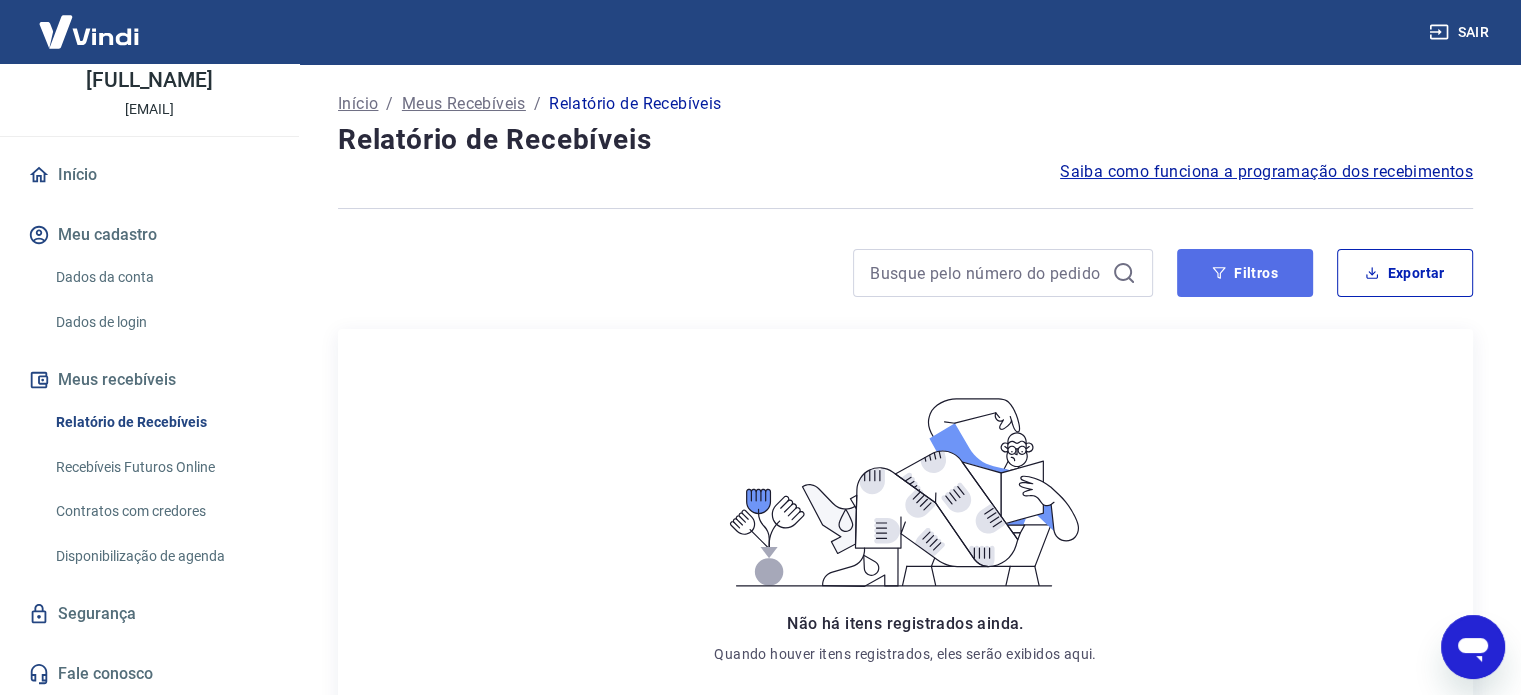 click on "Filtros" at bounding box center [1245, 273] 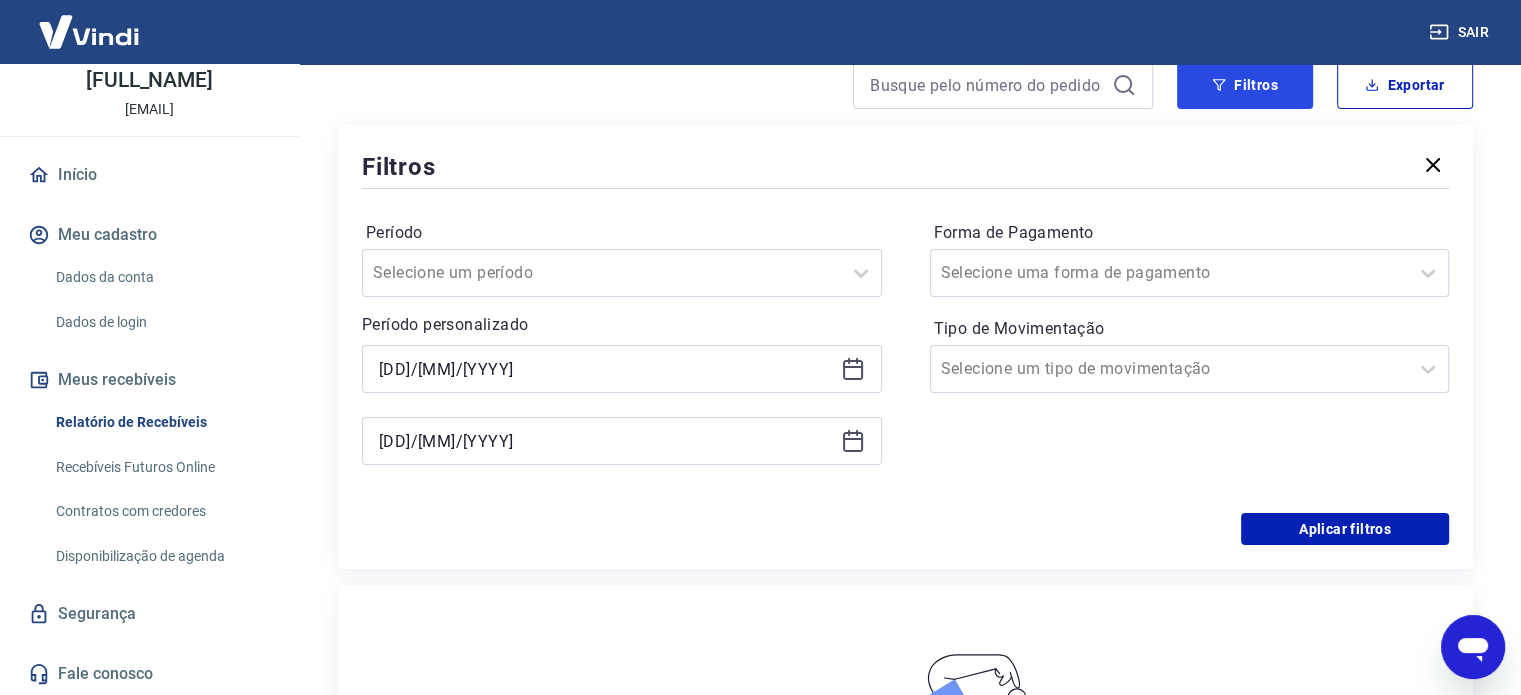 scroll, scrollTop: 200, scrollLeft: 0, axis: vertical 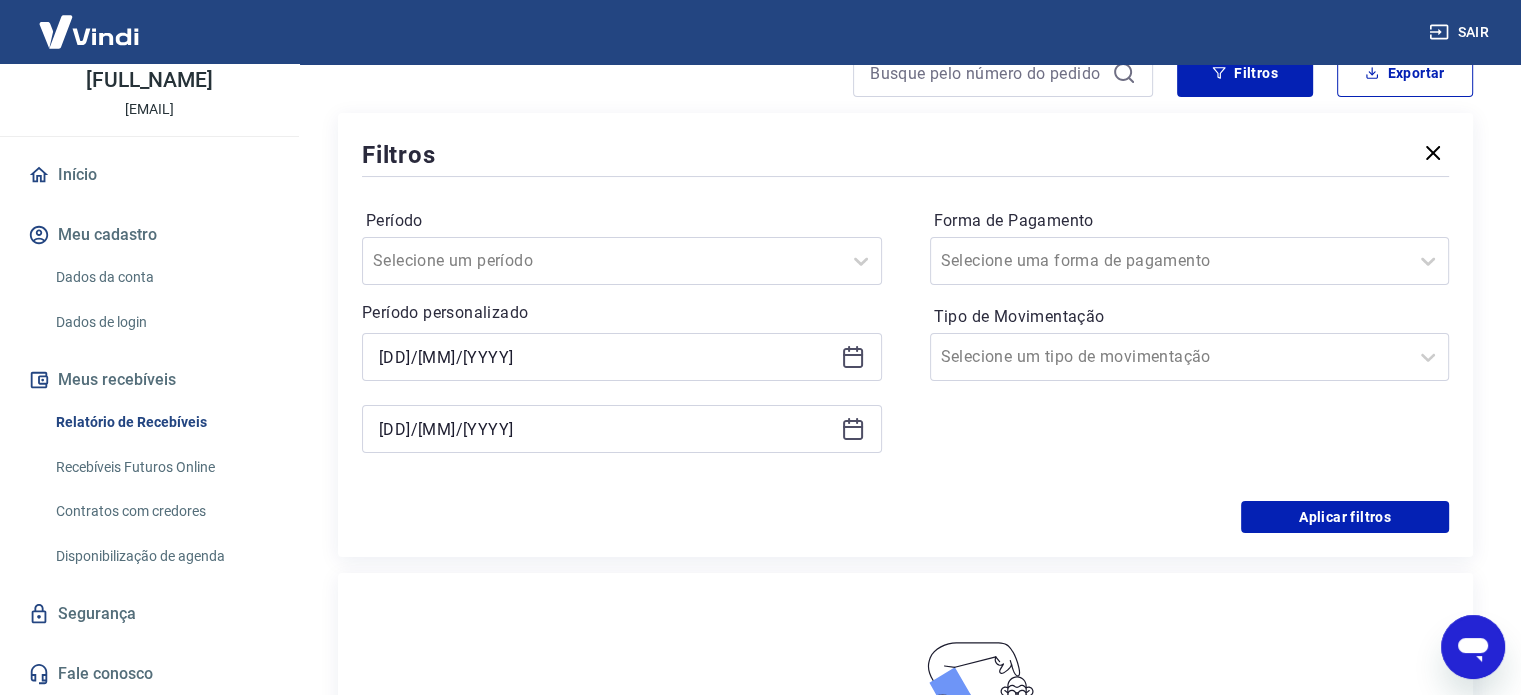 click 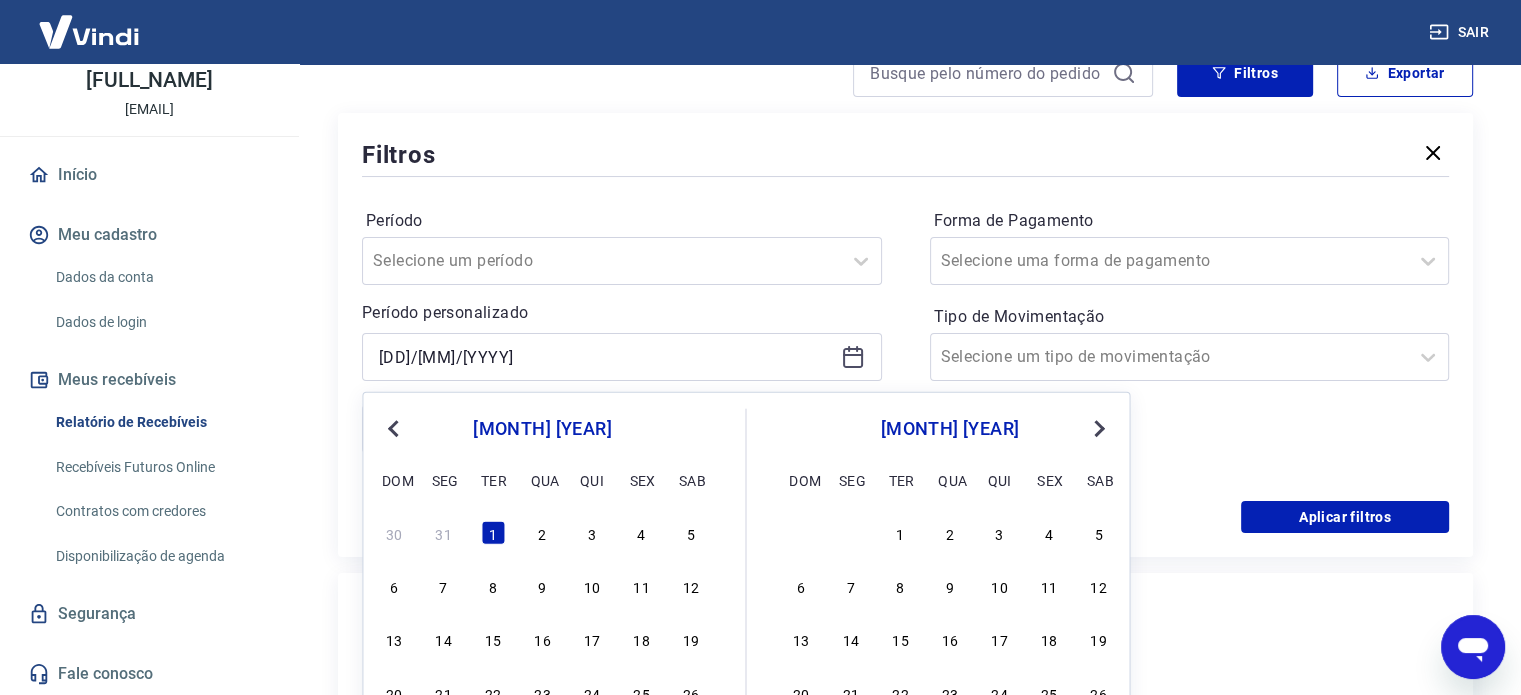 click on "Next Month" at bounding box center [1097, 427] 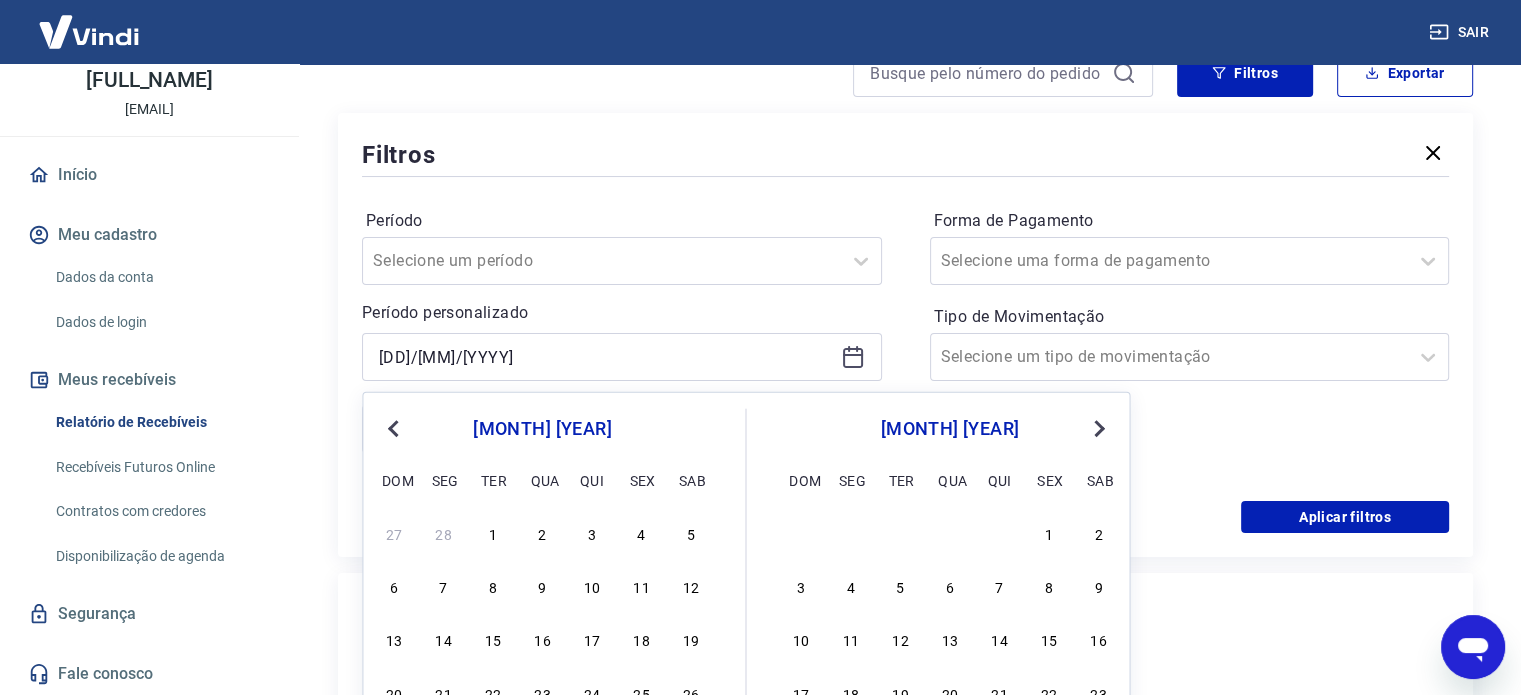 click on "Next Month" at bounding box center (1097, 427) 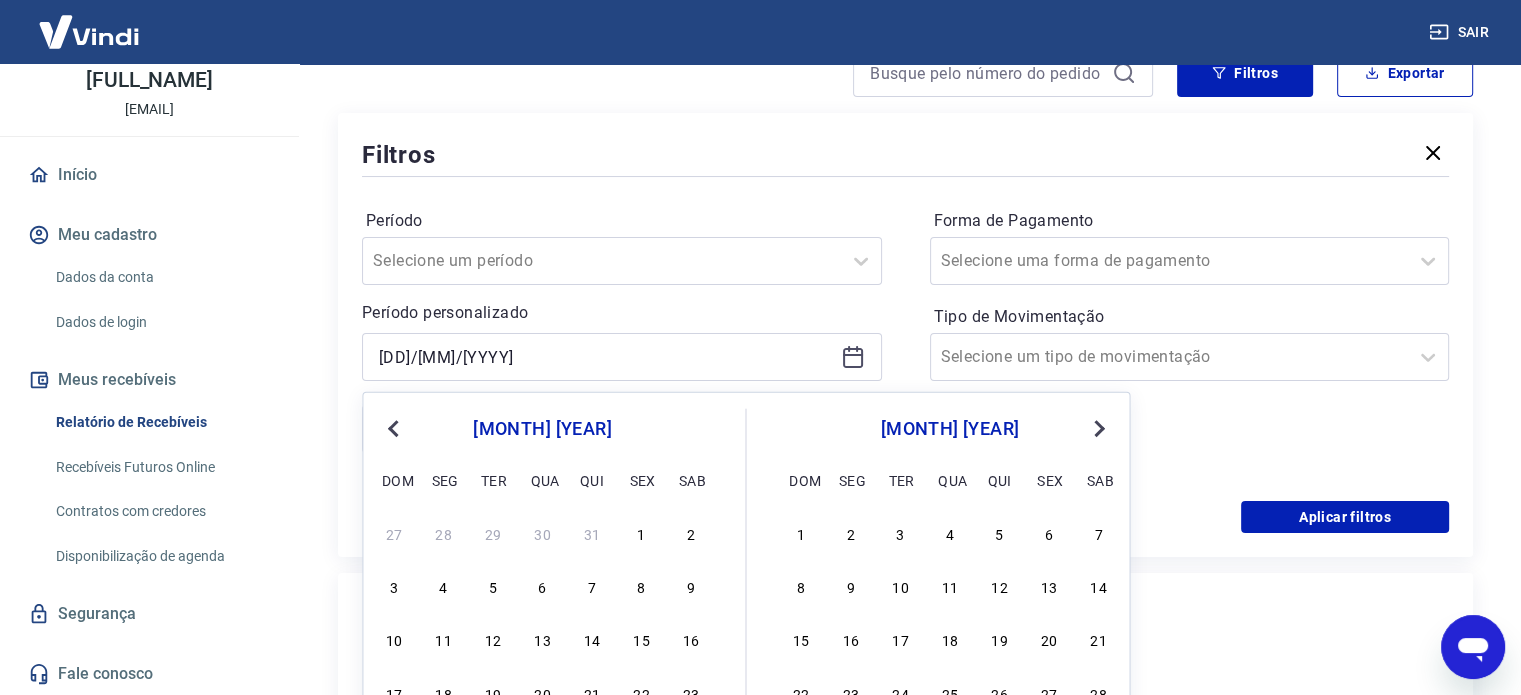 click on "Next Month" at bounding box center (1097, 427) 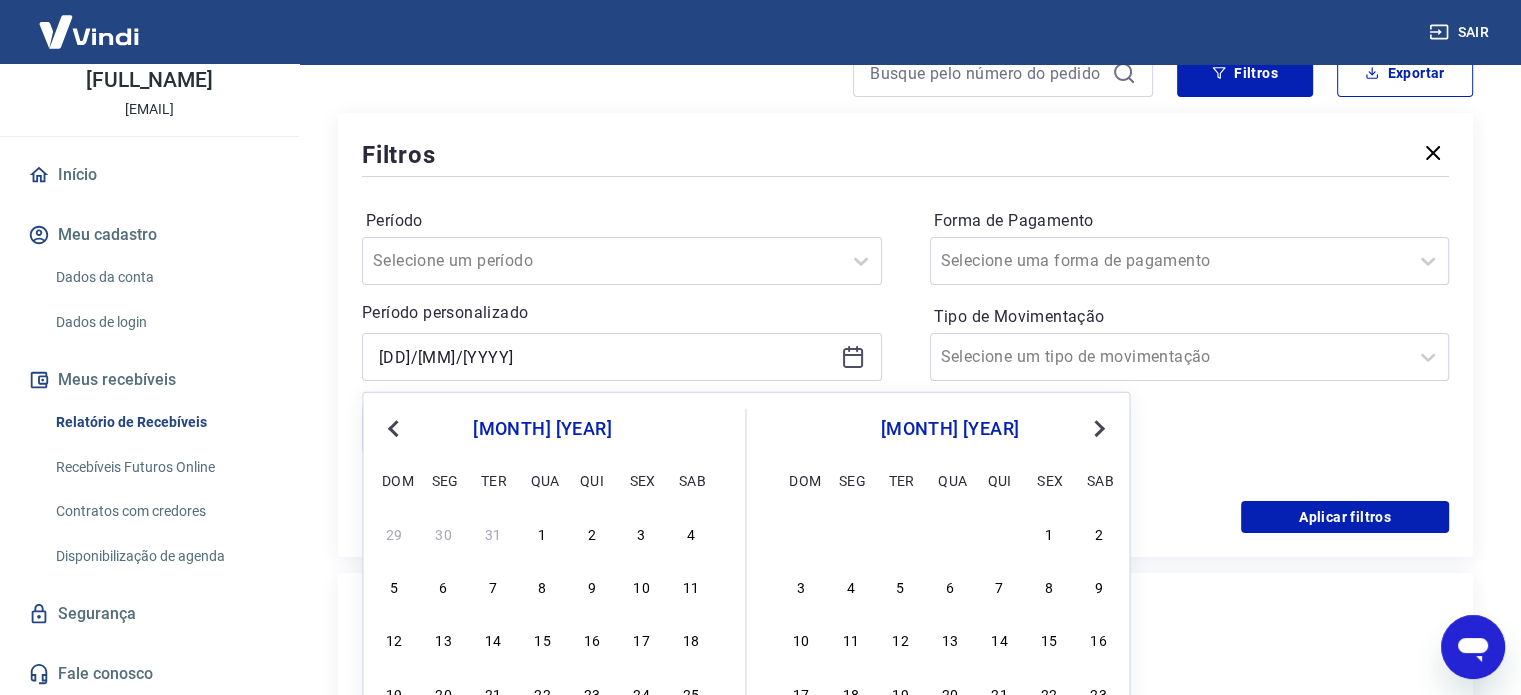 click on "Next Month" at bounding box center (1097, 427) 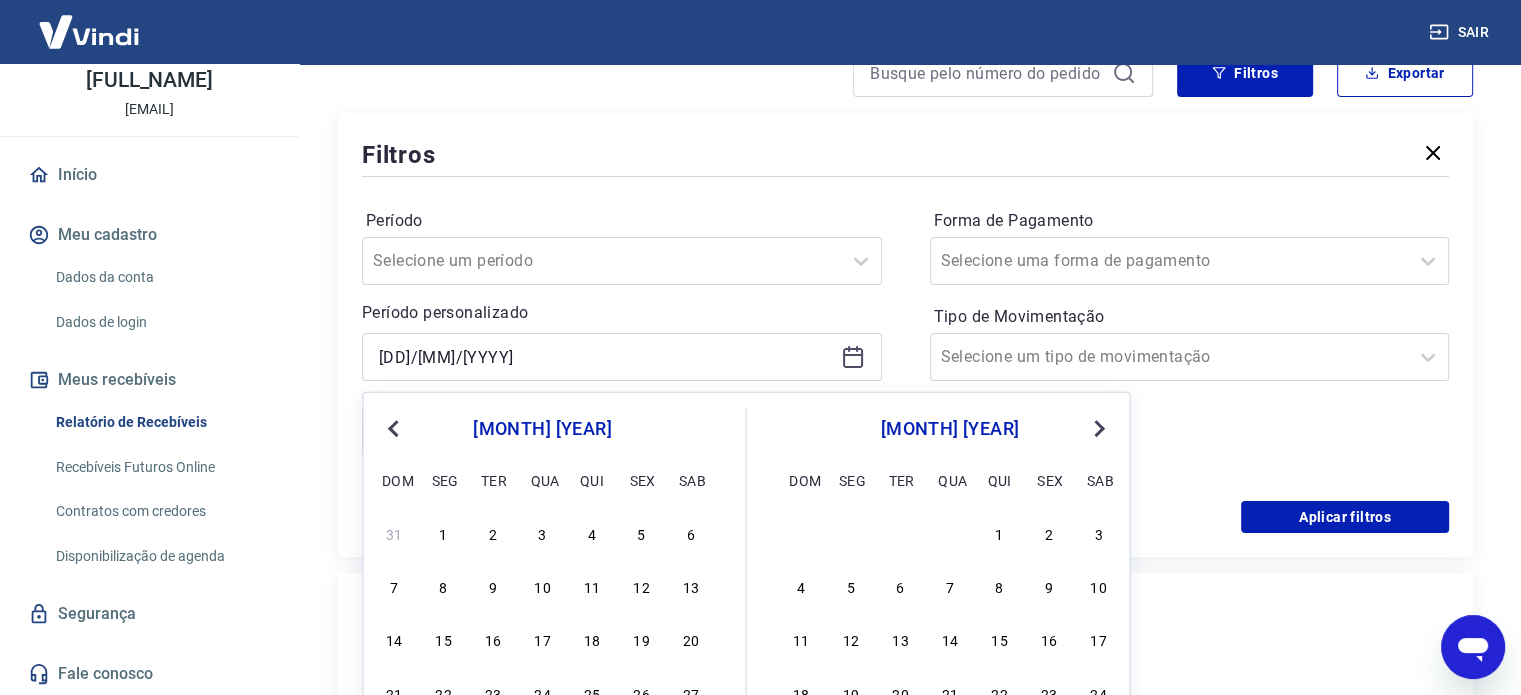 click on "Next Month" at bounding box center [1097, 427] 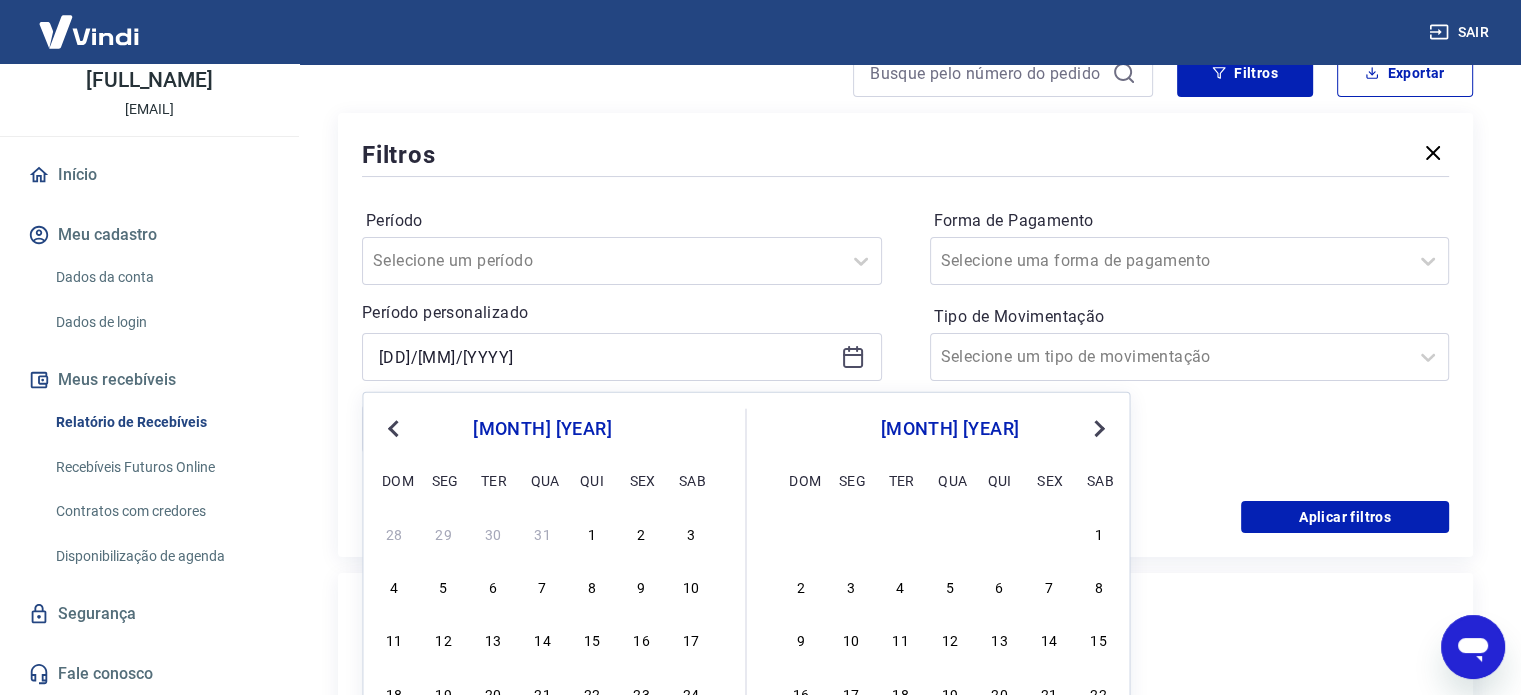 click on "Next Month" at bounding box center [1097, 427] 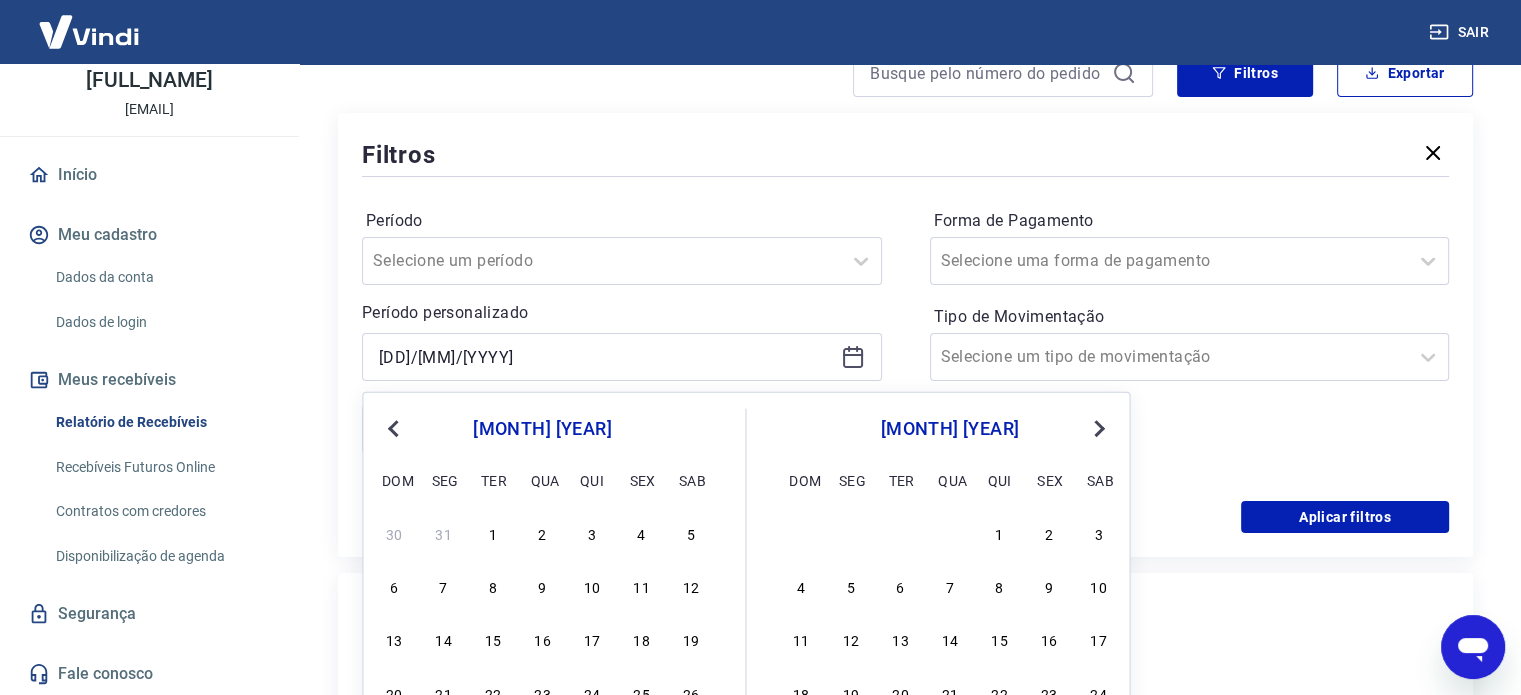 click on "Next Month" at bounding box center [1097, 427] 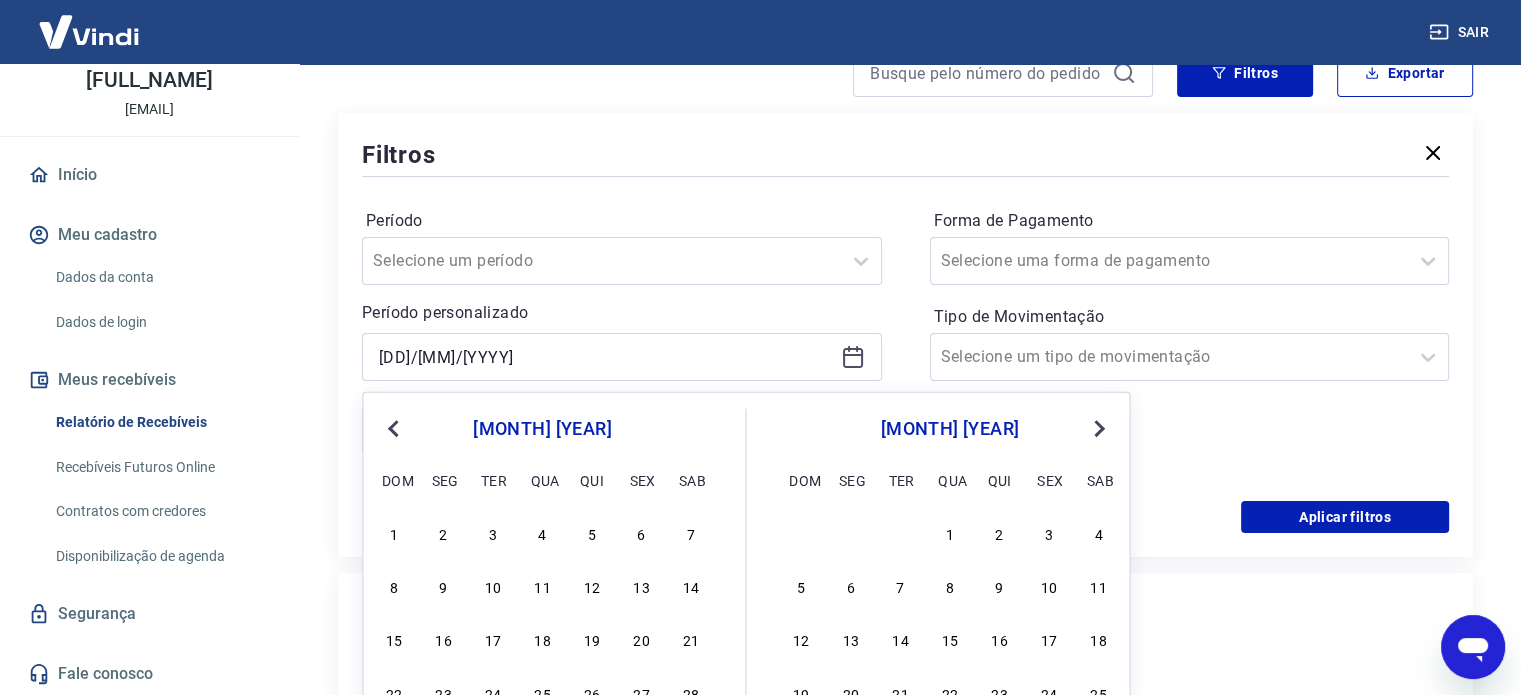 click on "Next Month" at bounding box center (1097, 427) 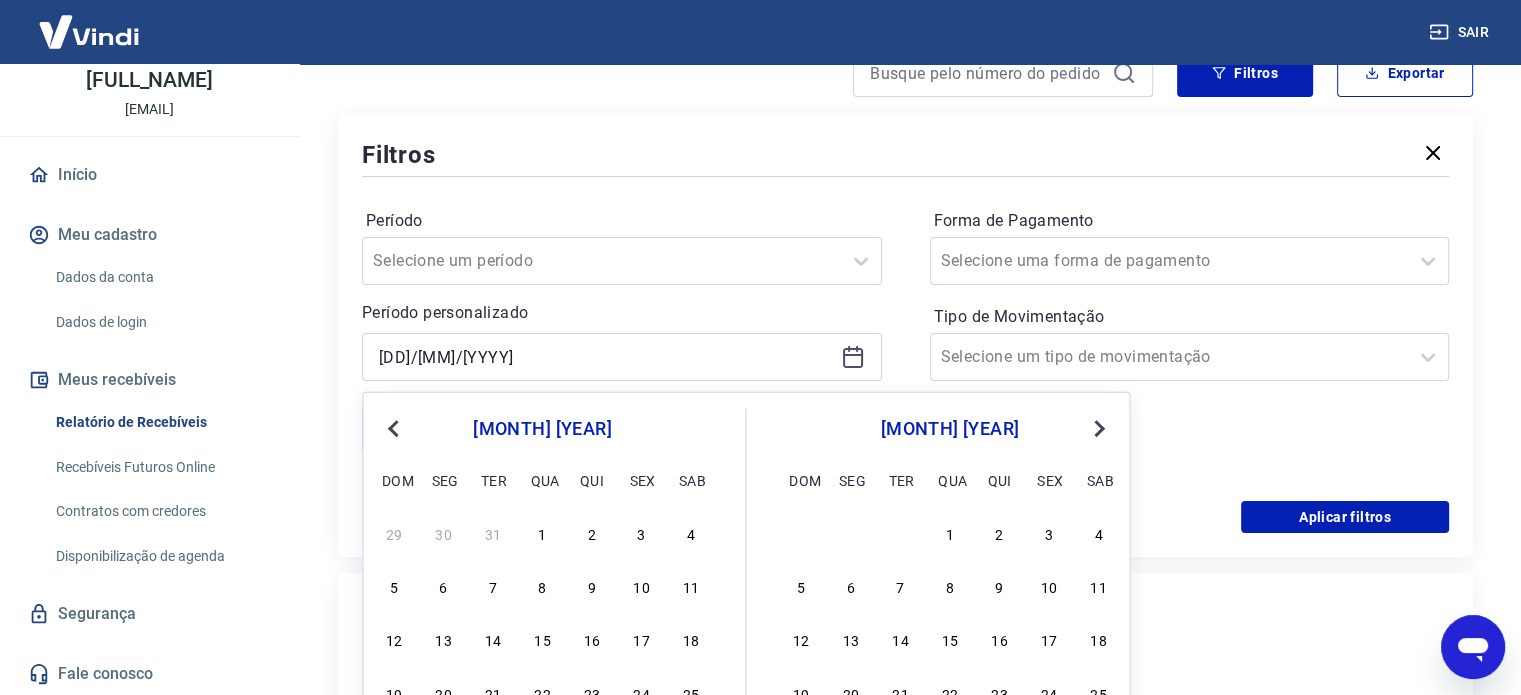 click on "Next Month" at bounding box center (1097, 427) 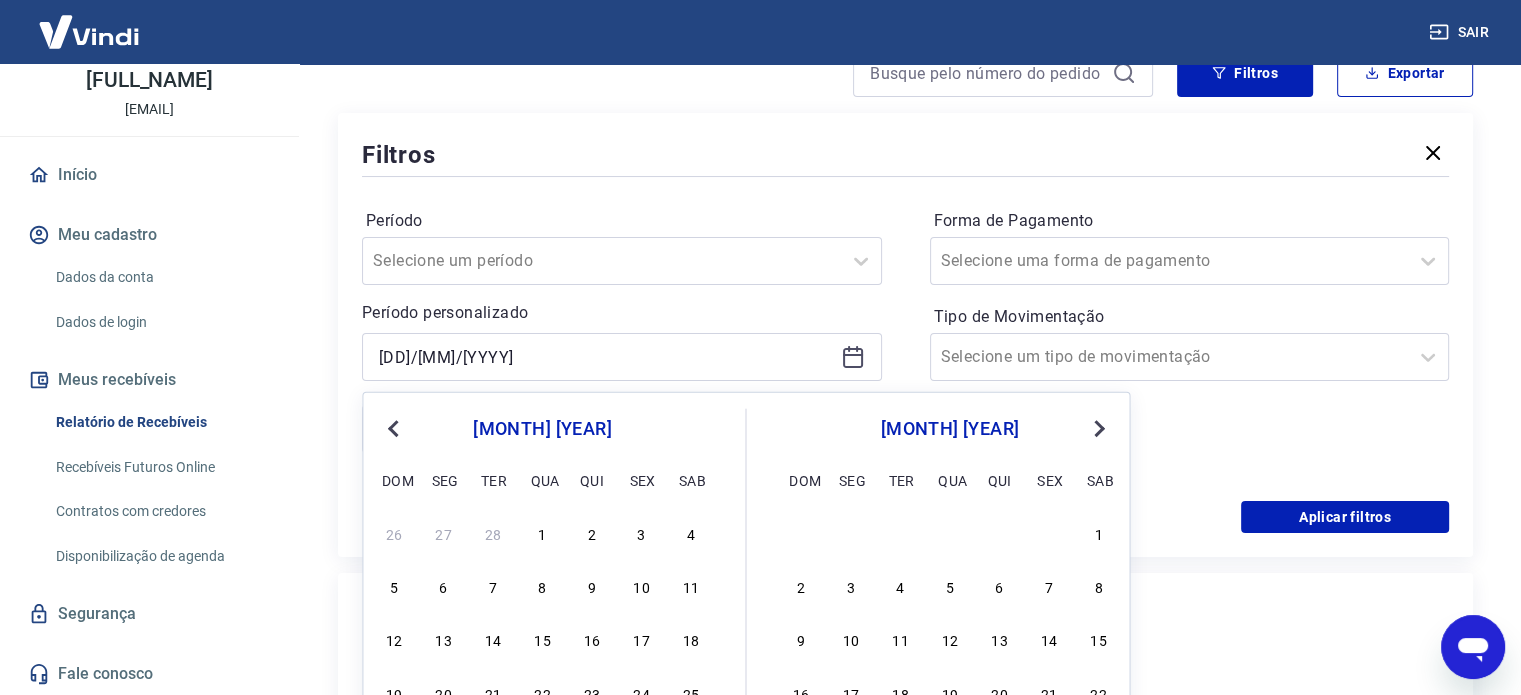 click on "Next Month" at bounding box center (1097, 427) 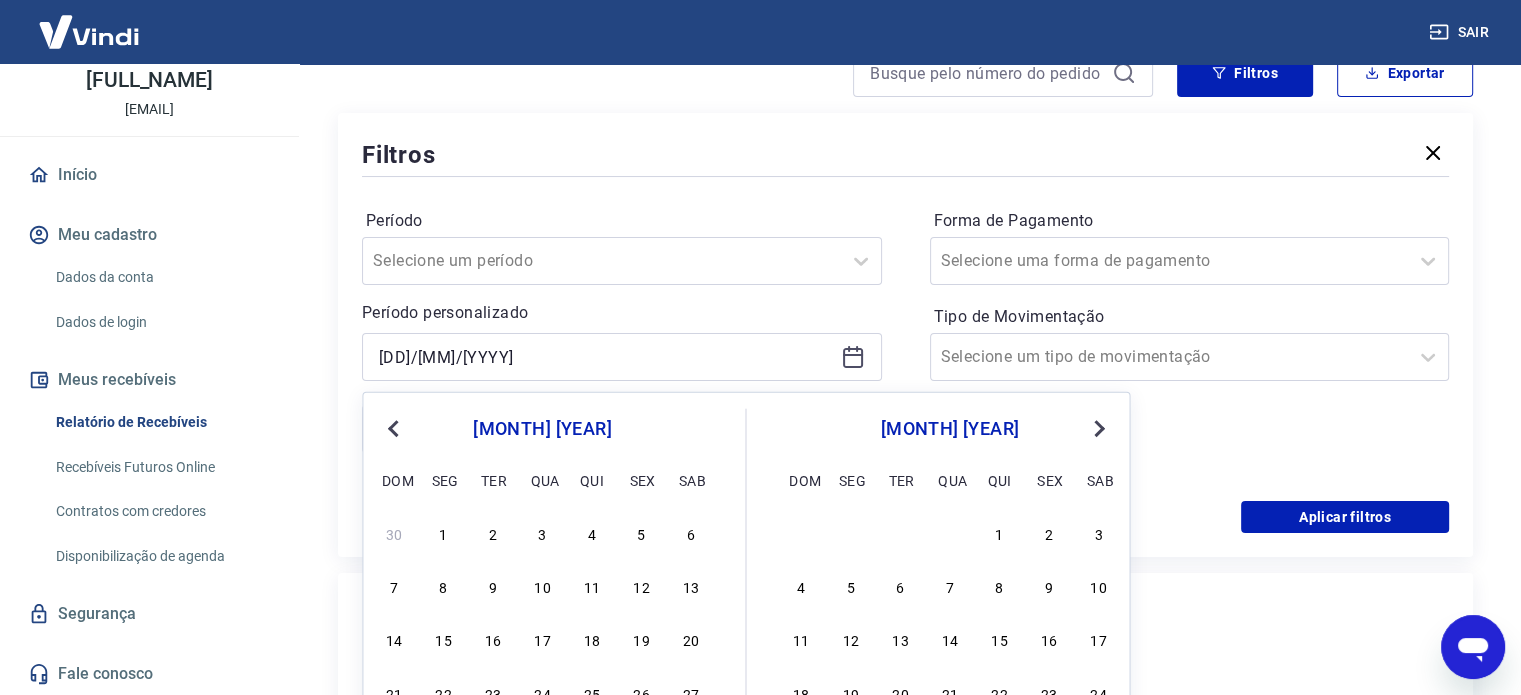 click on "Next Month" at bounding box center (1097, 427) 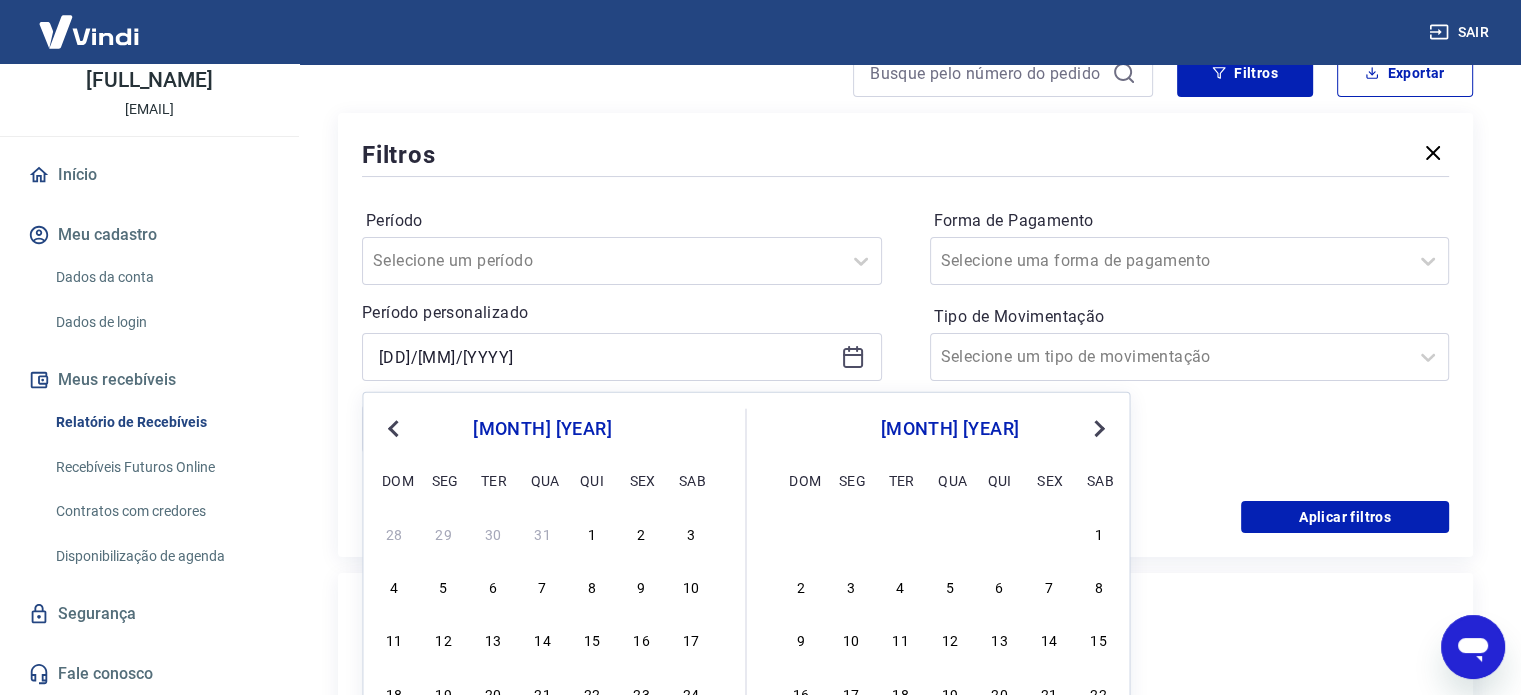 click on "Next Month" at bounding box center (1097, 427) 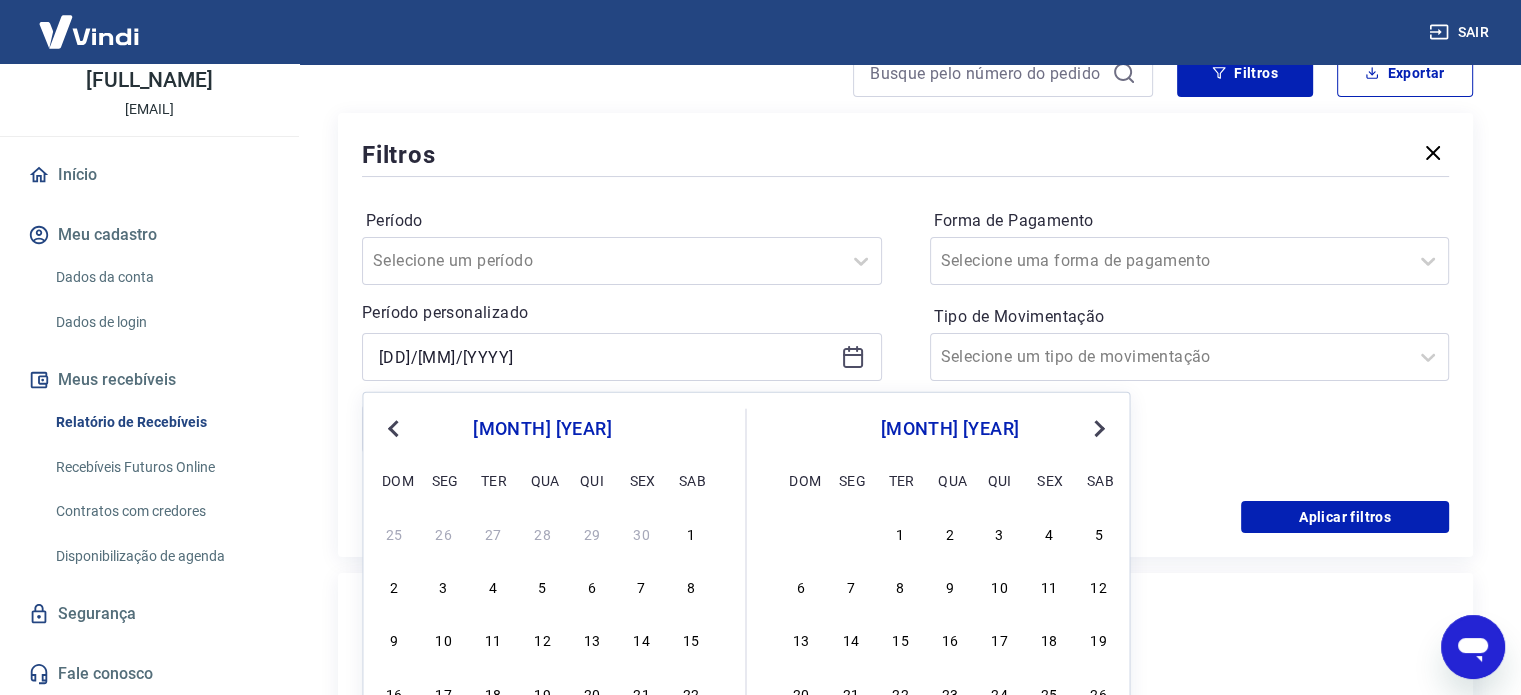 click on "Next Month" at bounding box center (1097, 427) 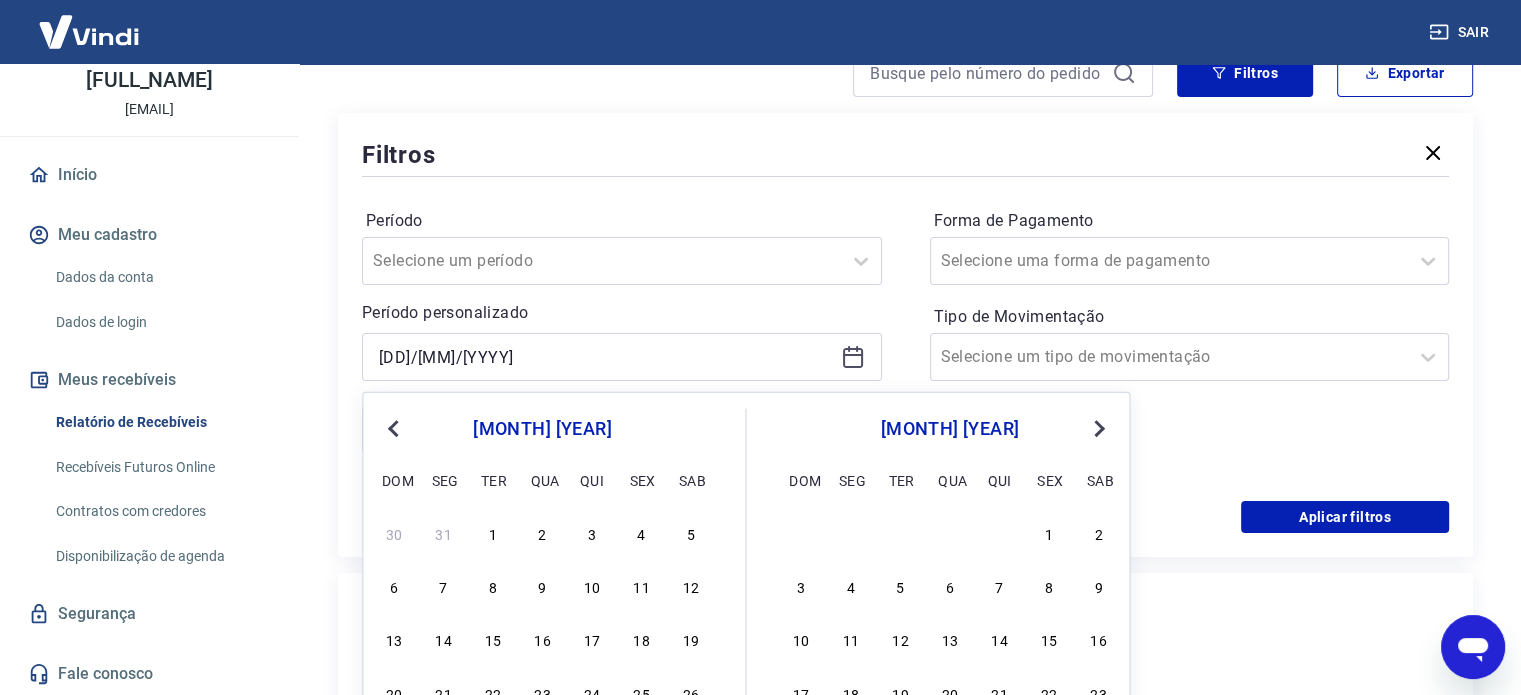 click on "Next Month" at bounding box center [1097, 427] 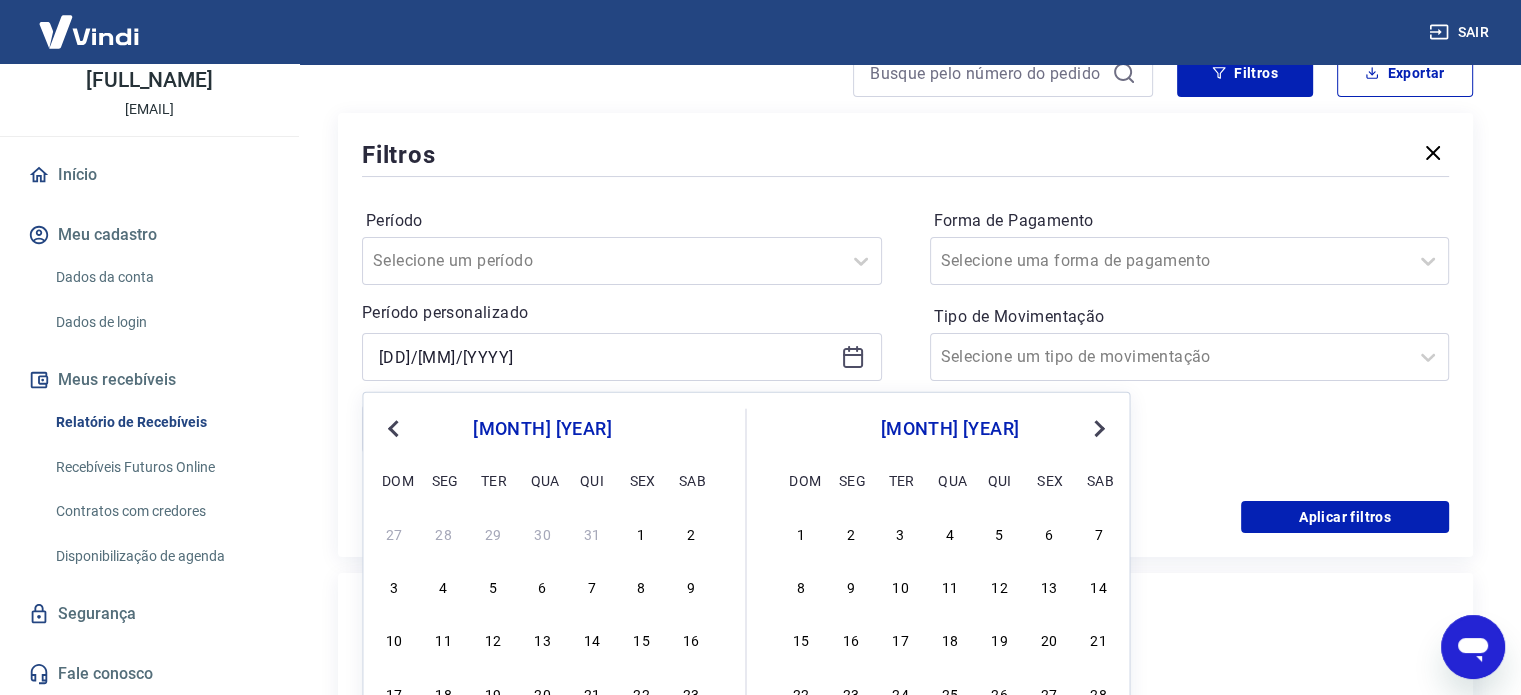 click on "Next Month" at bounding box center [1097, 427] 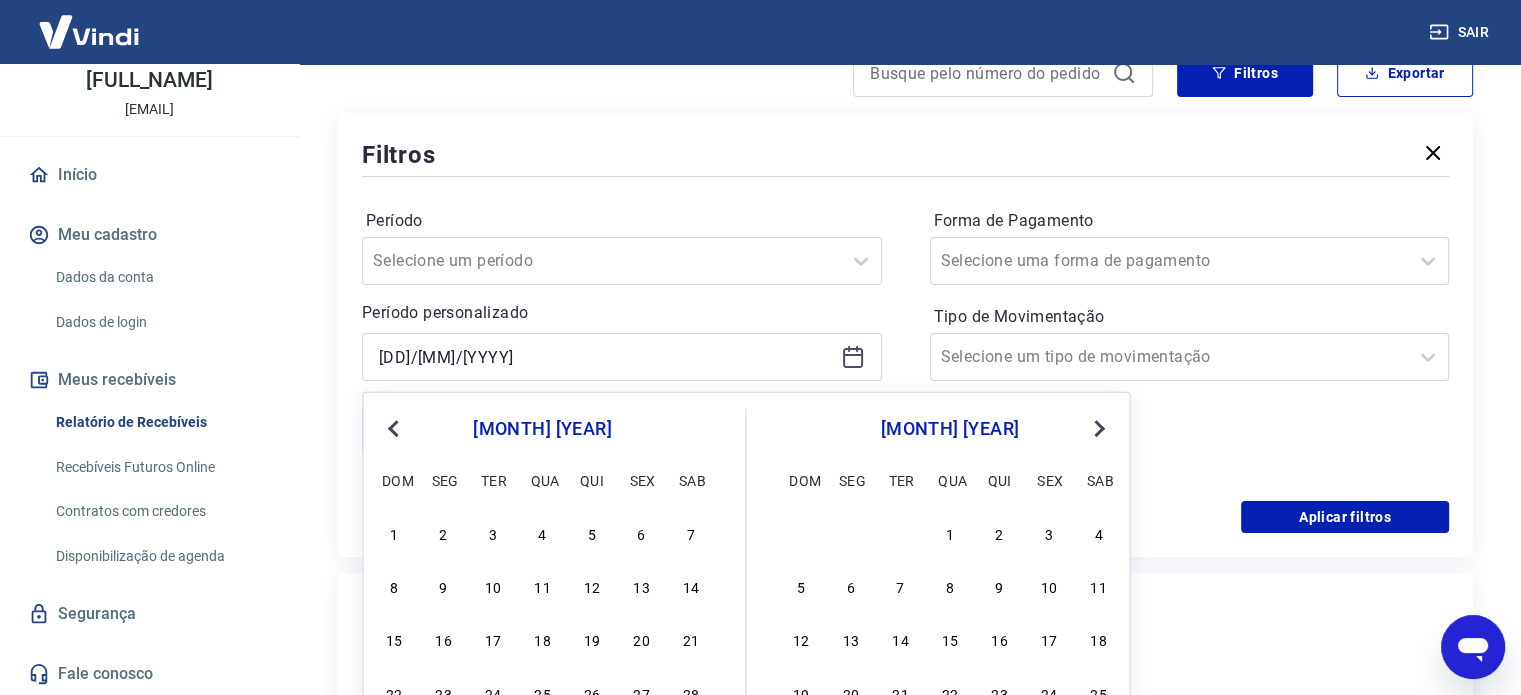 click on "Next Month" at bounding box center [1097, 427] 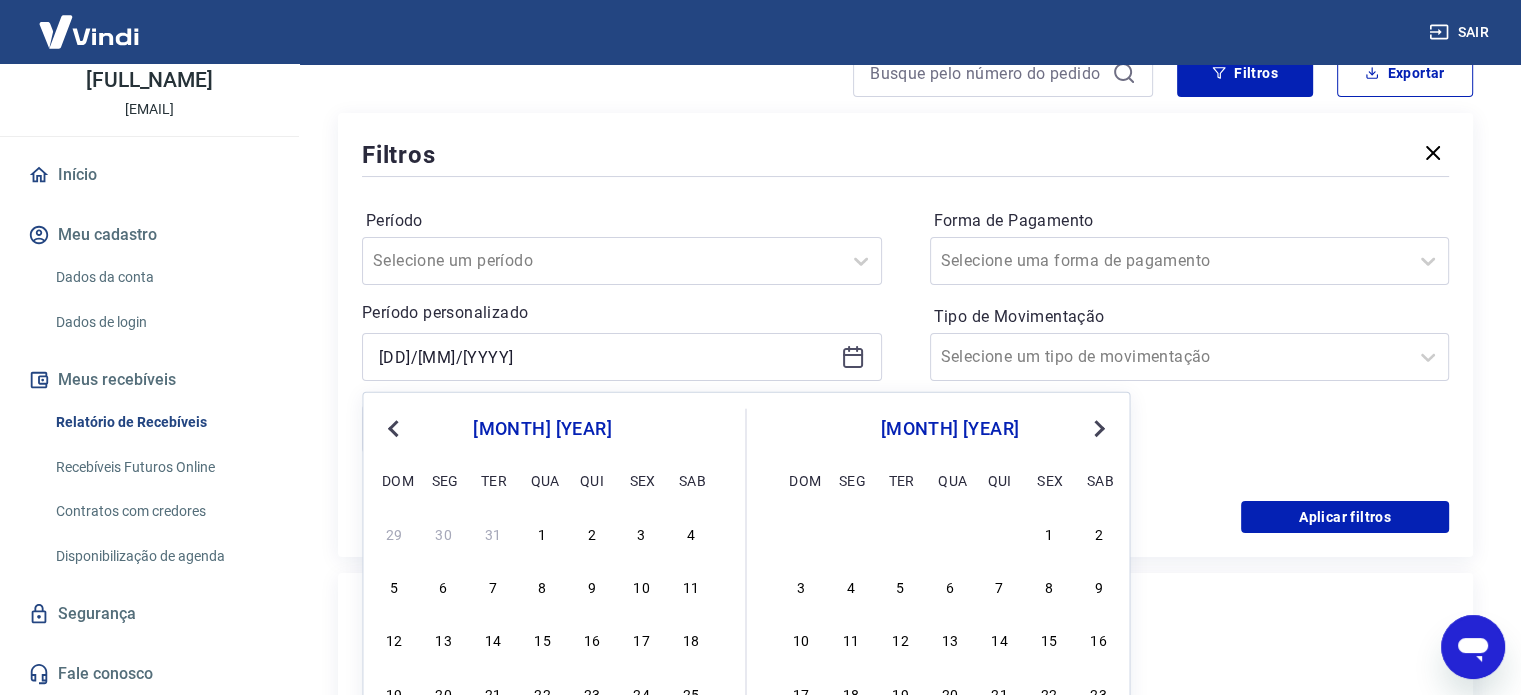 click on "Next Month" at bounding box center (1097, 427) 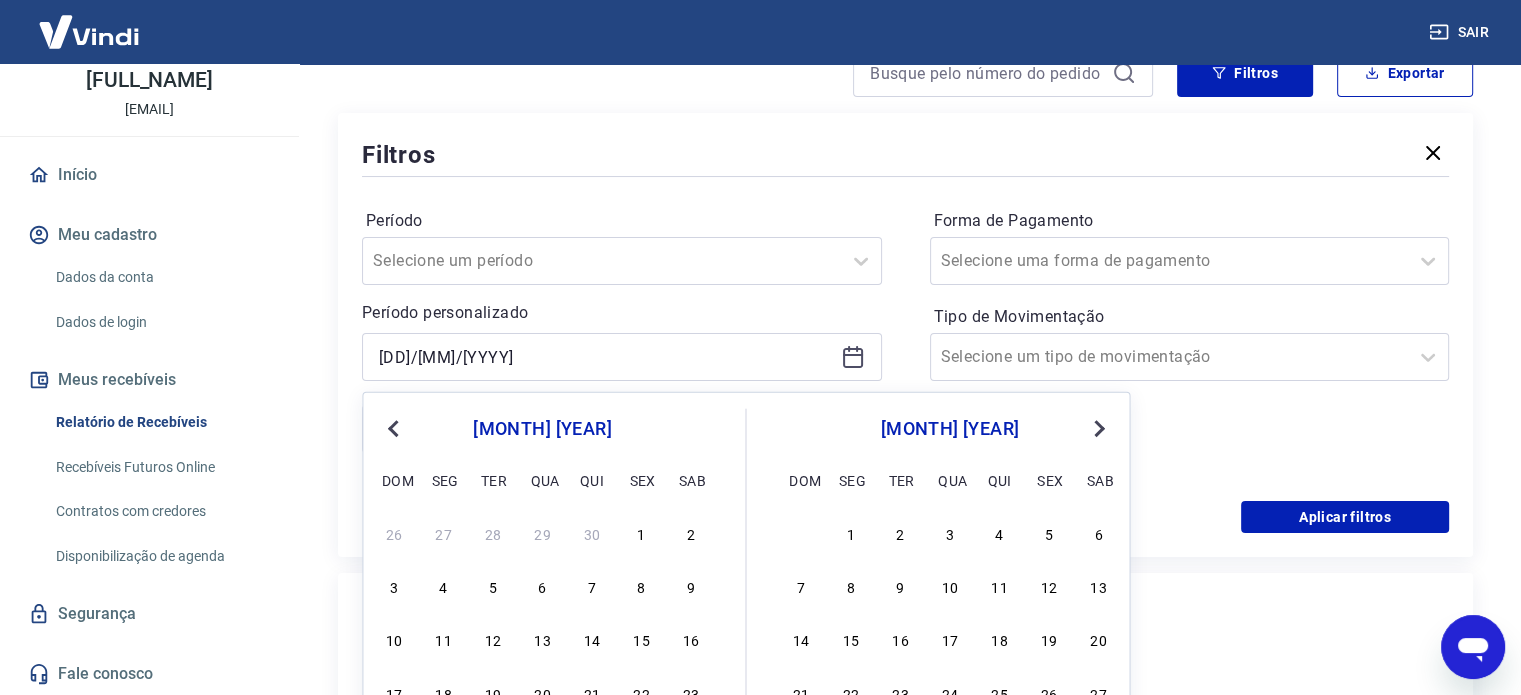 click on "Next Month" at bounding box center [1097, 427] 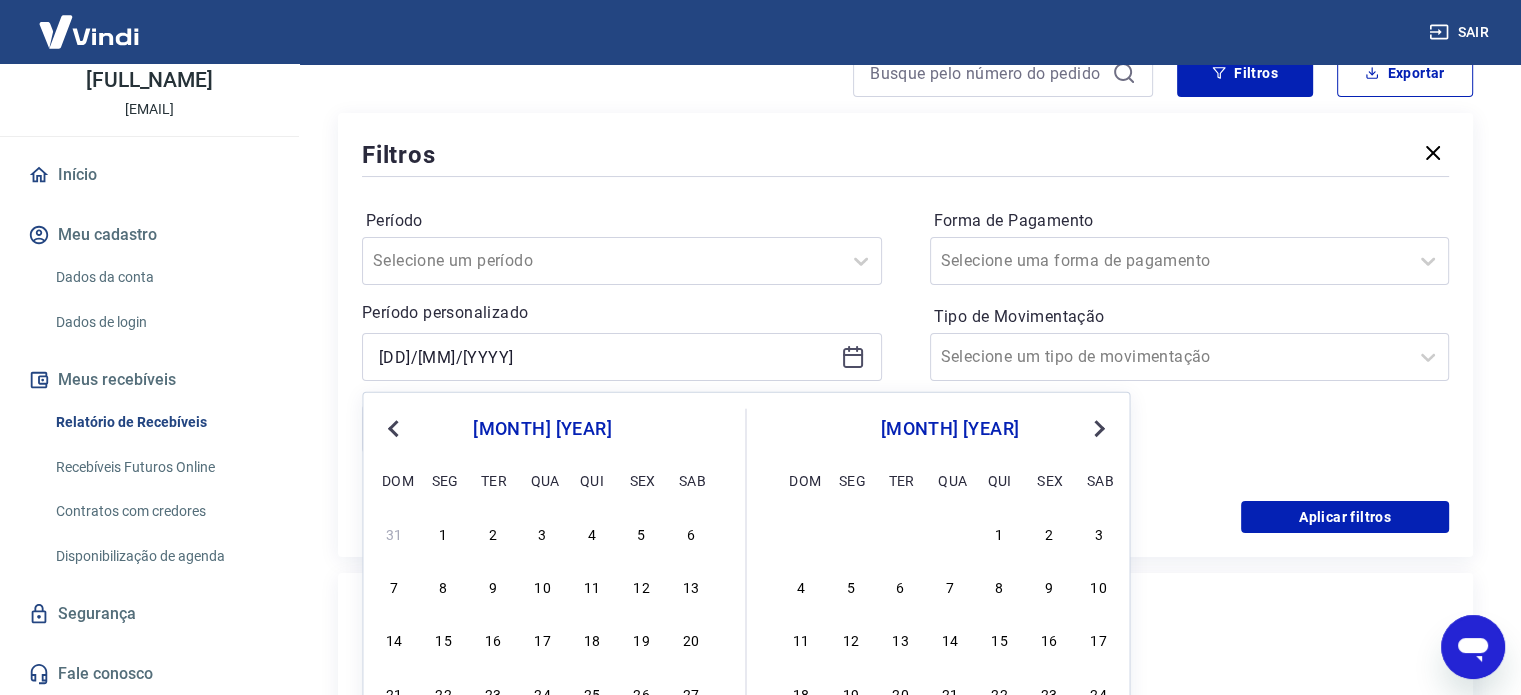 click on "Next Month" at bounding box center (1097, 427) 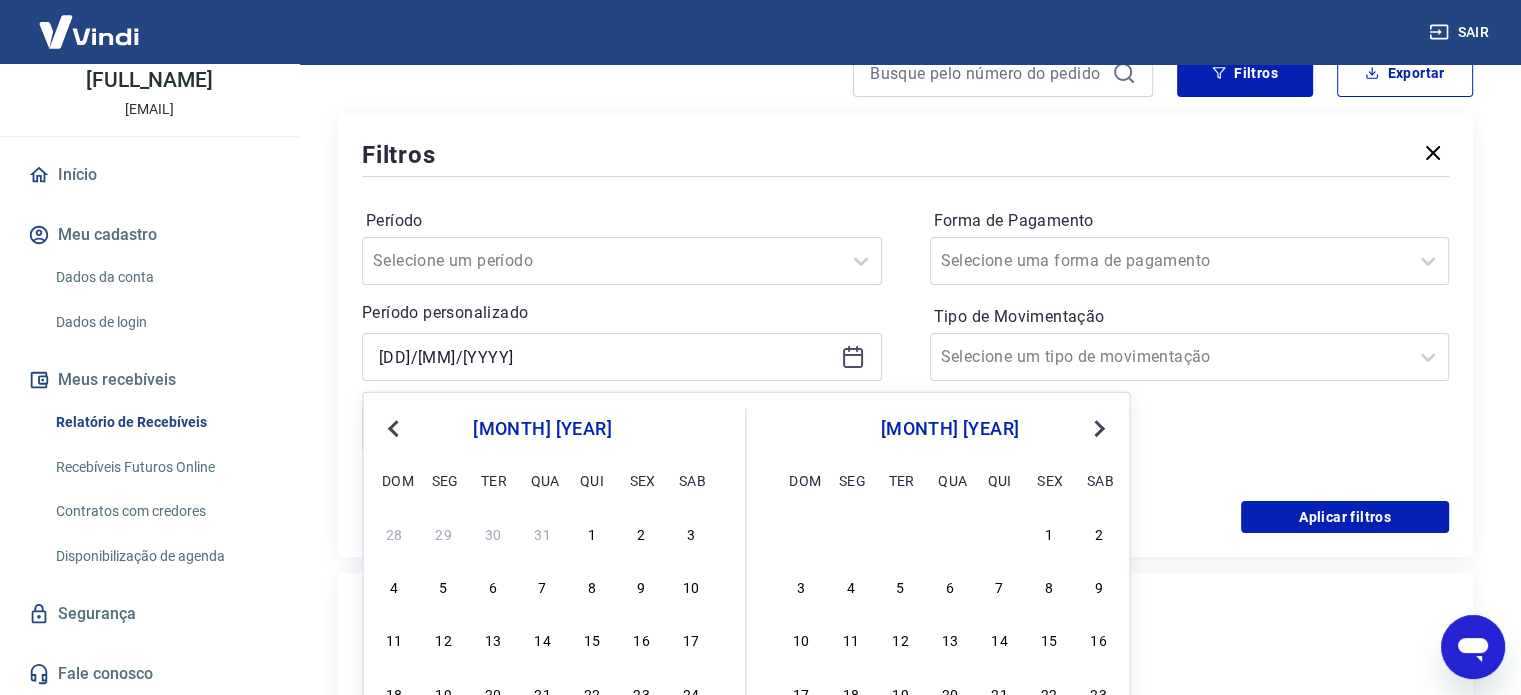 click on "Next Month" at bounding box center [1097, 427] 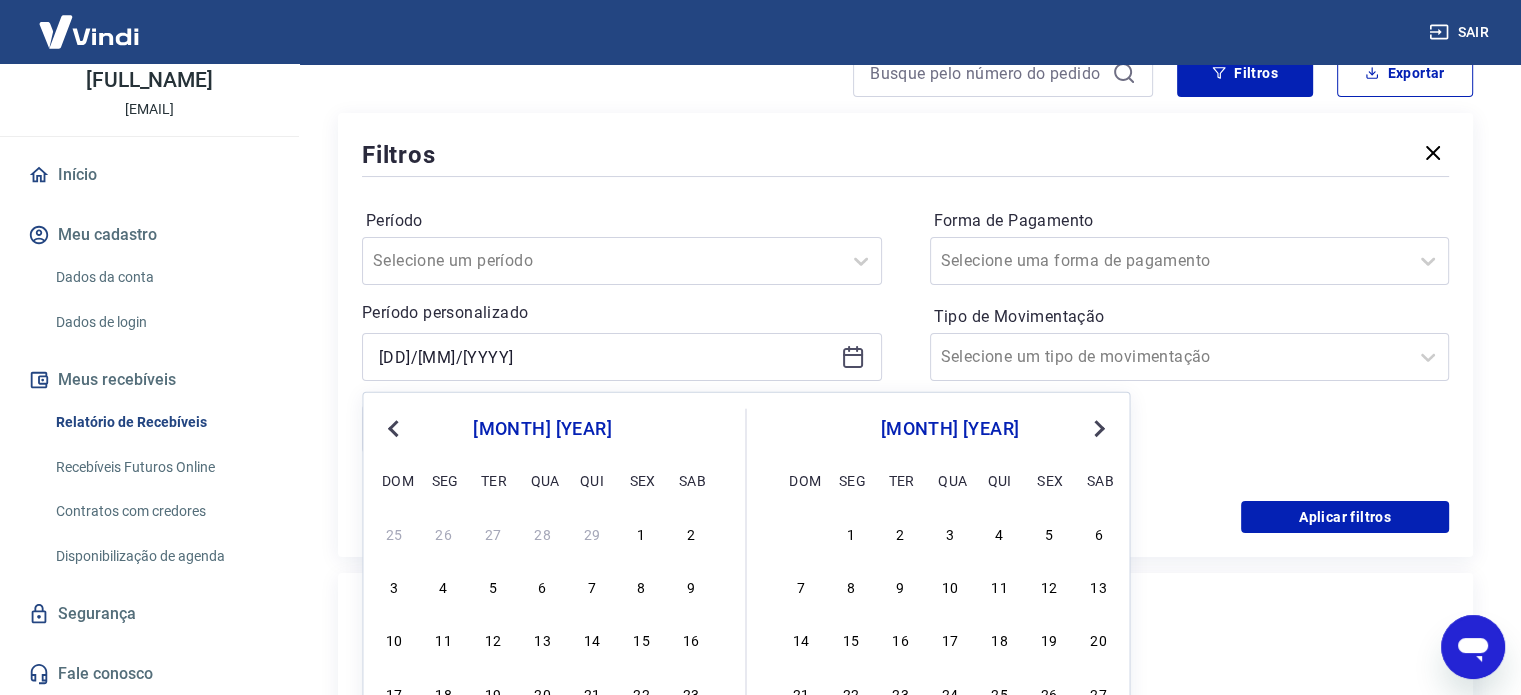 click on "Next Month" at bounding box center [1097, 427] 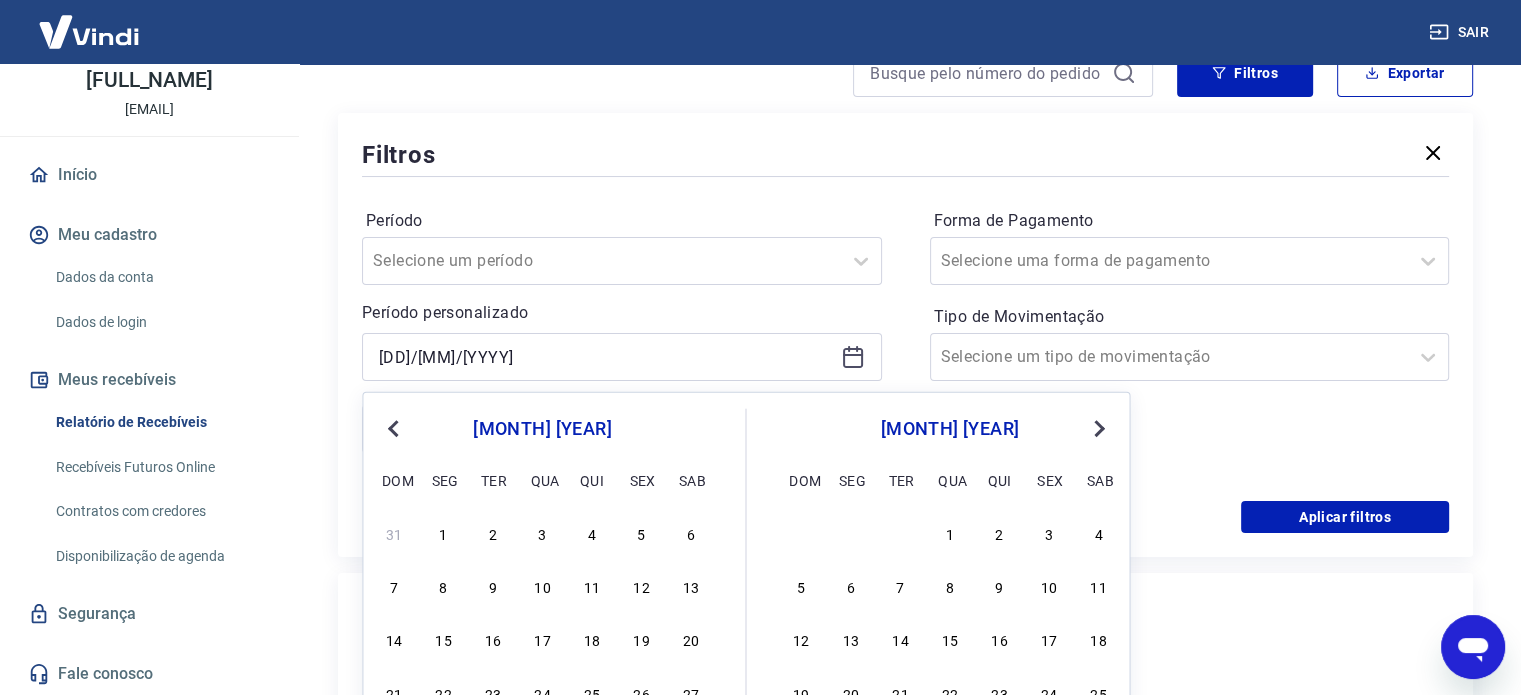 click on "Next Month" at bounding box center (1097, 427) 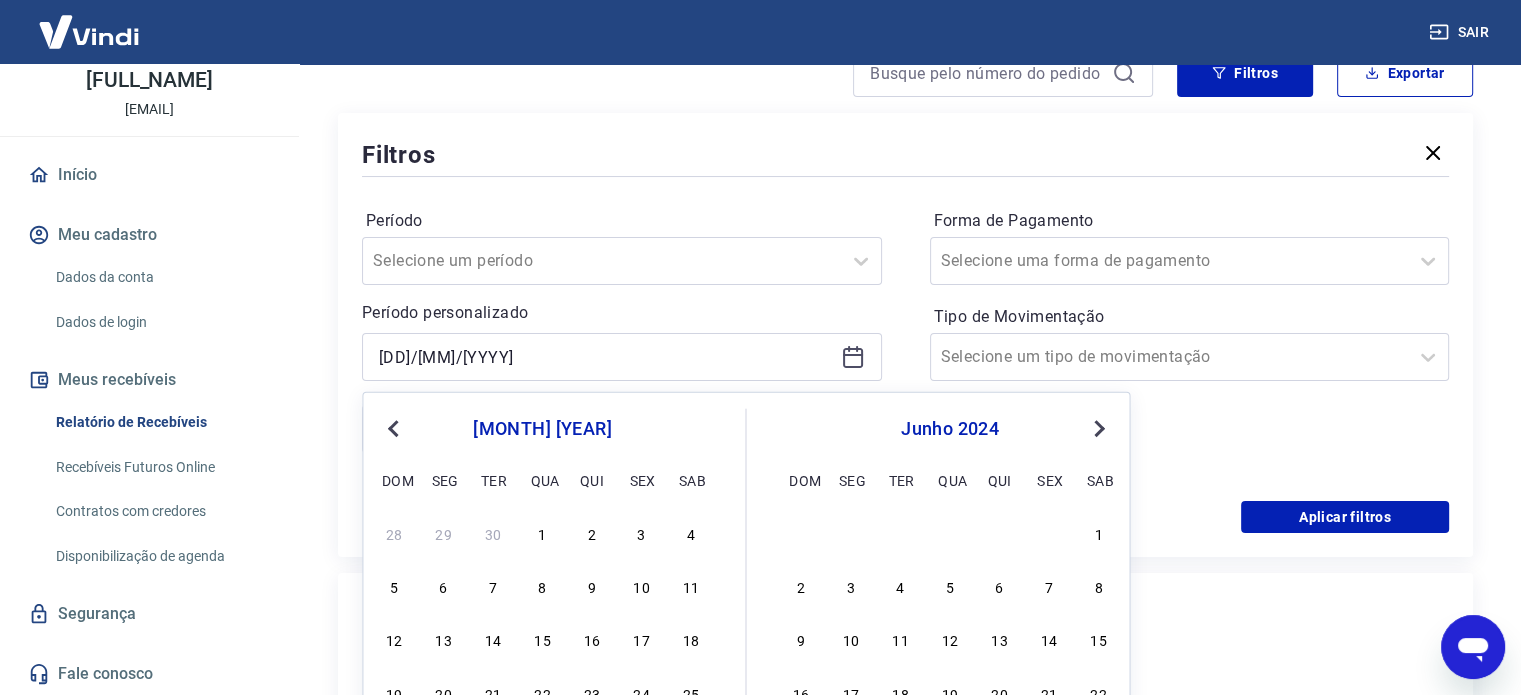 click on "Next Month" at bounding box center (1097, 427) 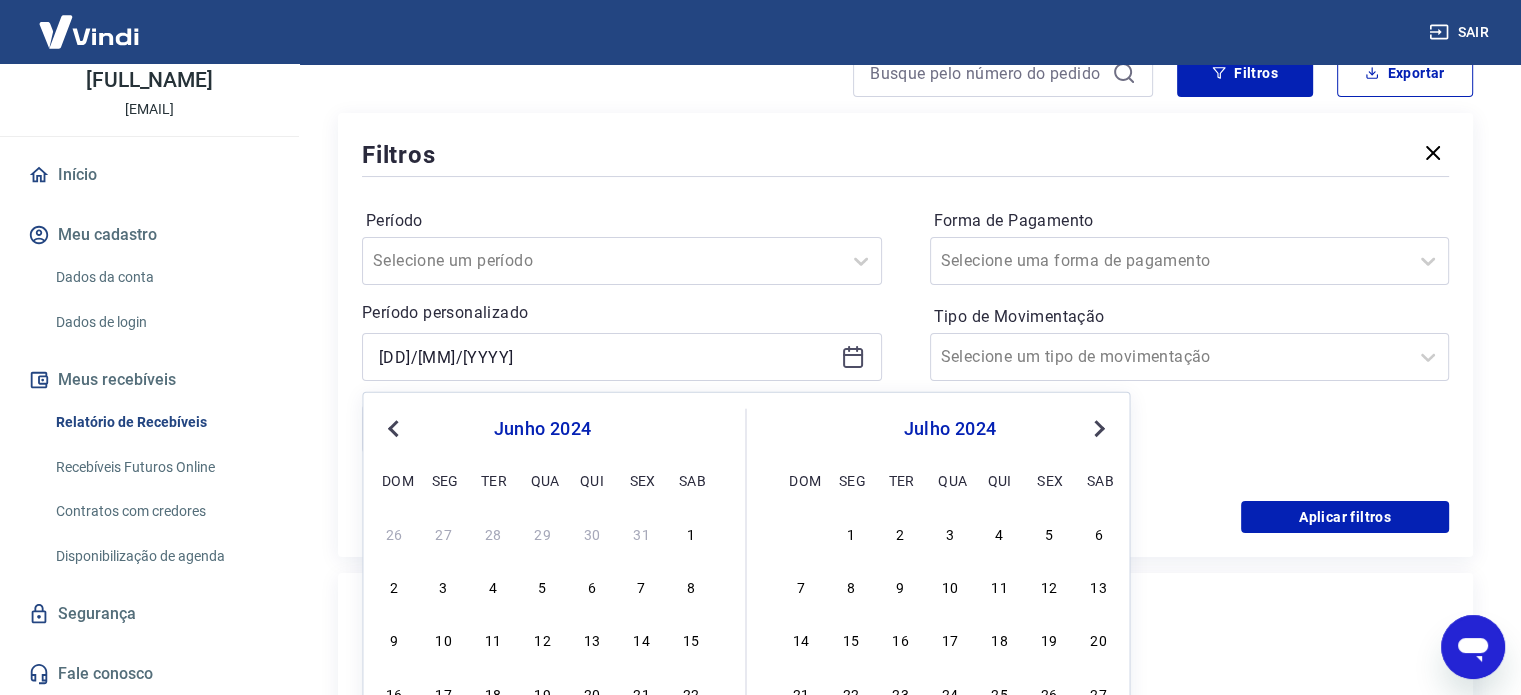 click on "Next Month" at bounding box center [1097, 427] 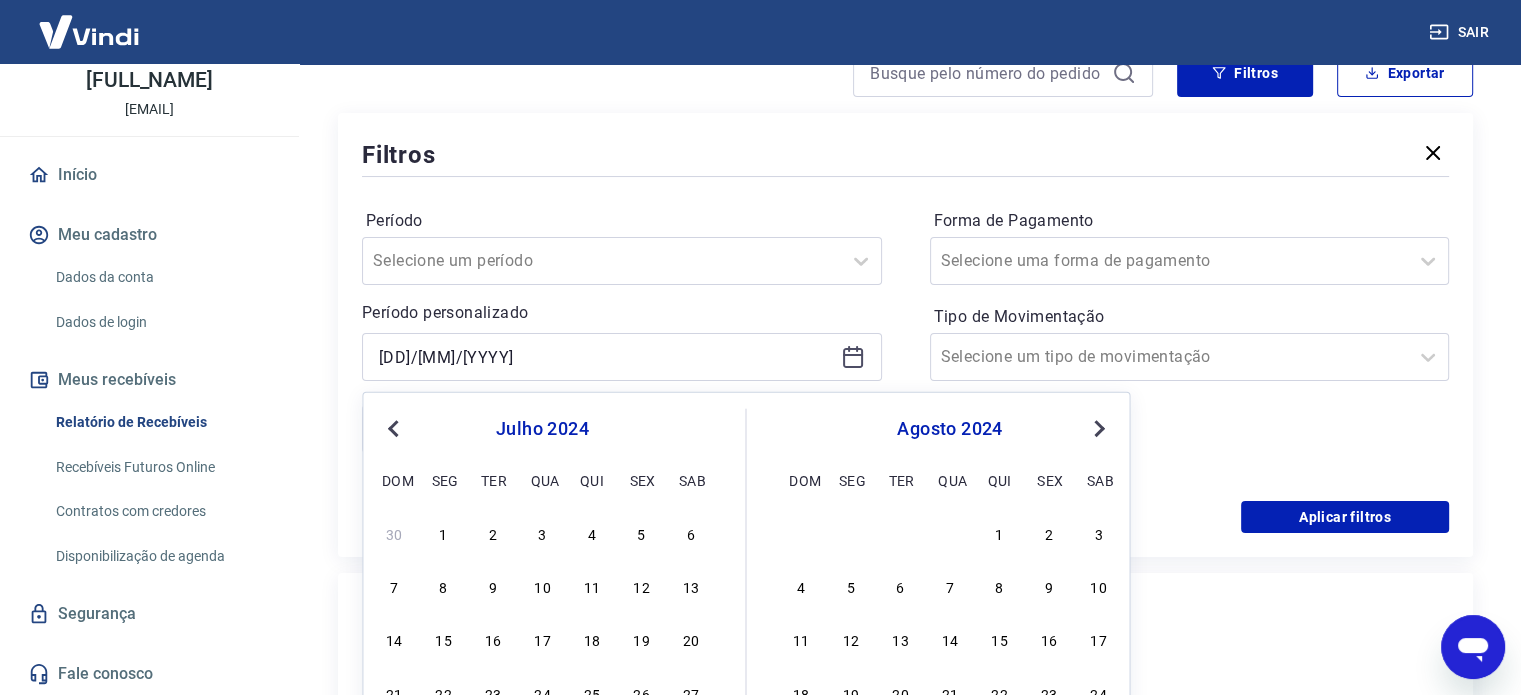 click on "Next Month" at bounding box center (1097, 427) 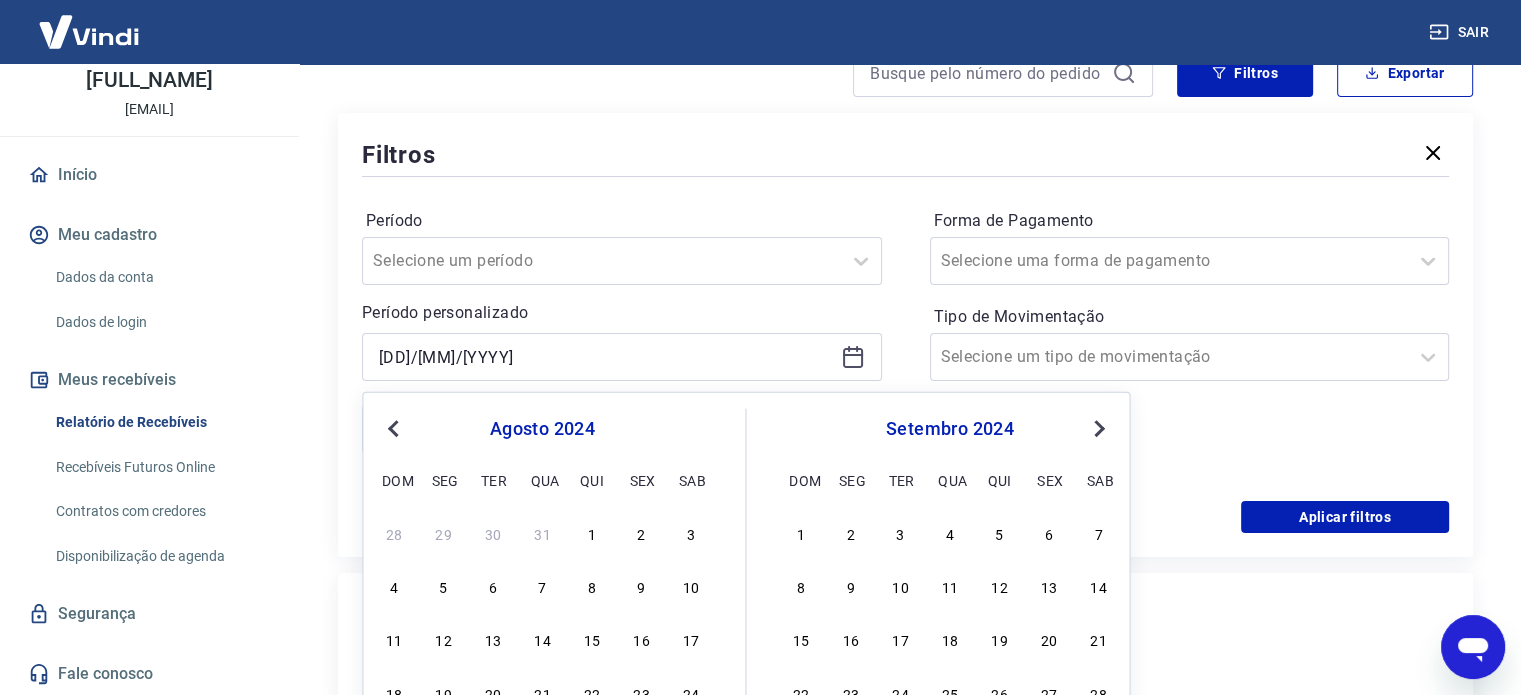 click on "Next Month" at bounding box center (1097, 427) 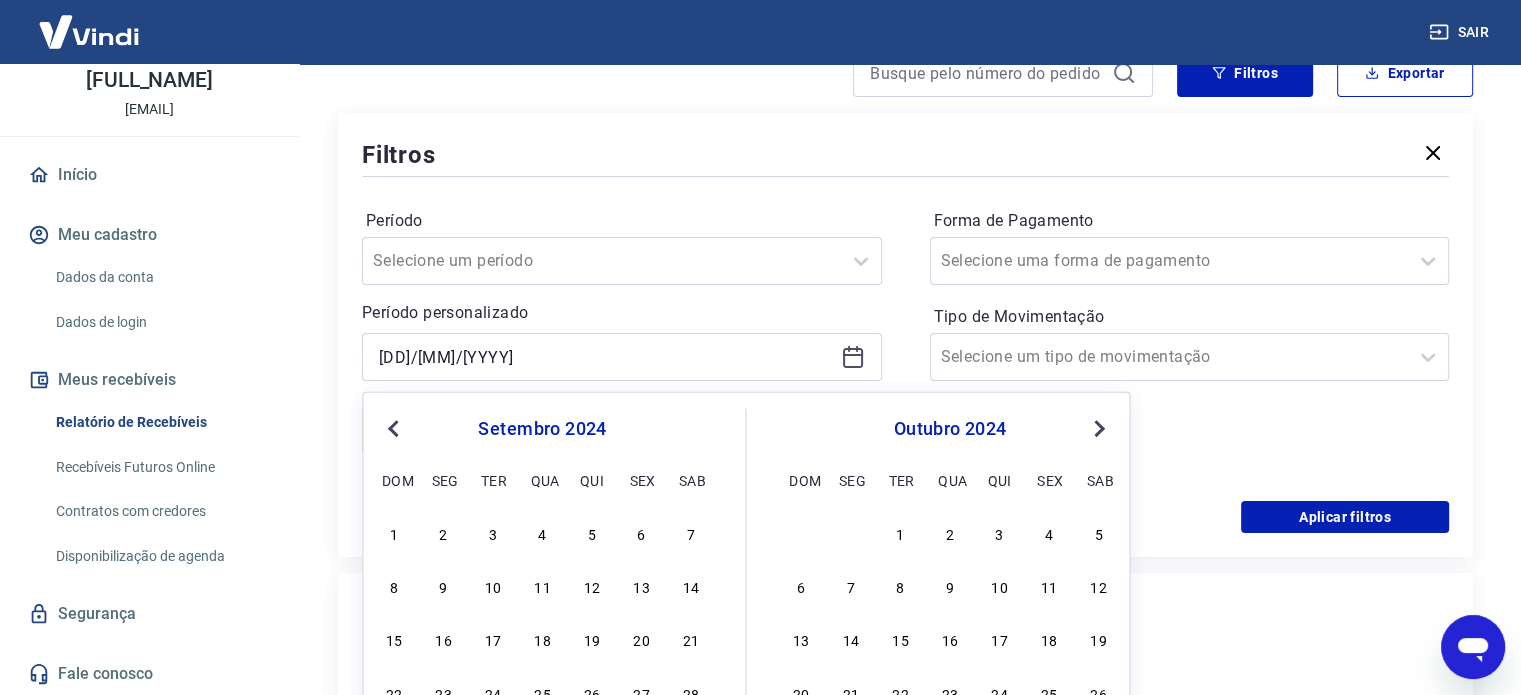 click on "Next Month" at bounding box center (1097, 427) 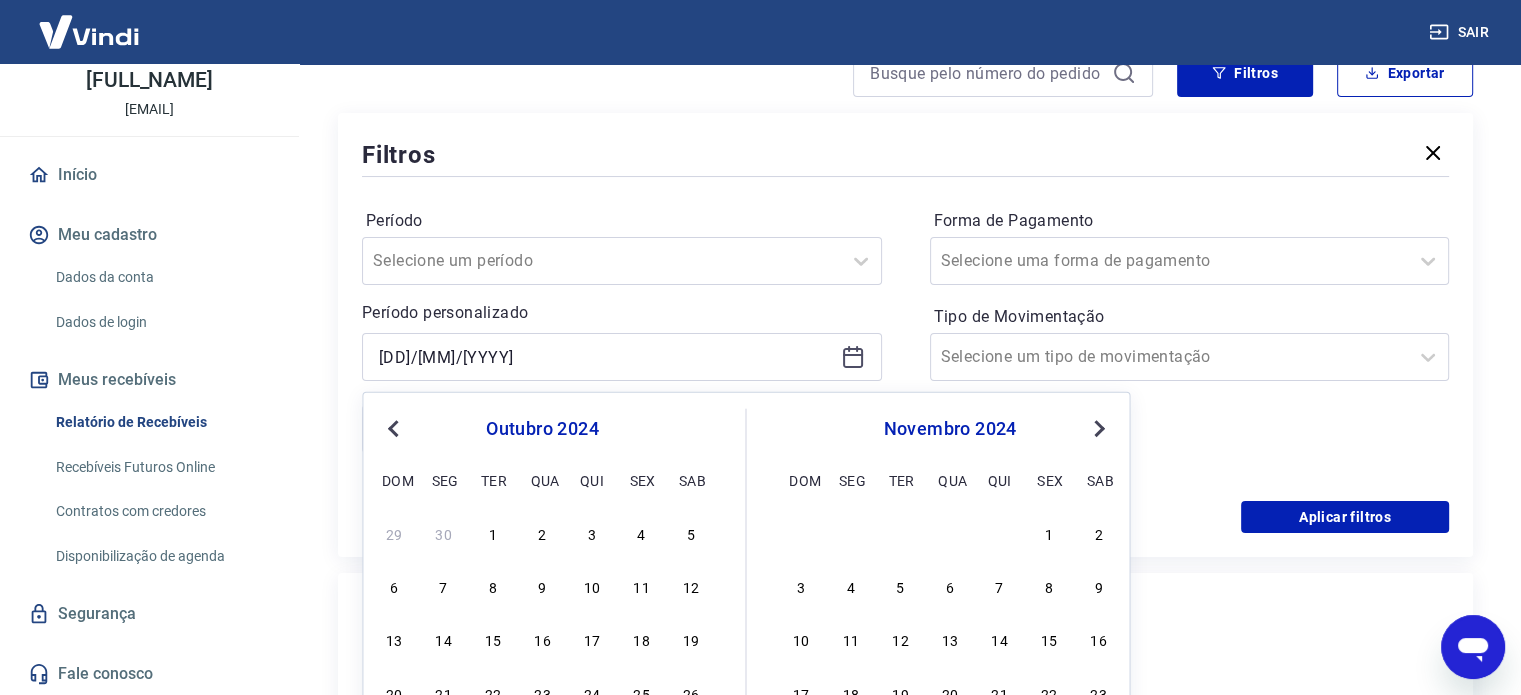 click on "Next Month" at bounding box center [1097, 427] 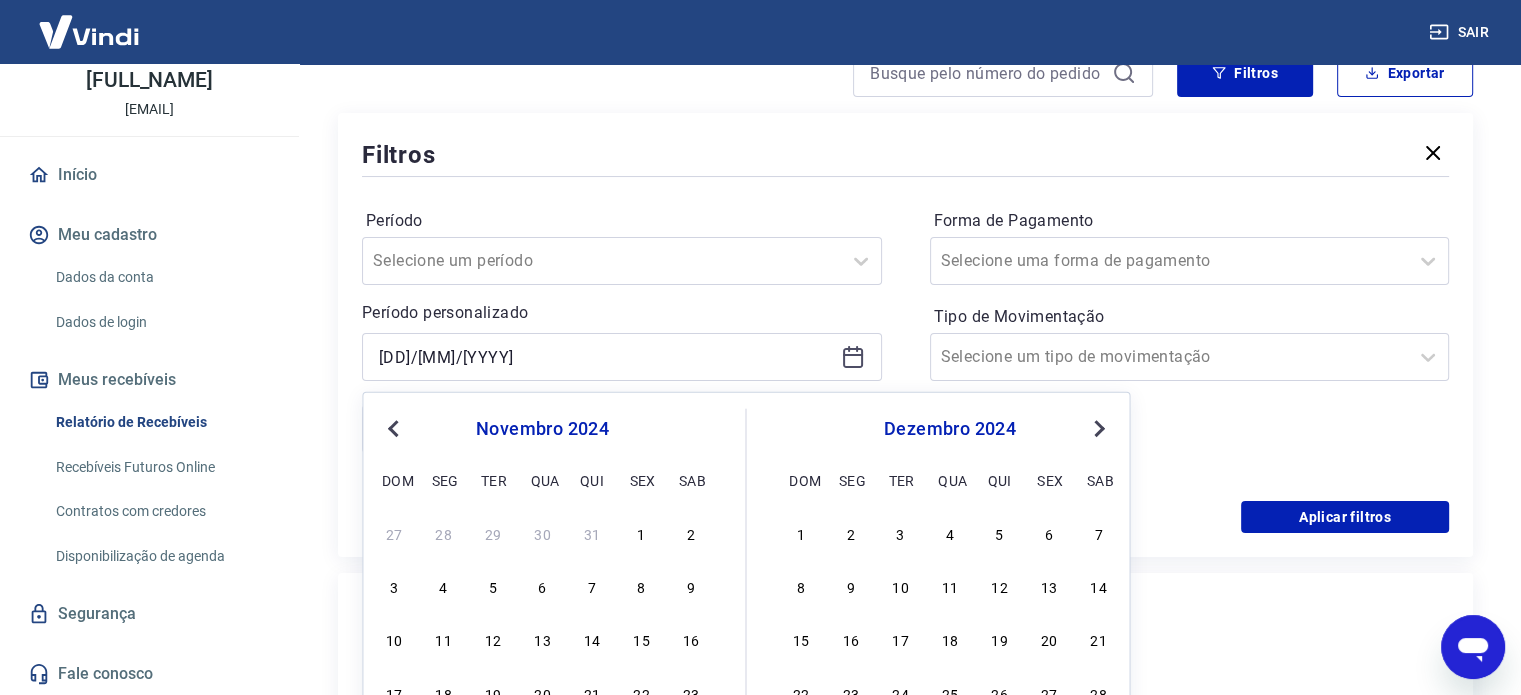 click on "Next Month" at bounding box center [1097, 427] 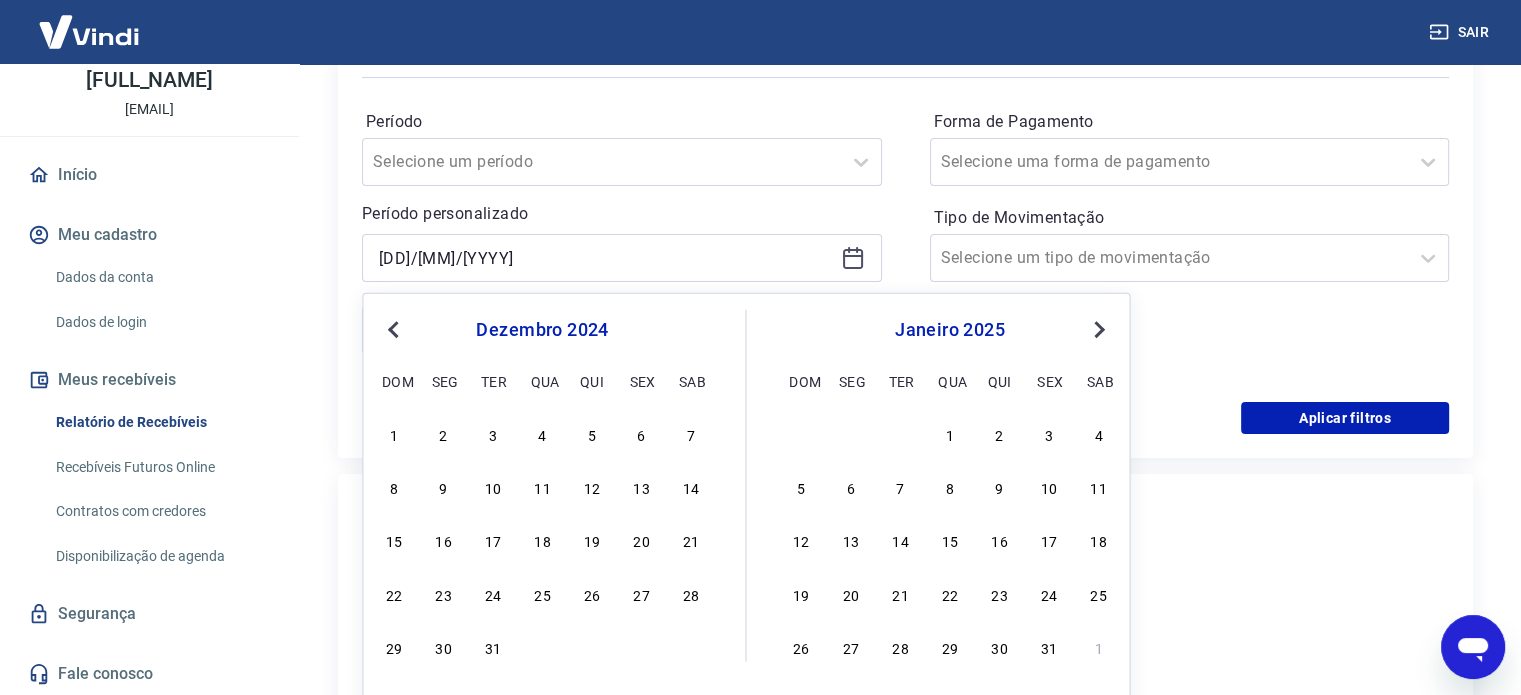 scroll, scrollTop: 300, scrollLeft: 0, axis: vertical 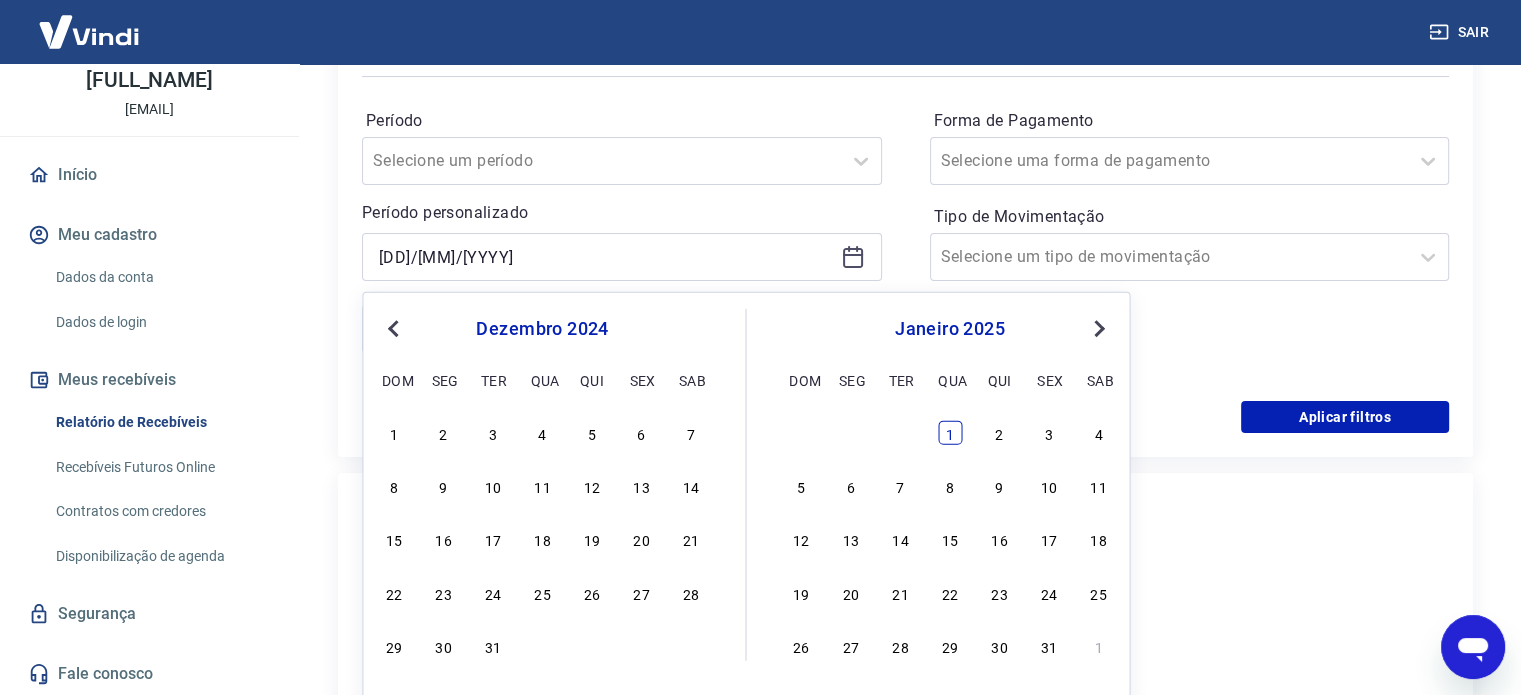 click on "1" at bounding box center (950, 433) 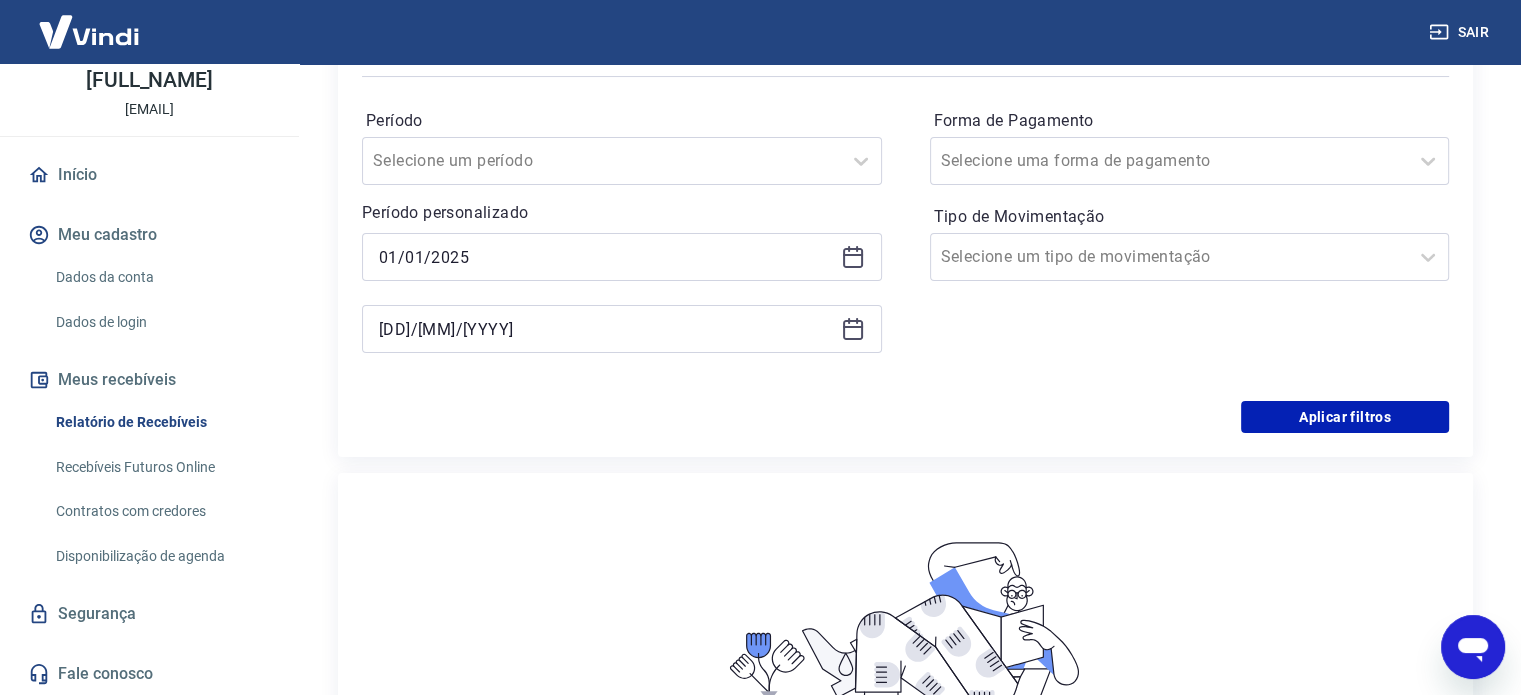 click 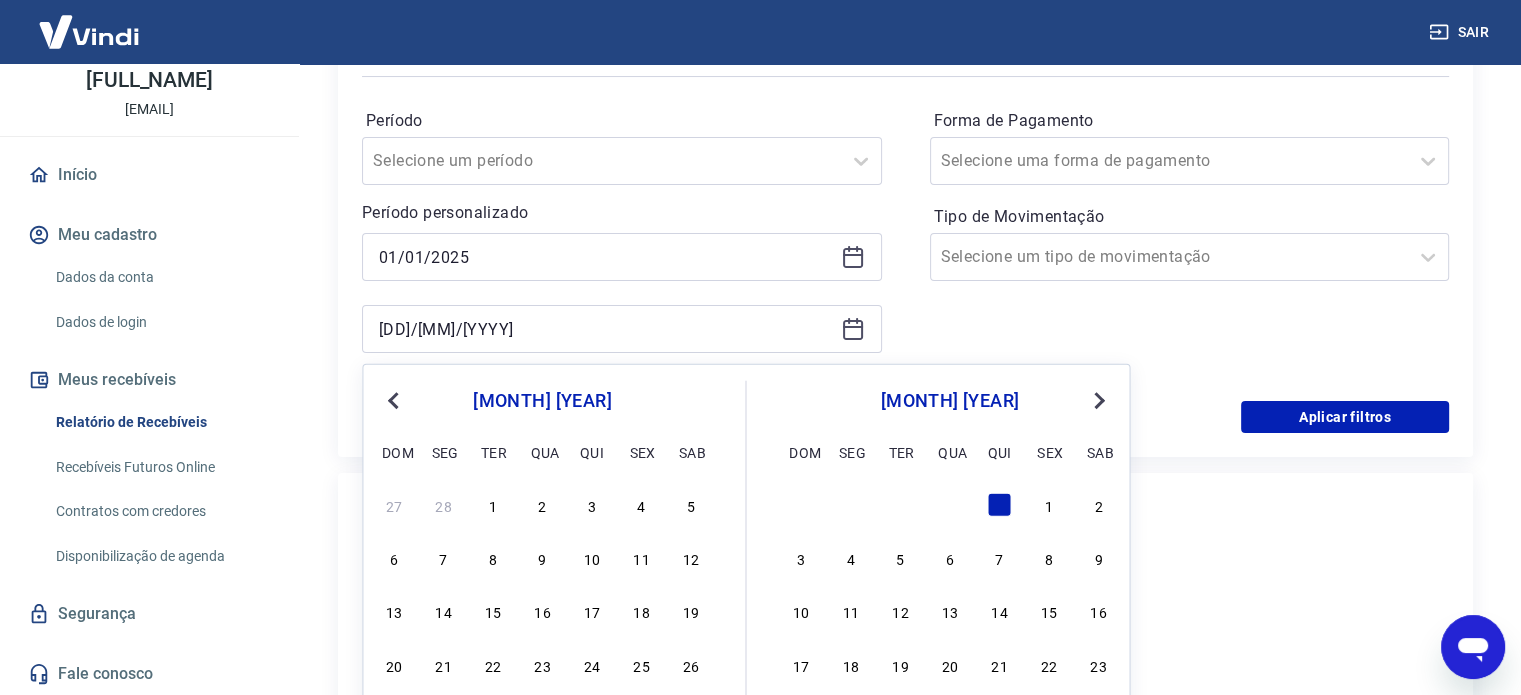 click on "Next Month" at bounding box center (1097, 399) 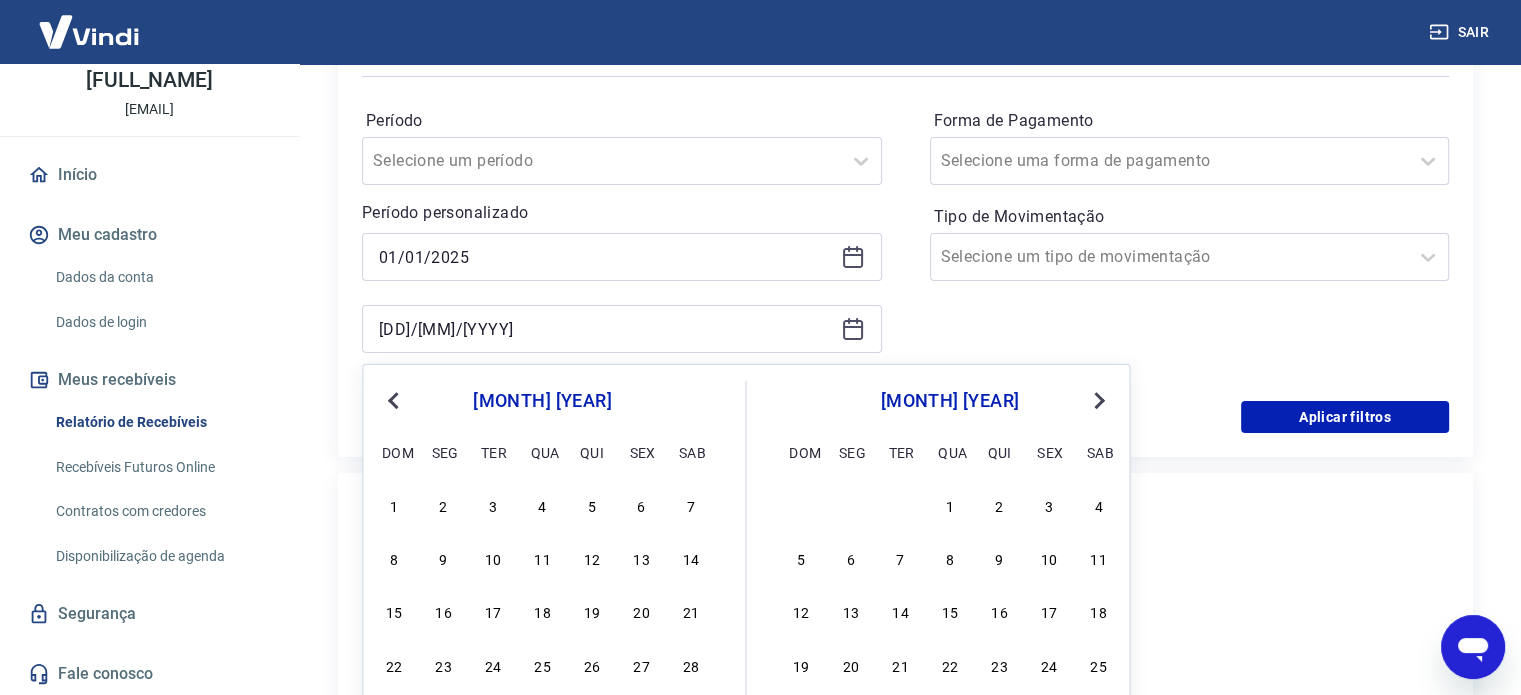 click on "Next Month" at bounding box center (1097, 399) 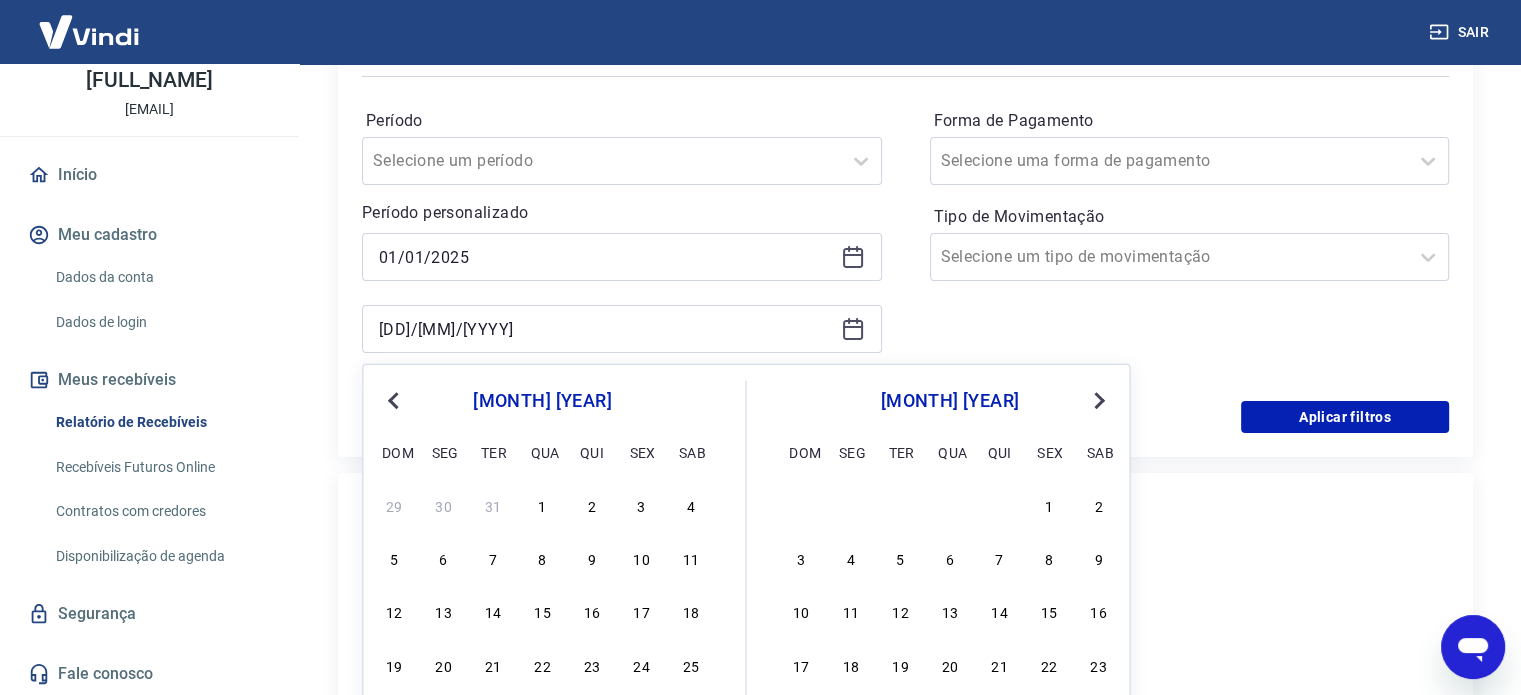 click on "Next Month" at bounding box center (1097, 399) 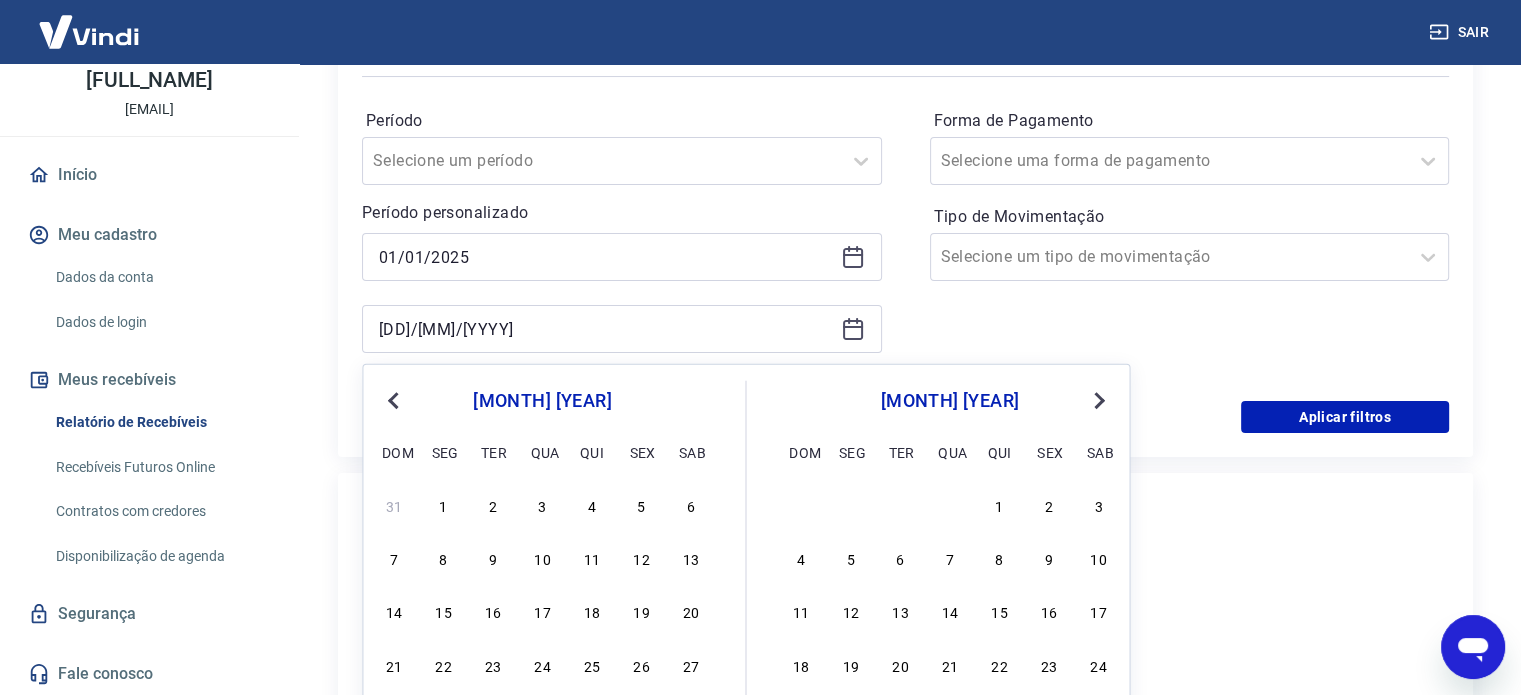 click on "Next Month" at bounding box center (1097, 399) 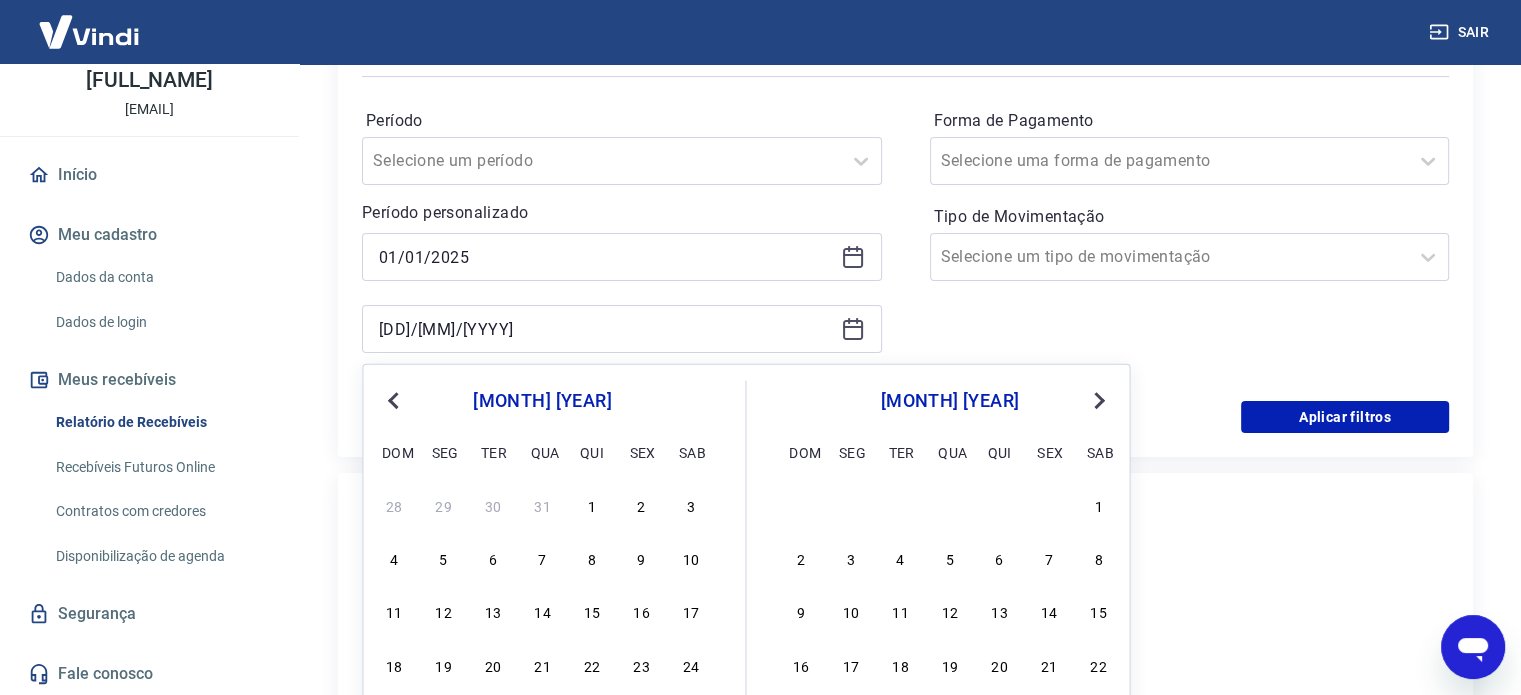 click on "Next Month" at bounding box center (1097, 399) 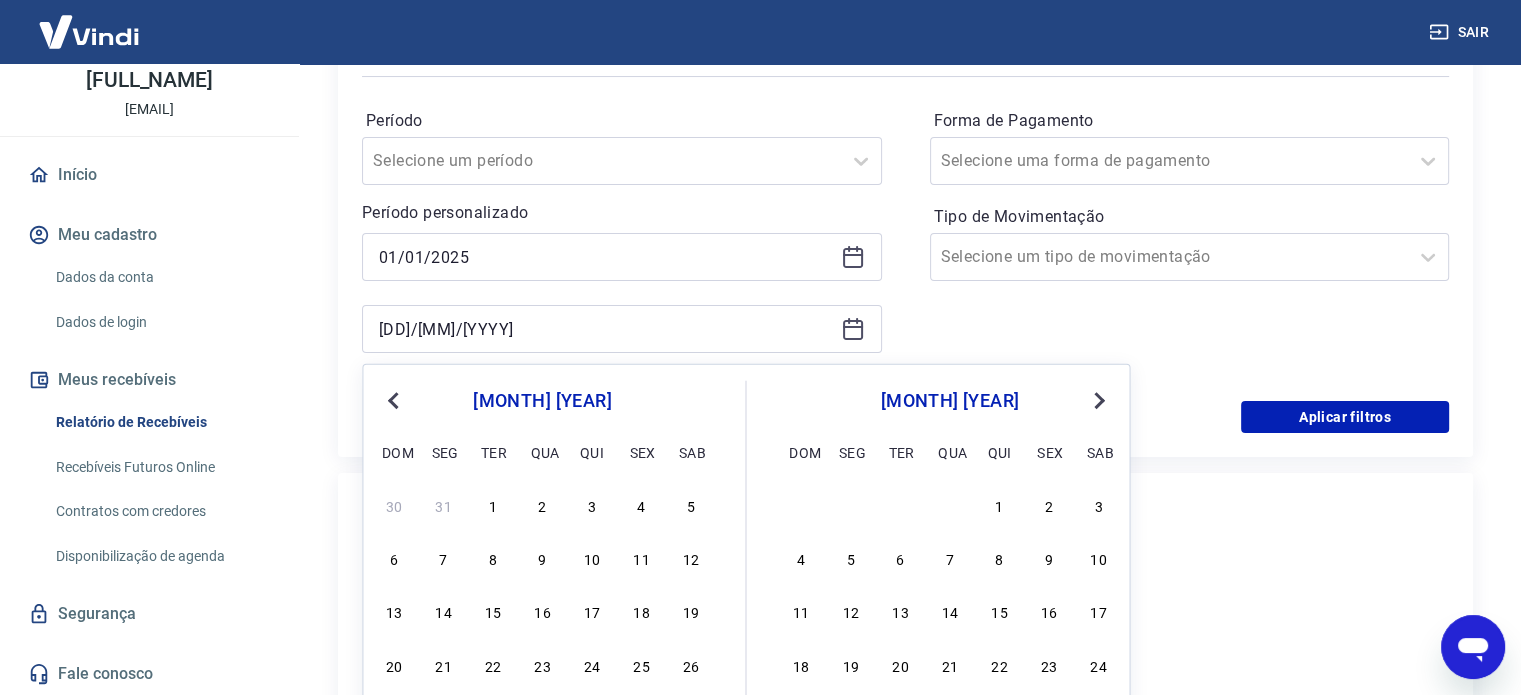 click on "Next Month" at bounding box center [1097, 399] 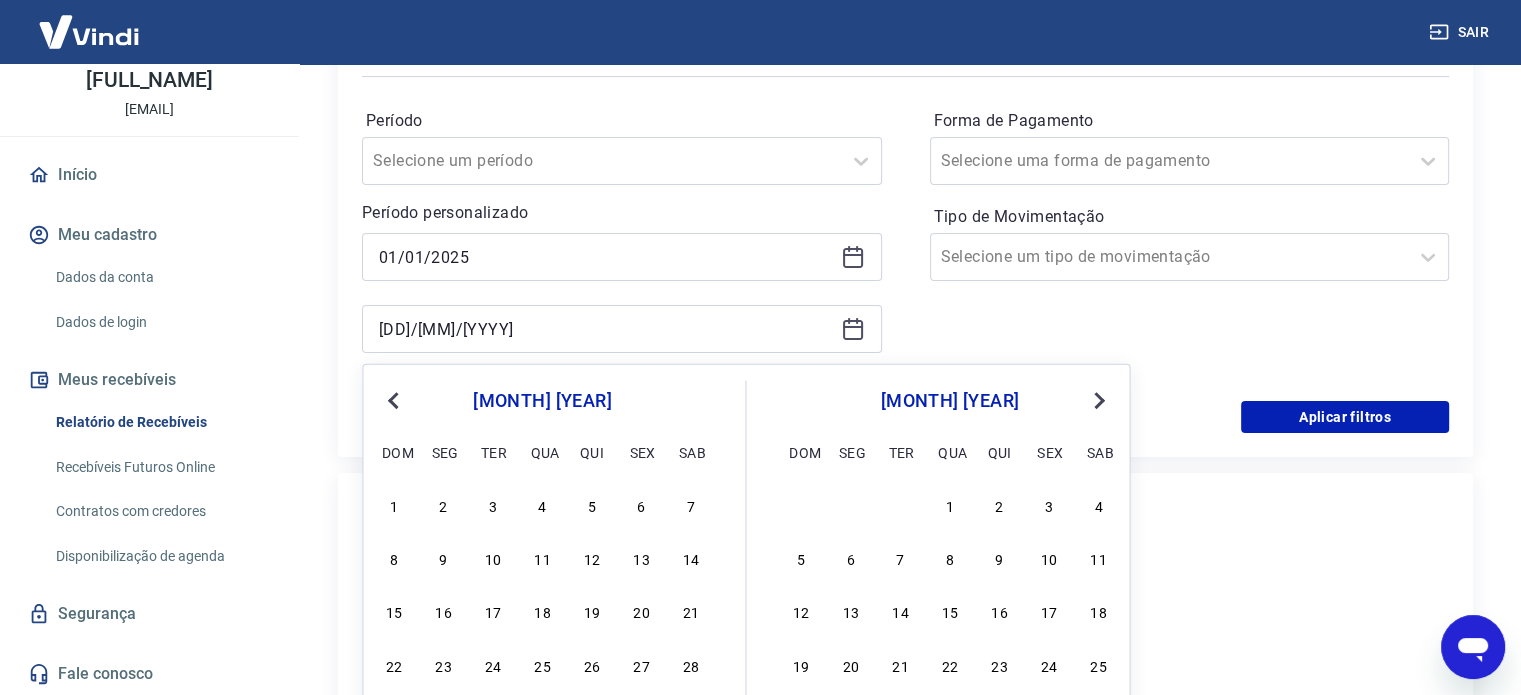click on "Next Month" at bounding box center [1097, 399] 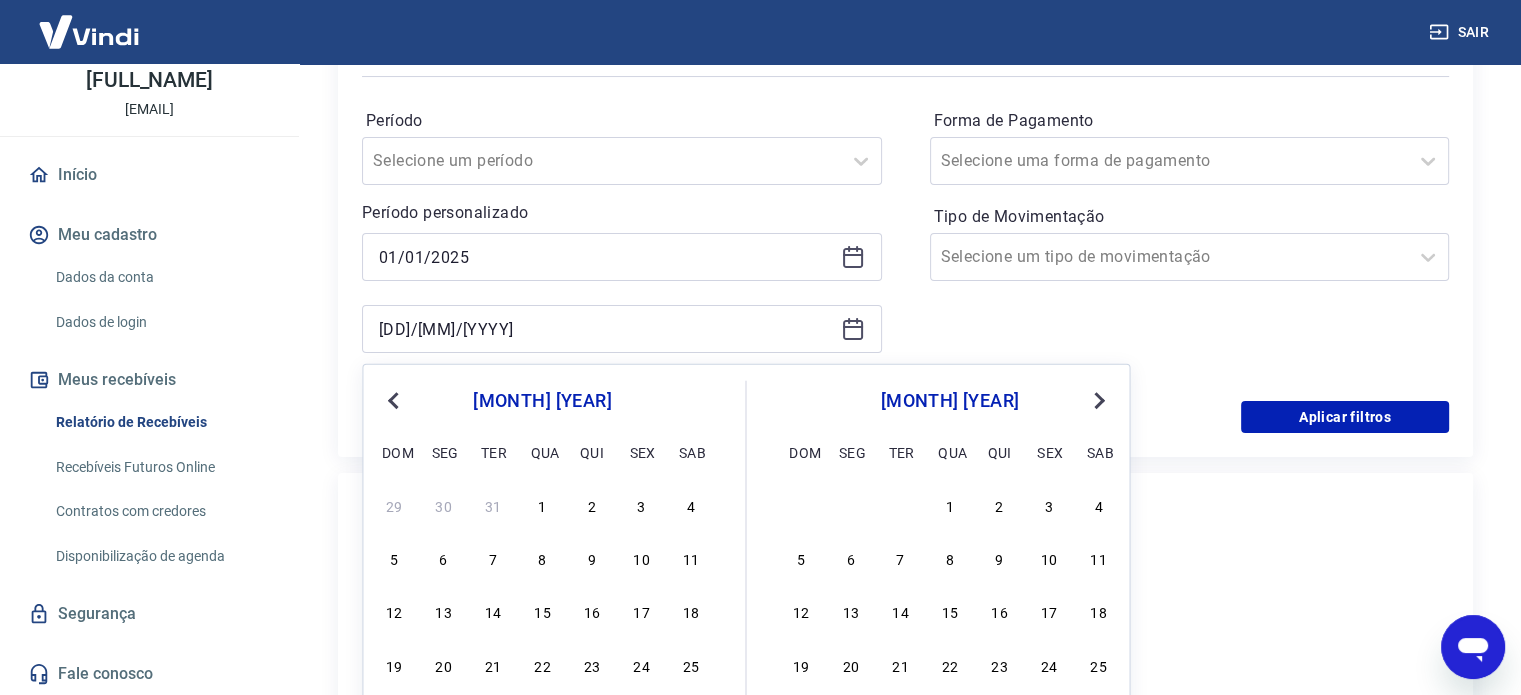 click on "Next Month" at bounding box center (1097, 399) 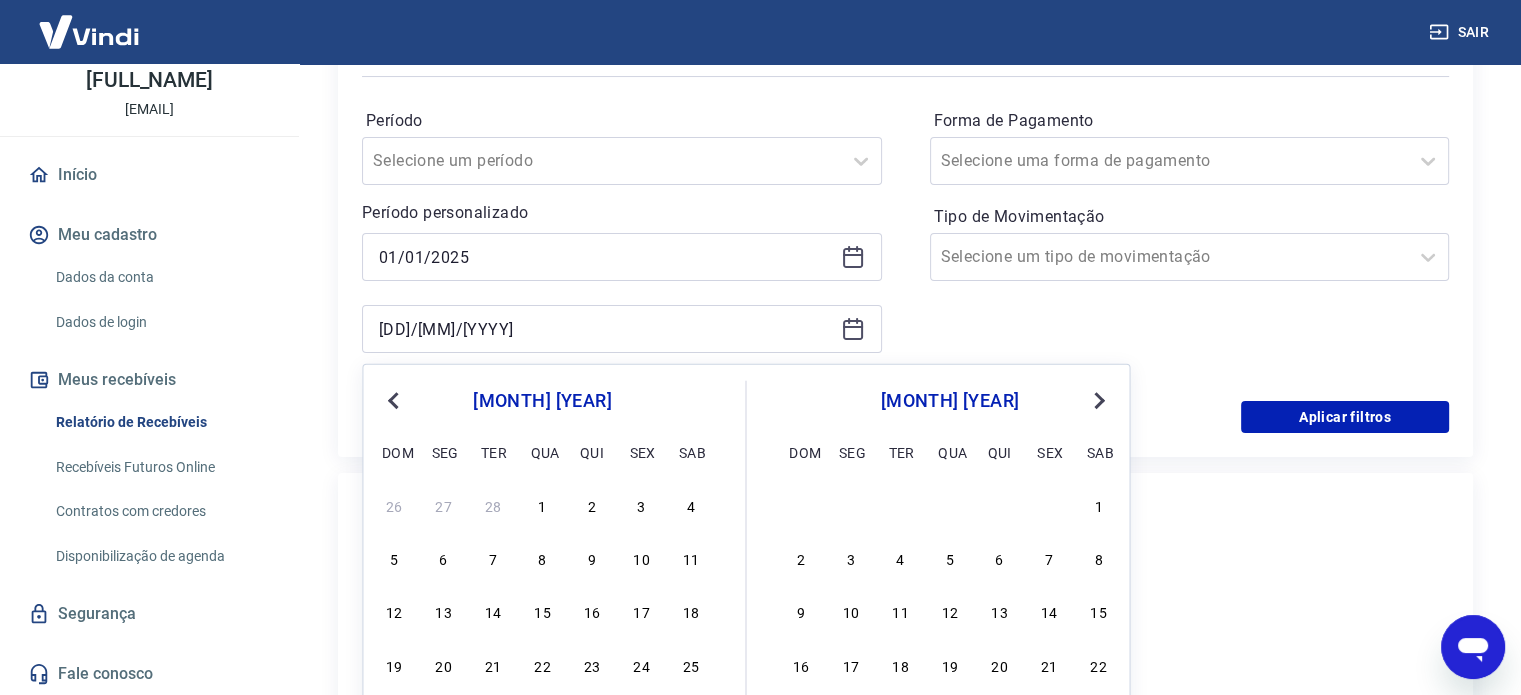 click on "Next Month" at bounding box center [1097, 399] 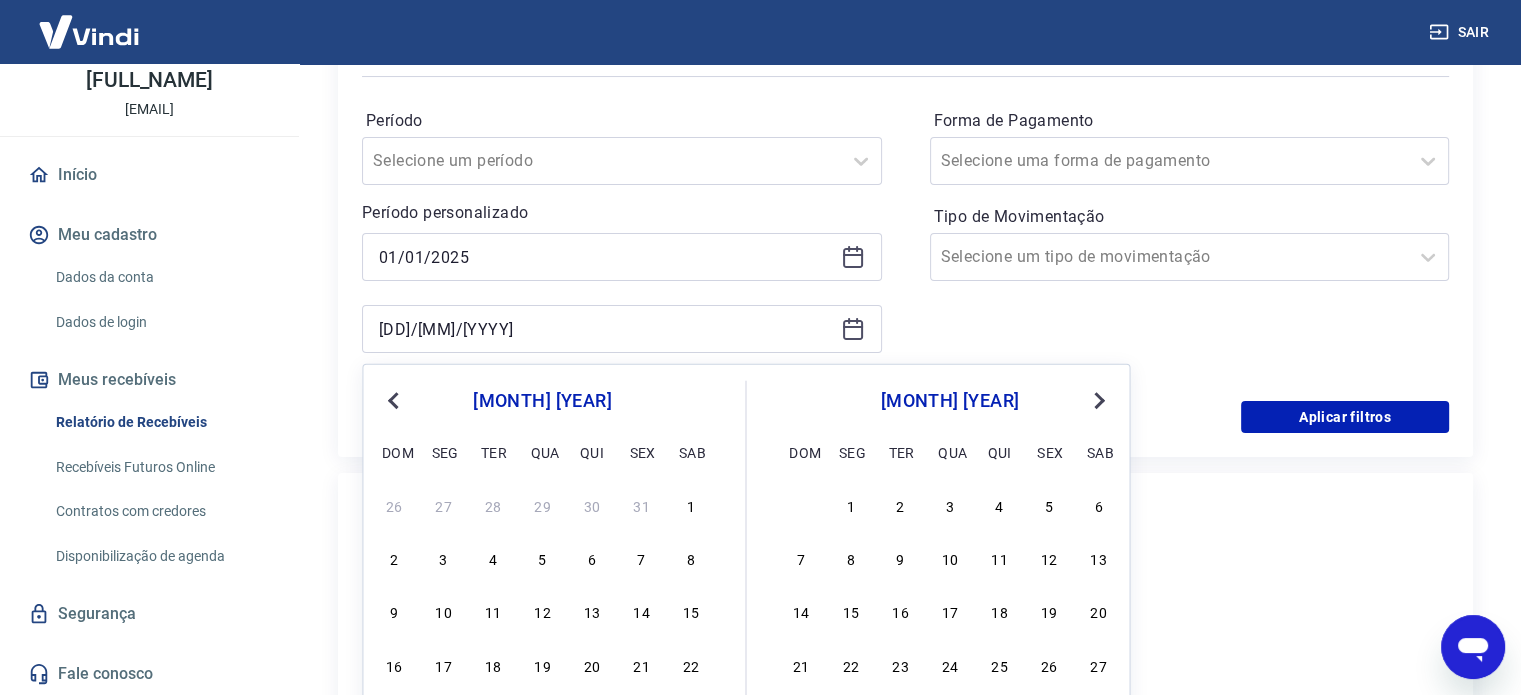 click on "Next Month" at bounding box center (1097, 399) 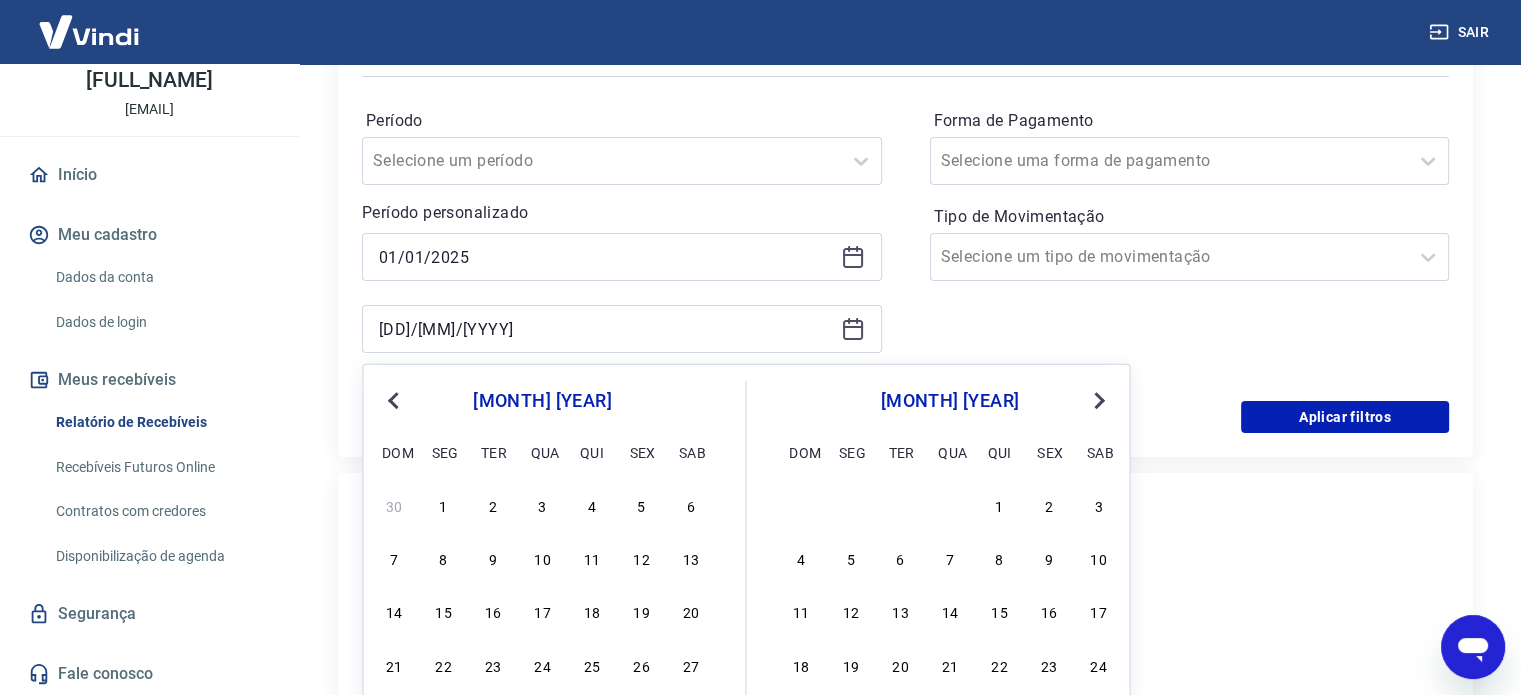 click on "Next Month" at bounding box center [1097, 399] 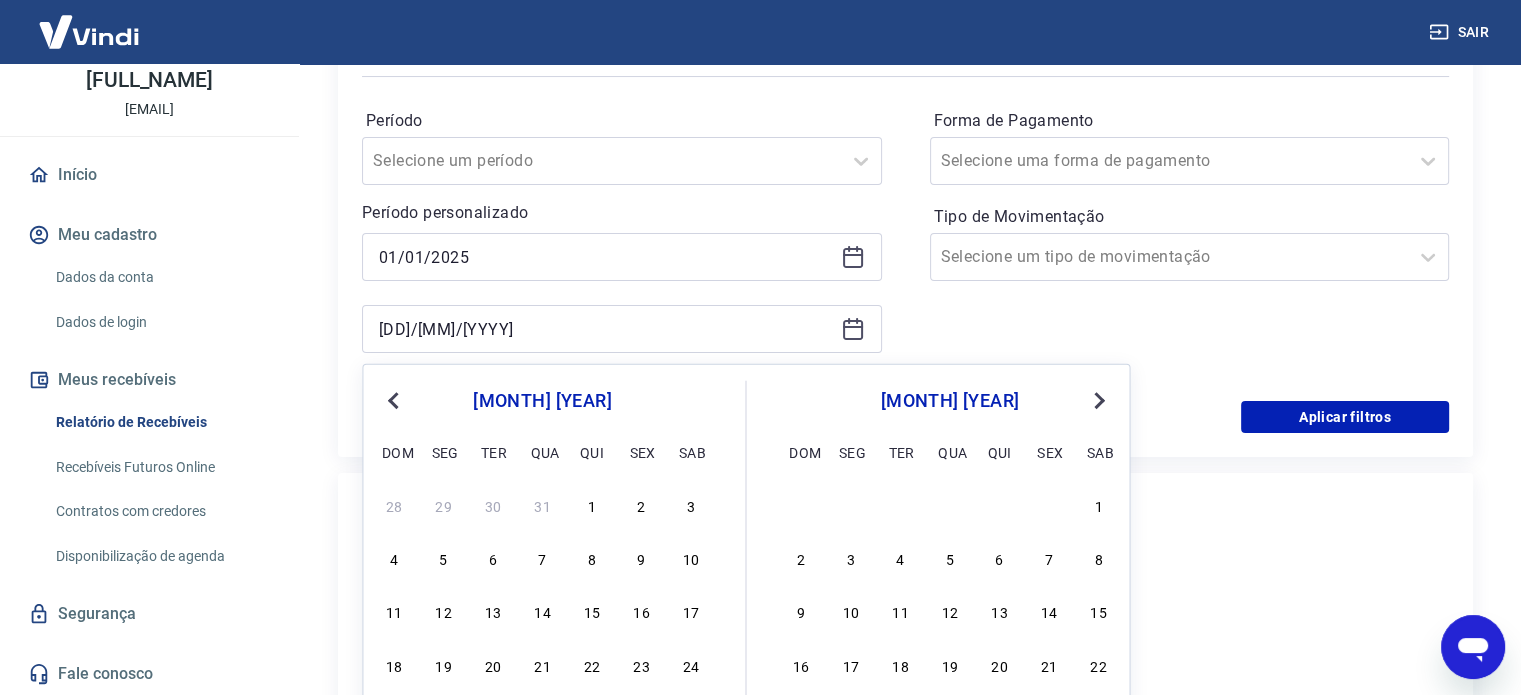 click on "Next Month" at bounding box center (1097, 399) 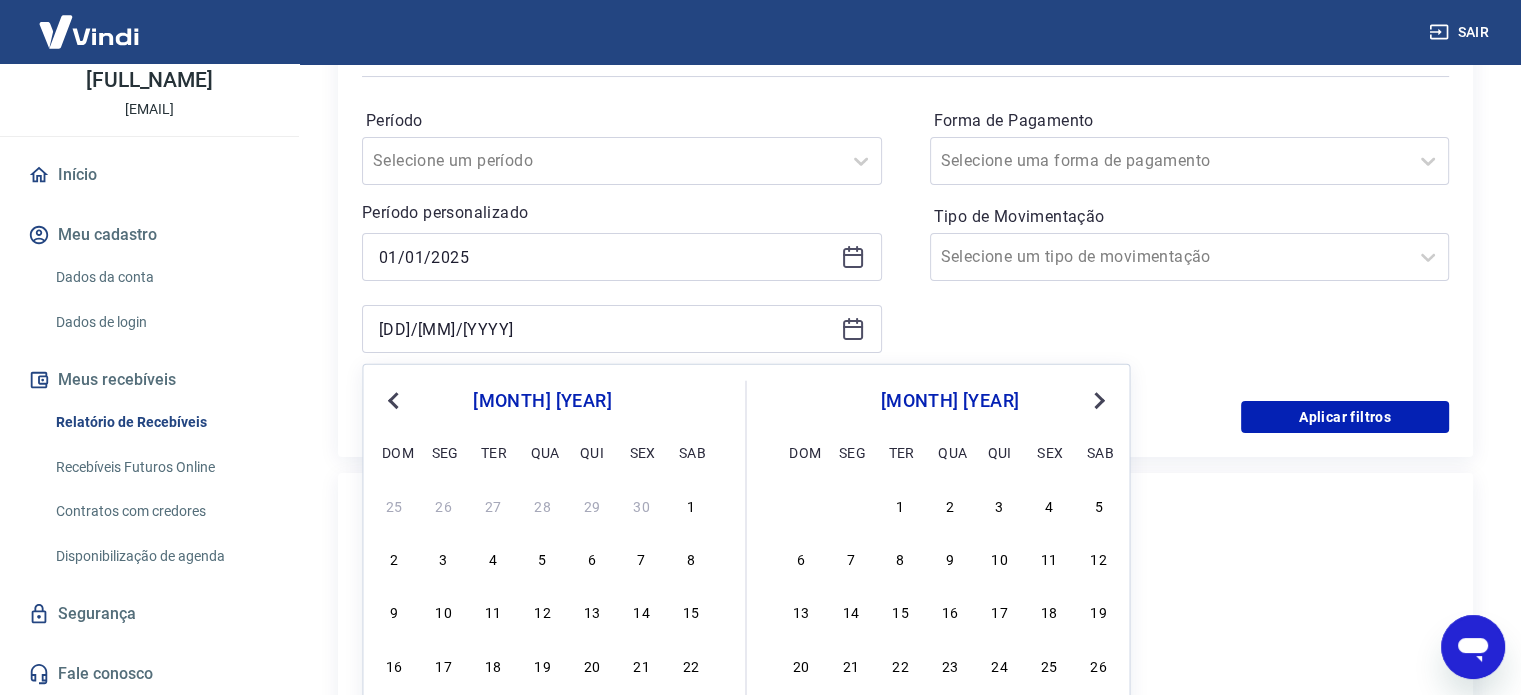 click on "Next Month" at bounding box center [1097, 399] 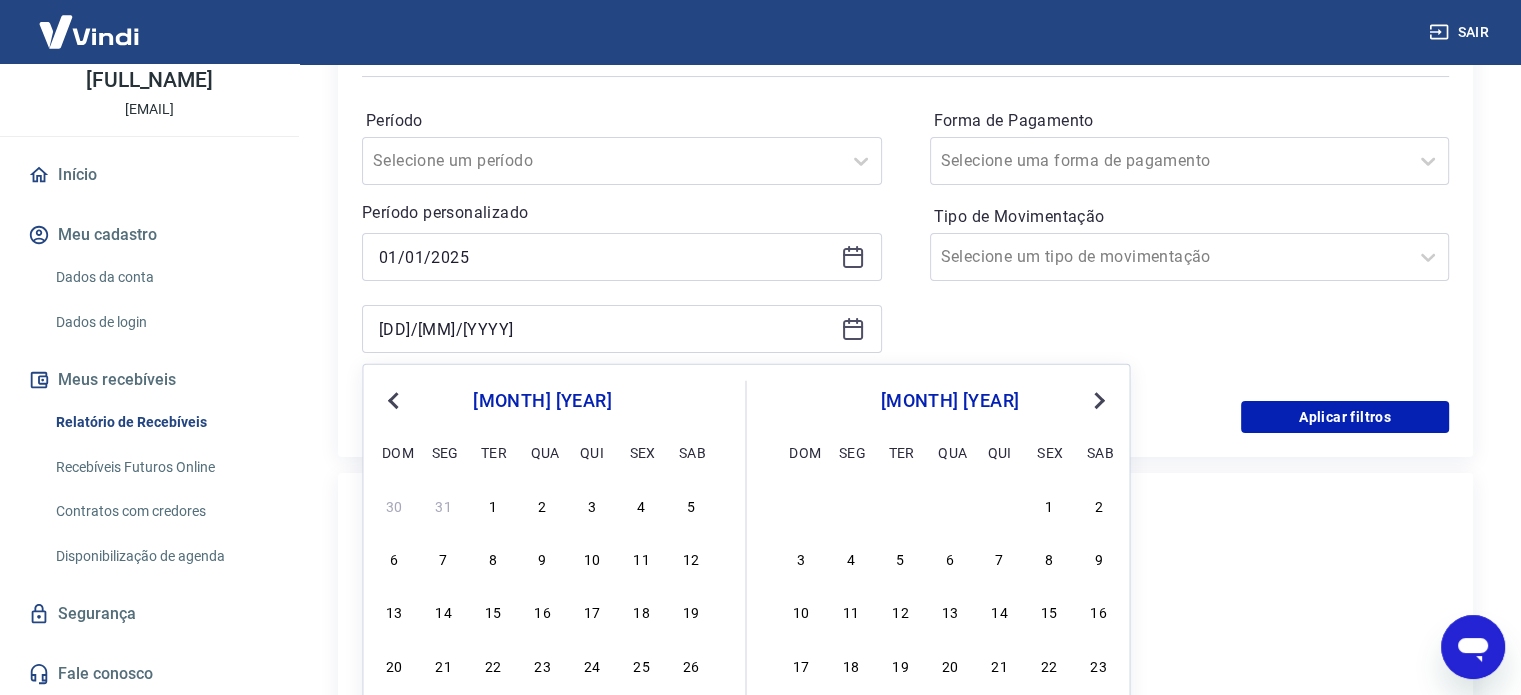 click on "Next Month" at bounding box center (1097, 399) 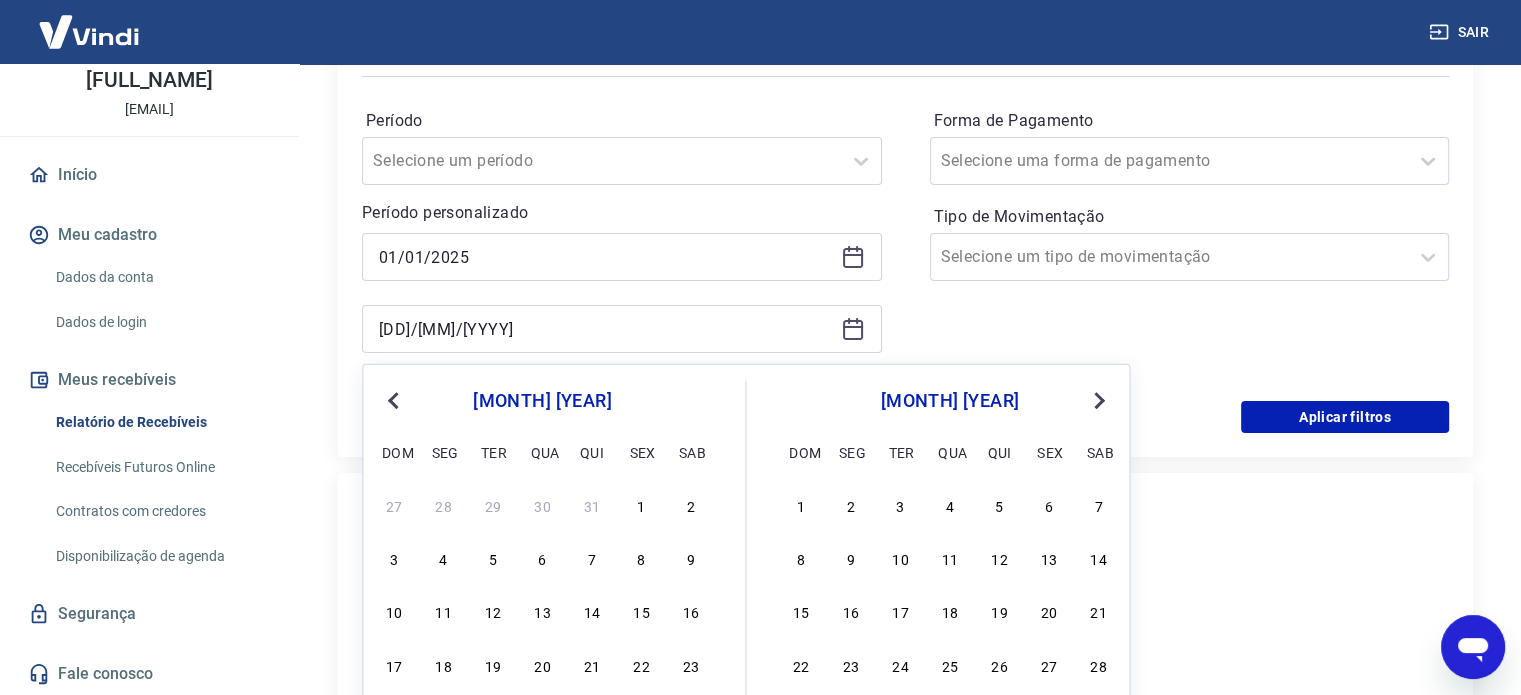 click on "Next Month" at bounding box center (1097, 399) 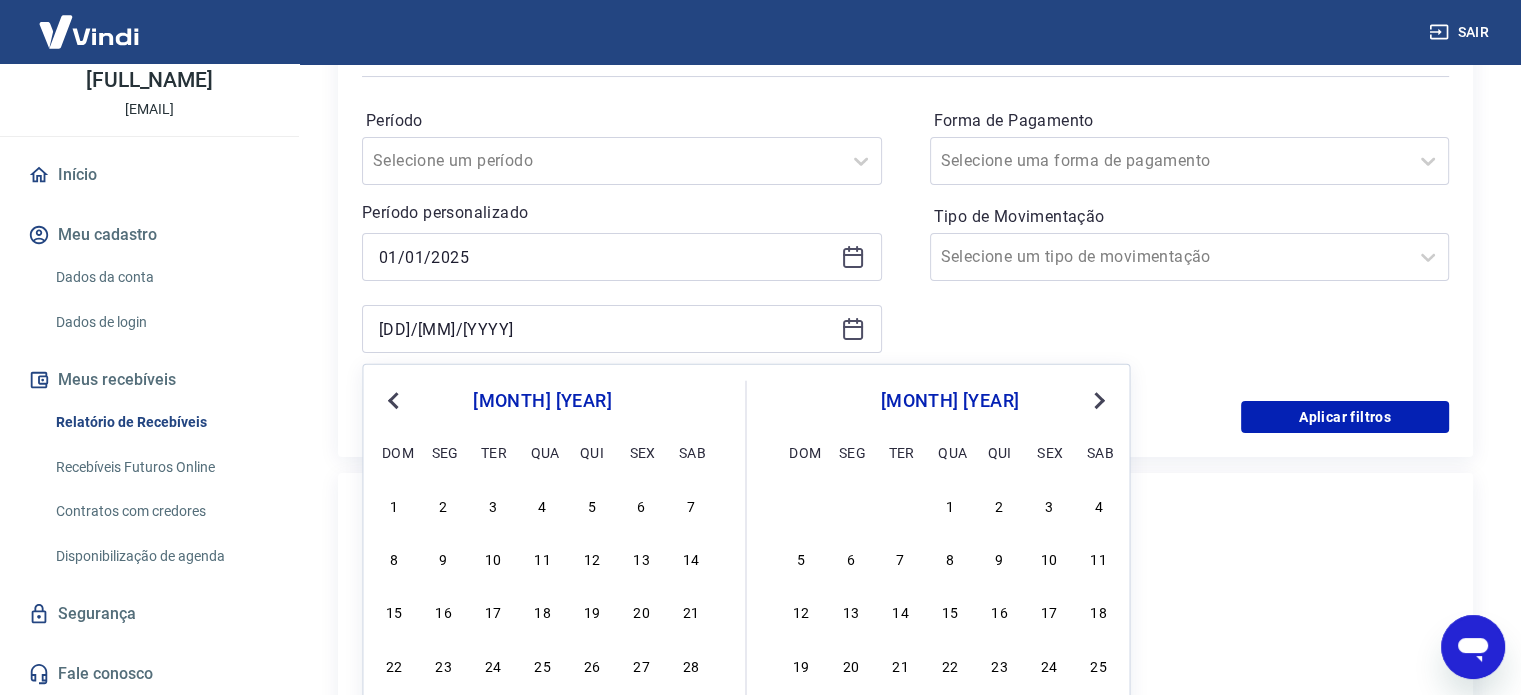click on "Next Month" at bounding box center (1097, 399) 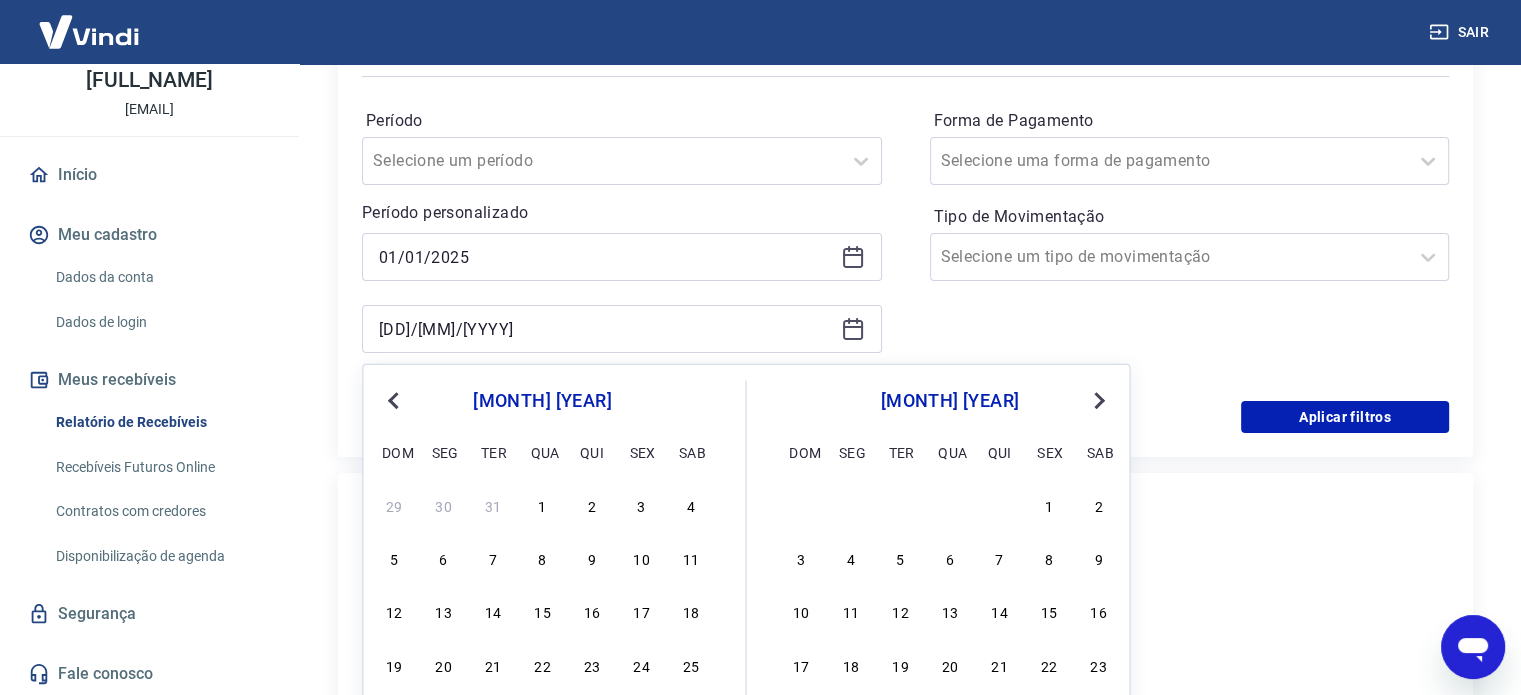 click on "Next Month" at bounding box center [1097, 399] 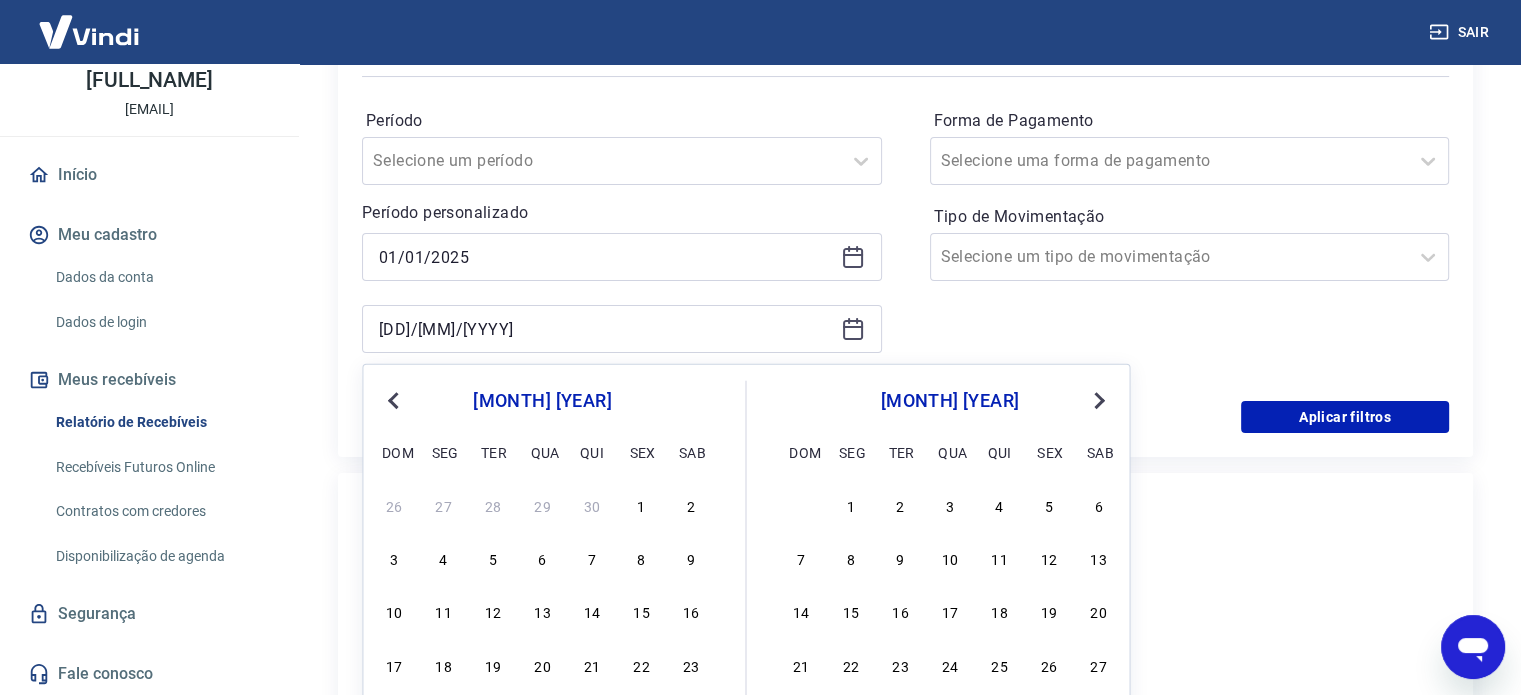 click on "Next Month" at bounding box center [1097, 399] 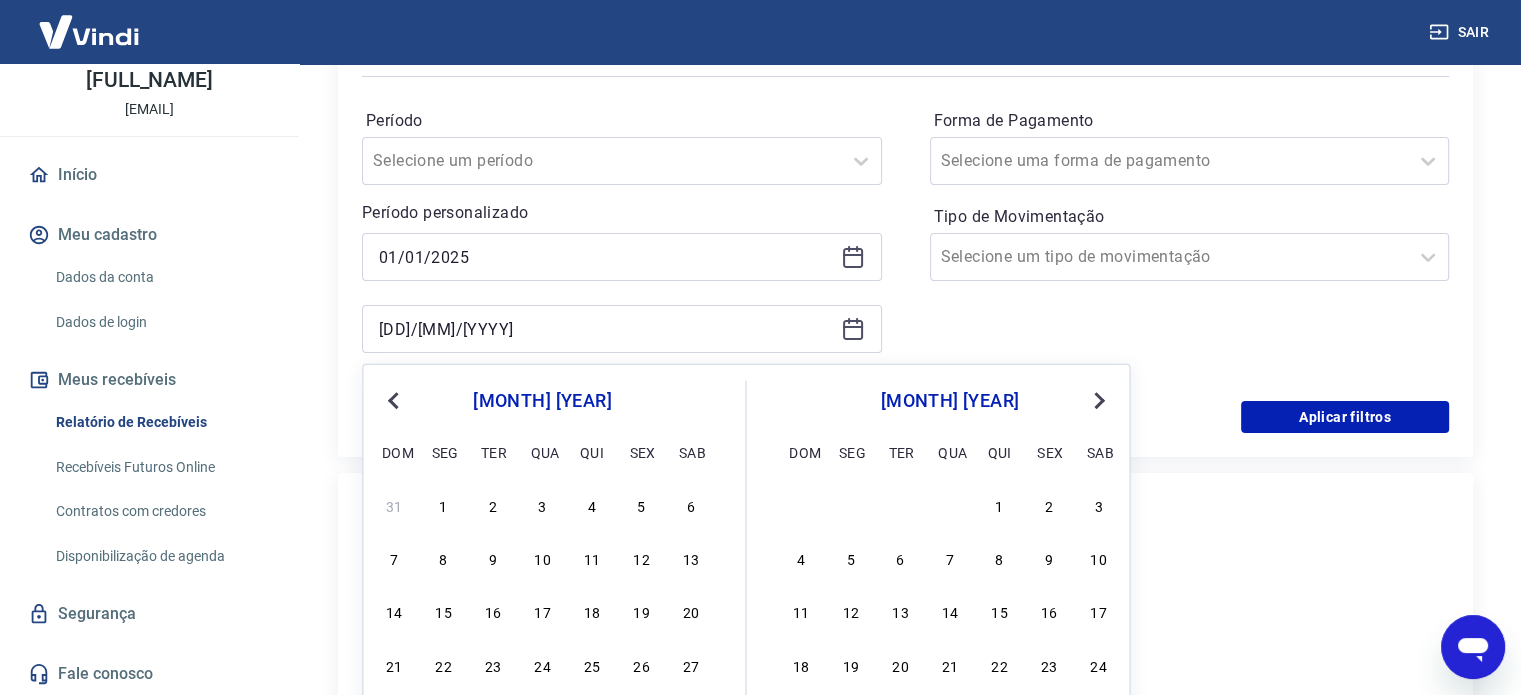 click on "Next Month" at bounding box center (1097, 399) 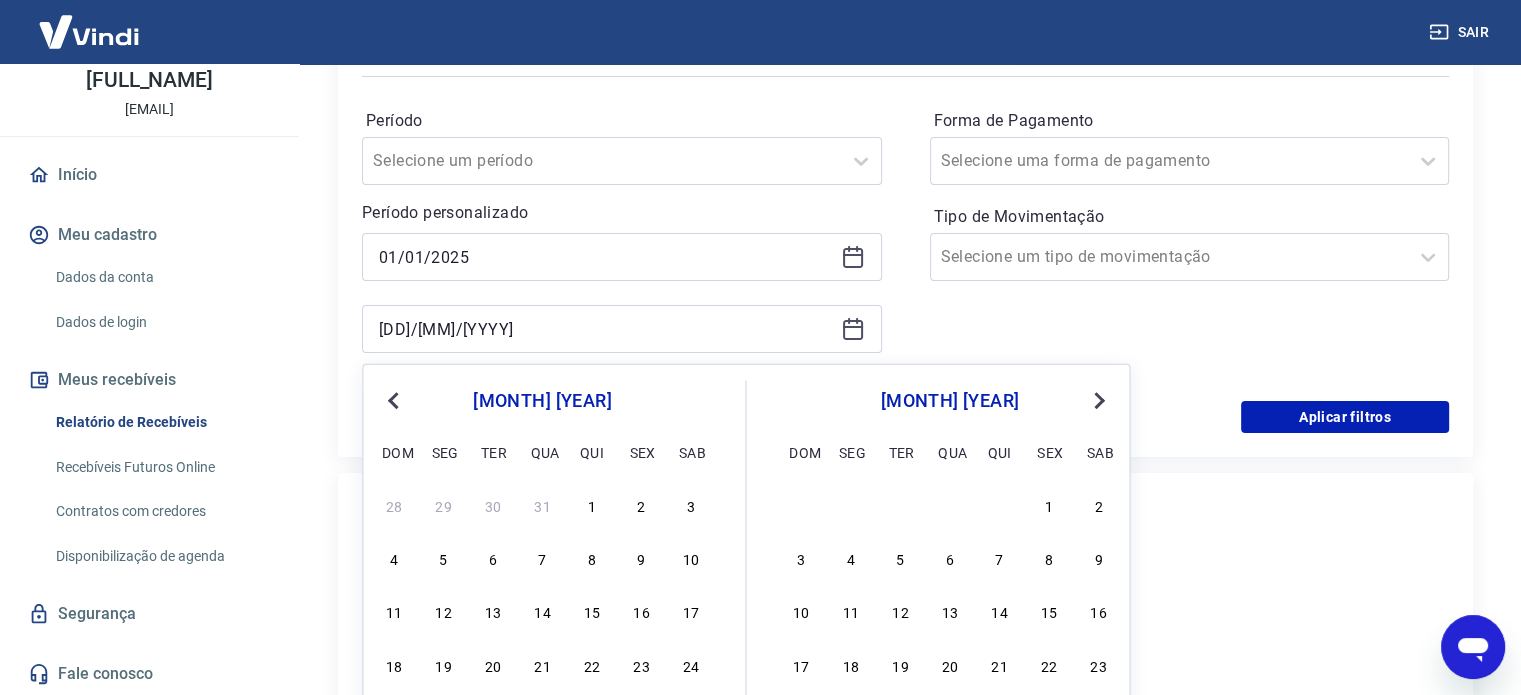 click on "Next Month" at bounding box center (1097, 399) 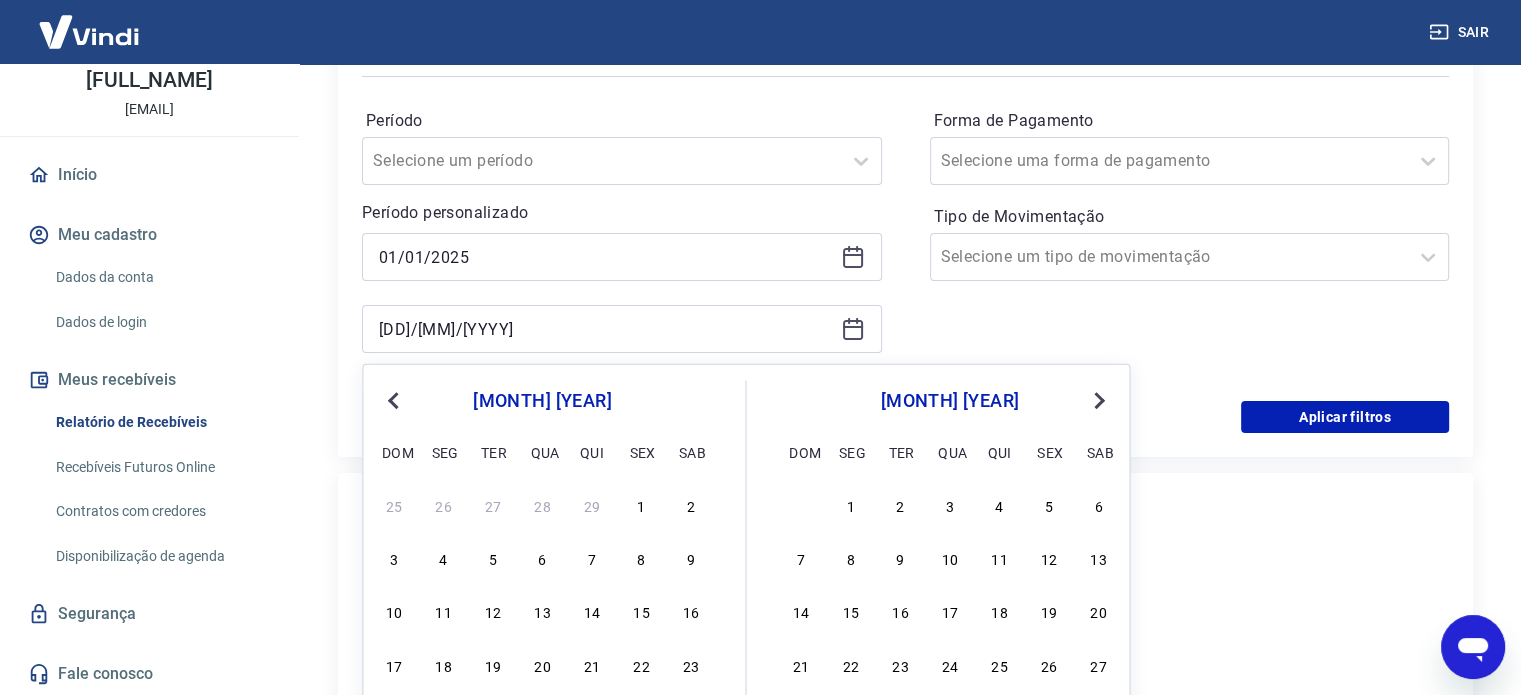 click on "Next Month" at bounding box center (1097, 399) 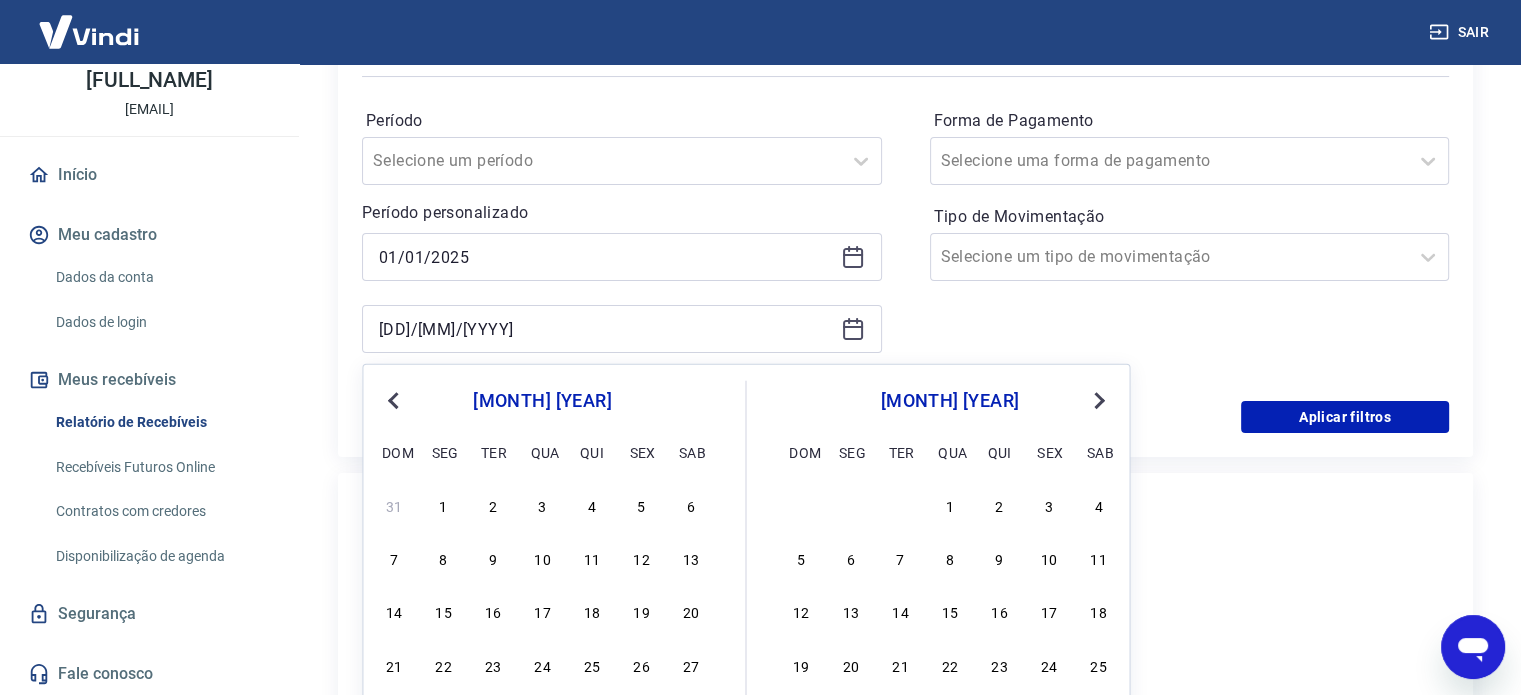 click on "Next Month" at bounding box center (1097, 399) 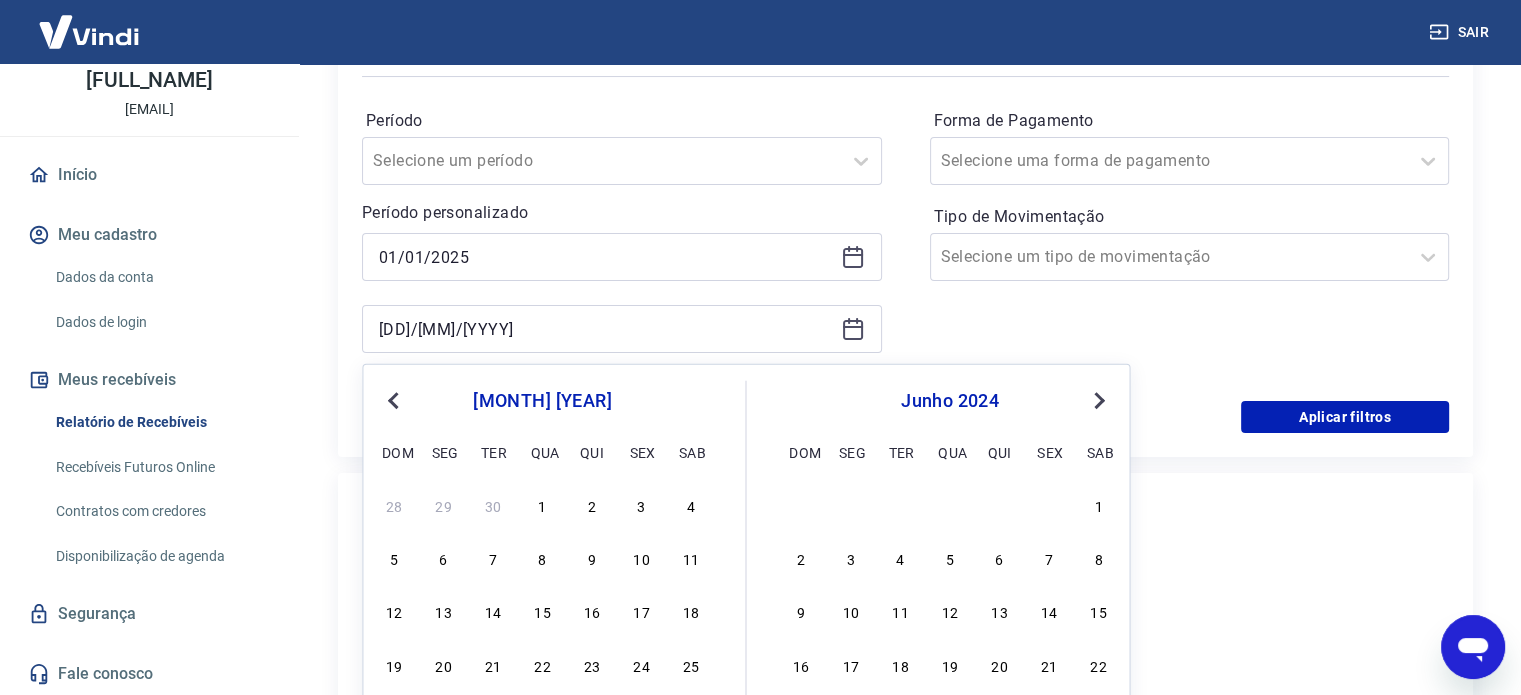 click on "Next Month" at bounding box center [1097, 399] 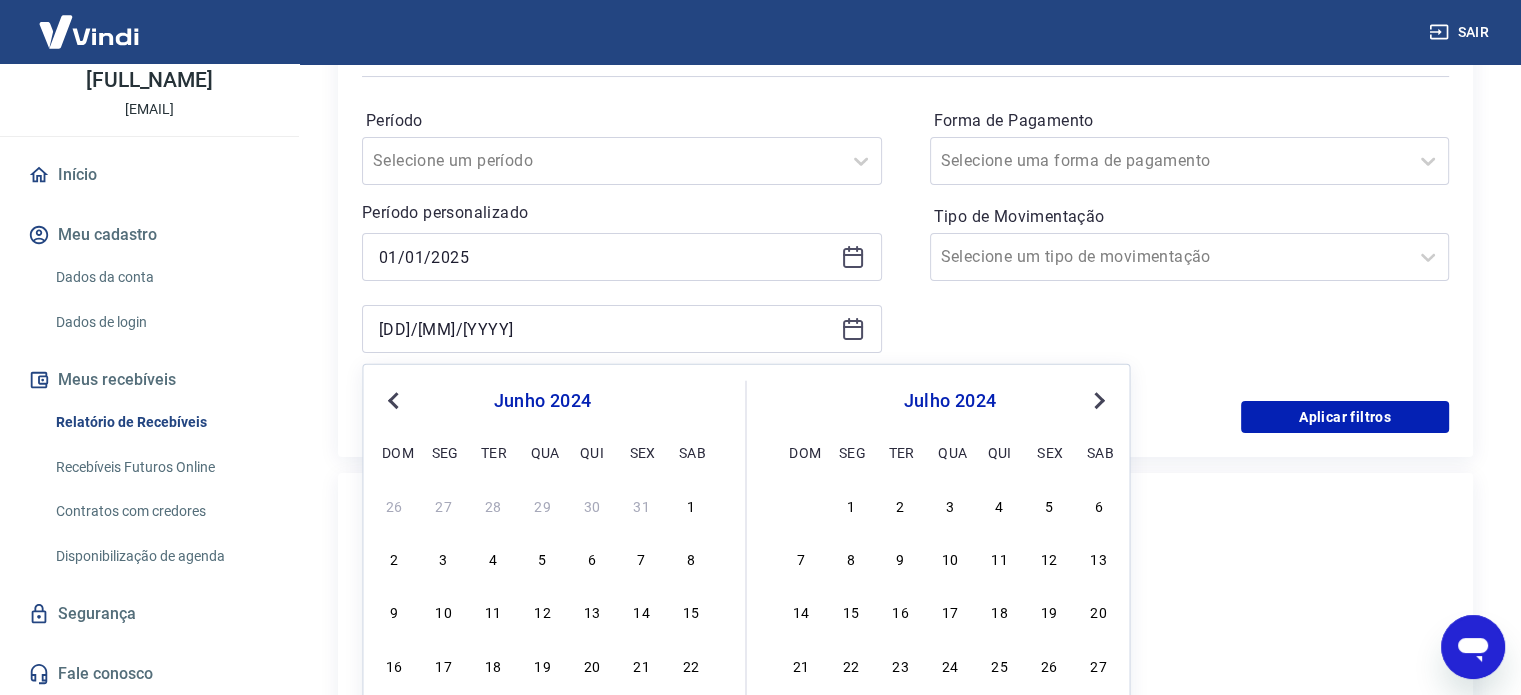 click on "Next Month" at bounding box center [1097, 399] 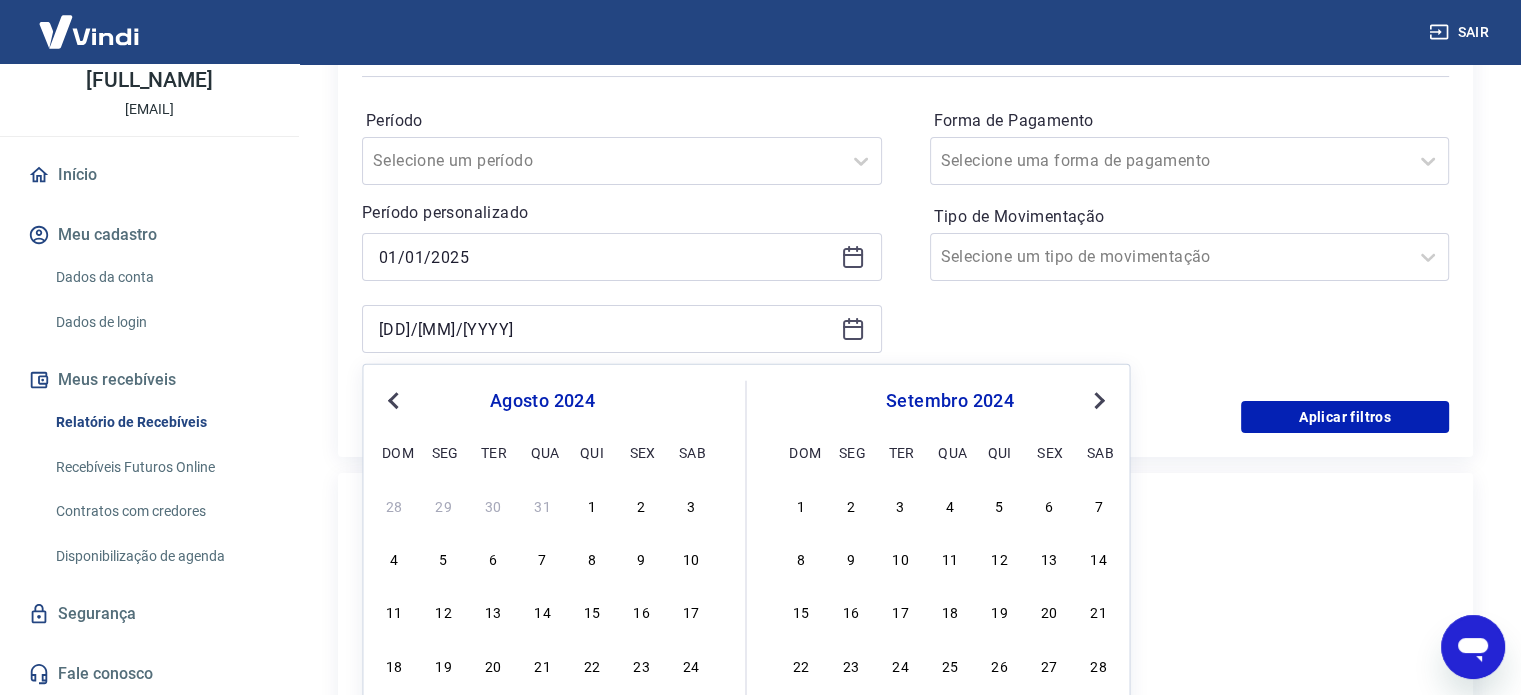 click on "Next Month" at bounding box center [1097, 399] 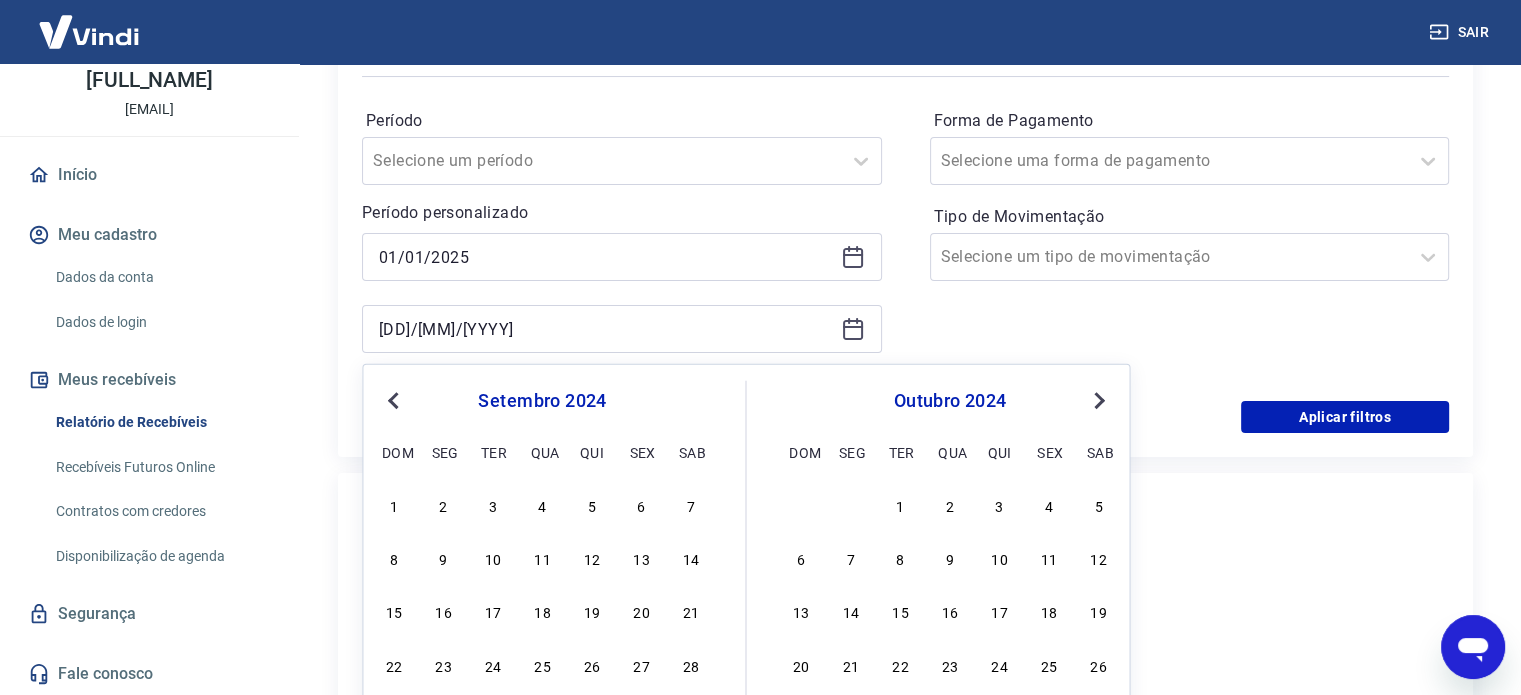 click on "Next Month" at bounding box center (1097, 399) 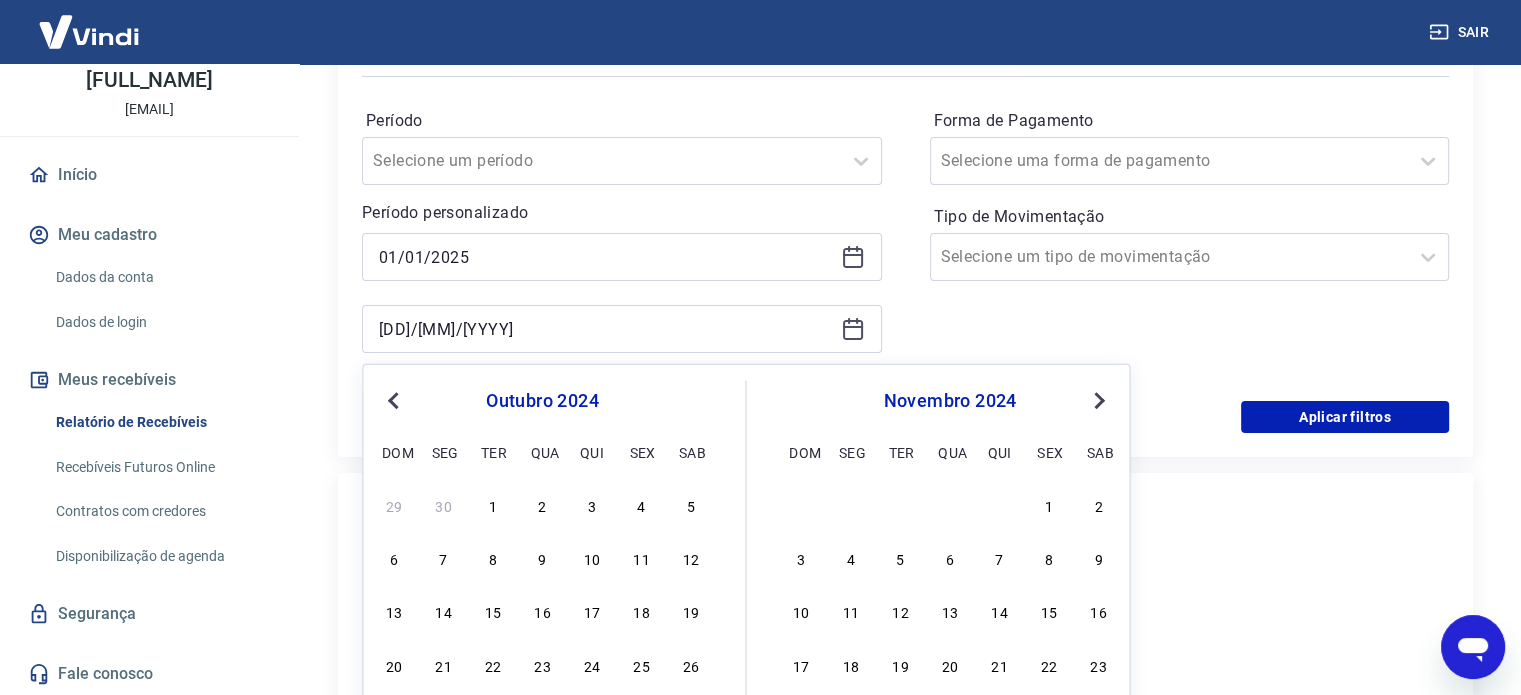 click on "Next Month" at bounding box center [1097, 399] 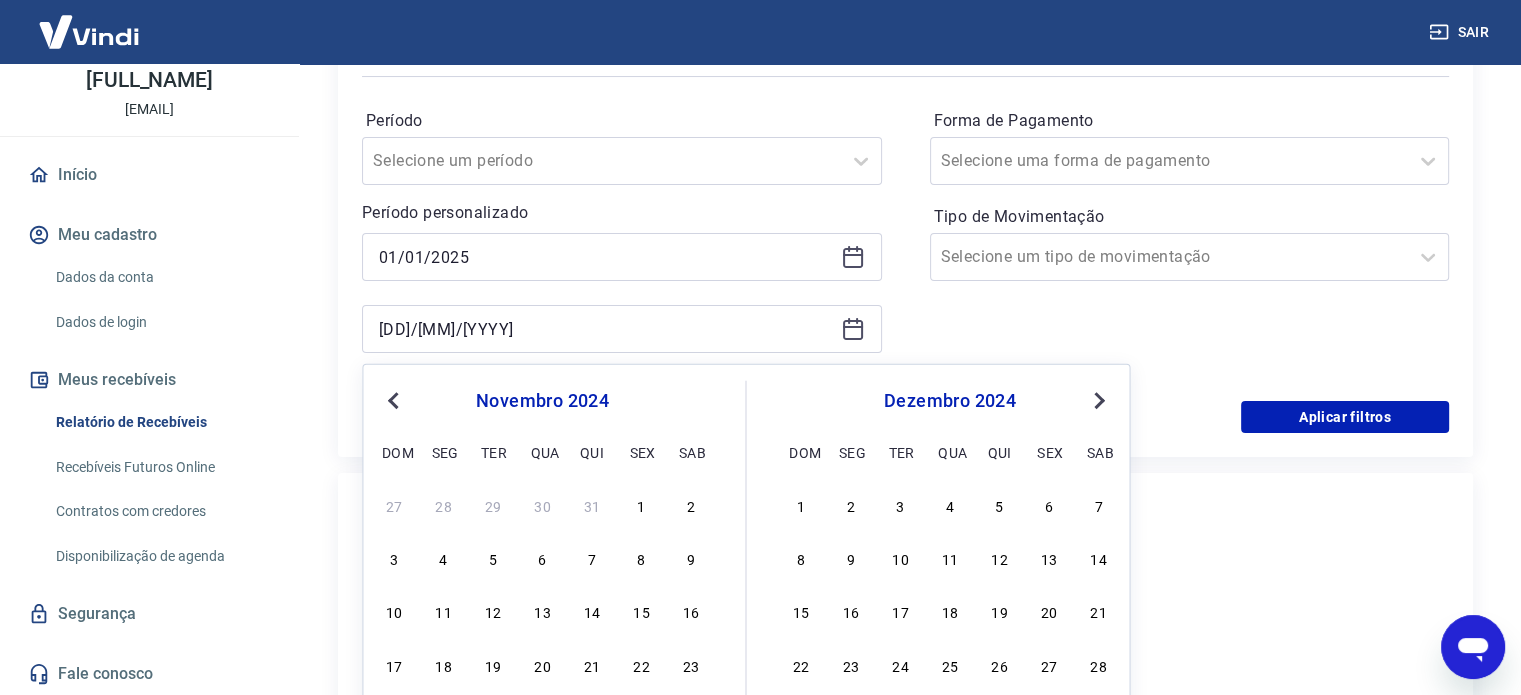 click on "Next Month" at bounding box center [1097, 399] 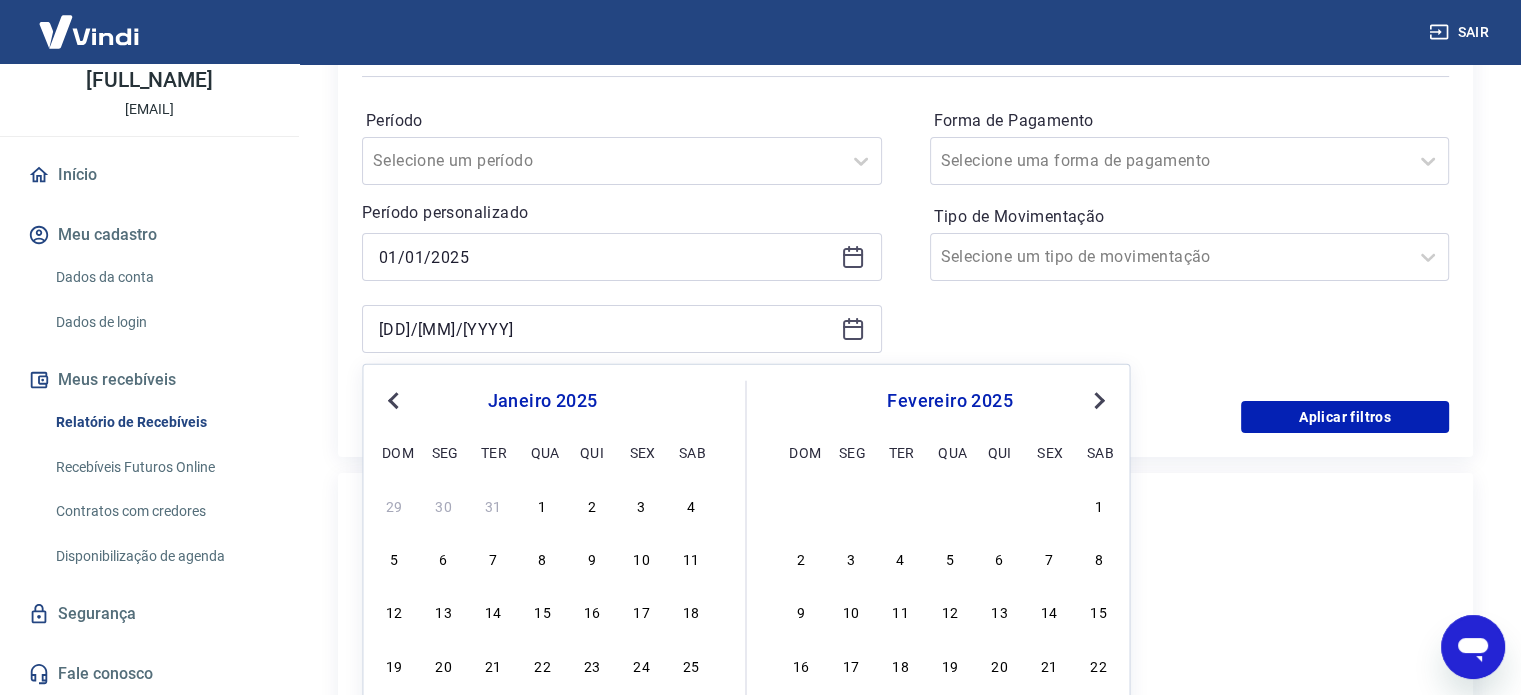 click on "Next Month" at bounding box center [1097, 399] 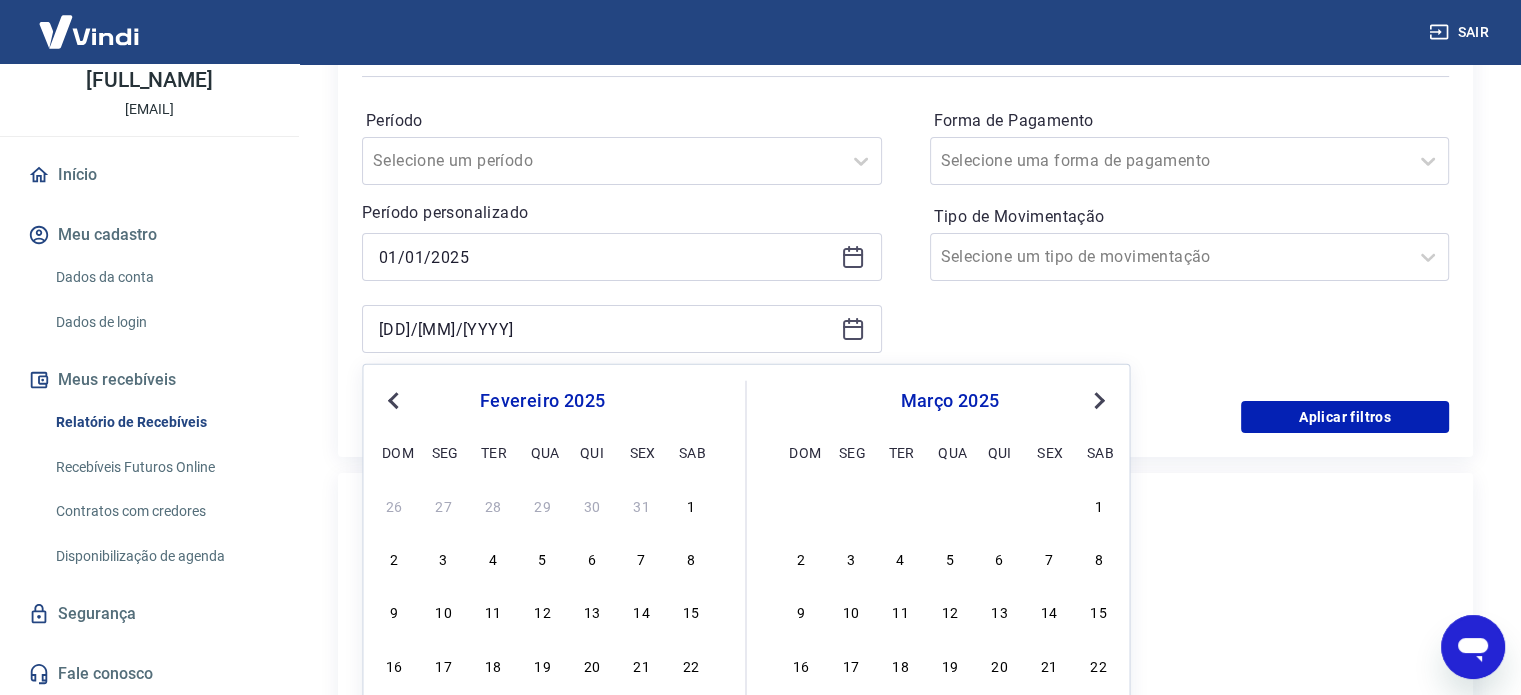click on "Next Month" at bounding box center (1097, 399) 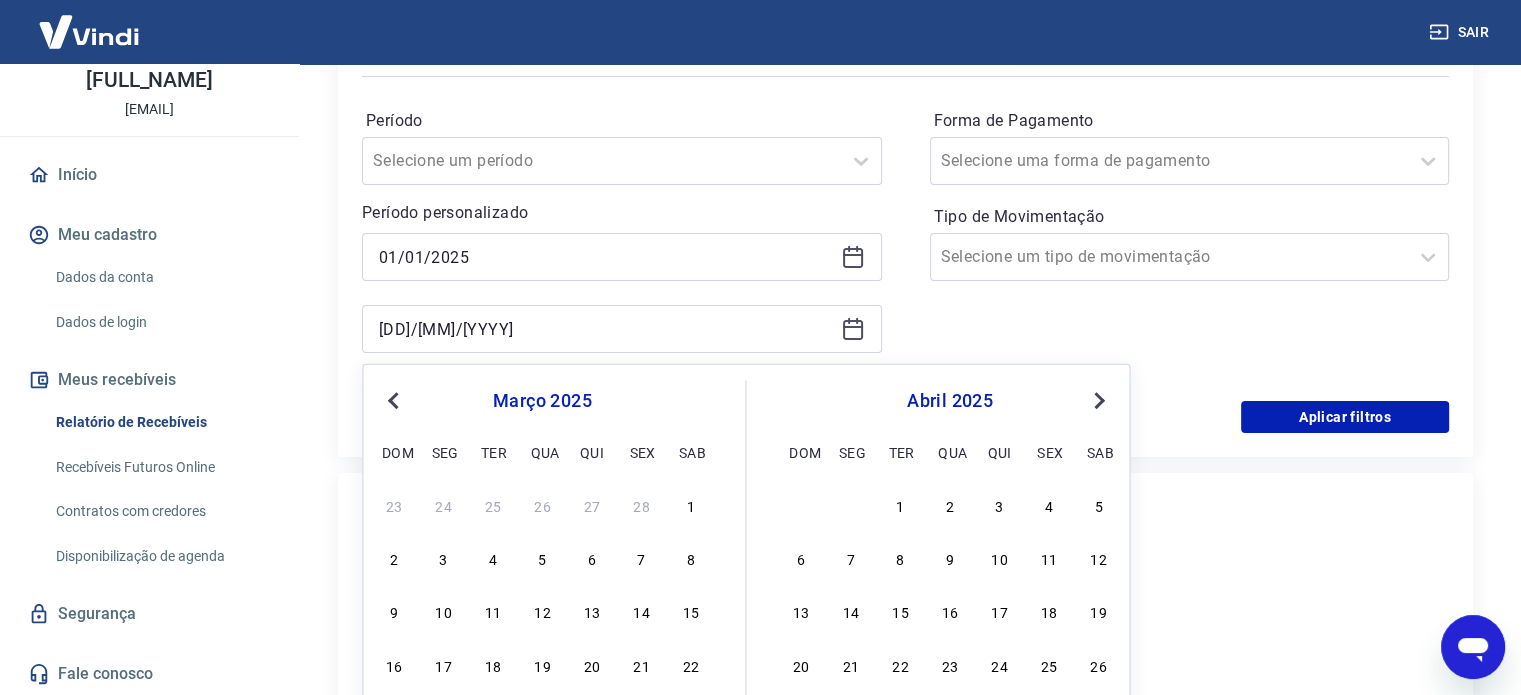 click on "Next Month" at bounding box center (1097, 399) 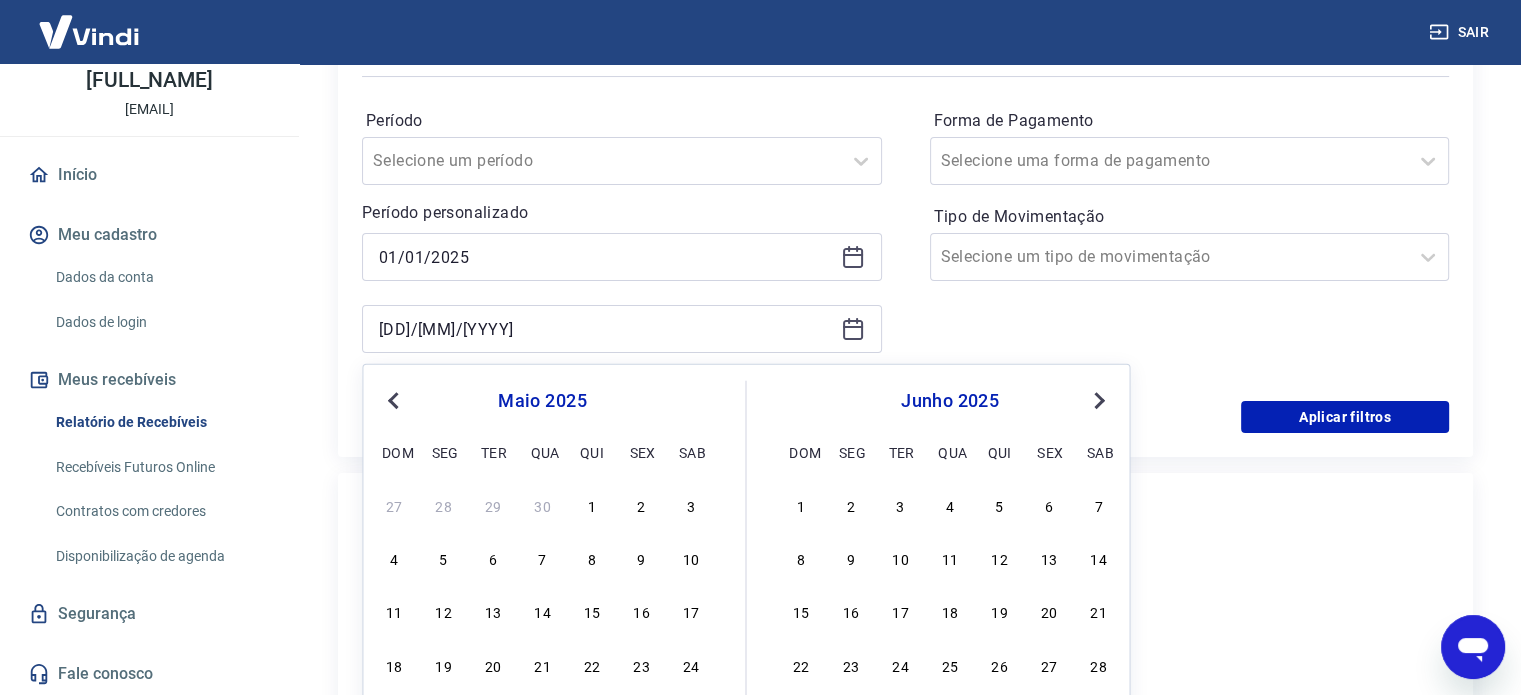 click on "Next Month" at bounding box center (1097, 399) 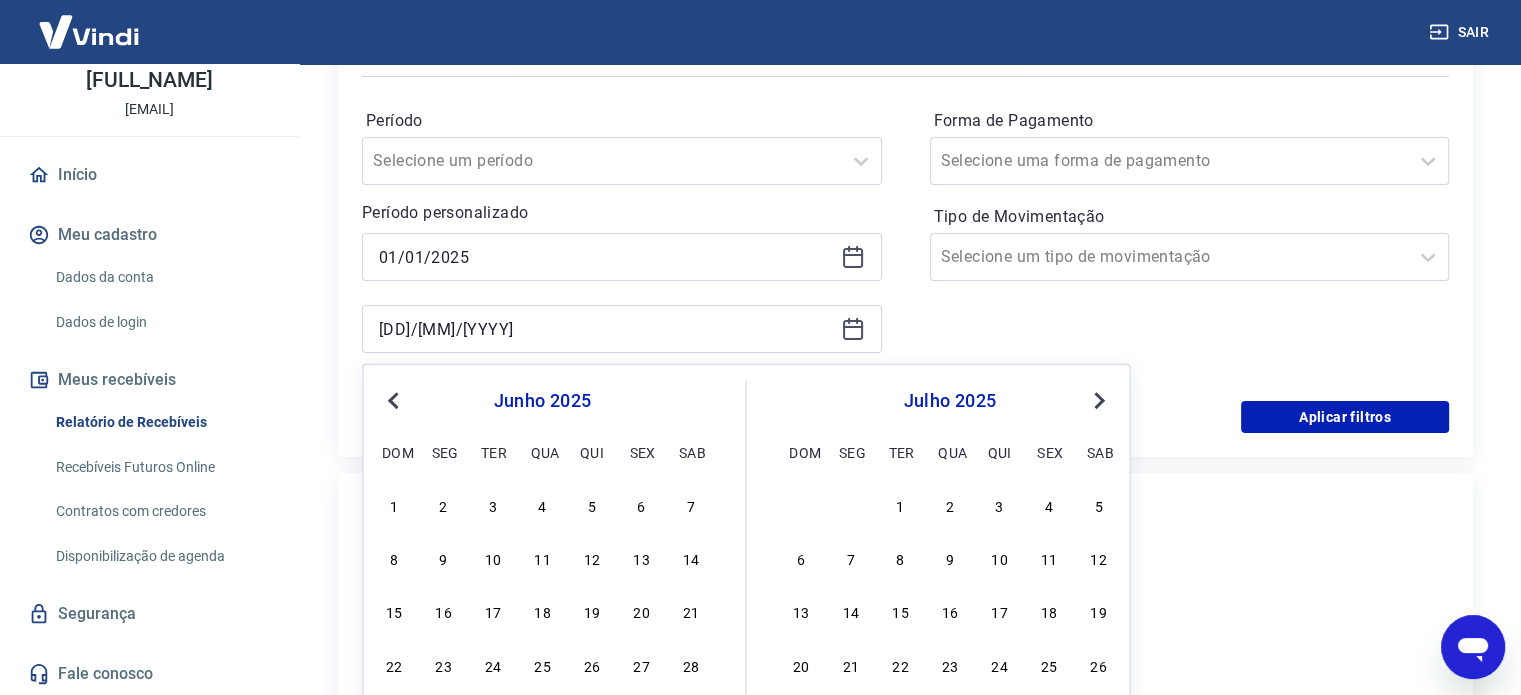 click on "Next Month" at bounding box center [1097, 399] 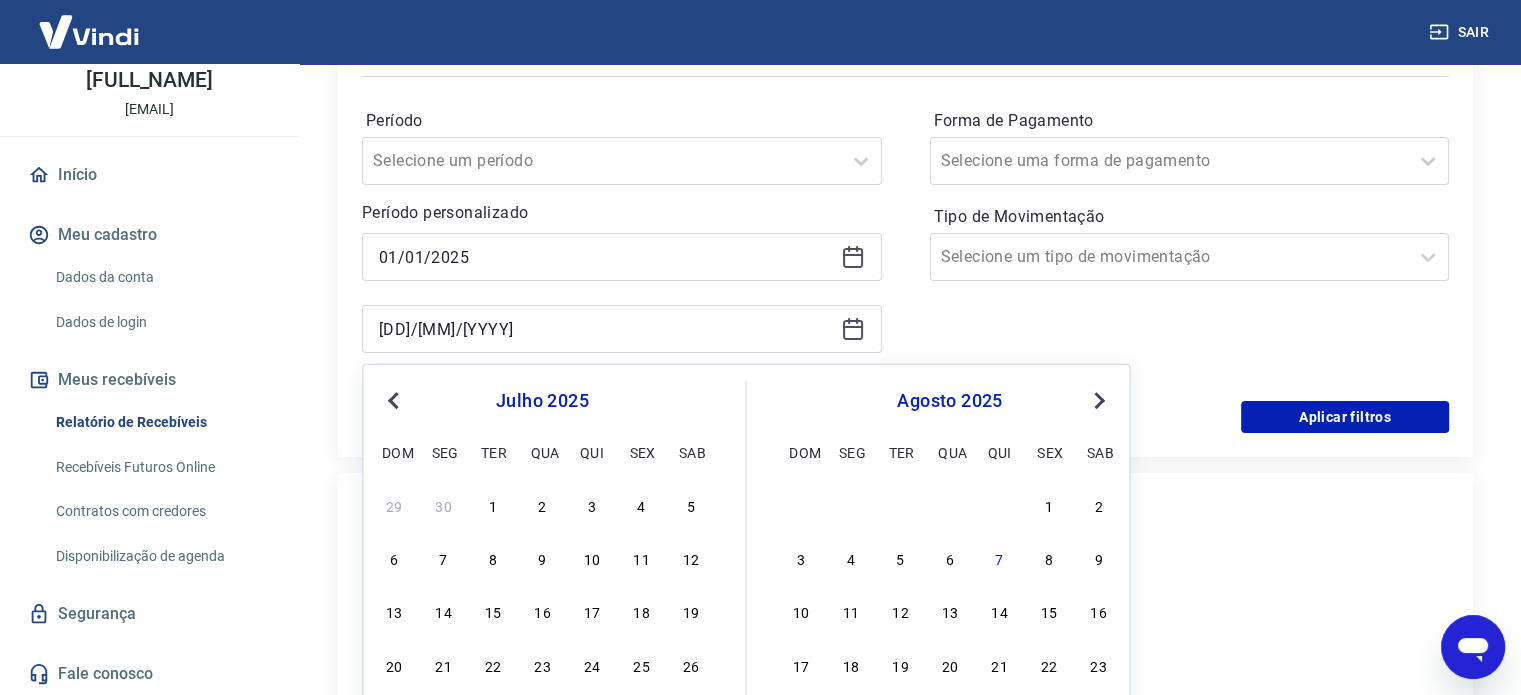 click on "Next Month" at bounding box center (1097, 399) 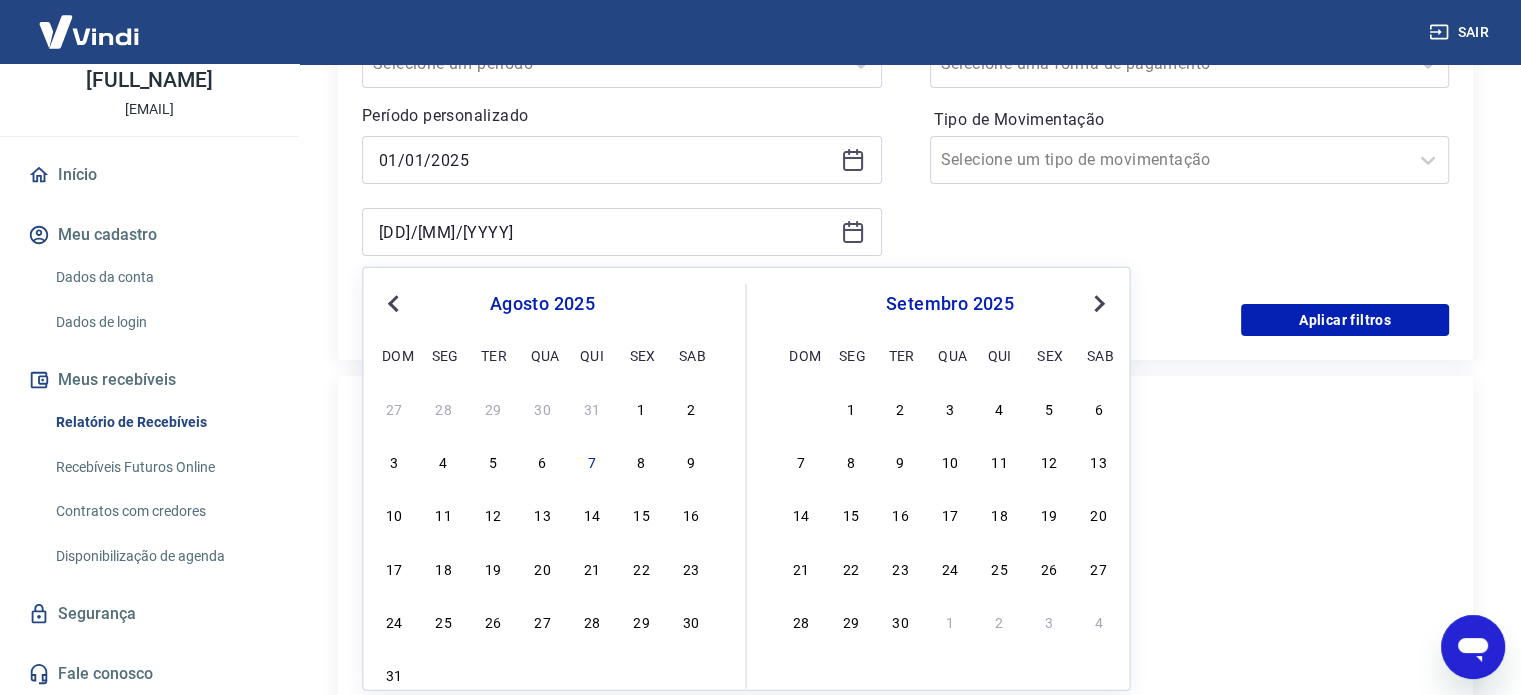 scroll, scrollTop: 400, scrollLeft: 0, axis: vertical 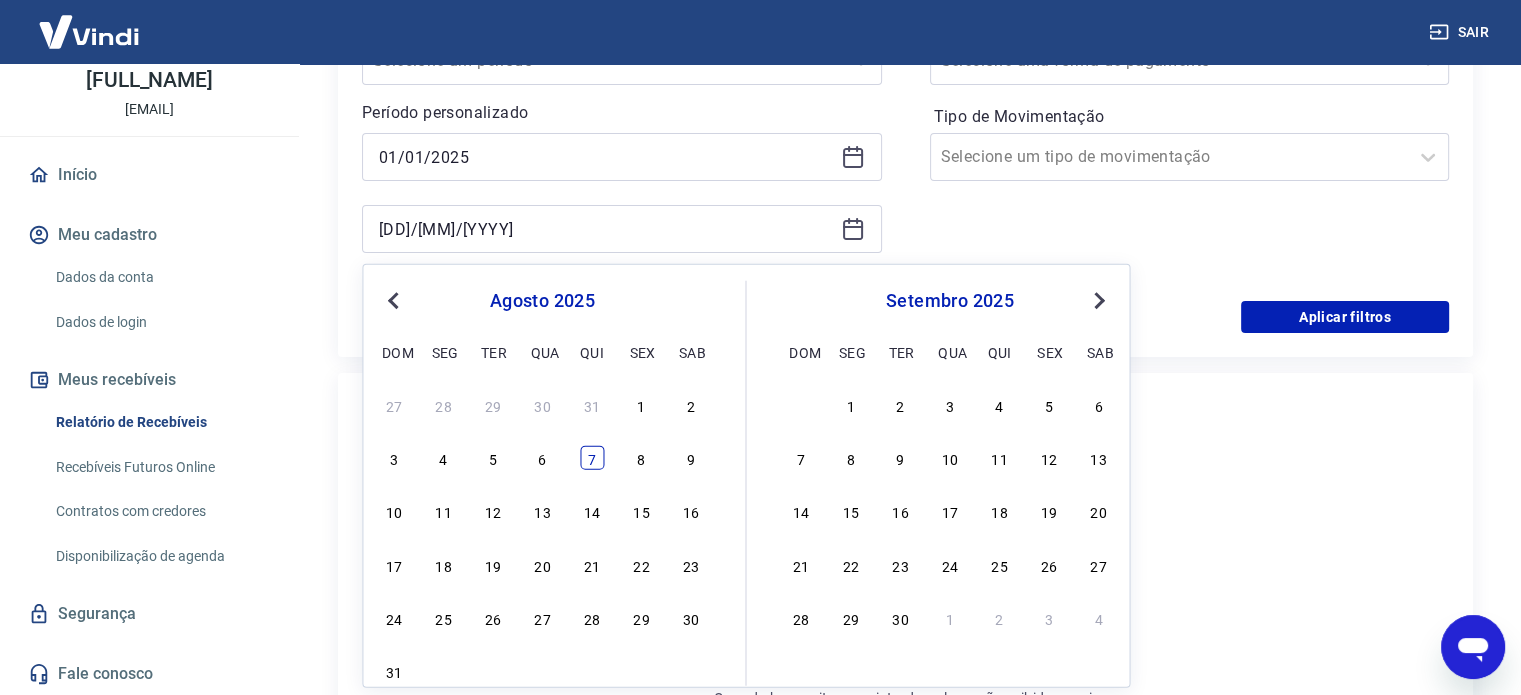 click on "7" at bounding box center [592, 458] 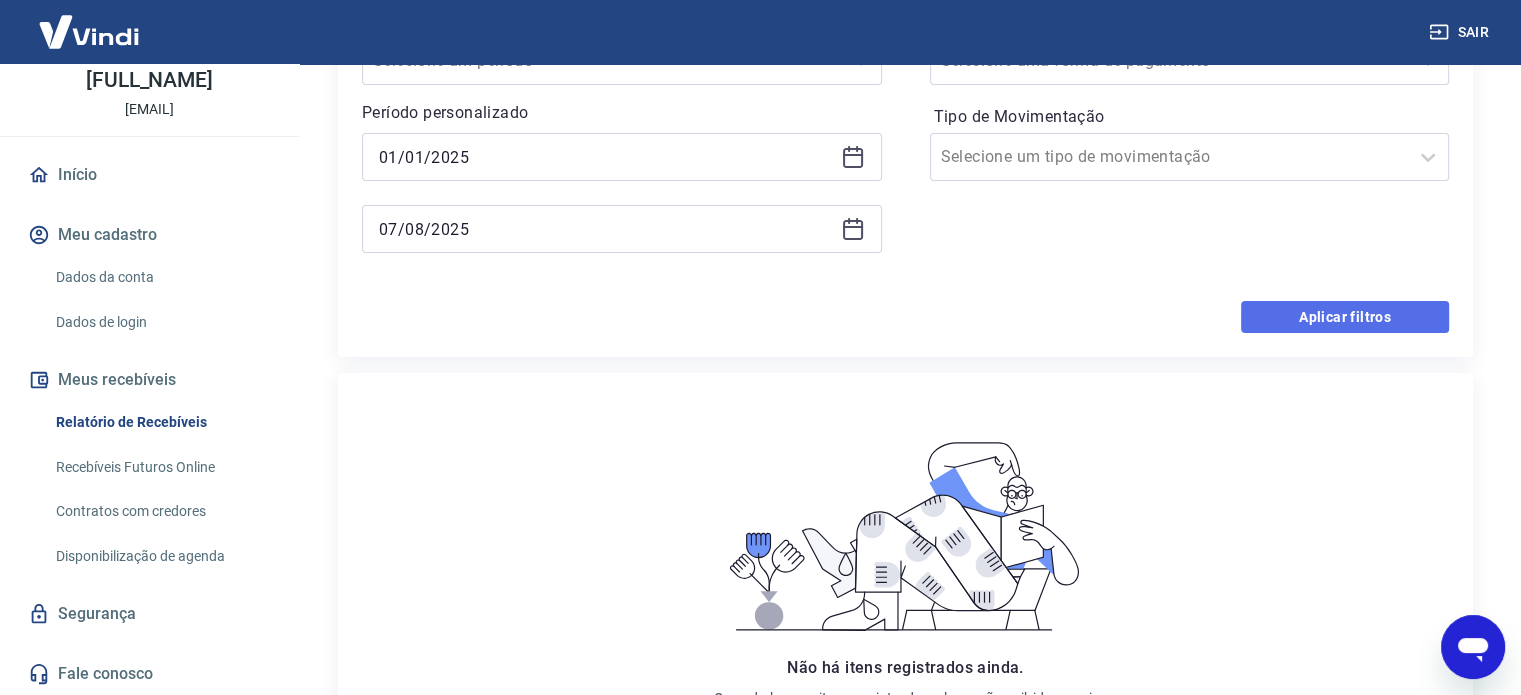 click on "Aplicar filtros" at bounding box center [1345, 317] 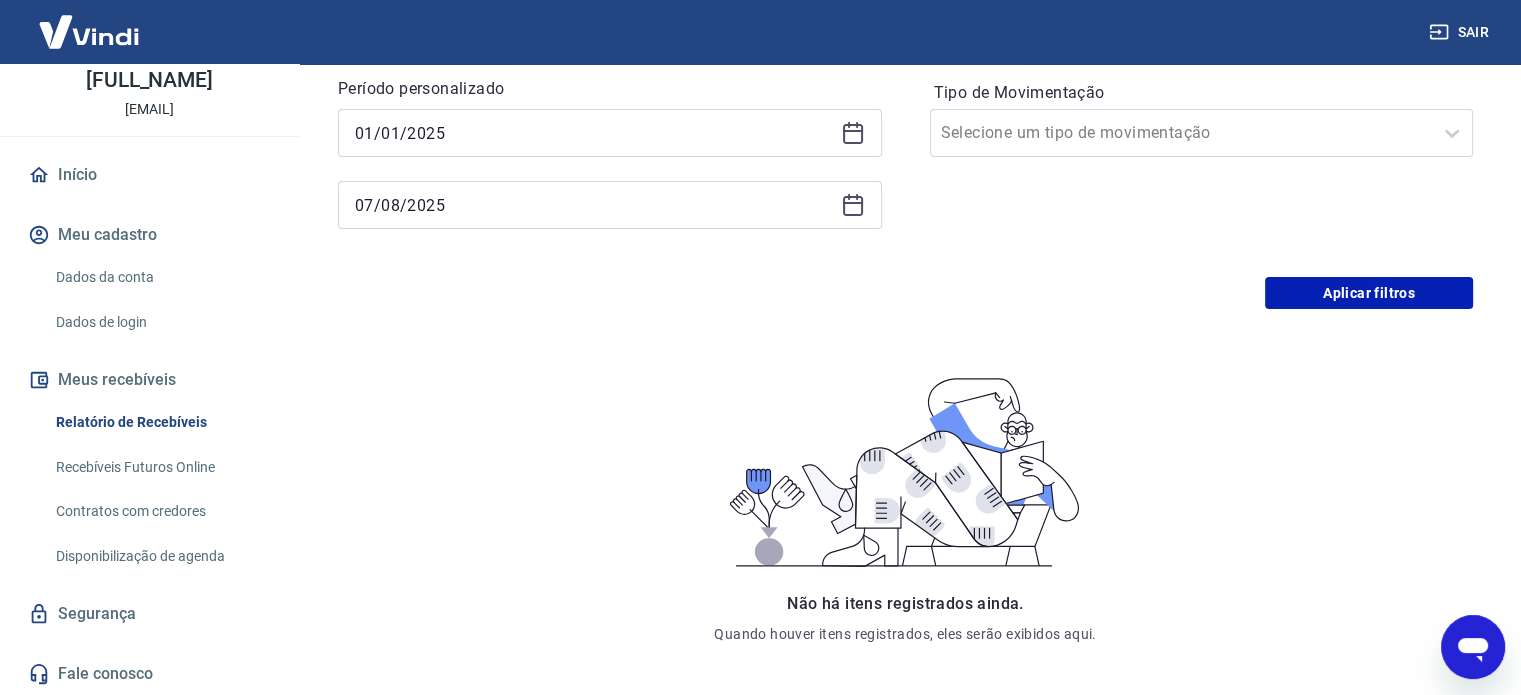 scroll, scrollTop: 0, scrollLeft: 0, axis: both 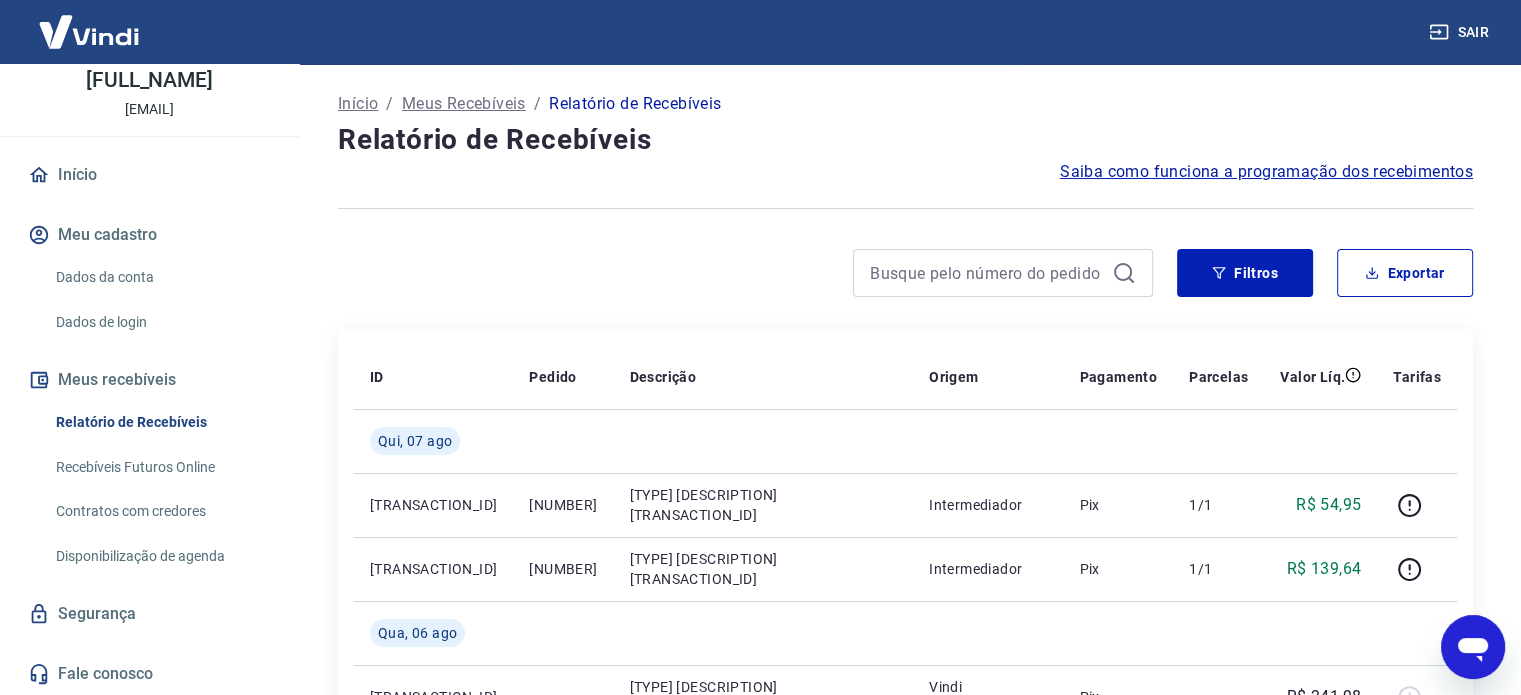 type on "x" 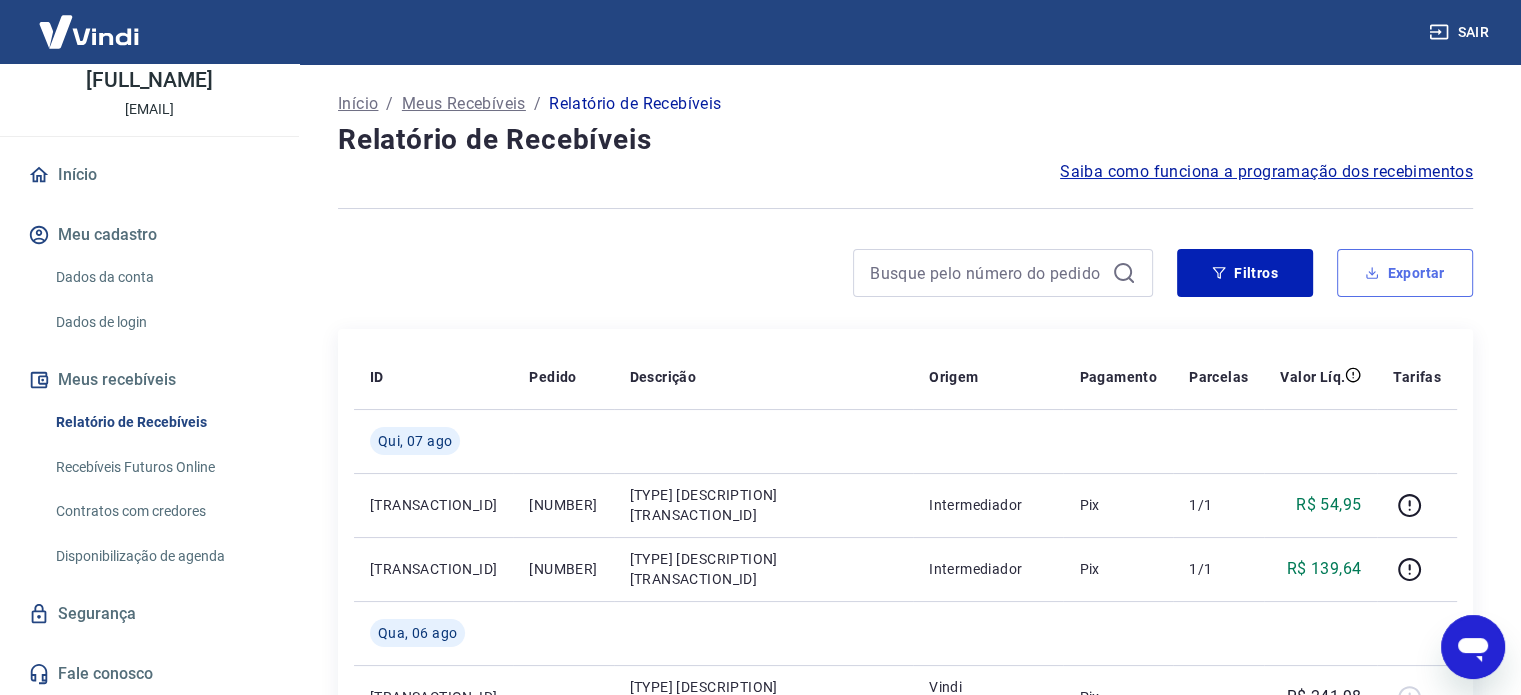 click on "Exportar" at bounding box center (1405, 273) 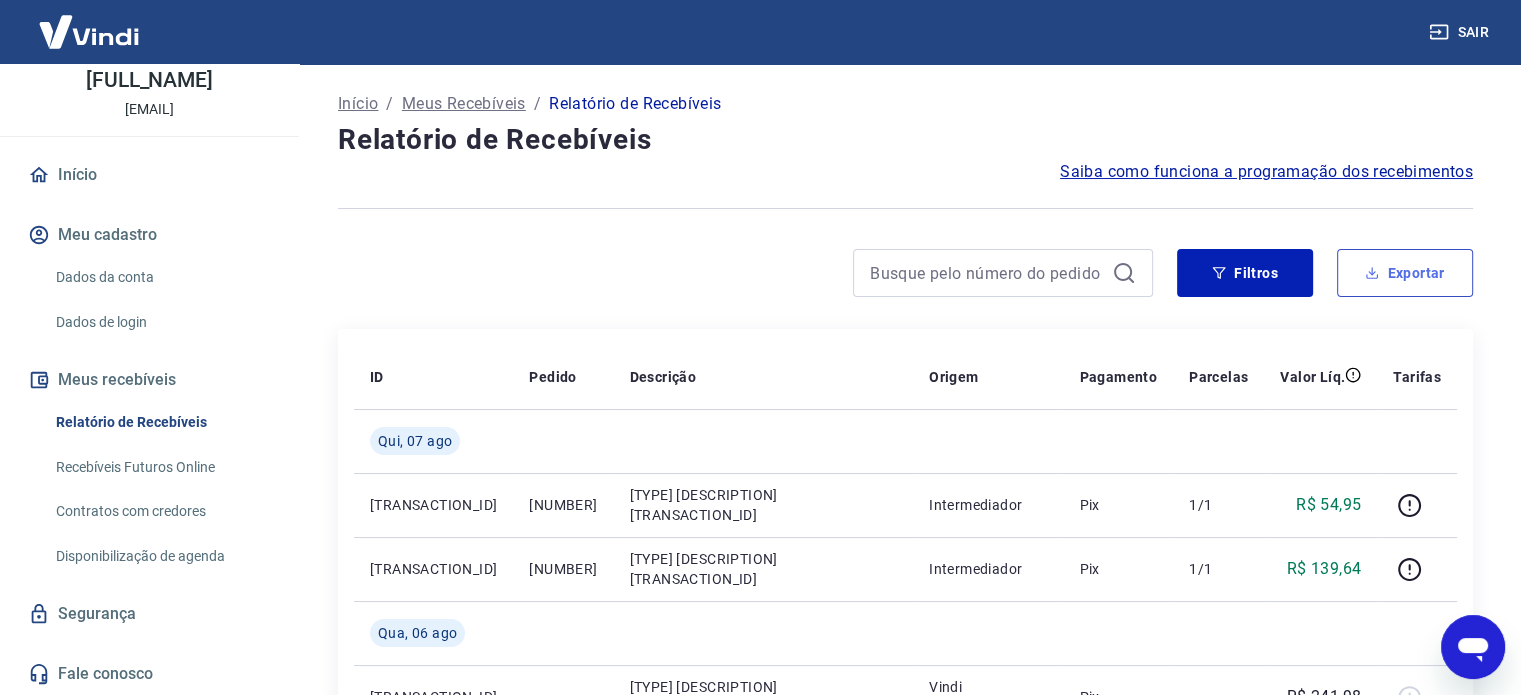 type on "01/01/2025" 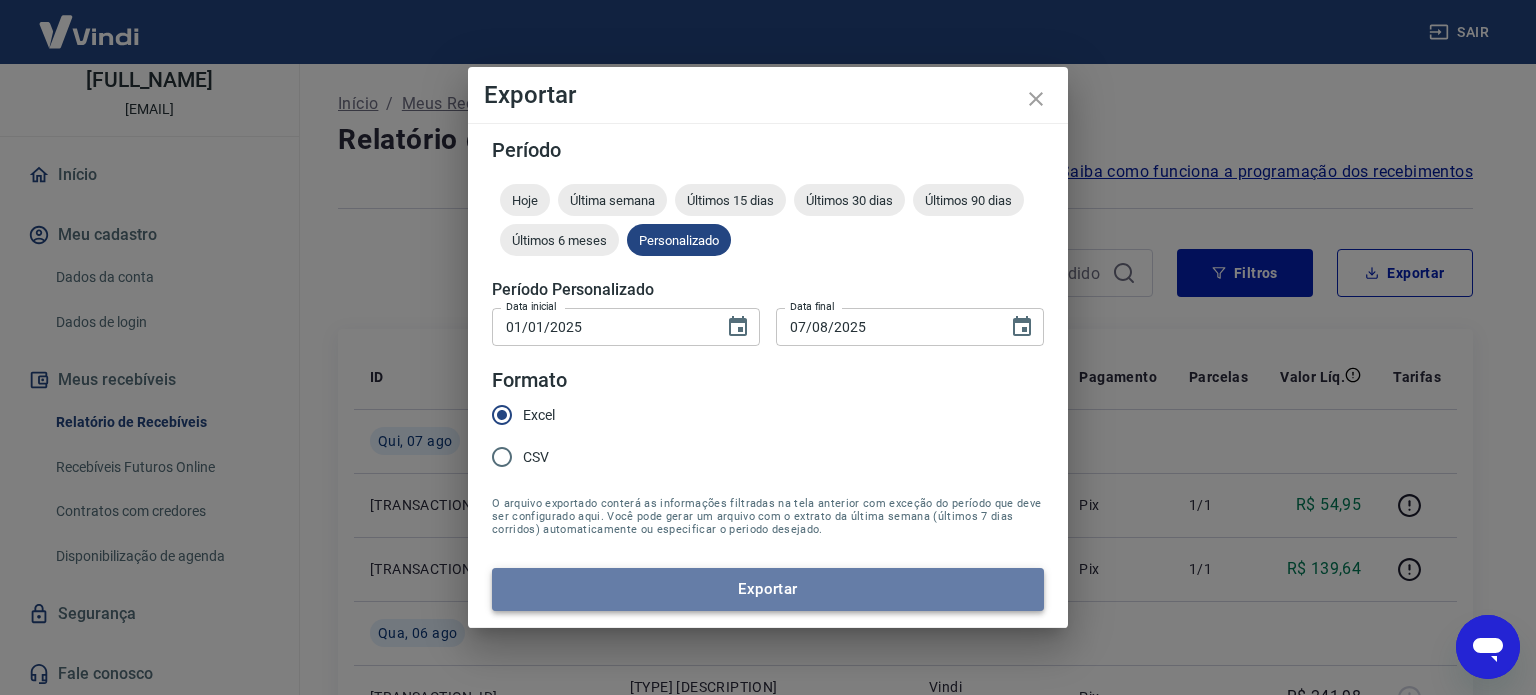 click on "Exportar" at bounding box center (768, 589) 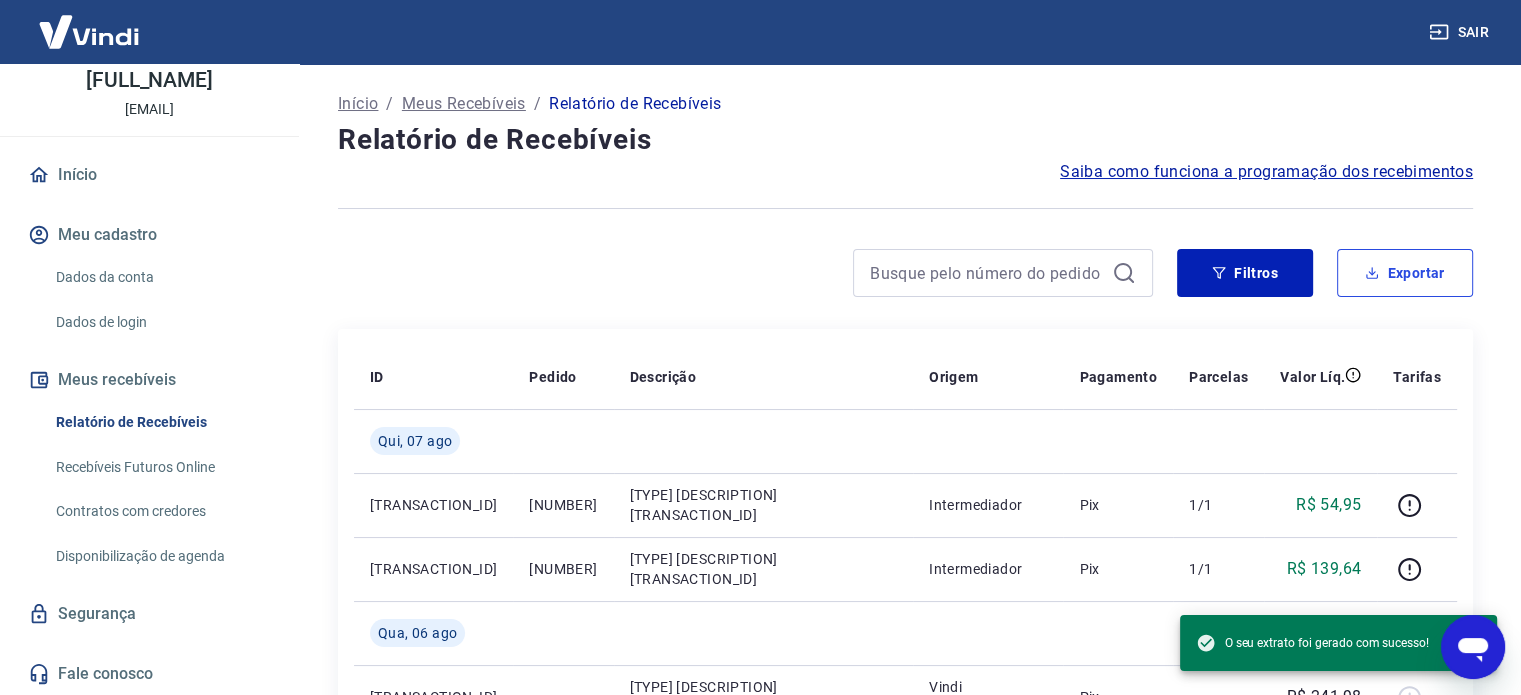 type on "x" 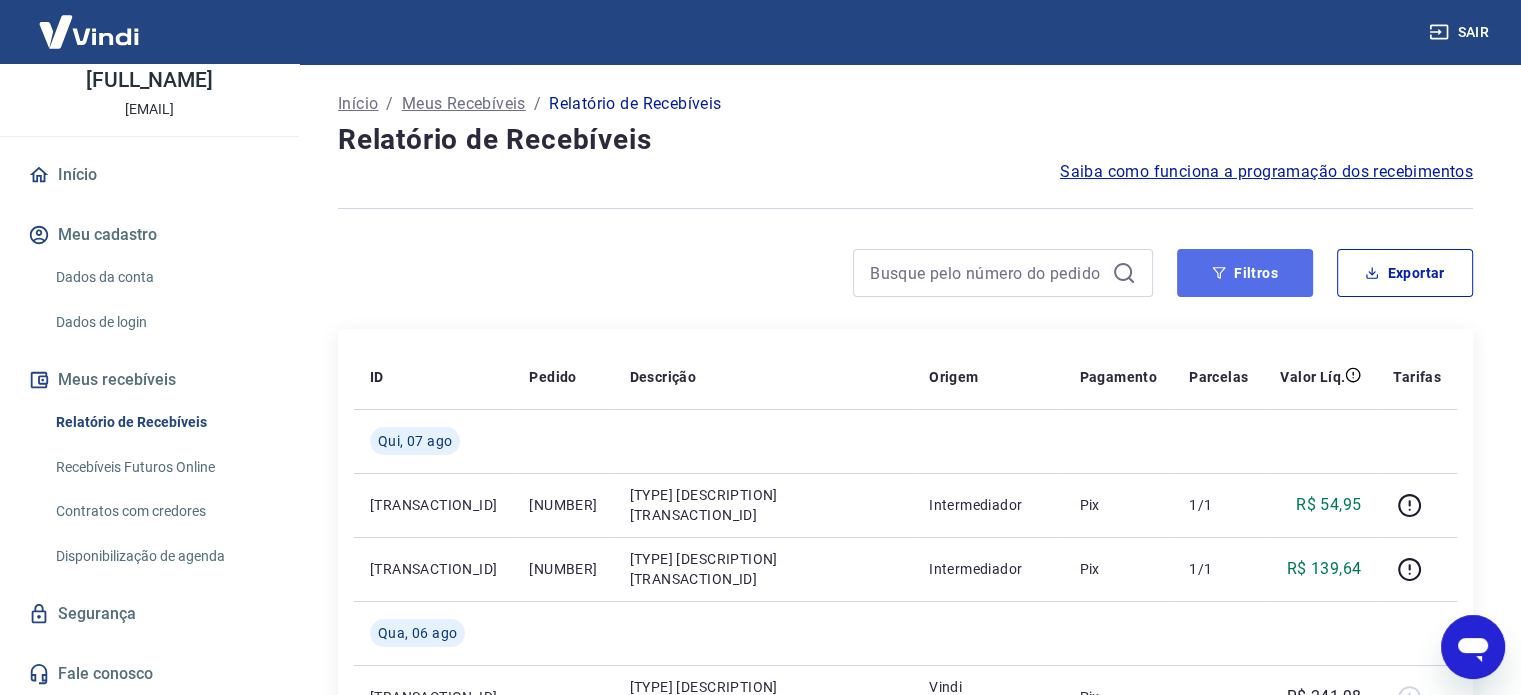 click on "Filtros" at bounding box center [1245, 273] 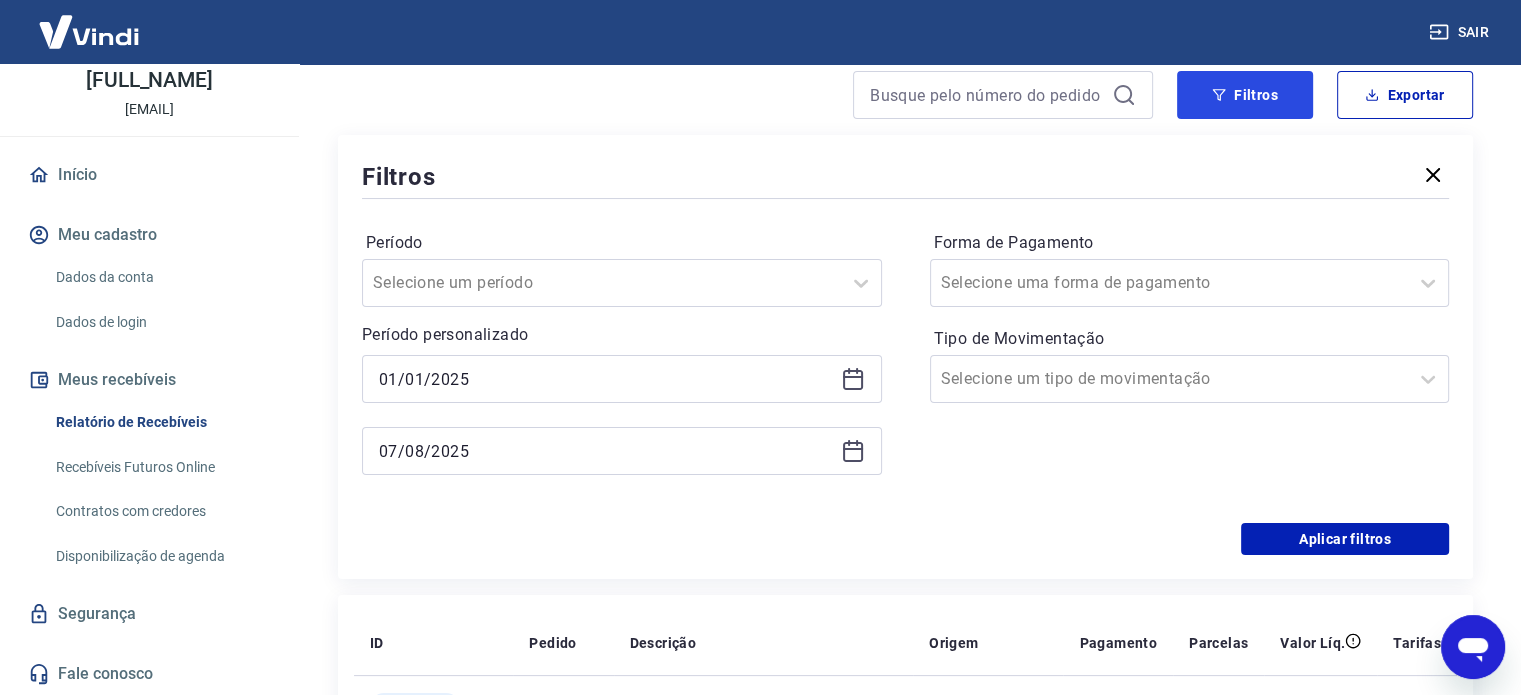 scroll, scrollTop: 100, scrollLeft: 0, axis: vertical 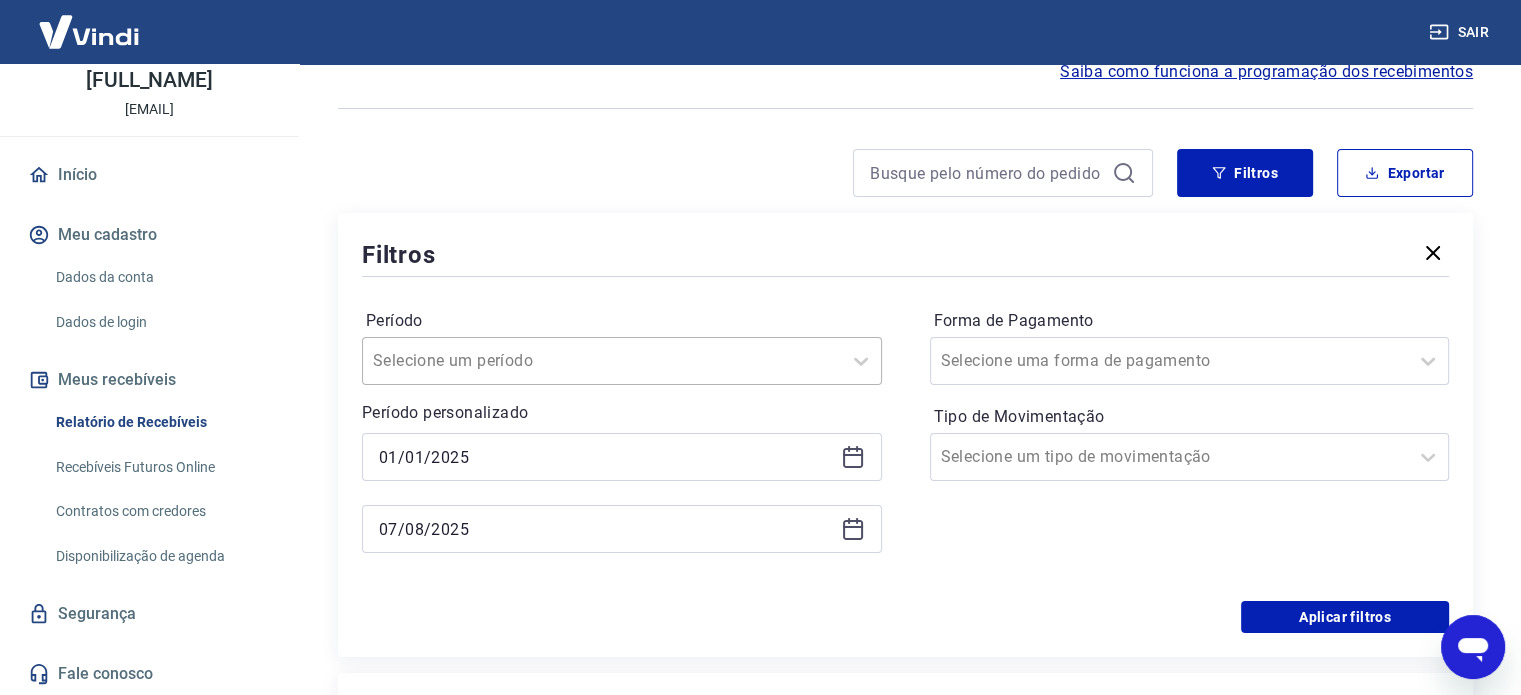 click on "Selecione um período" at bounding box center [602, 361] 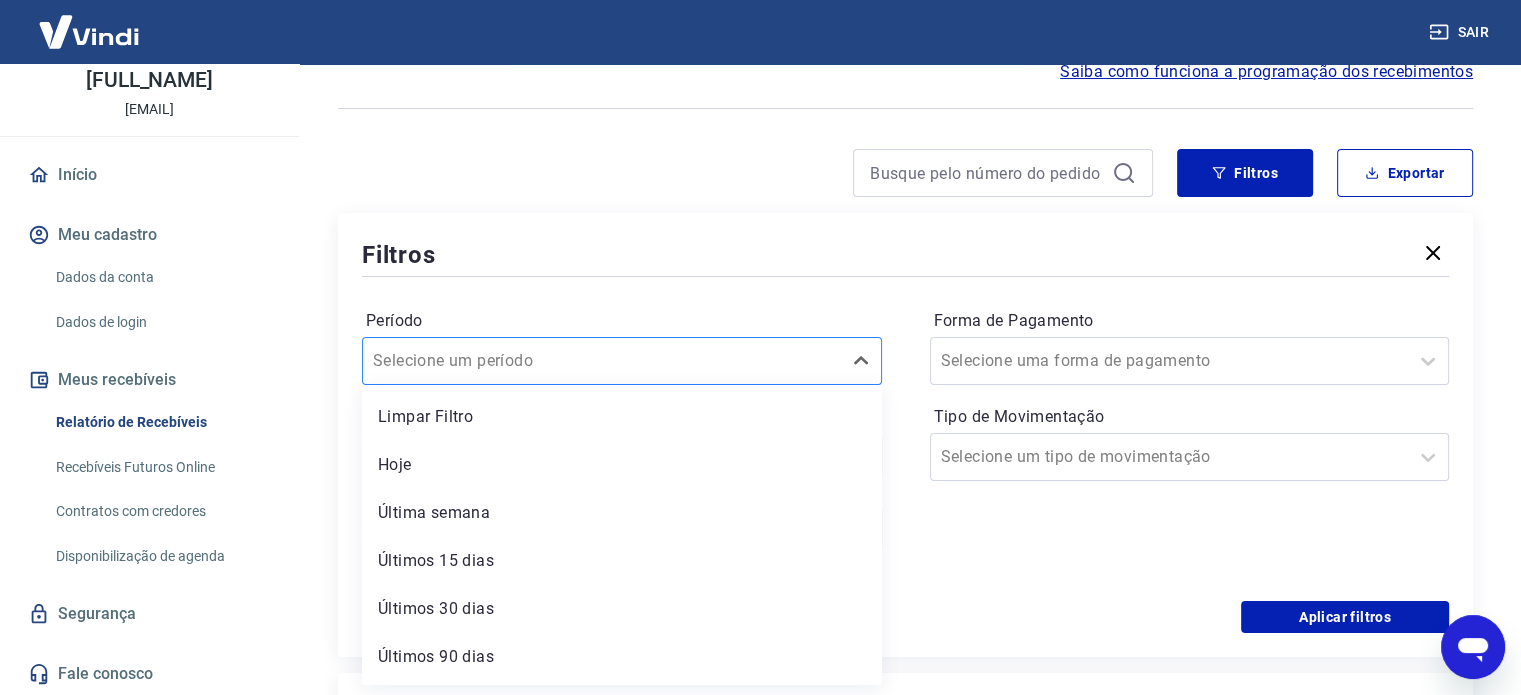 click on "Selecione um período" at bounding box center (602, 361) 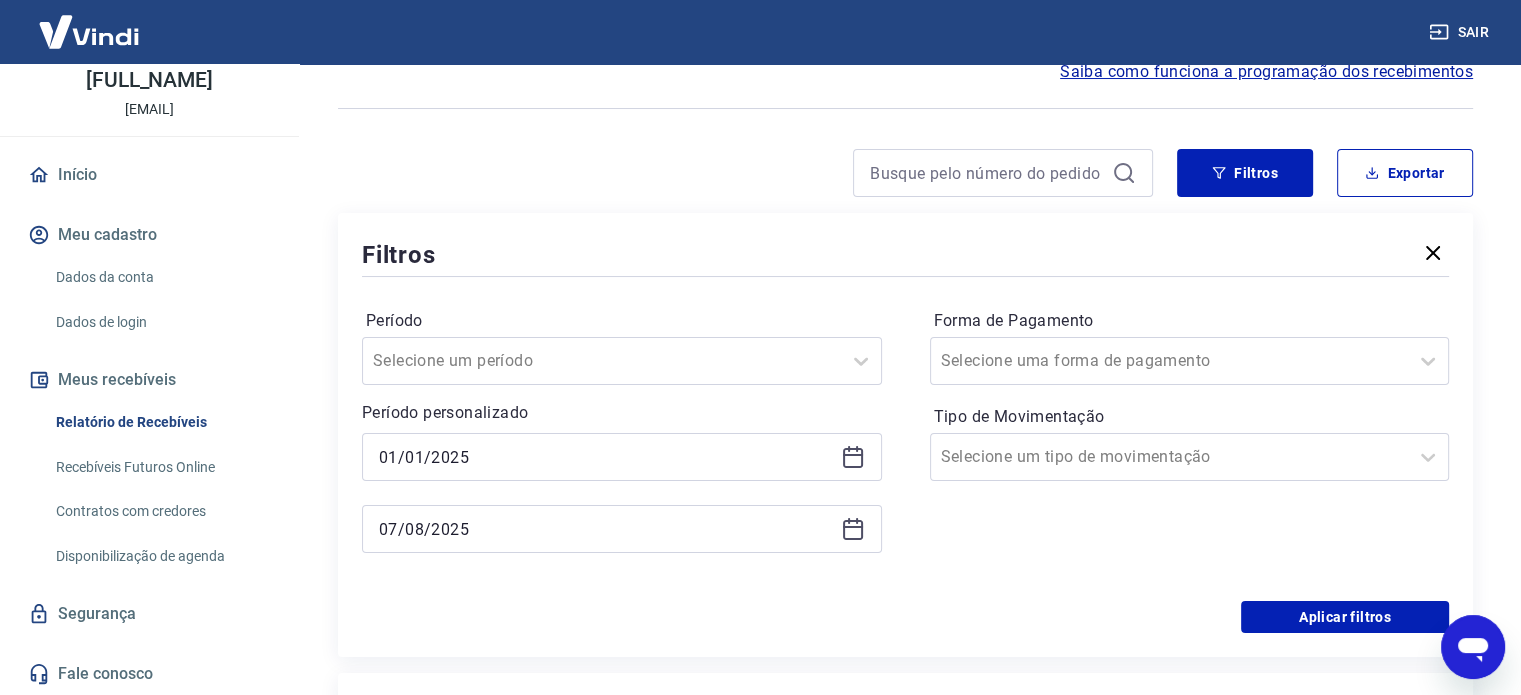 click 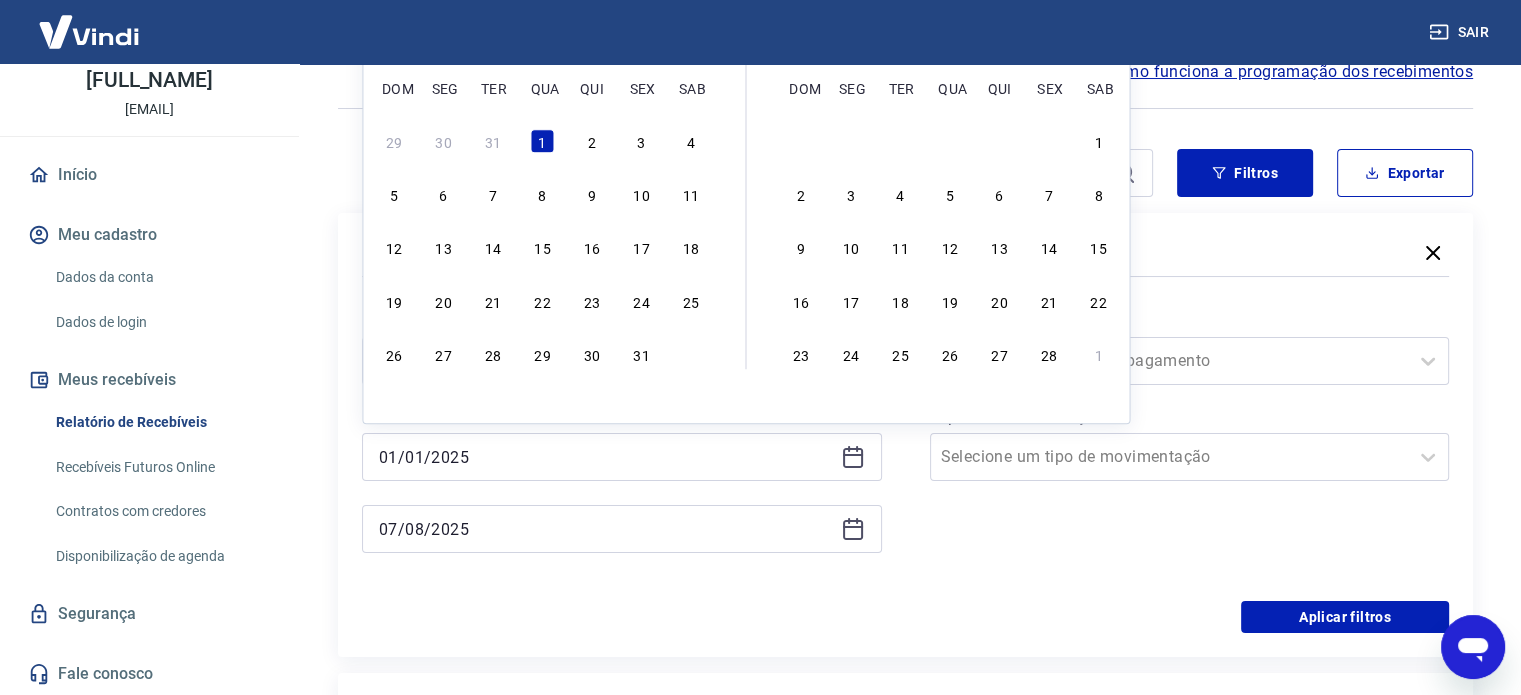 click on "Período Selecione um período Período personalizado [DD]/[MM]/[YYYY] Previous Month Next Month [MONTH] [YEAR] dom seg ter qua qui sex sab 29 30 31 1 2 3 4 5 6 7 8 9 10 11 12 13 14 15 16 17 18 19 20 21 22 23 24 25 26 27 28 29 30 31 [MONTH] [YEAR] dom seg ter qua qui sex sab 1 2 3 4 5 6 7 8 9 10 11 12 13 14 15 16 17 18 19 20 21 22 23 24 25 26 27 28 1 [DD]/[MM]/[YYYY] Forma de Pagamento Selecione uma forma de pagamento Tipo de Movimentação Selecione um tipo de movimentação" at bounding box center (905, 441) 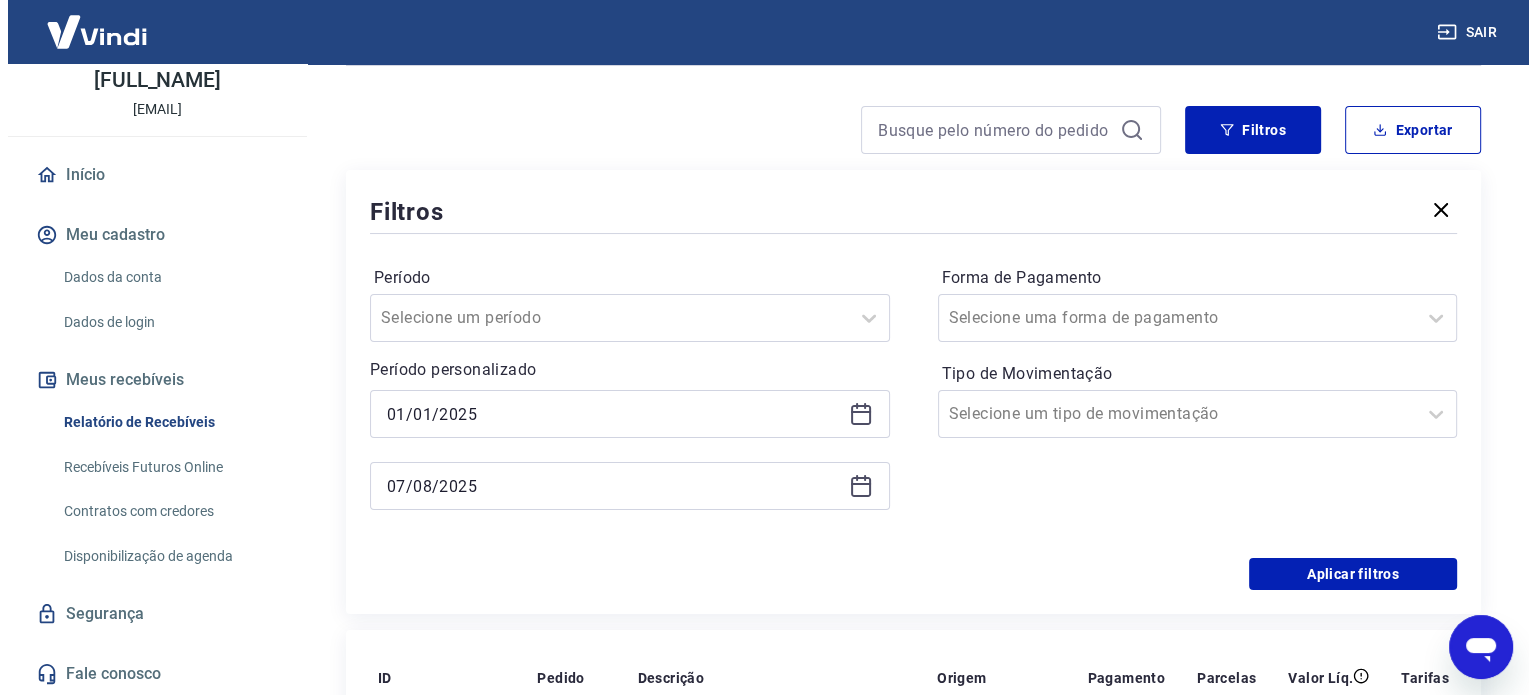 scroll, scrollTop: 100, scrollLeft: 0, axis: vertical 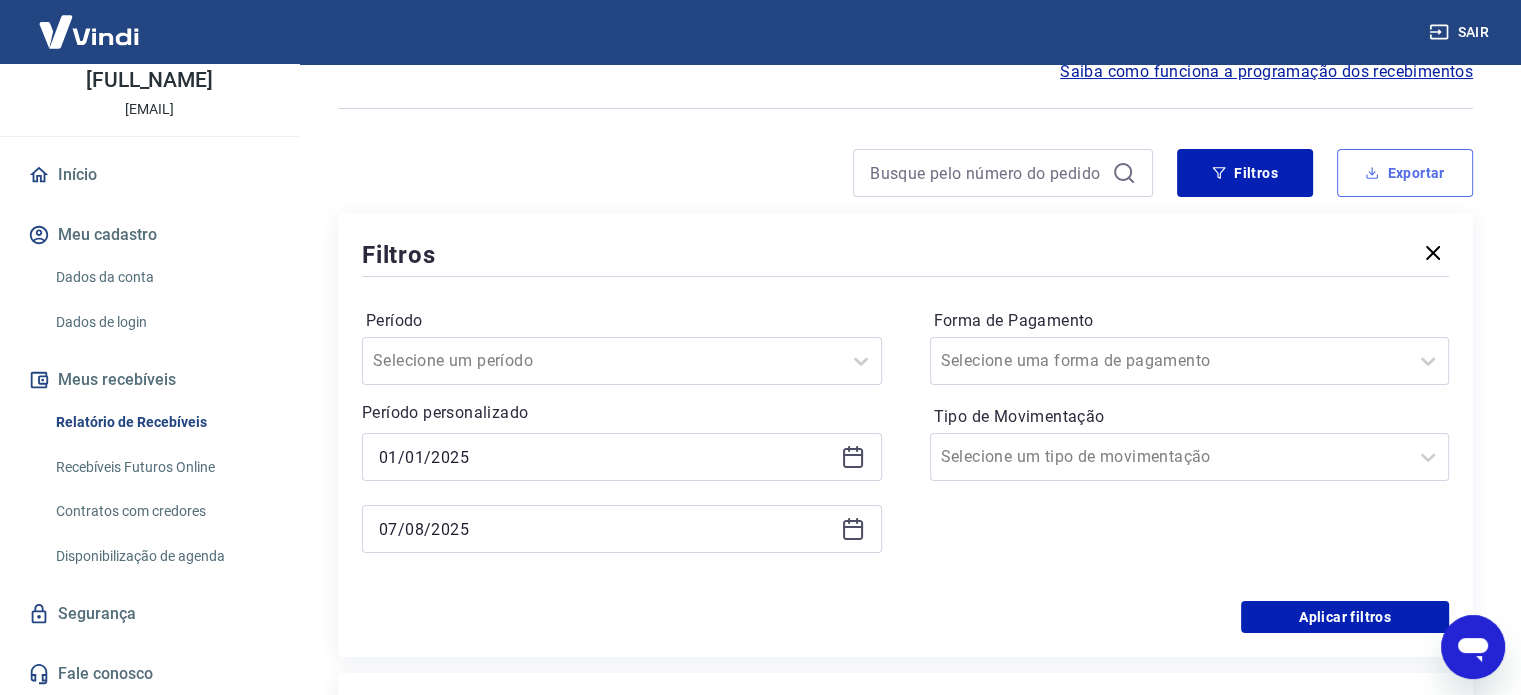 click on "Exportar" at bounding box center (1405, 173) 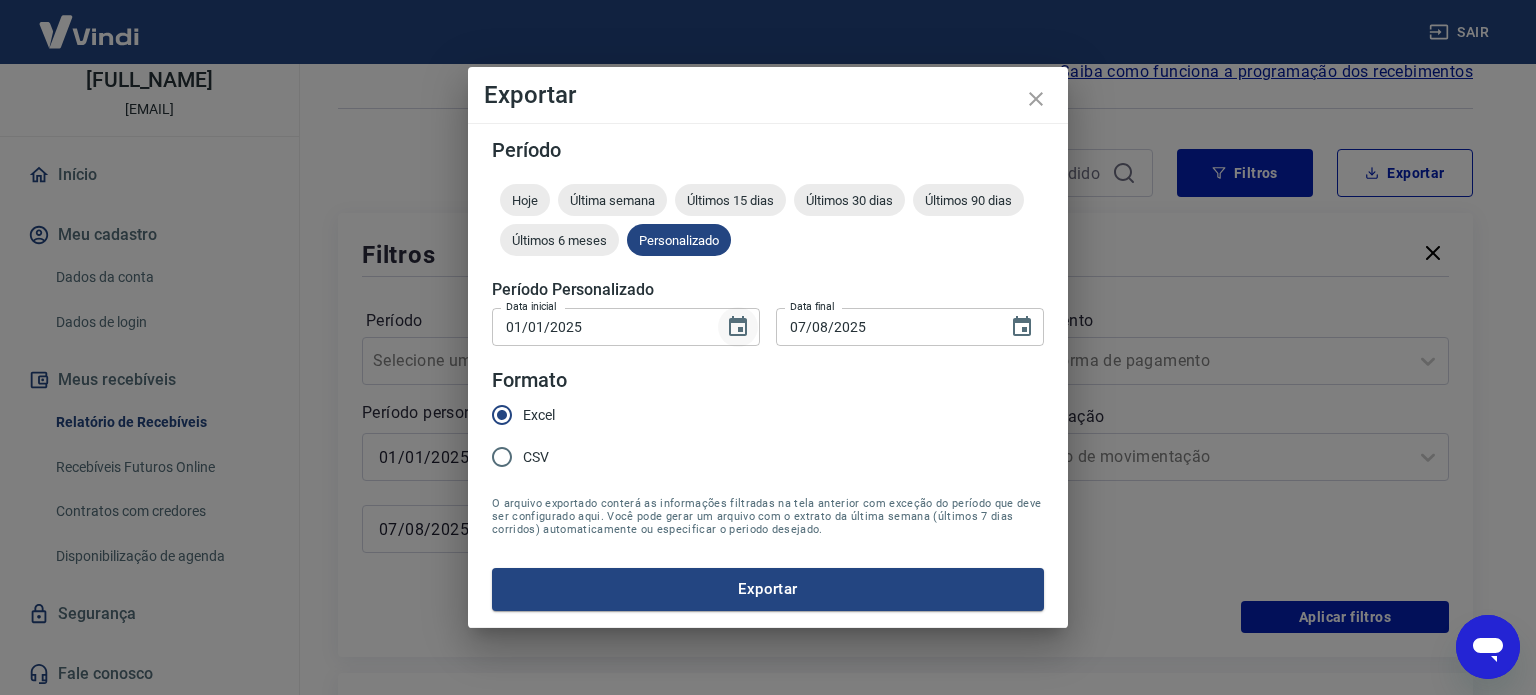 click 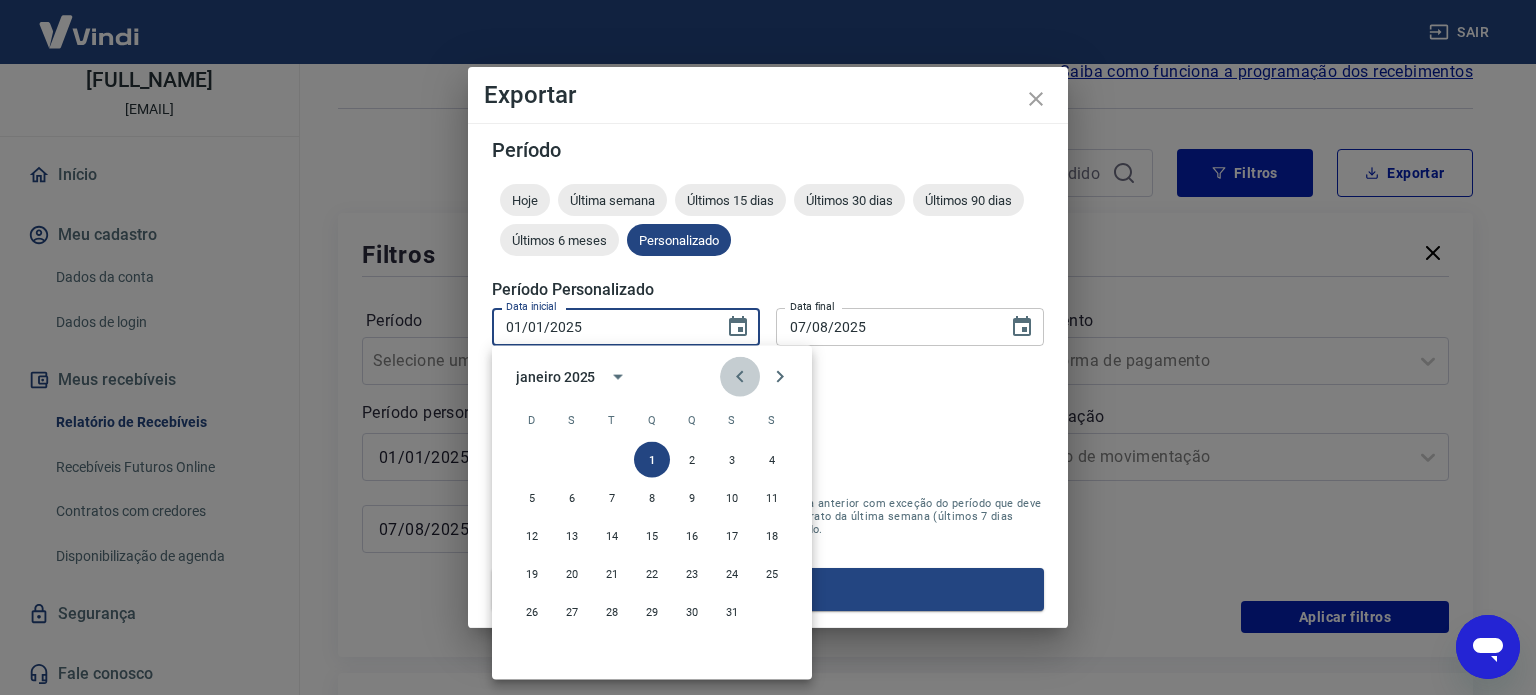 click 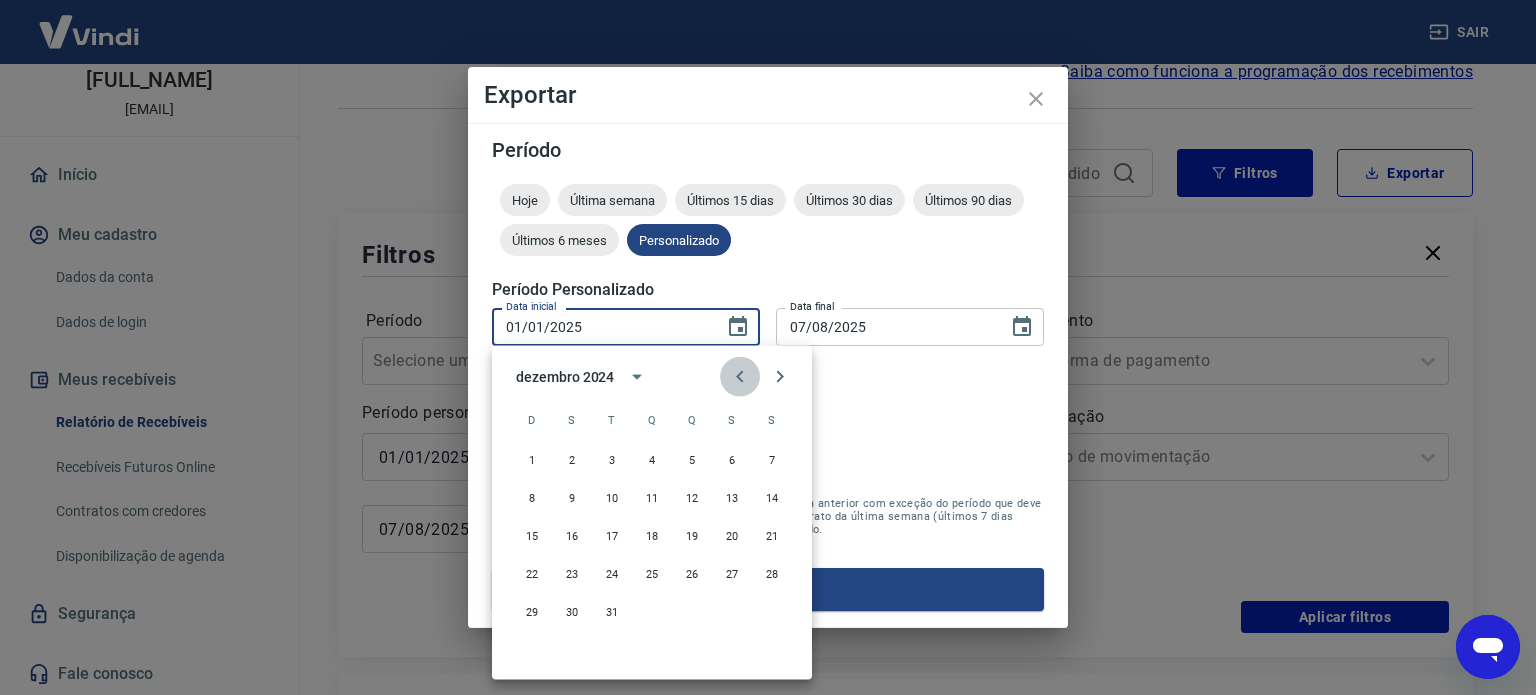 click 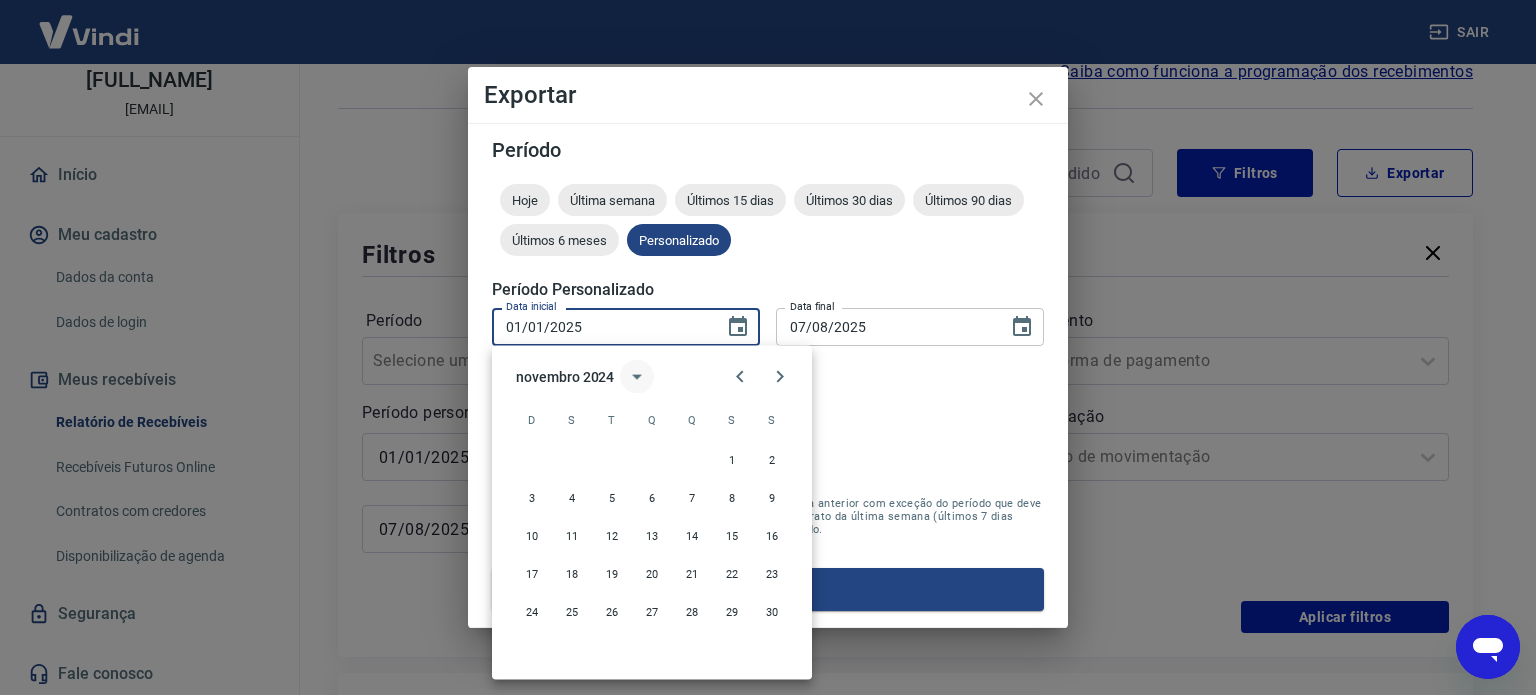 click 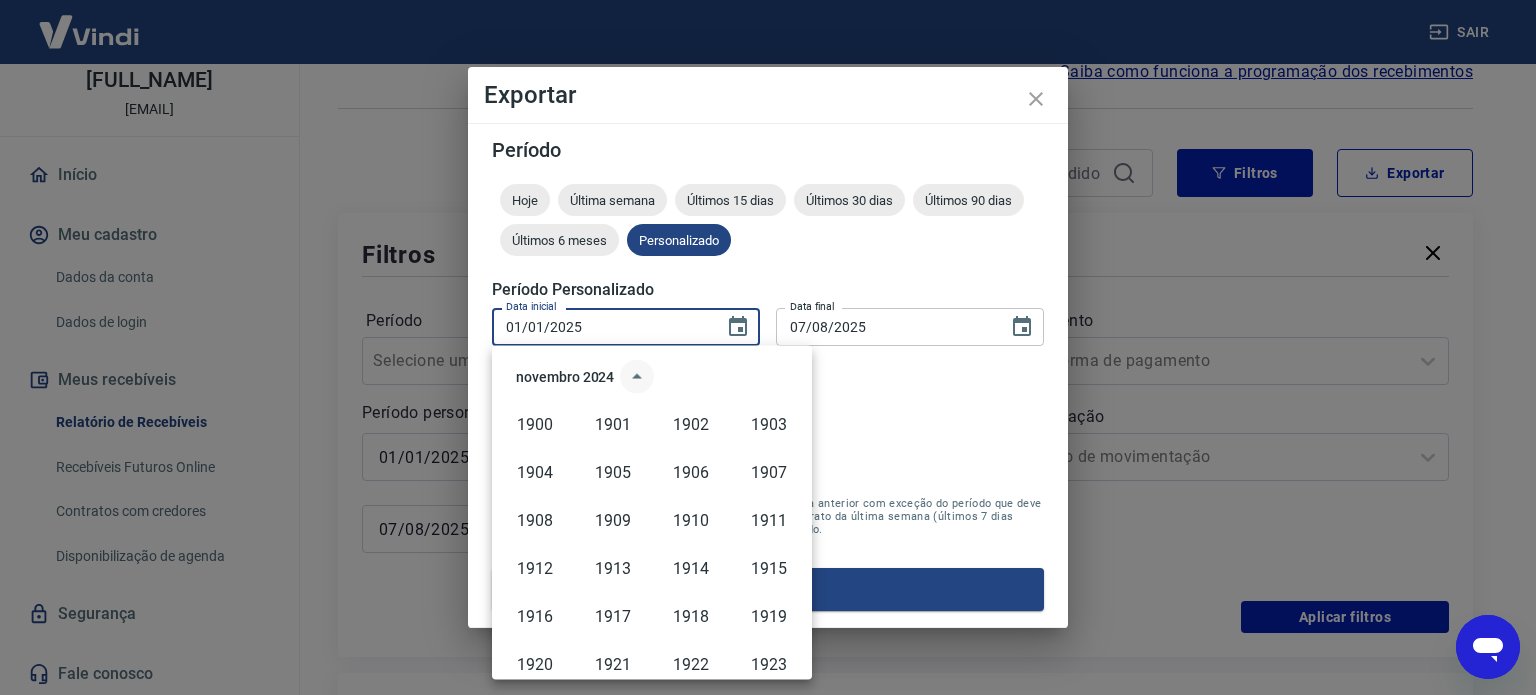 scroll, scrollTop: 1372, scrollLeft: 0, axis: vertical 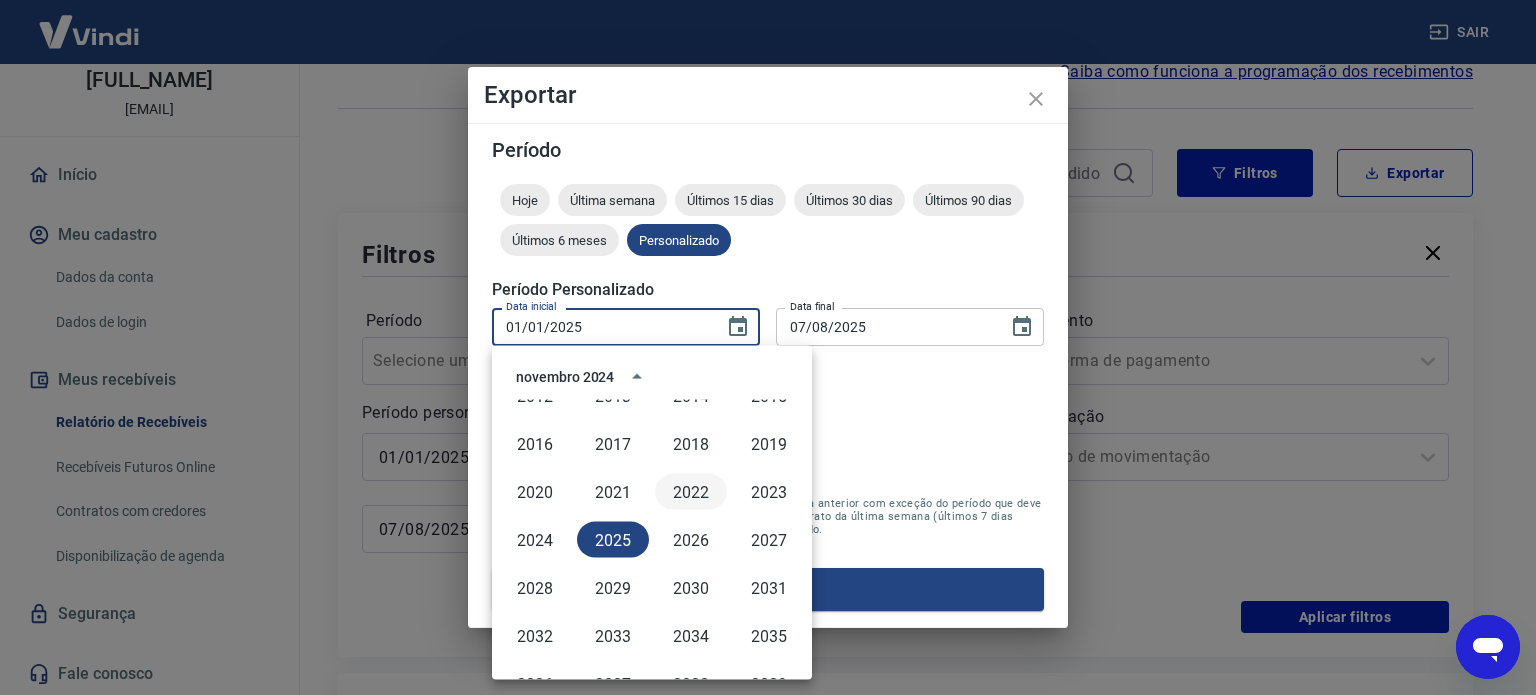 click on "2022" at bounding box center [691, 492] 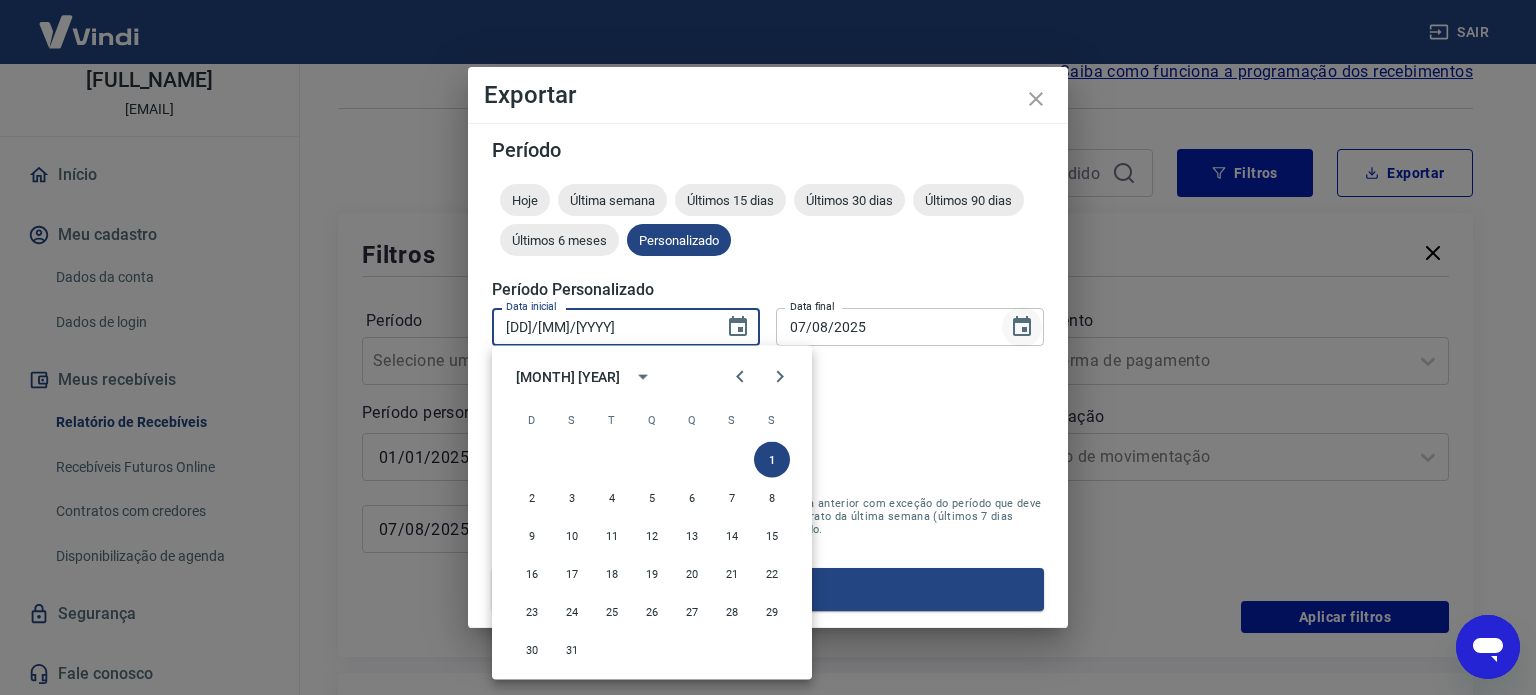 click 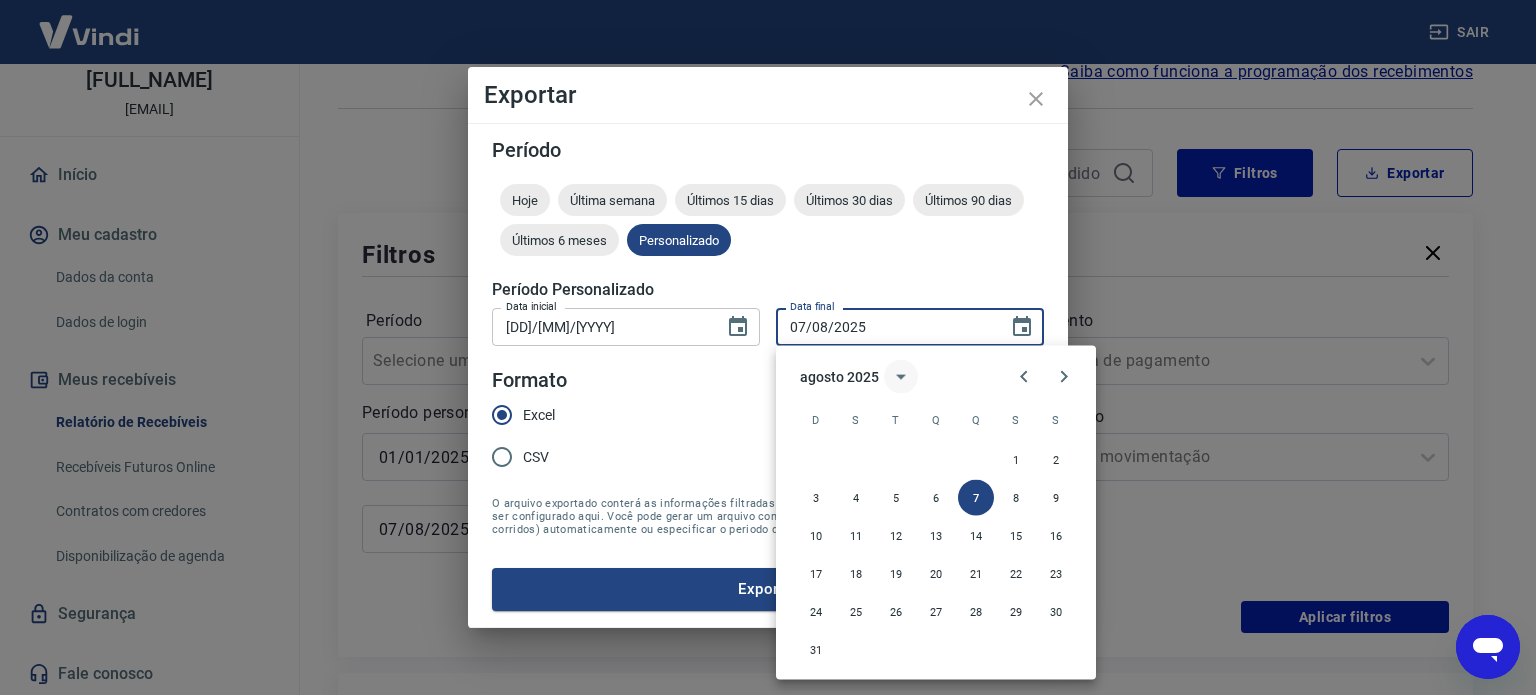 click 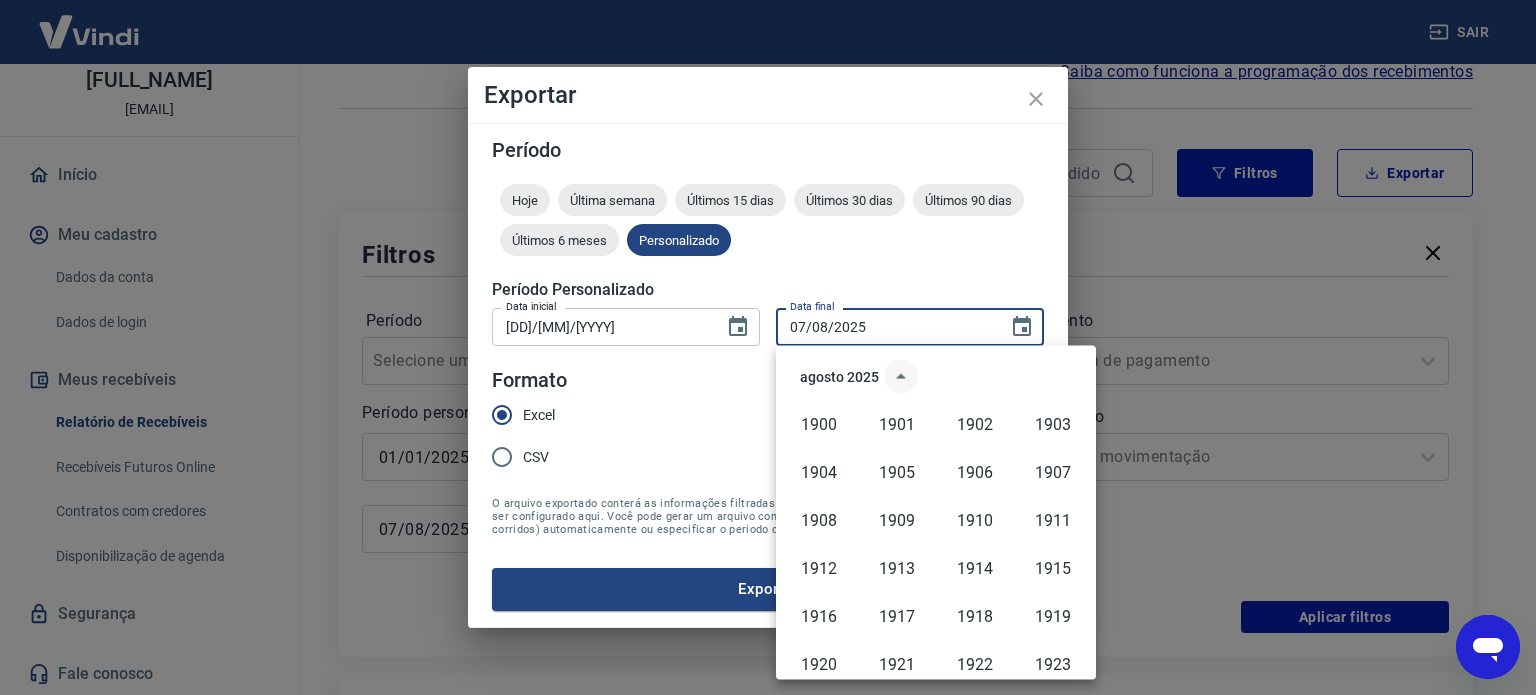 scroll, scrollTop: 1372, scrollLeft: 0, axis: vertical 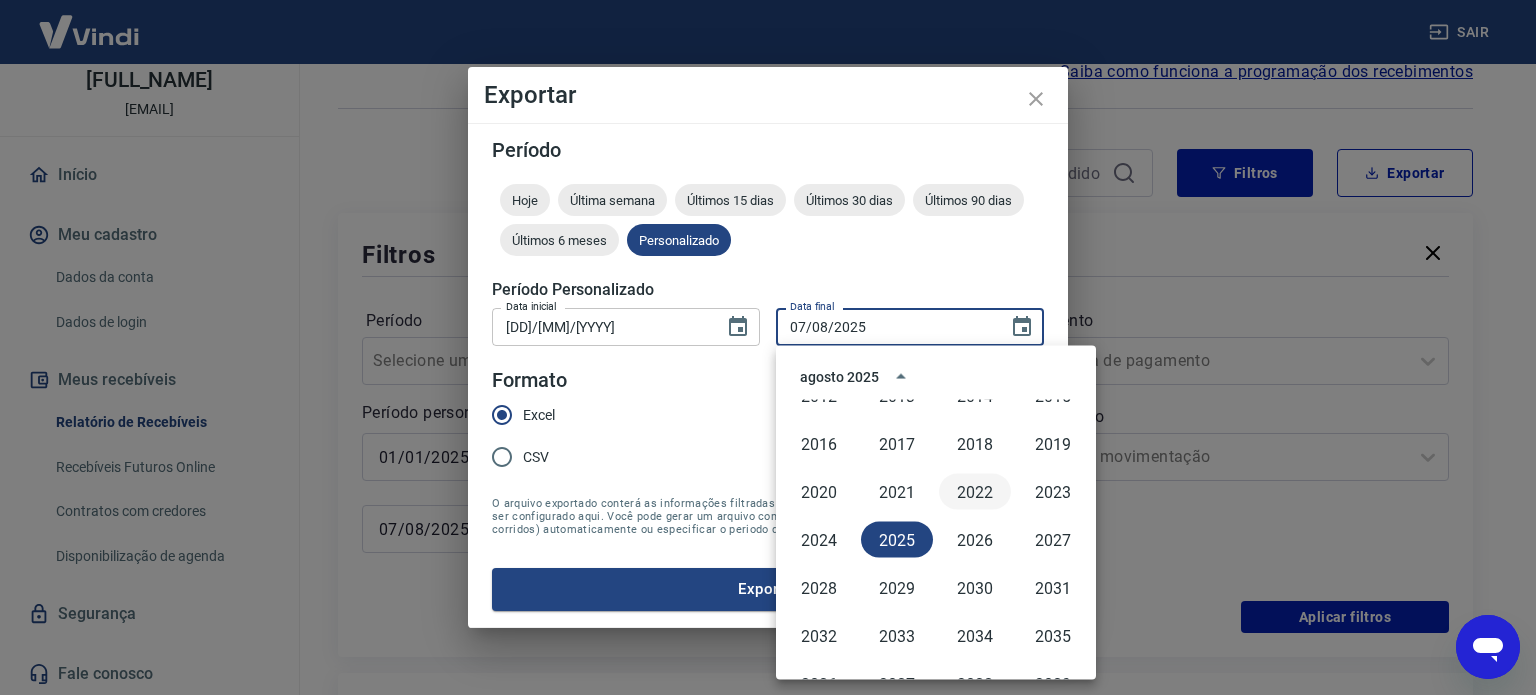 click on "2022" at bounding box center [975, 492] 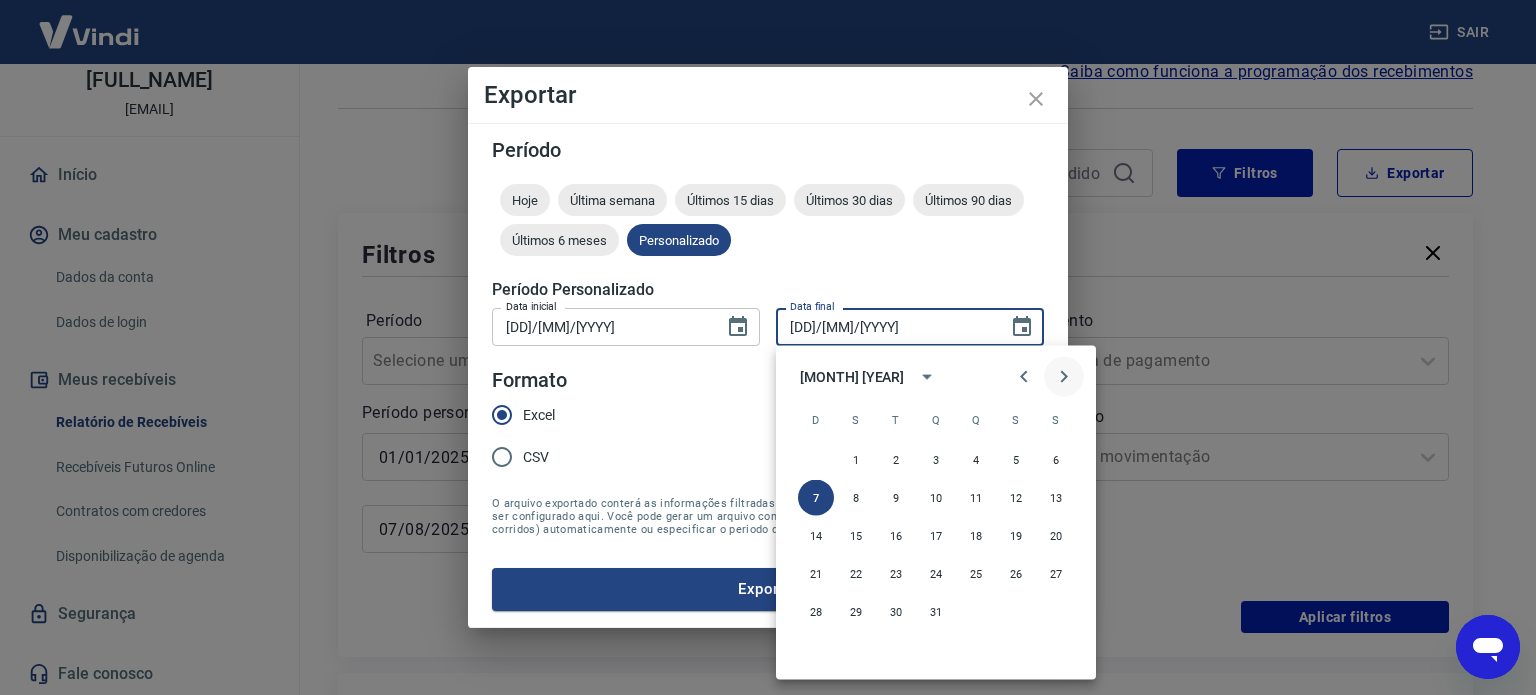 click 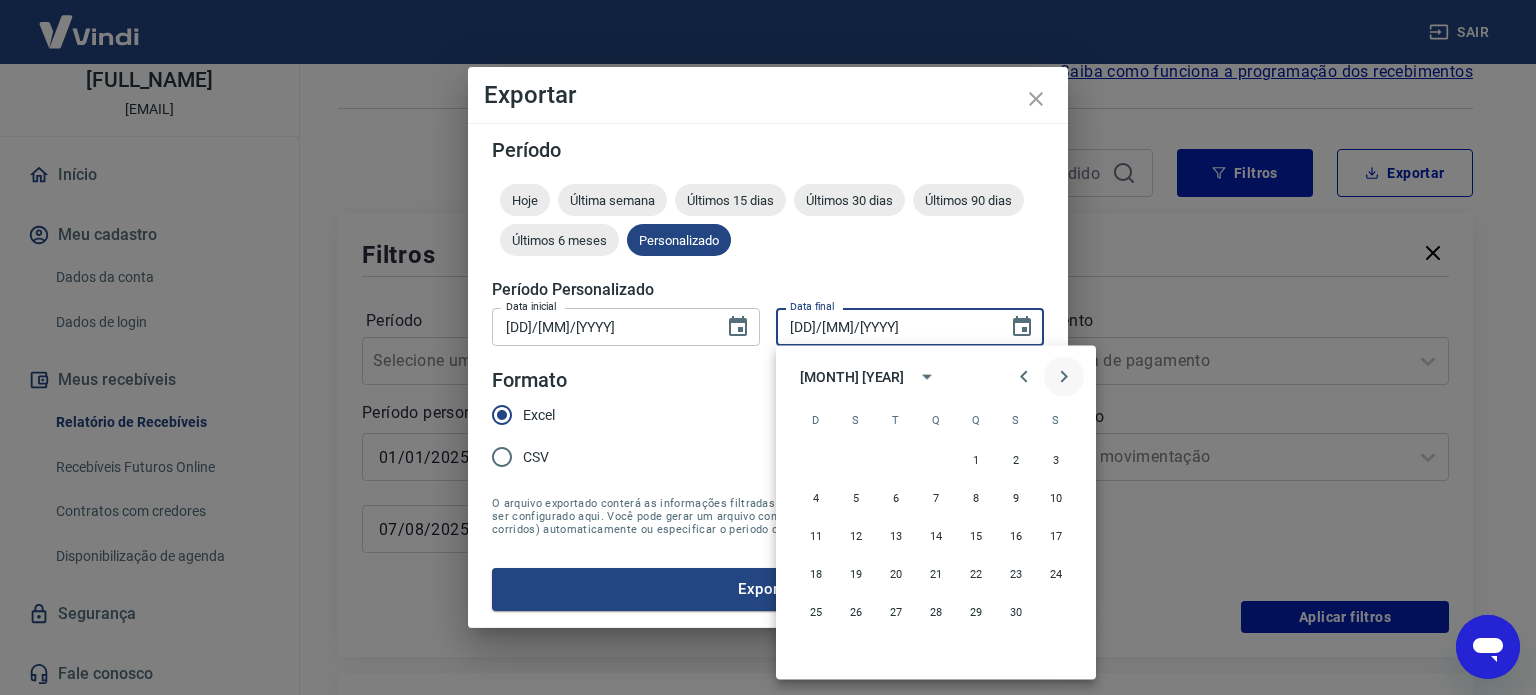 click 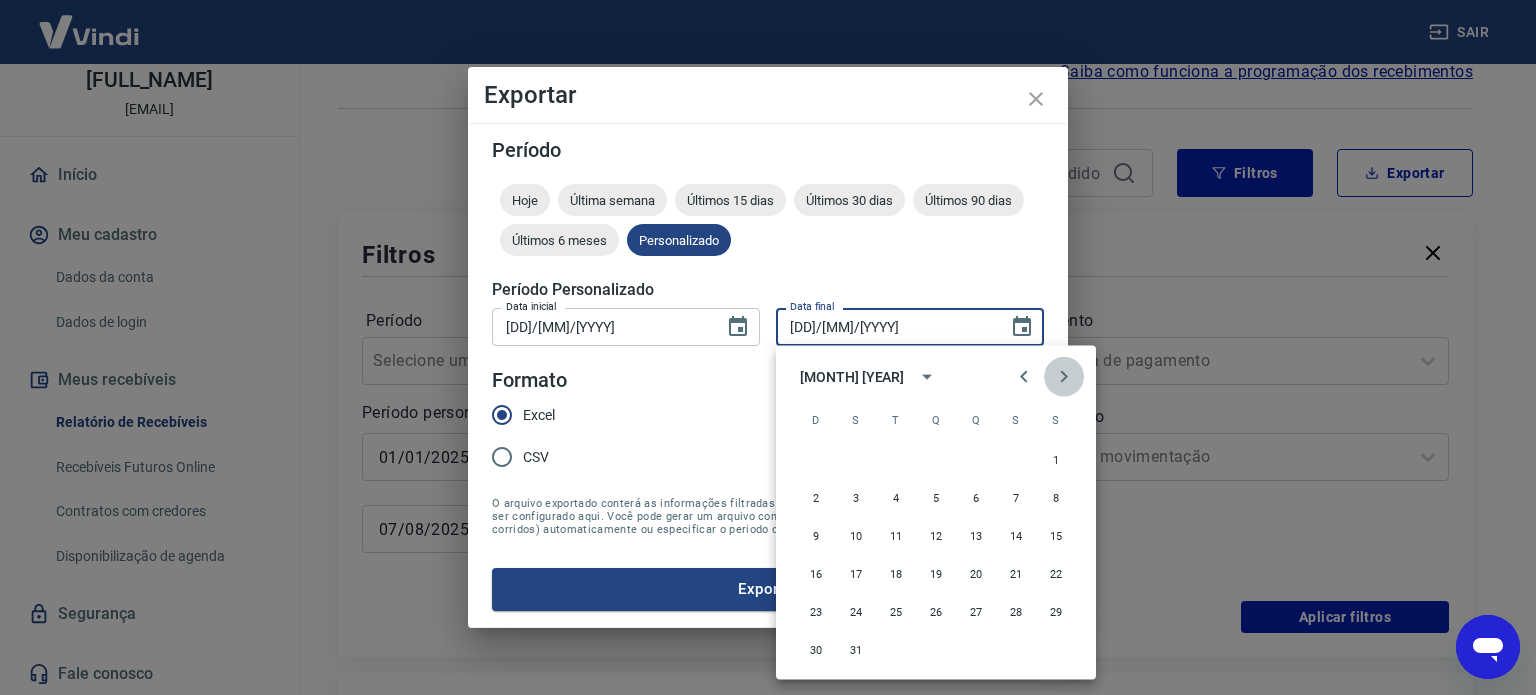 click 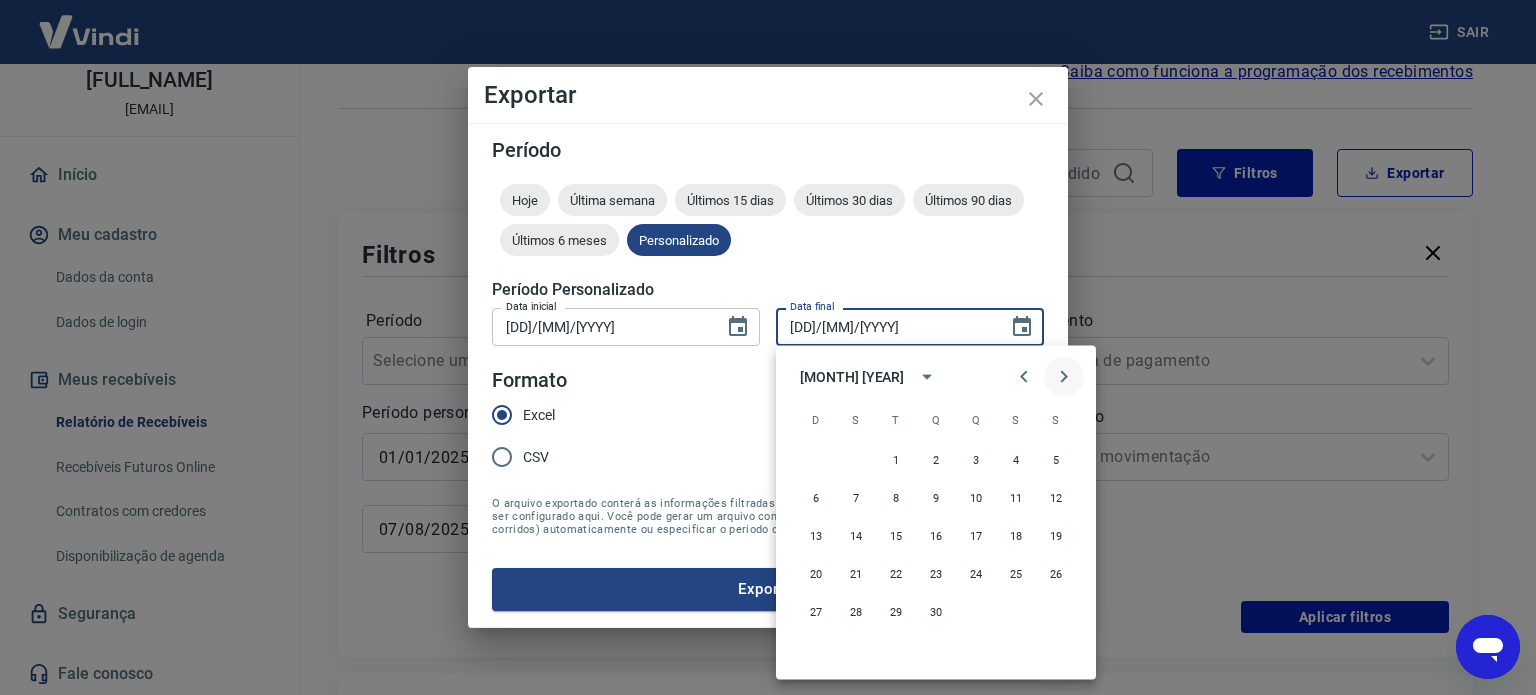 click 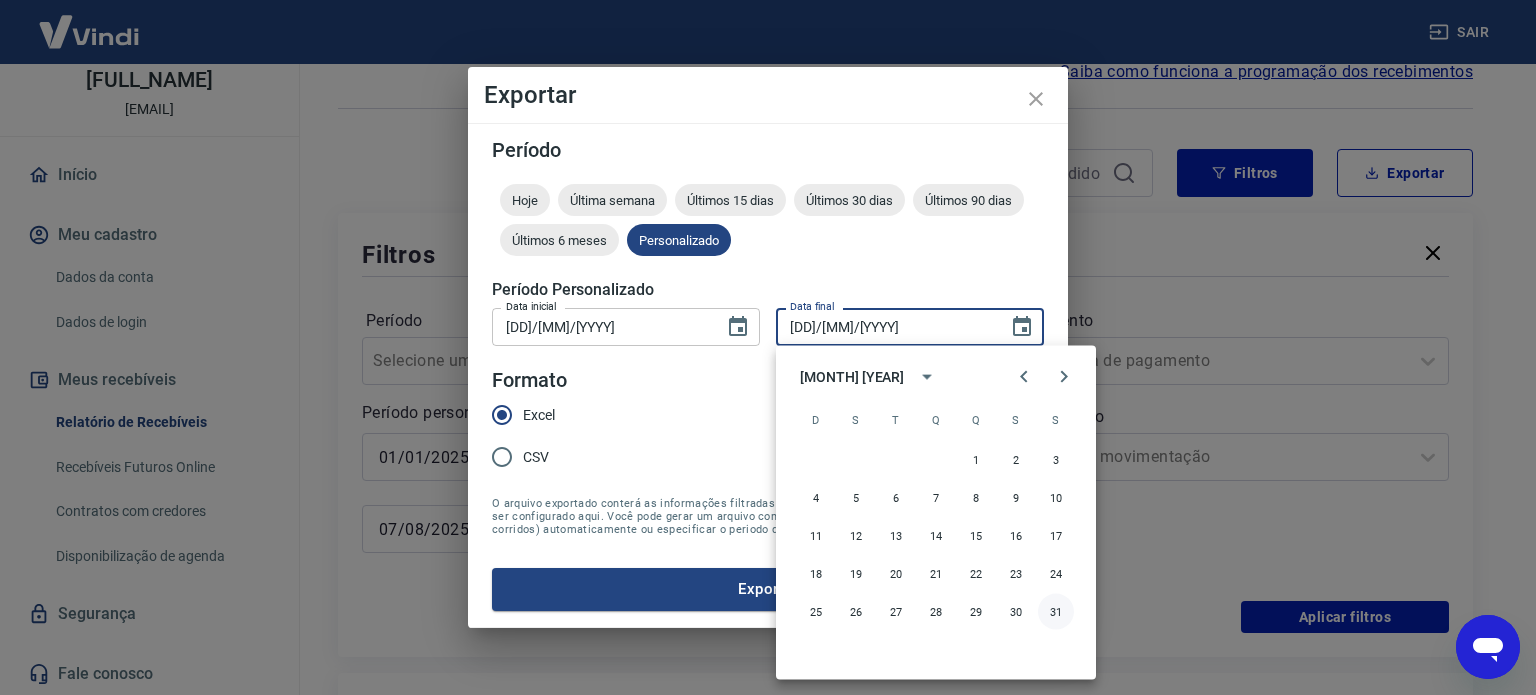 click on "31" at bounding box center [1056, 612] 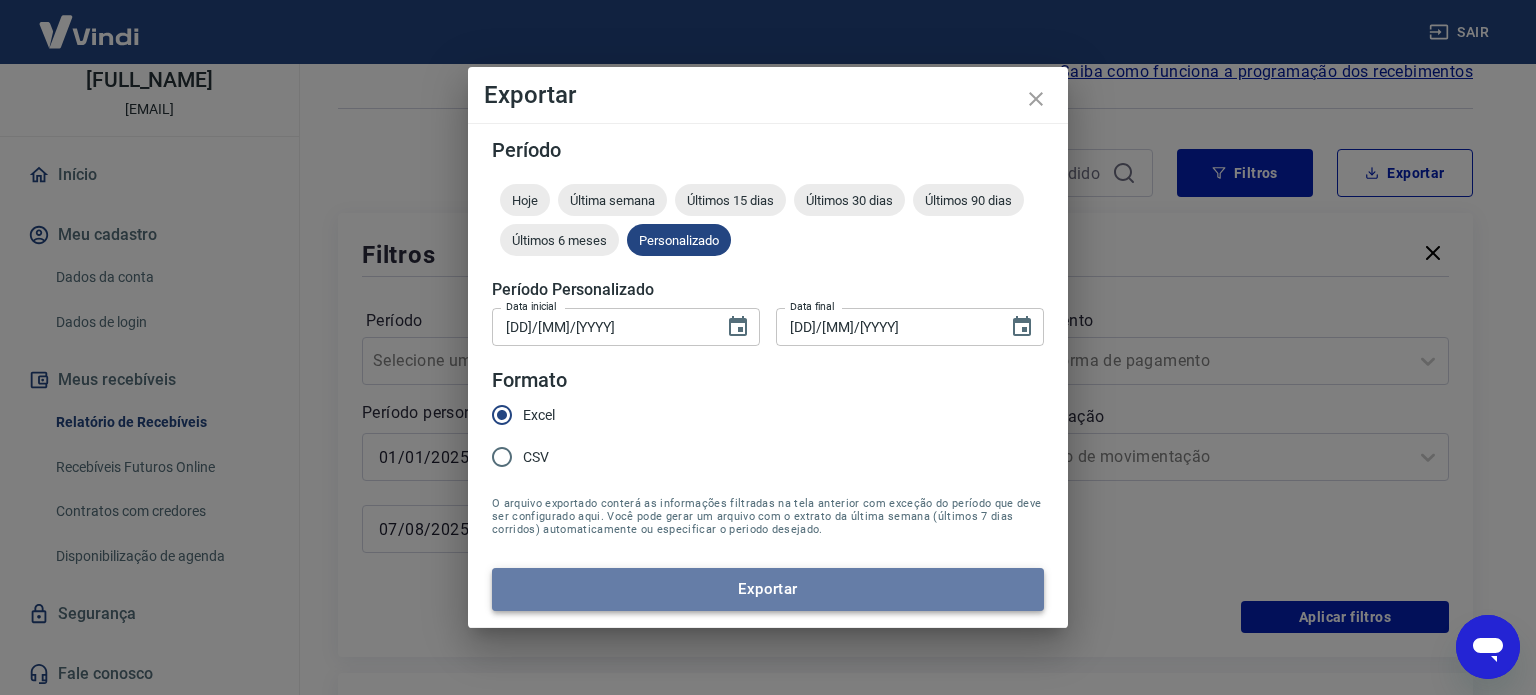 click on "Exportar" at bounding box center [768, 589] 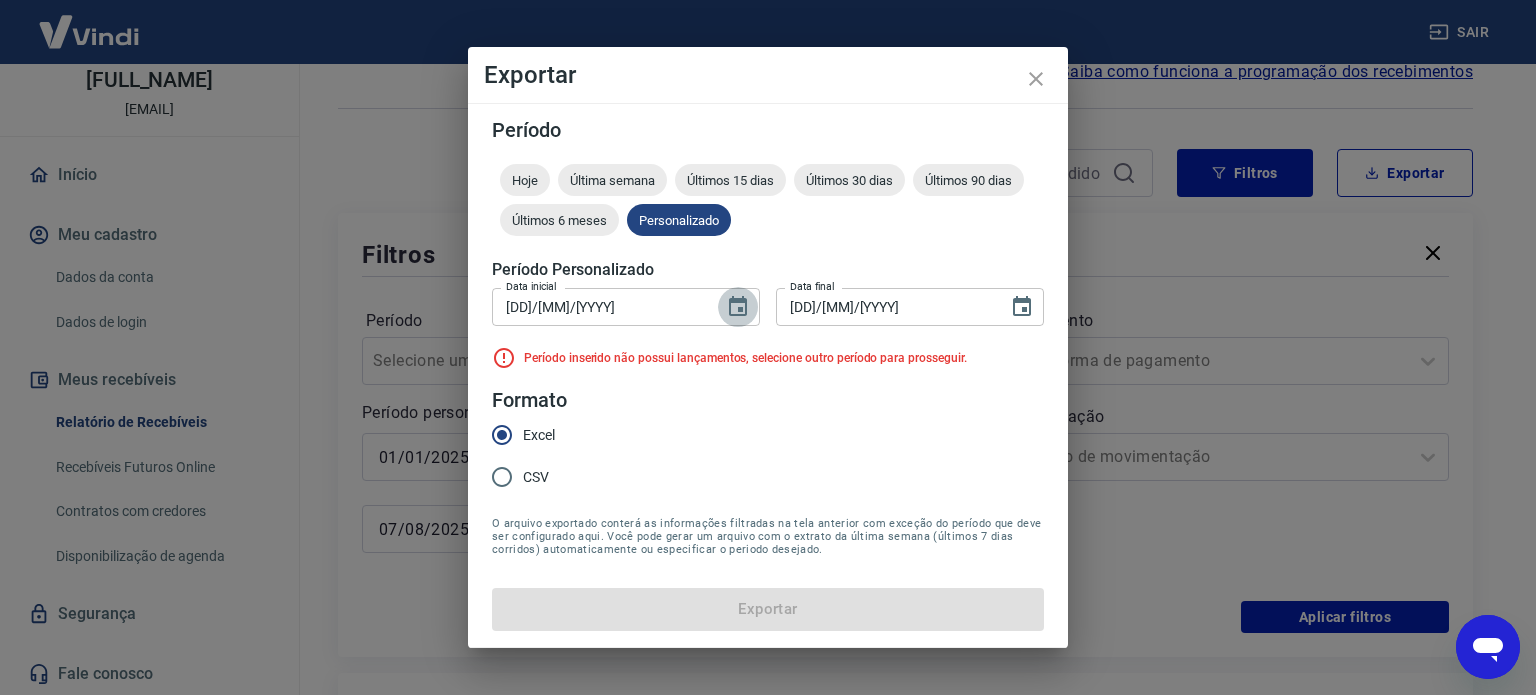 click 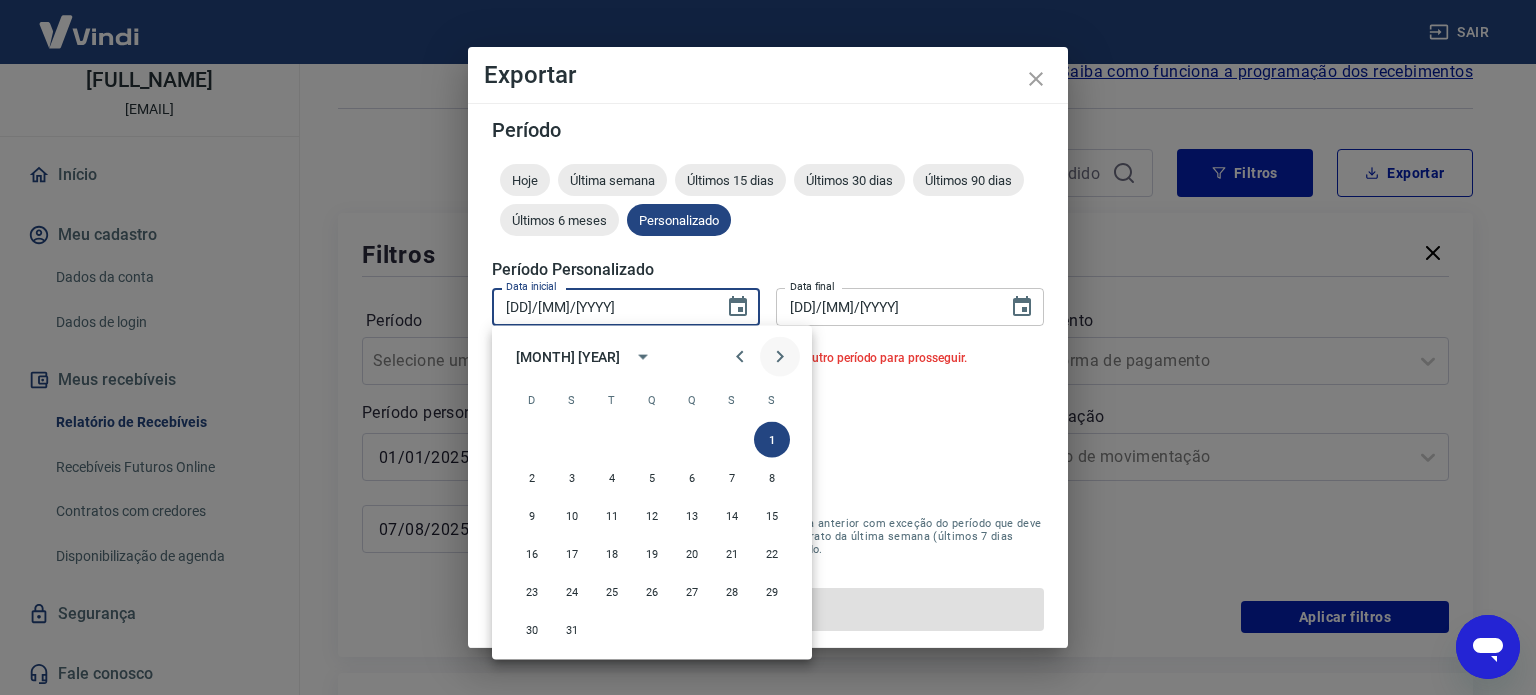 click 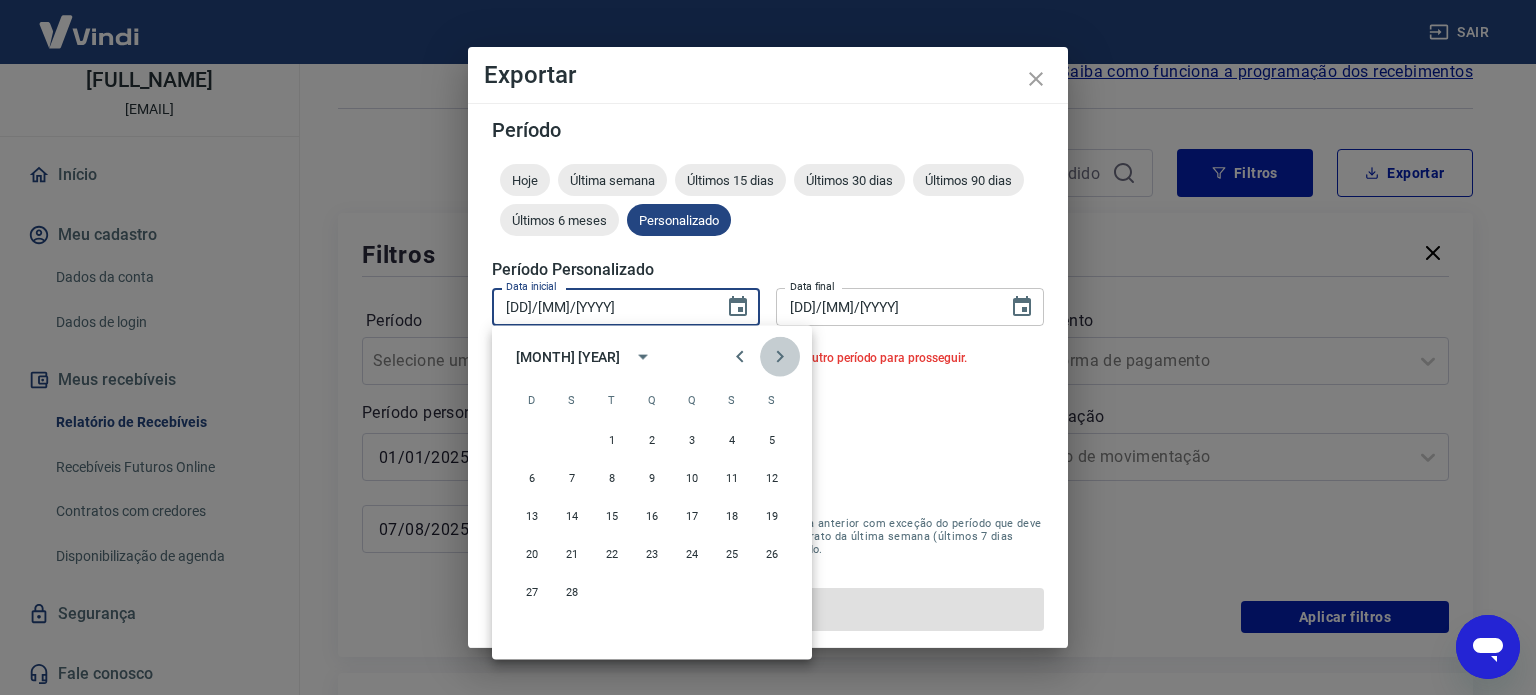 click 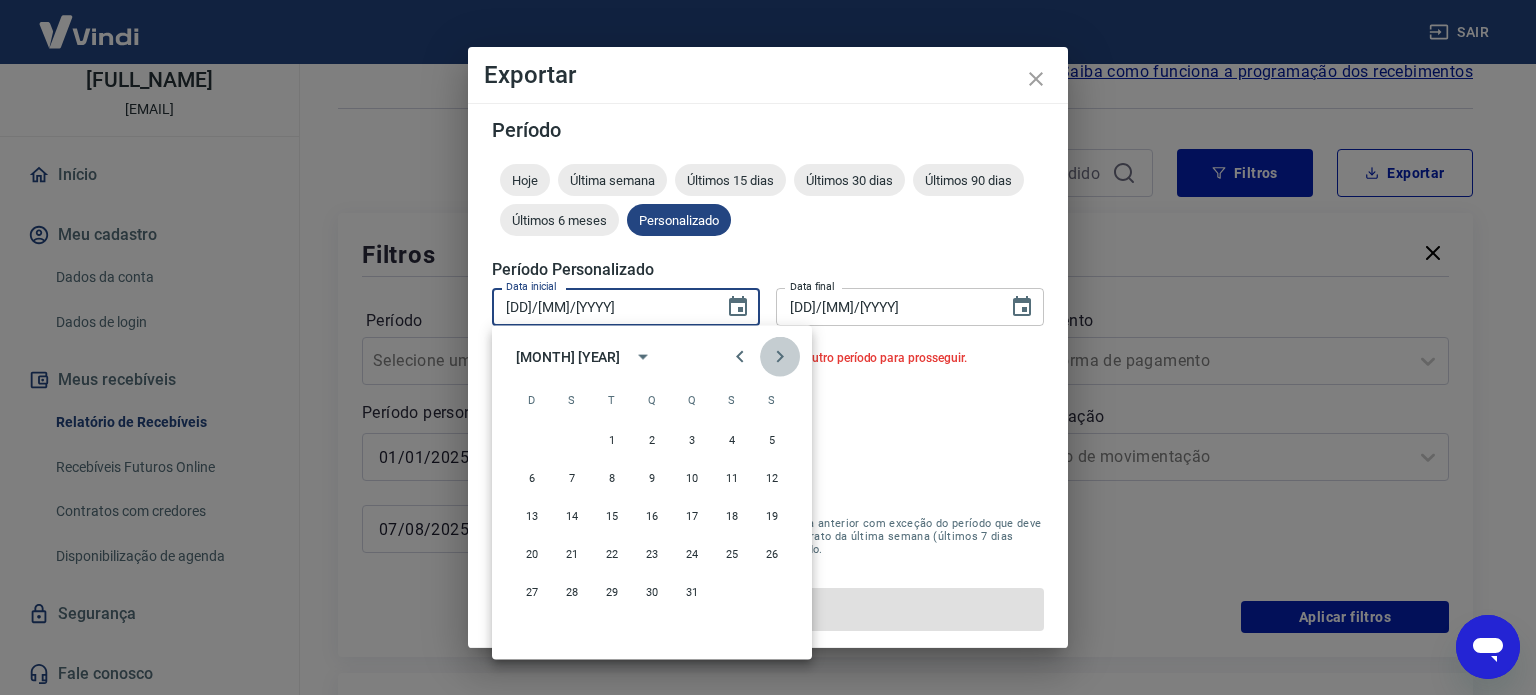 click 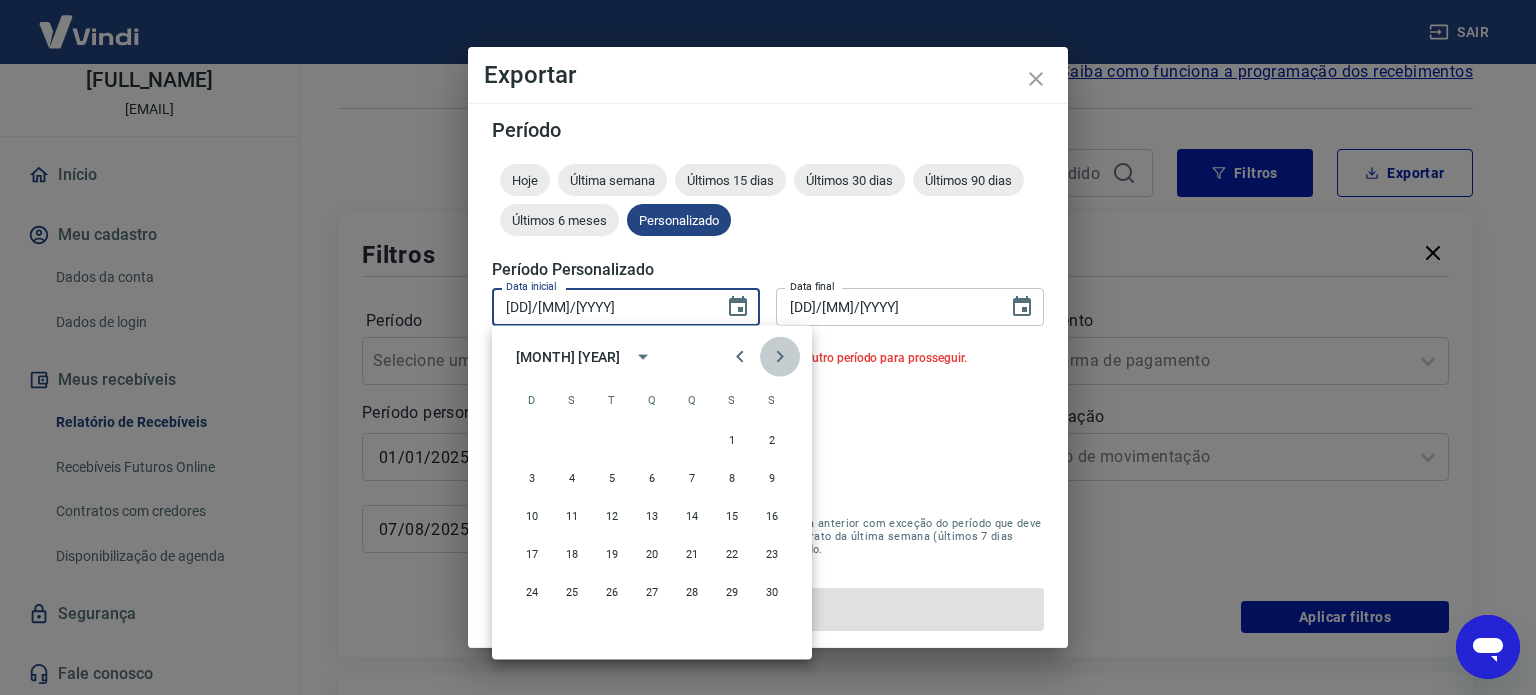 click 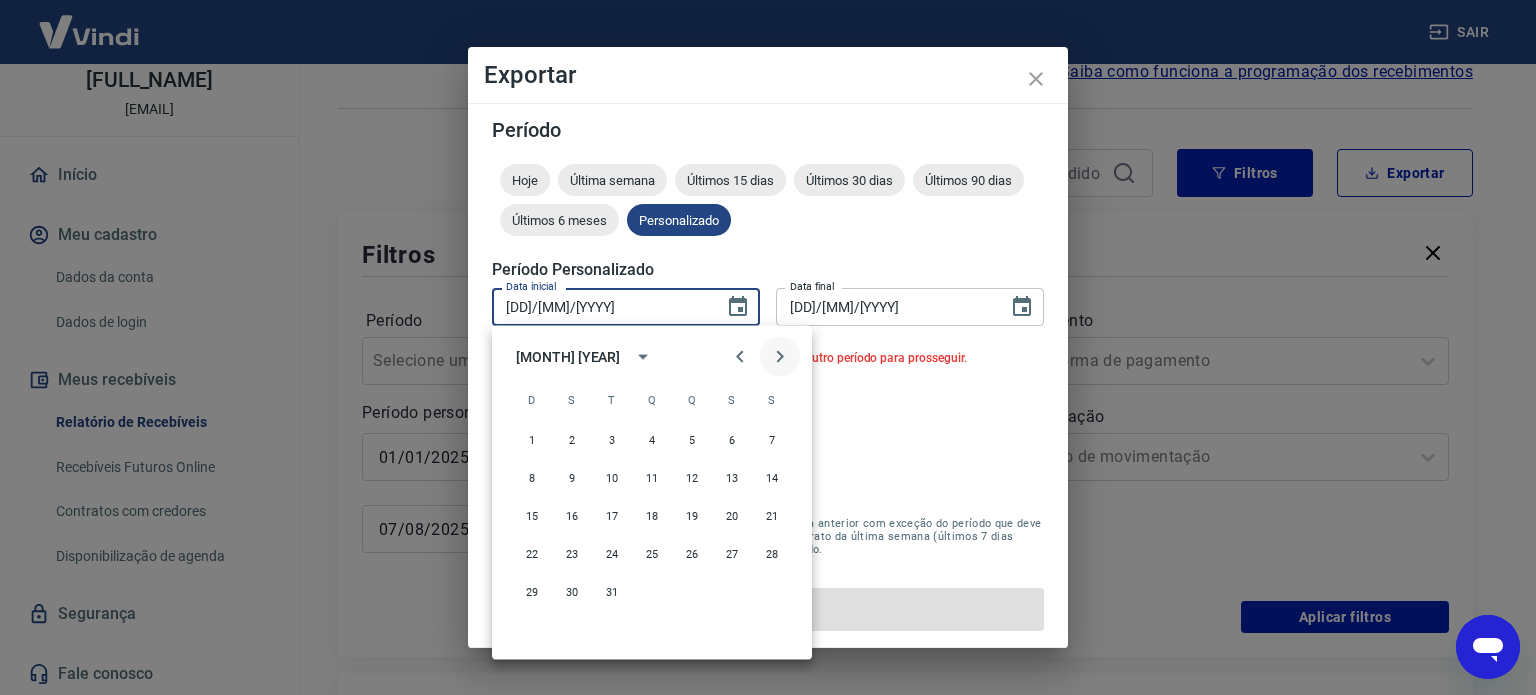 click 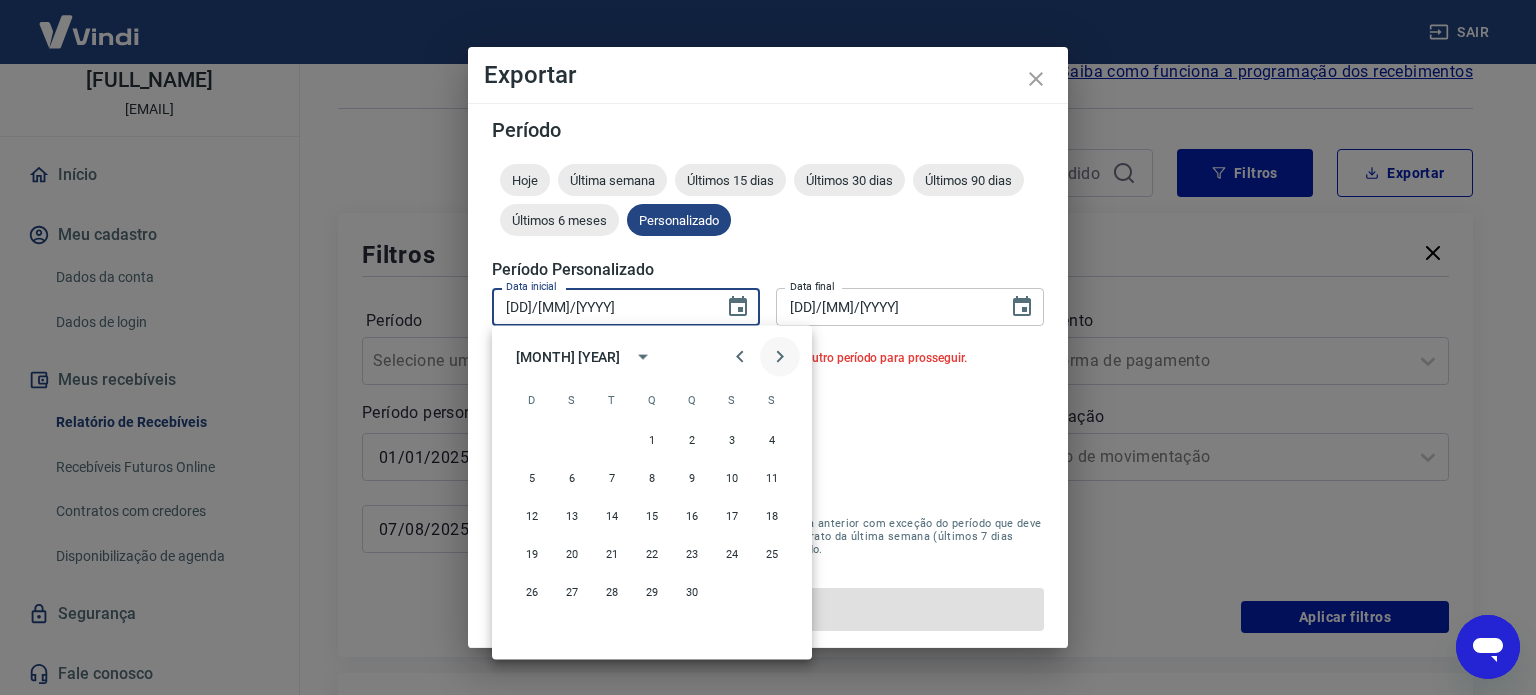 click 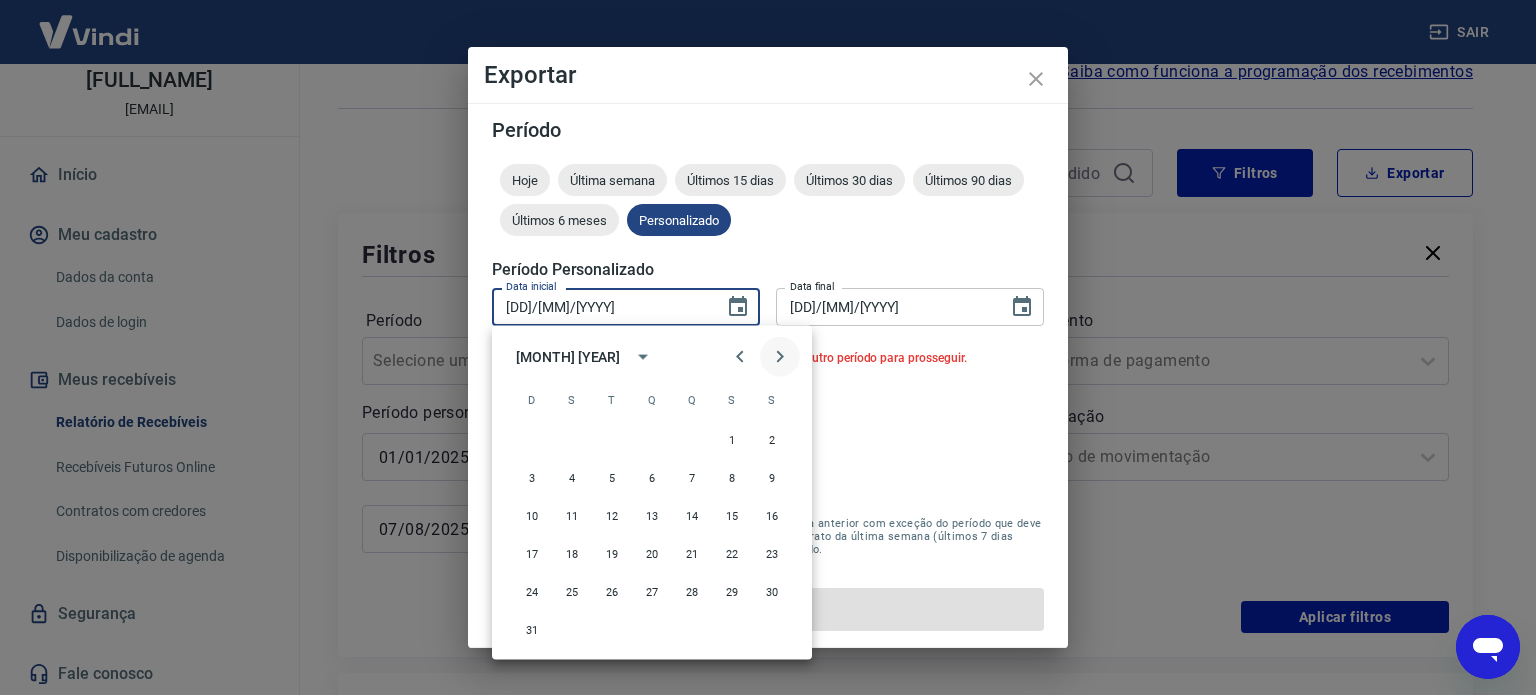 click 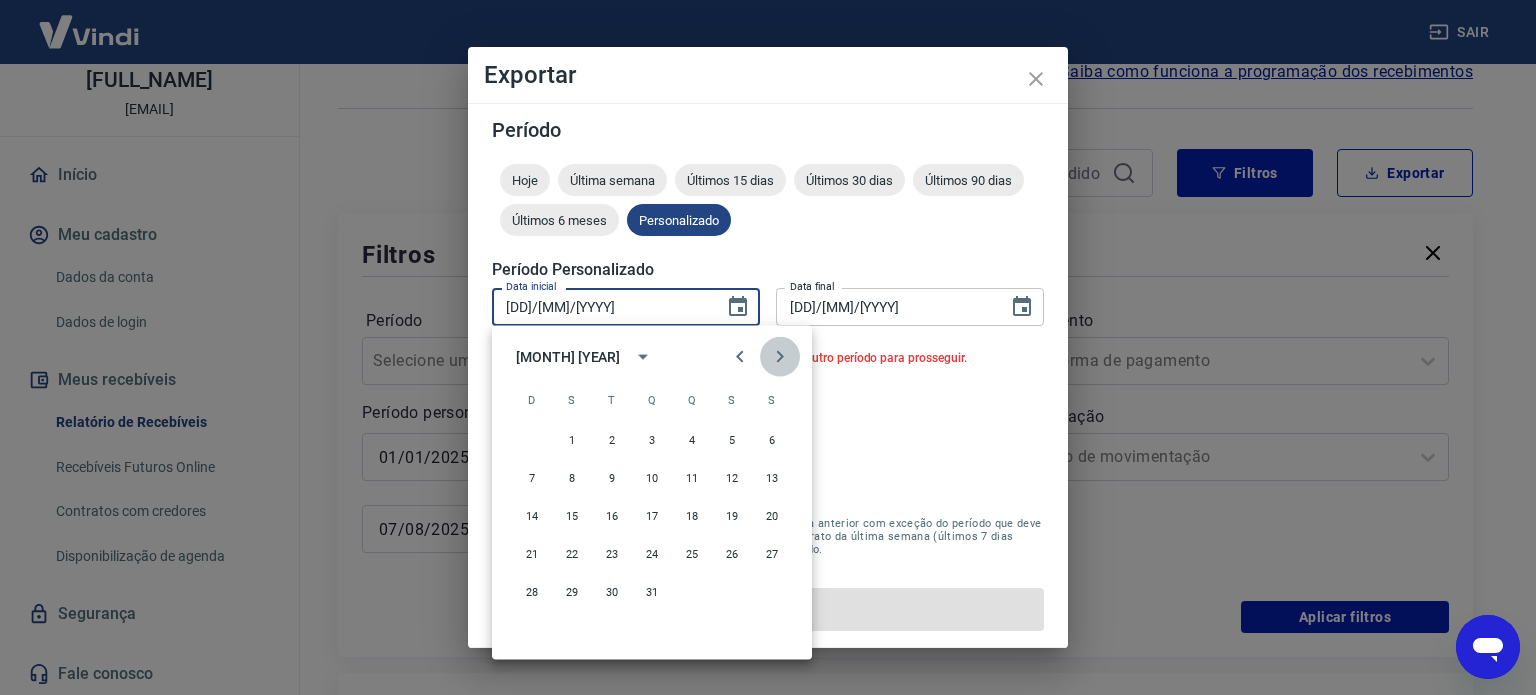 click 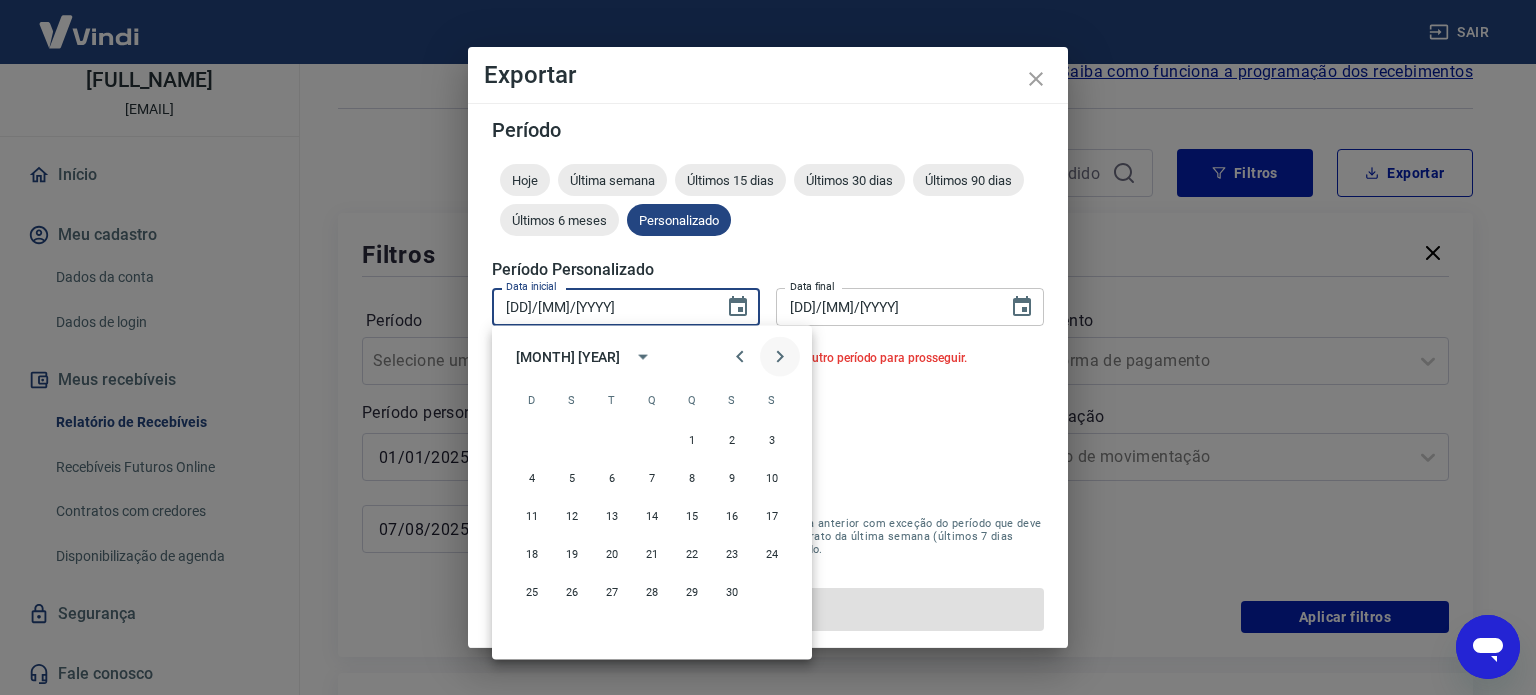 click 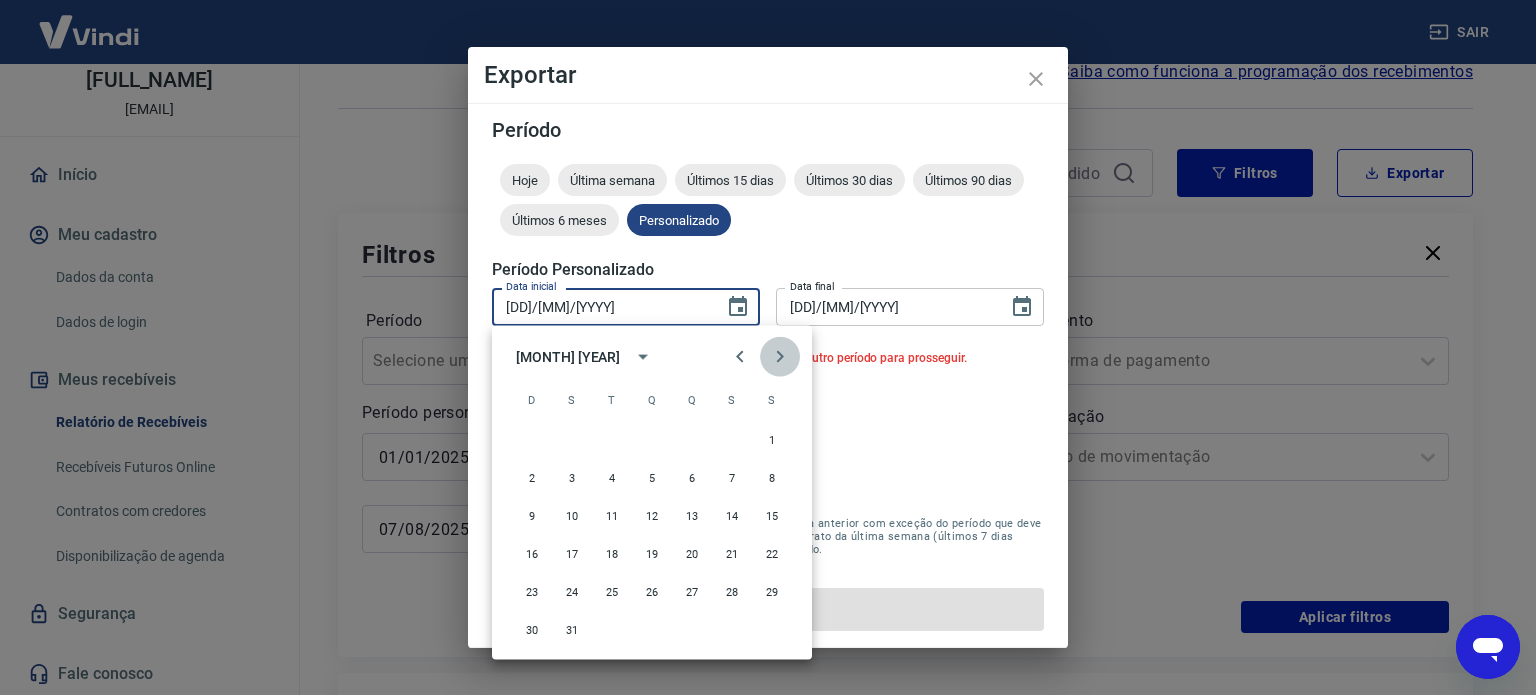 click 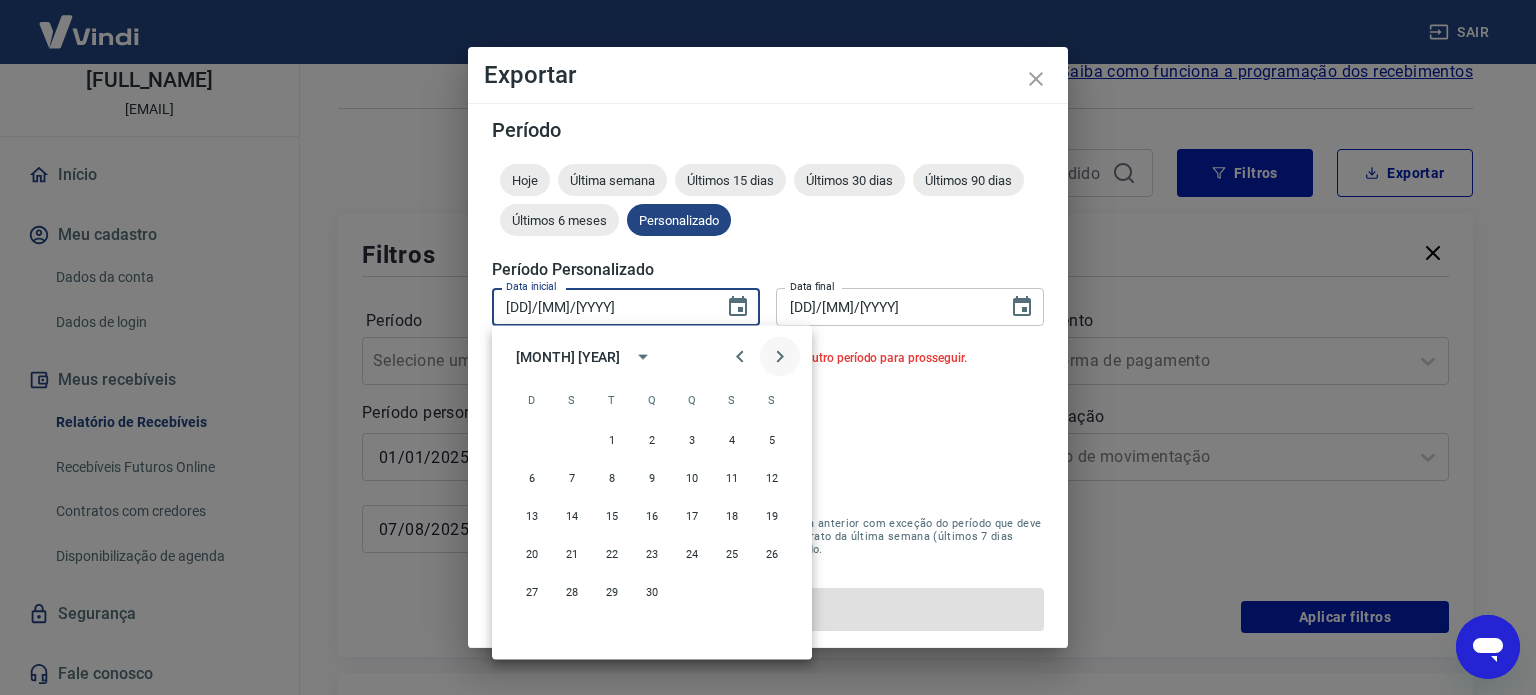 click 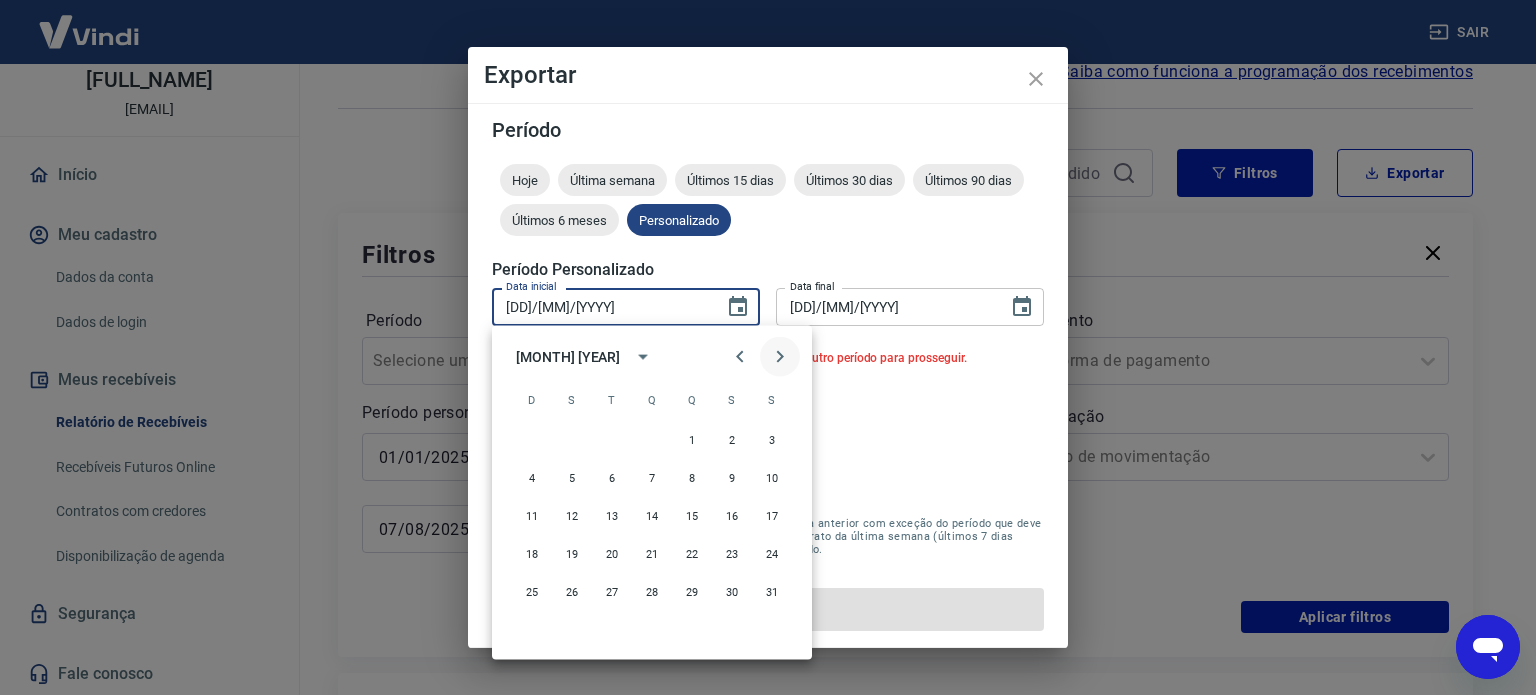 click 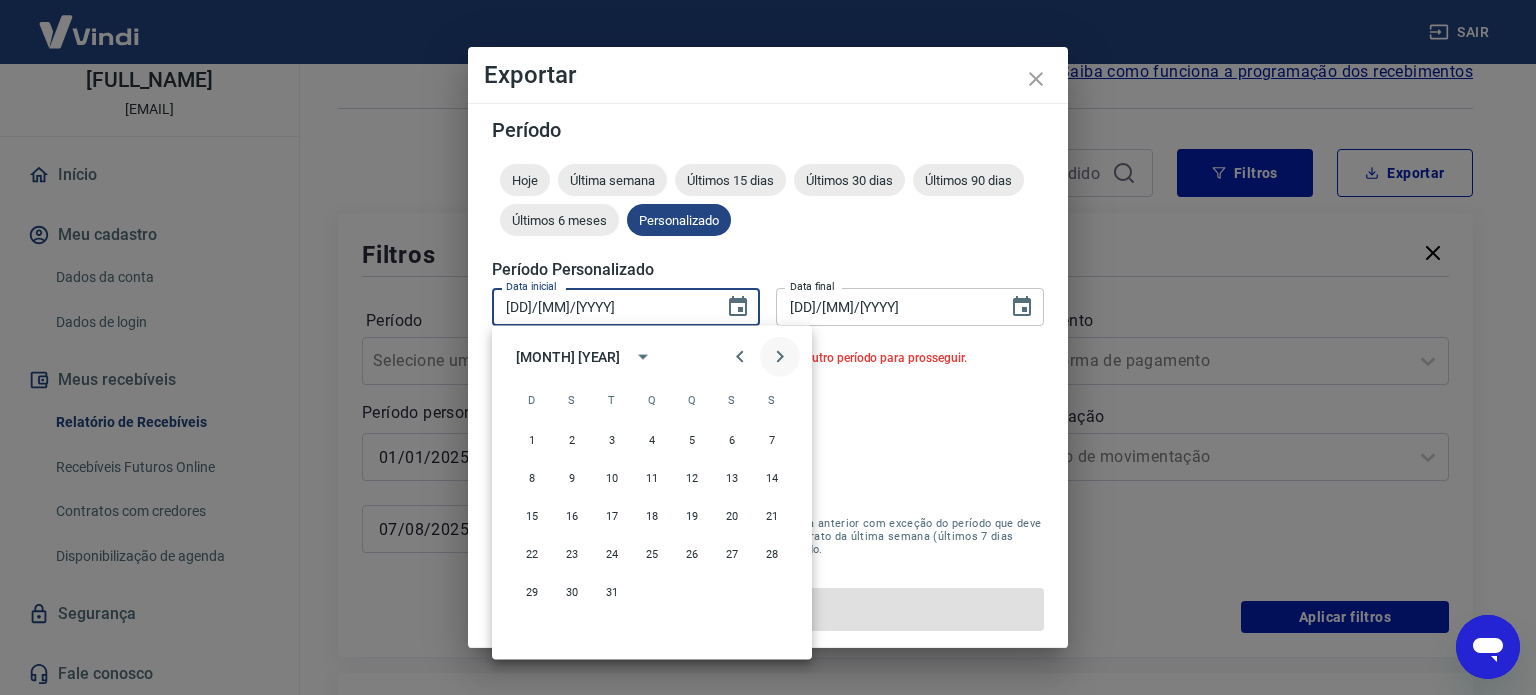 click 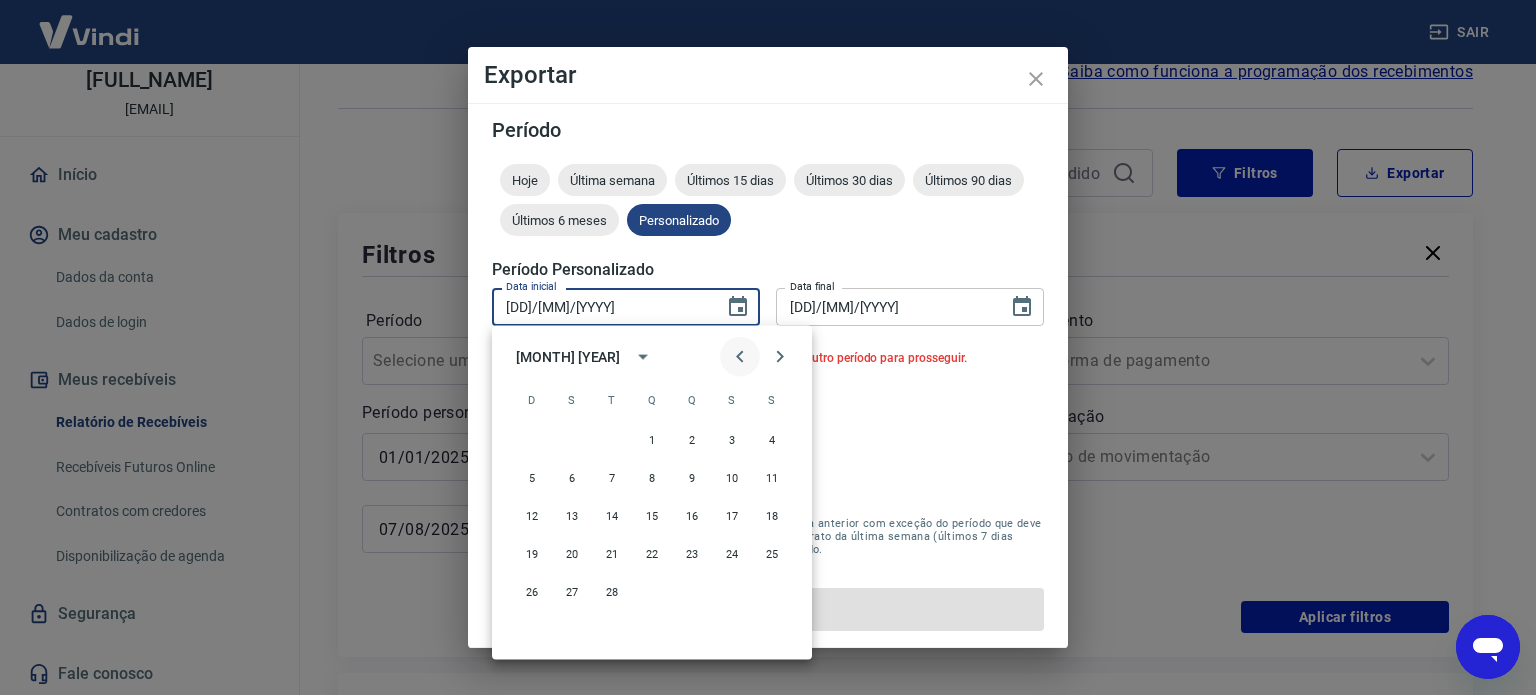 click 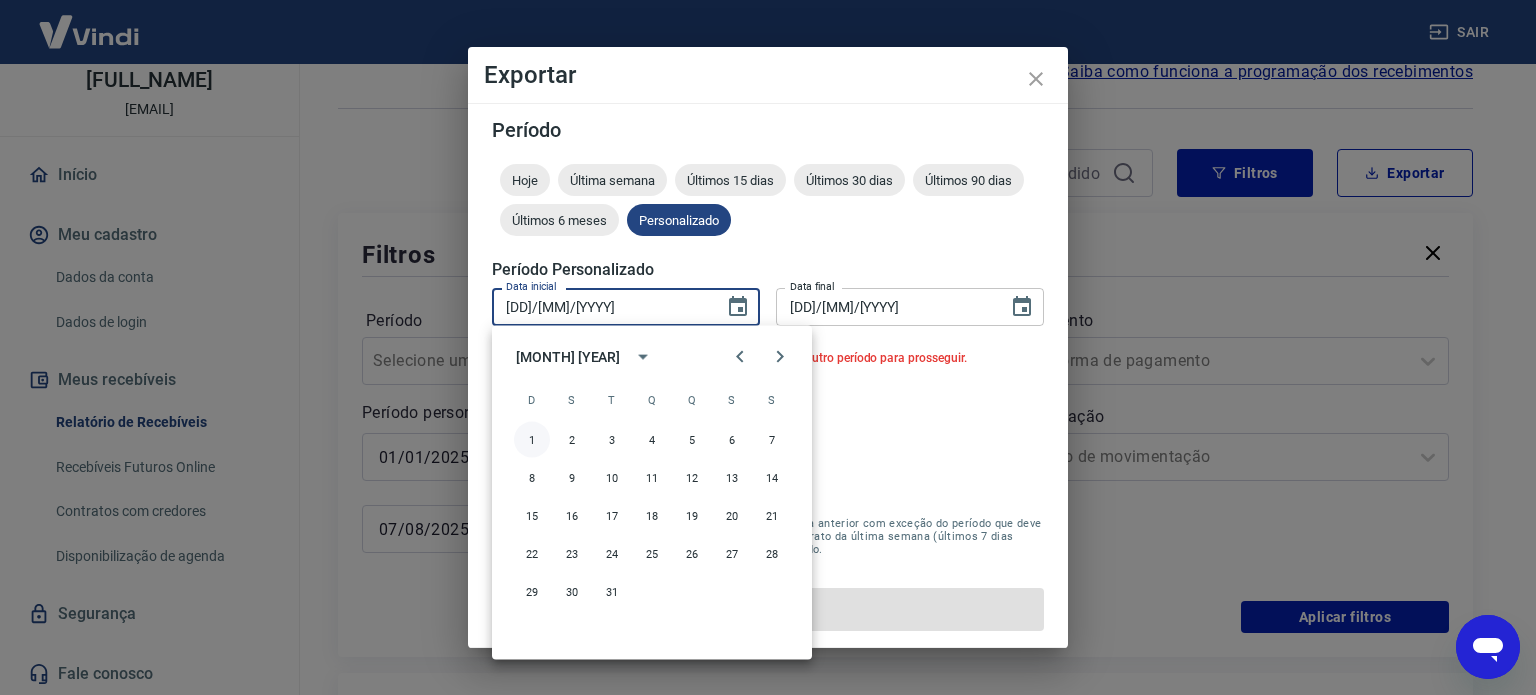 click on "1" at bounding box center (532, 440) 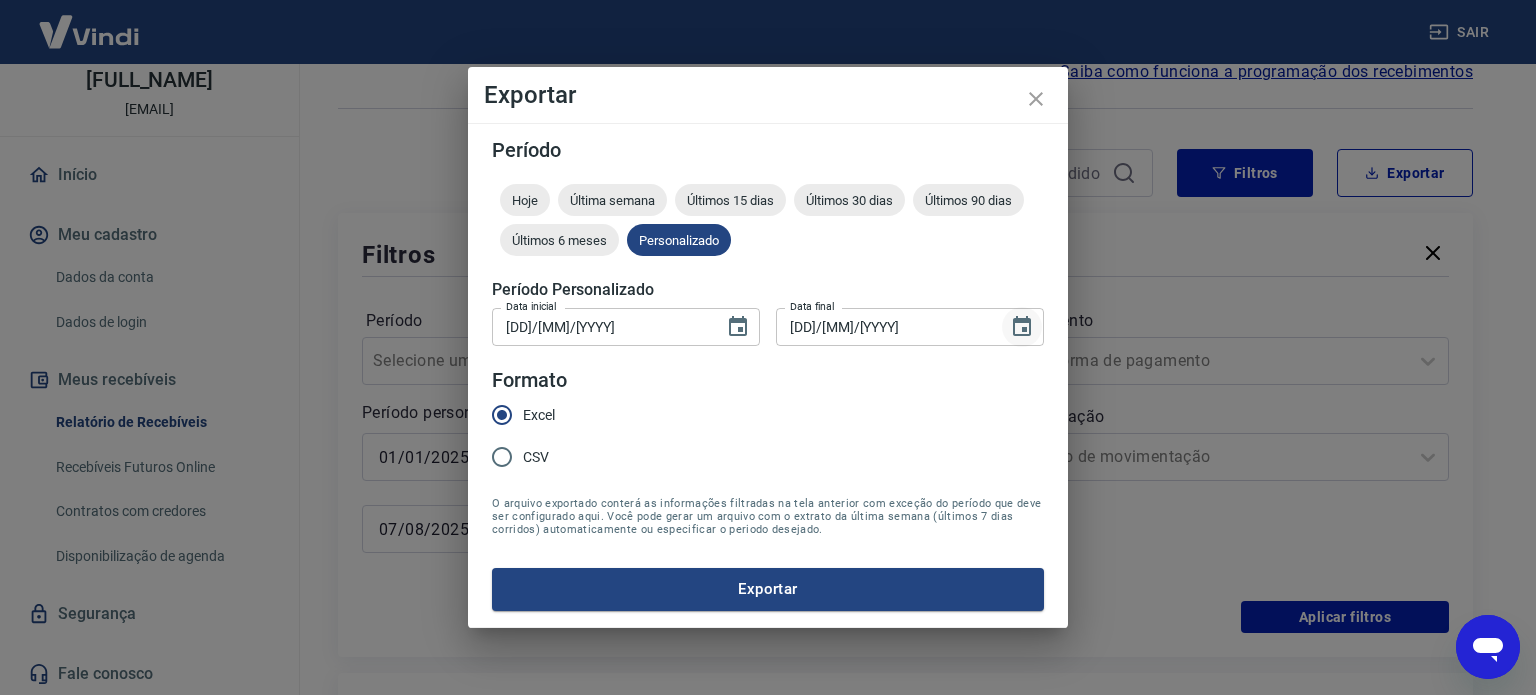 click 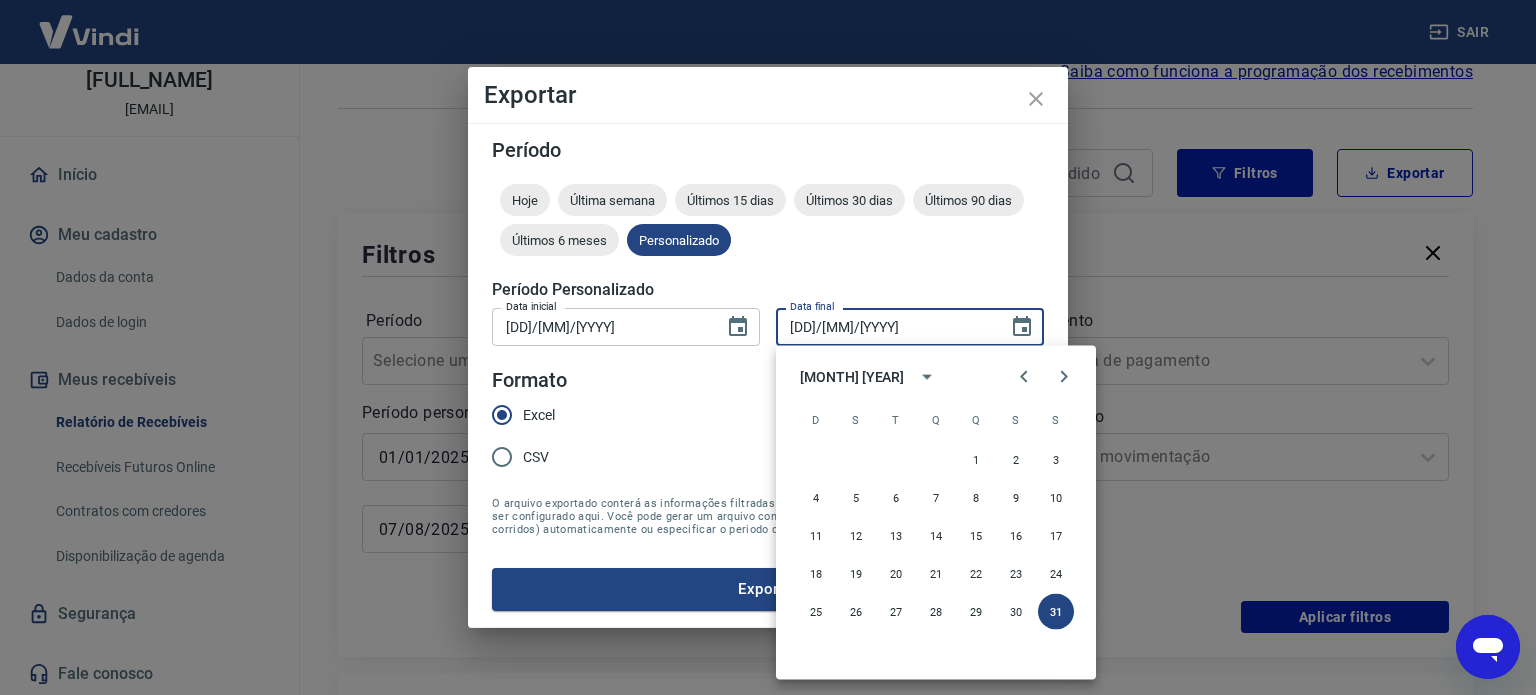 click on "[MONTH] [YEAR]" at bounding box center [855, 376] 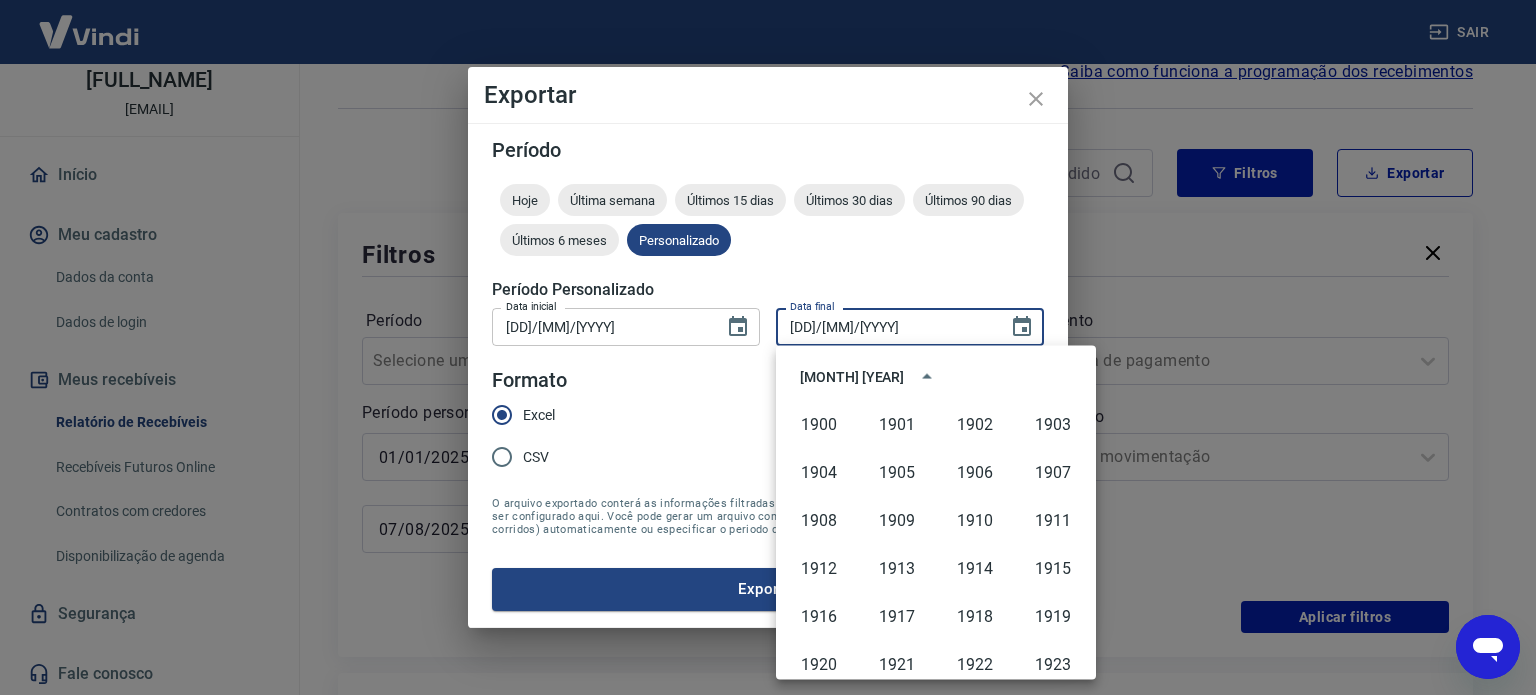 scroll, scrollTop: 1324, scrollLeft: 0, axis: vertical 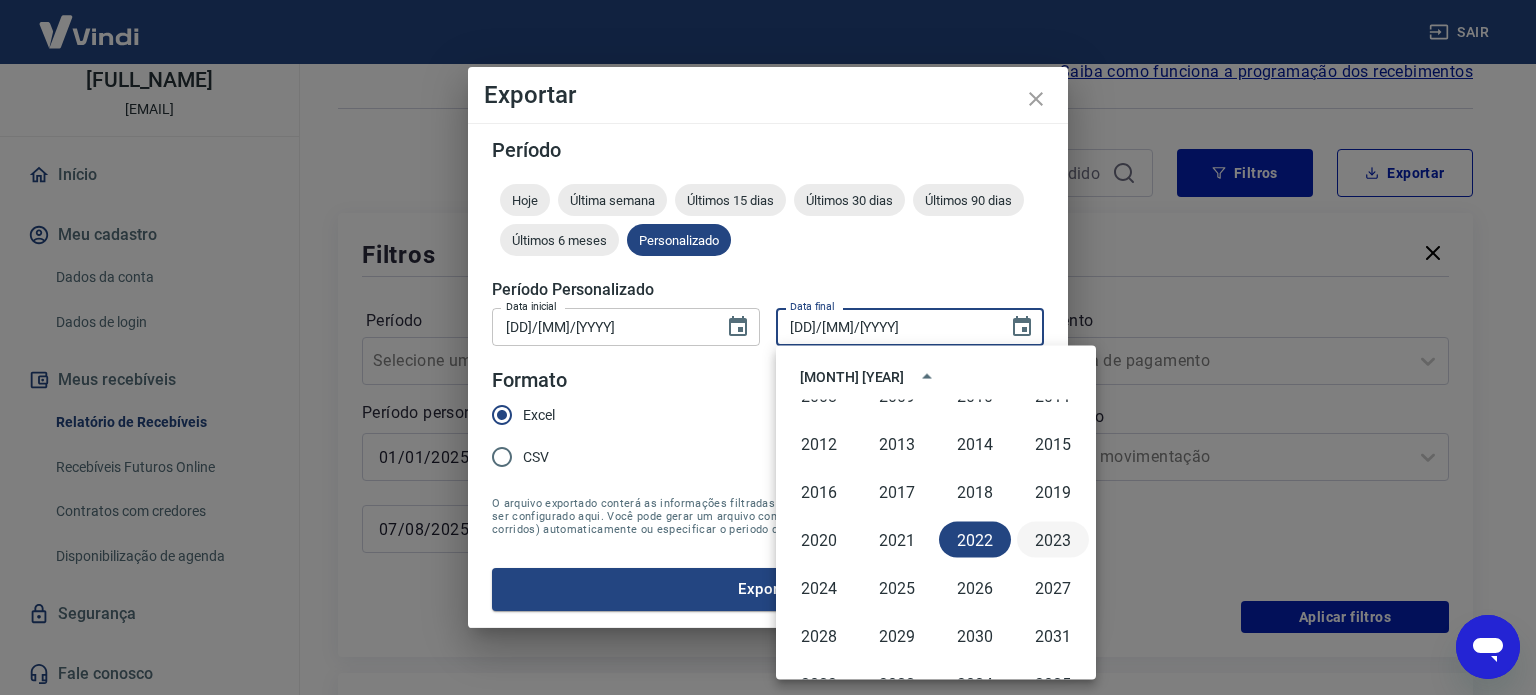 click on "2023" at bounding box center (1053, 540) 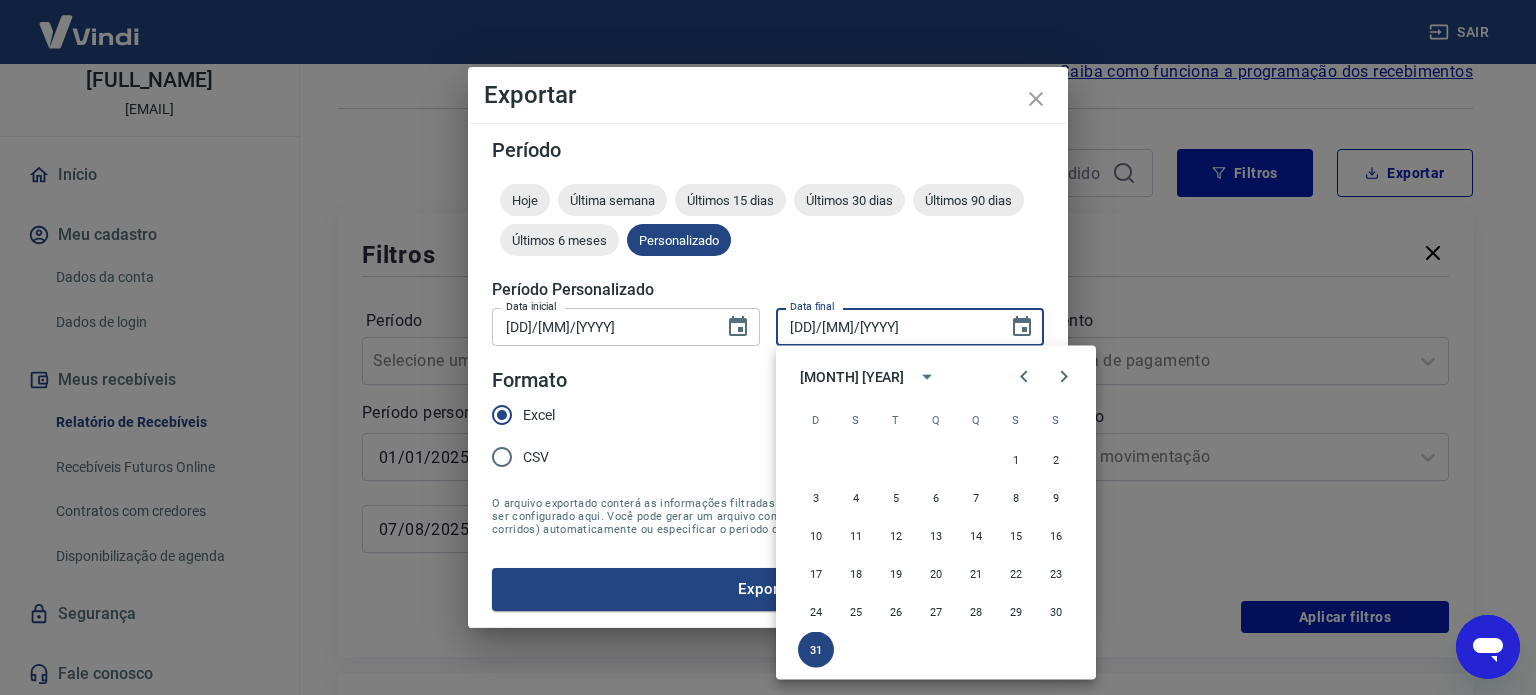 click on "[MONTH] [YEAR]" at bounding box center (852, 376) 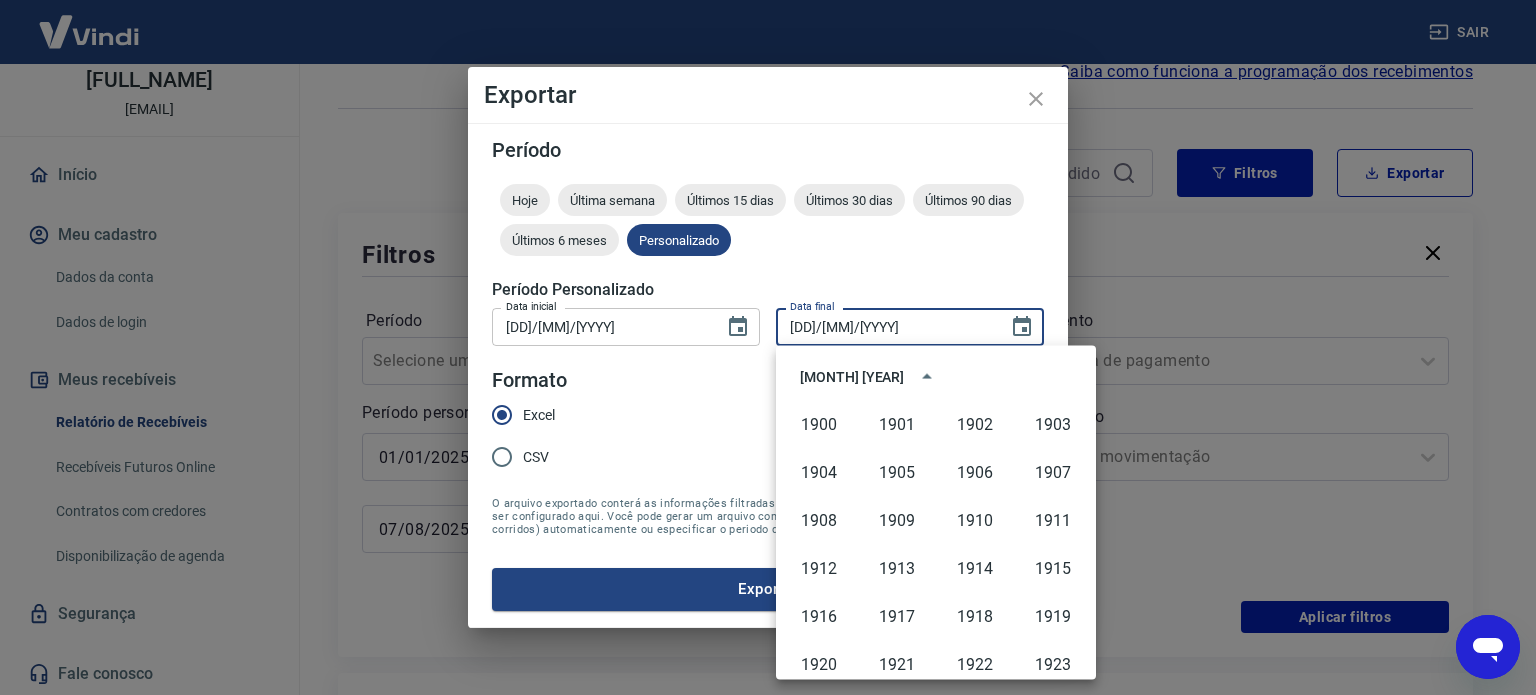 scroll, scrollTop: 1324, scrollLeft: 0, axis: vertical 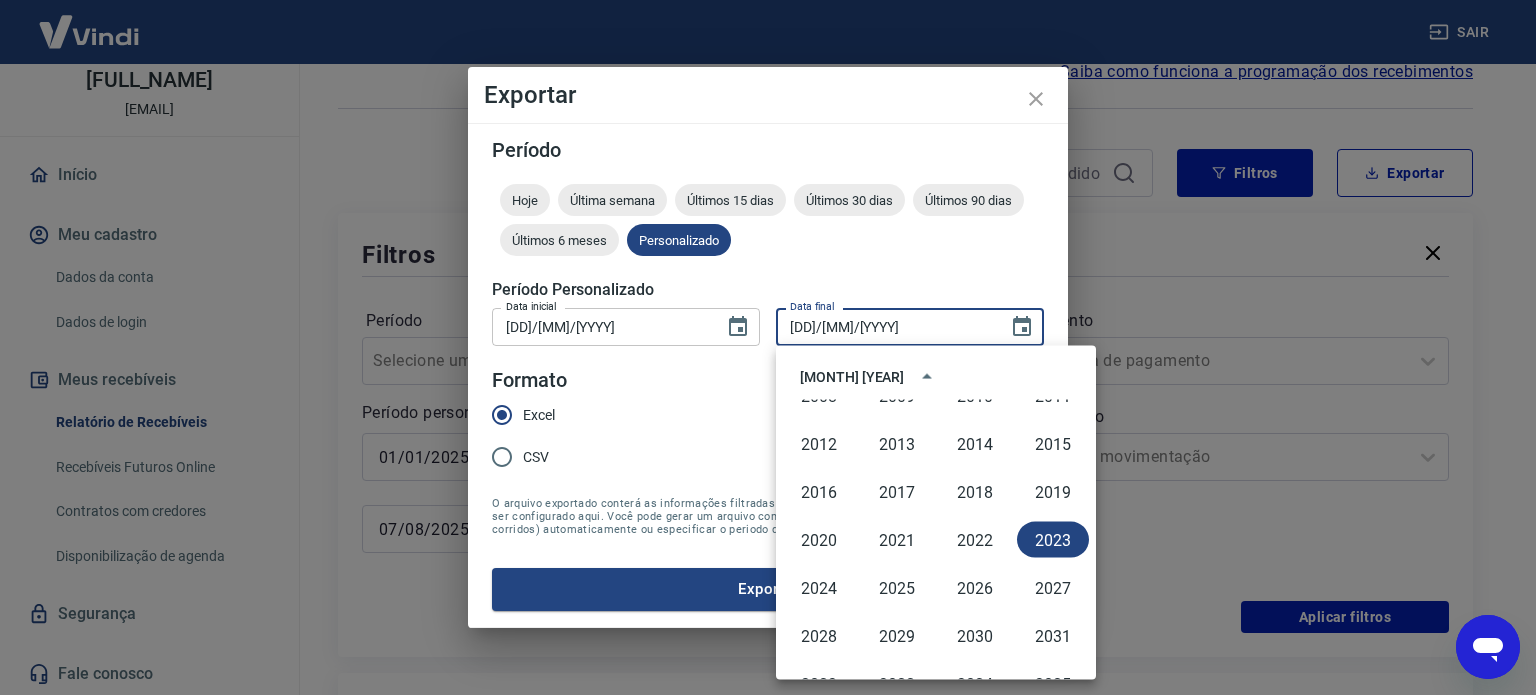 click on "[MONTH] [YEAR]" at bounding box center (852, 376) 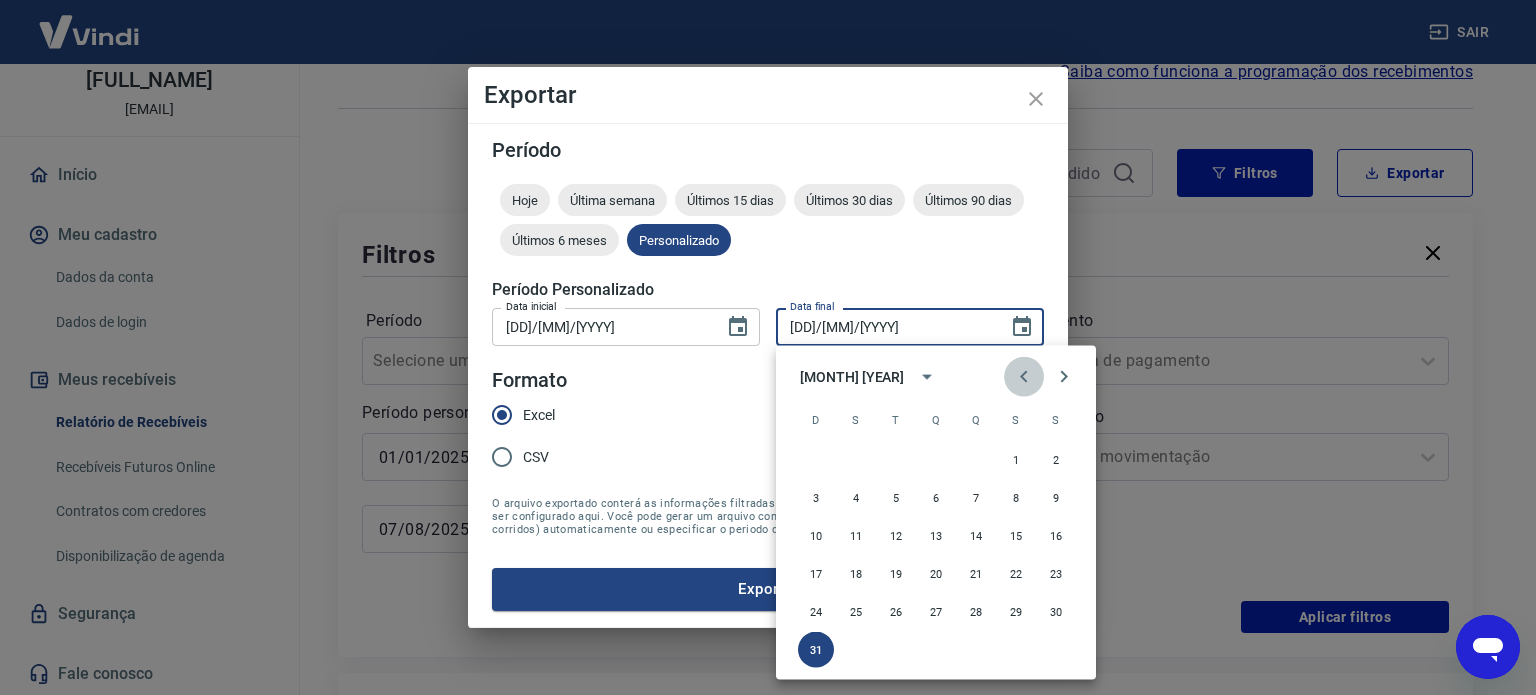 click 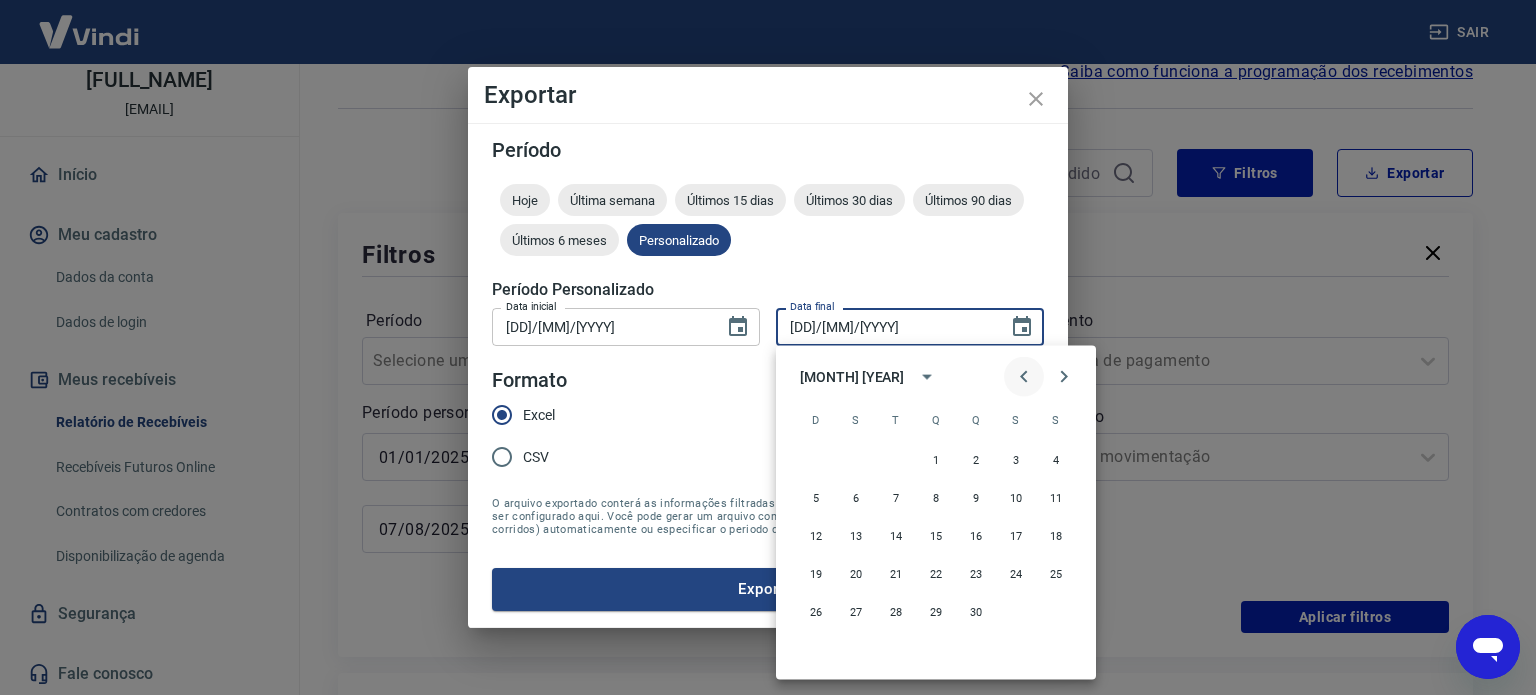 click 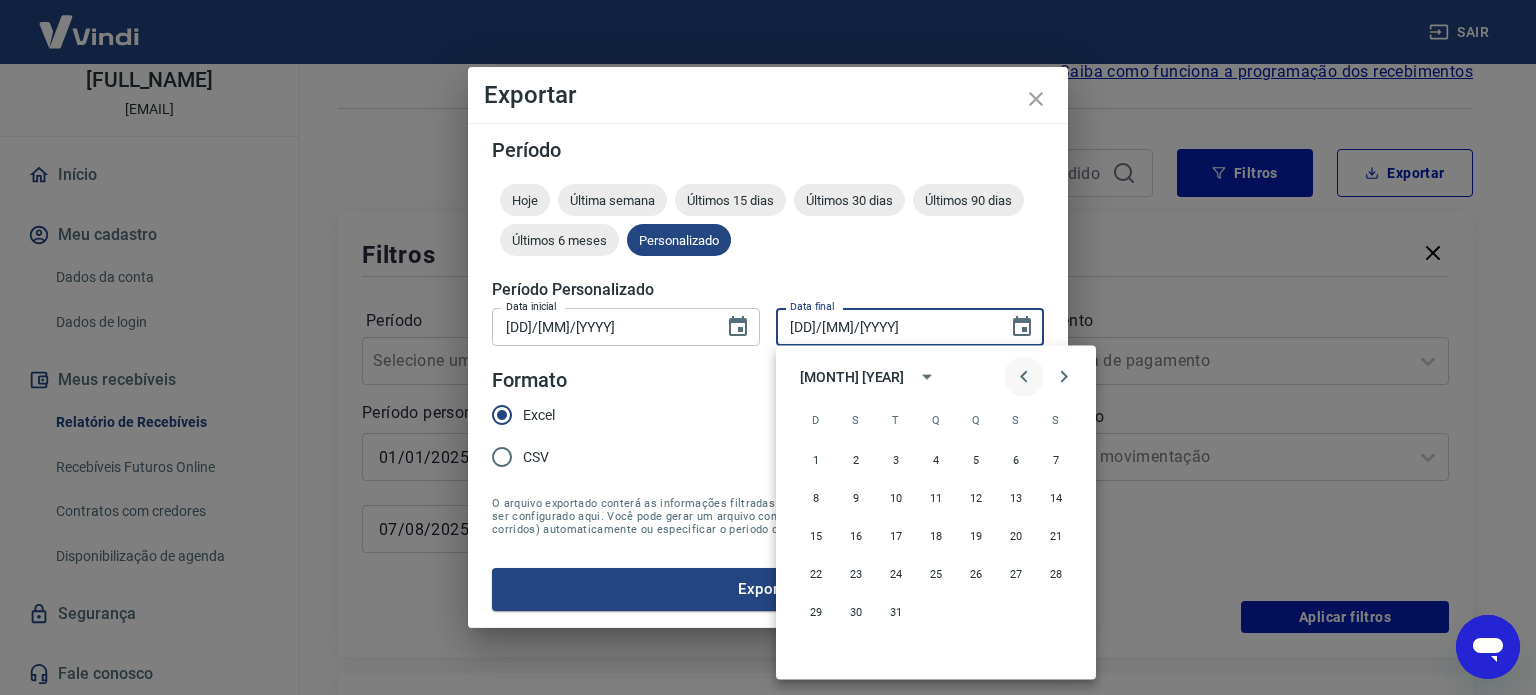 click 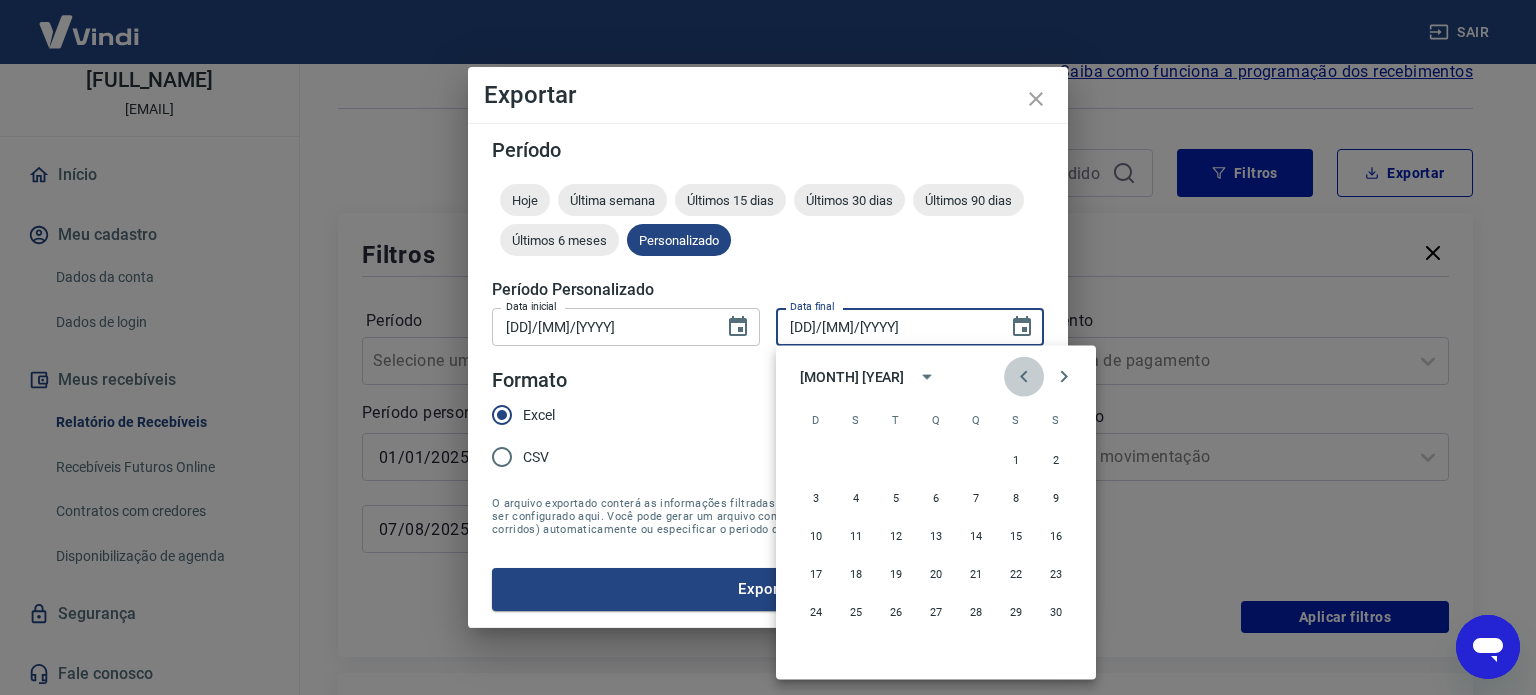 click 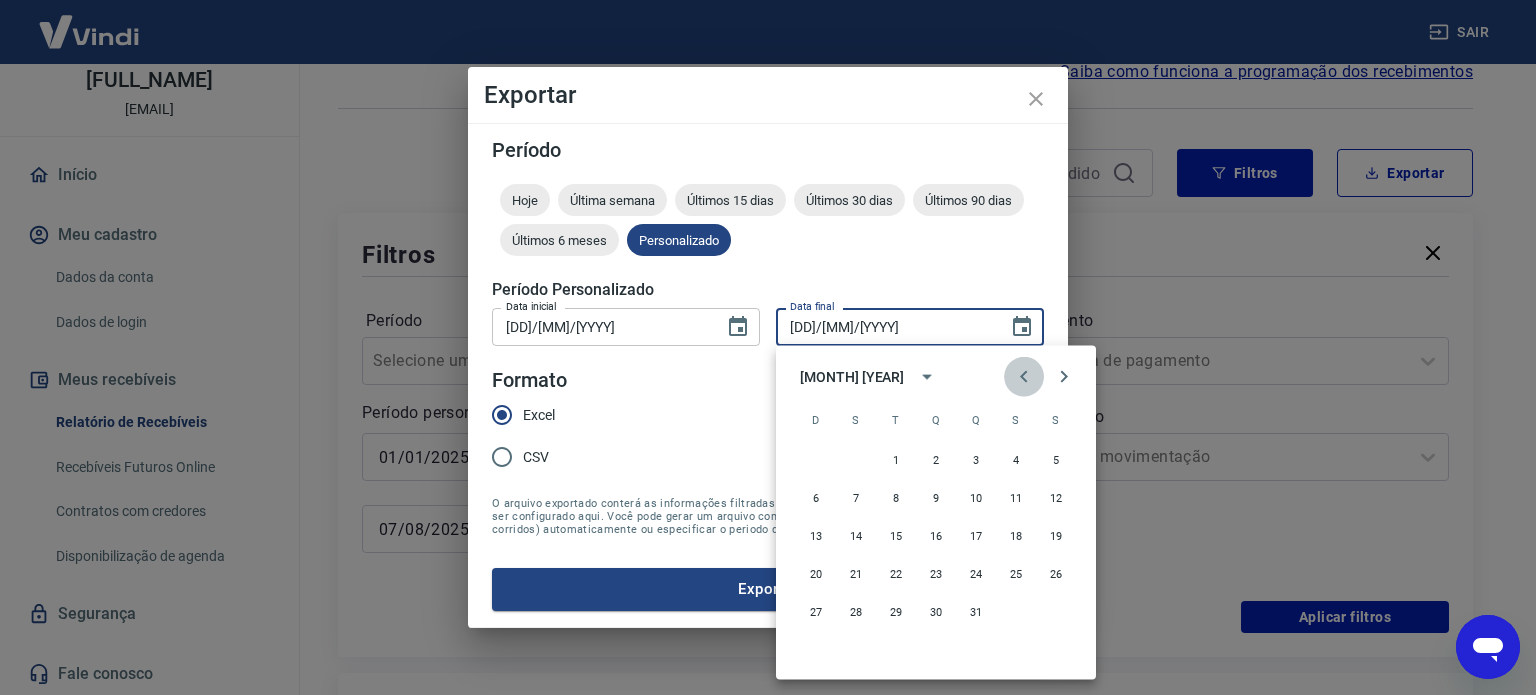 click 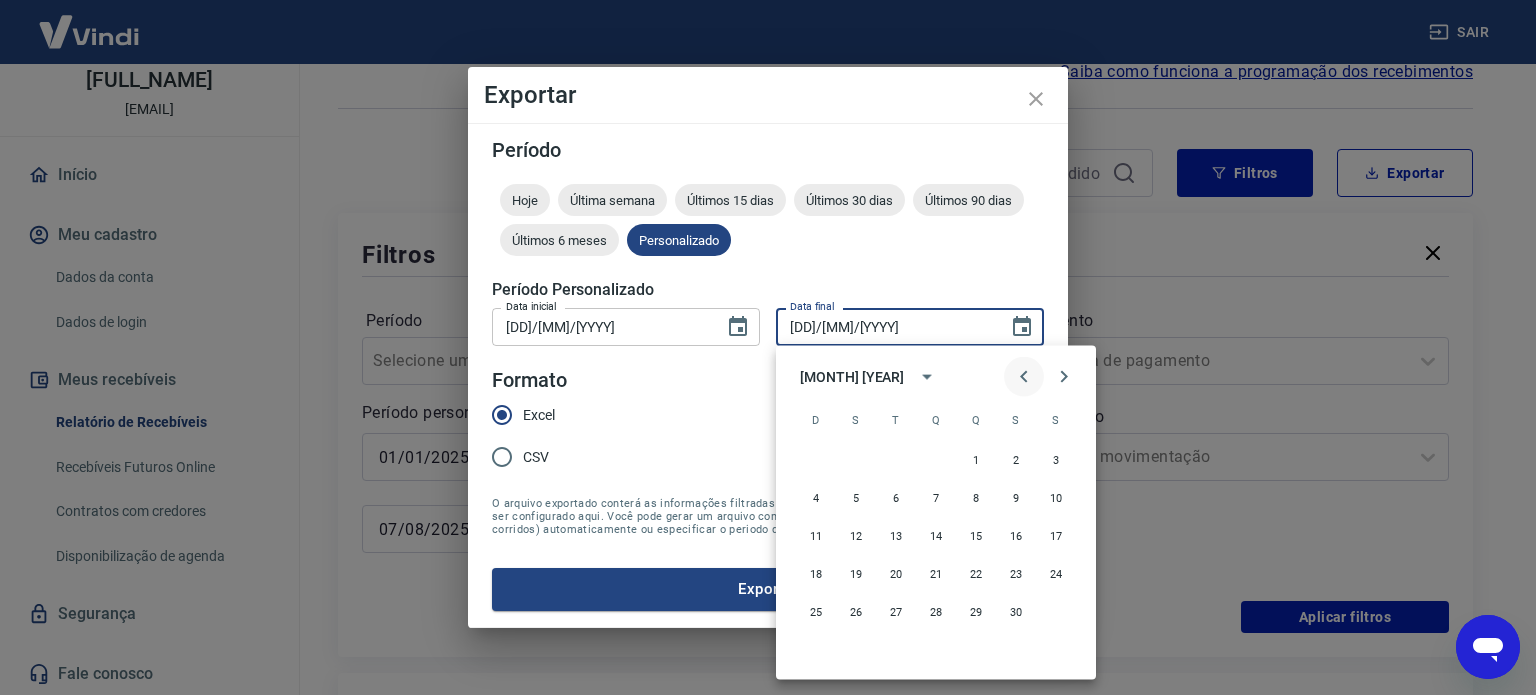 click 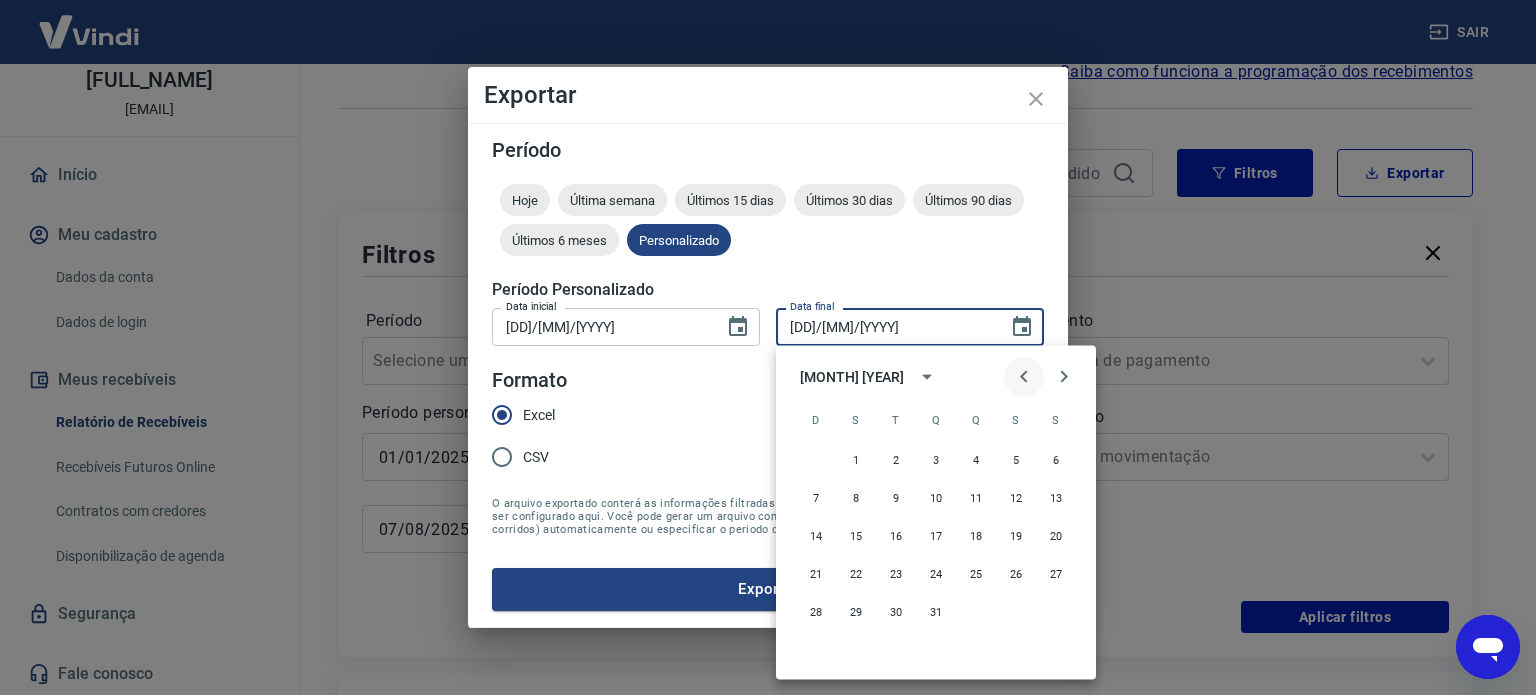 click 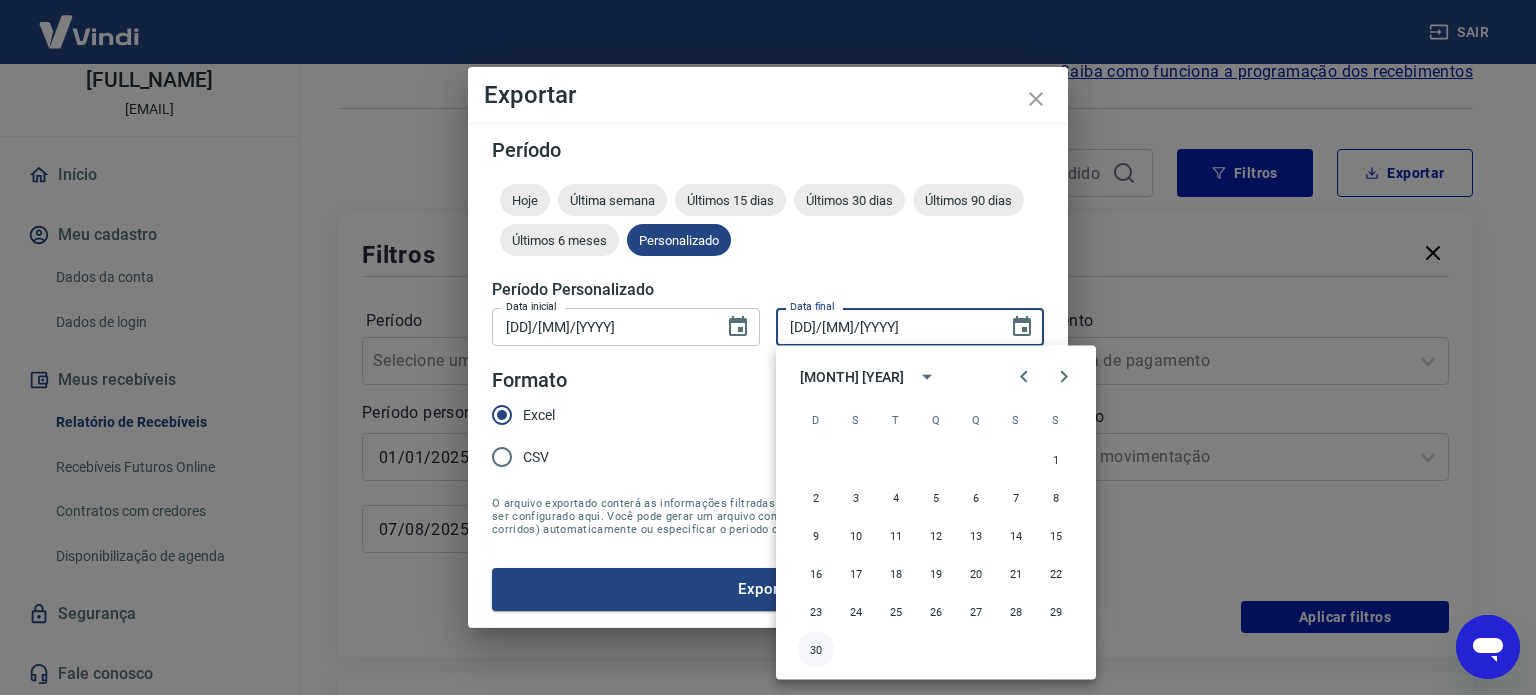 click on "30" at bounding box center [816, 650] 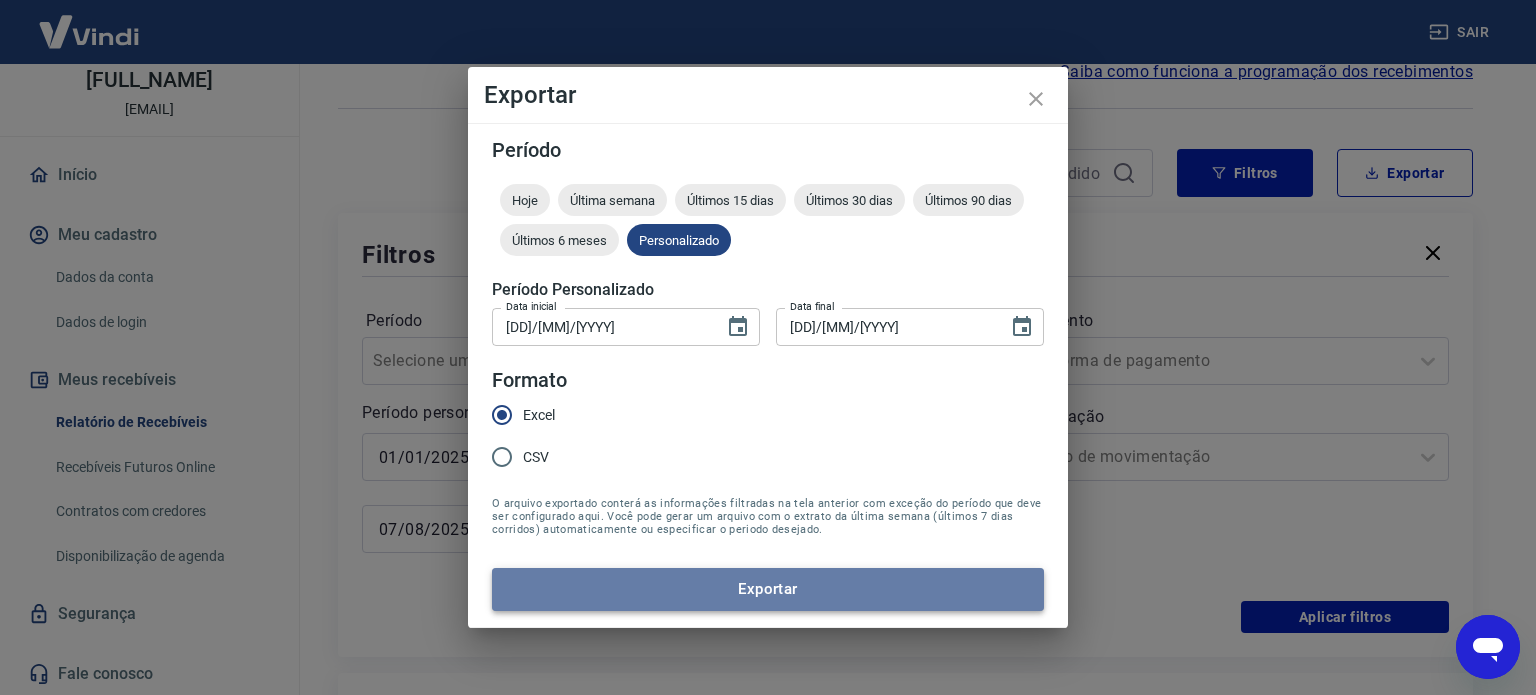 click on "Exportar" at bounding box center (768, 589) 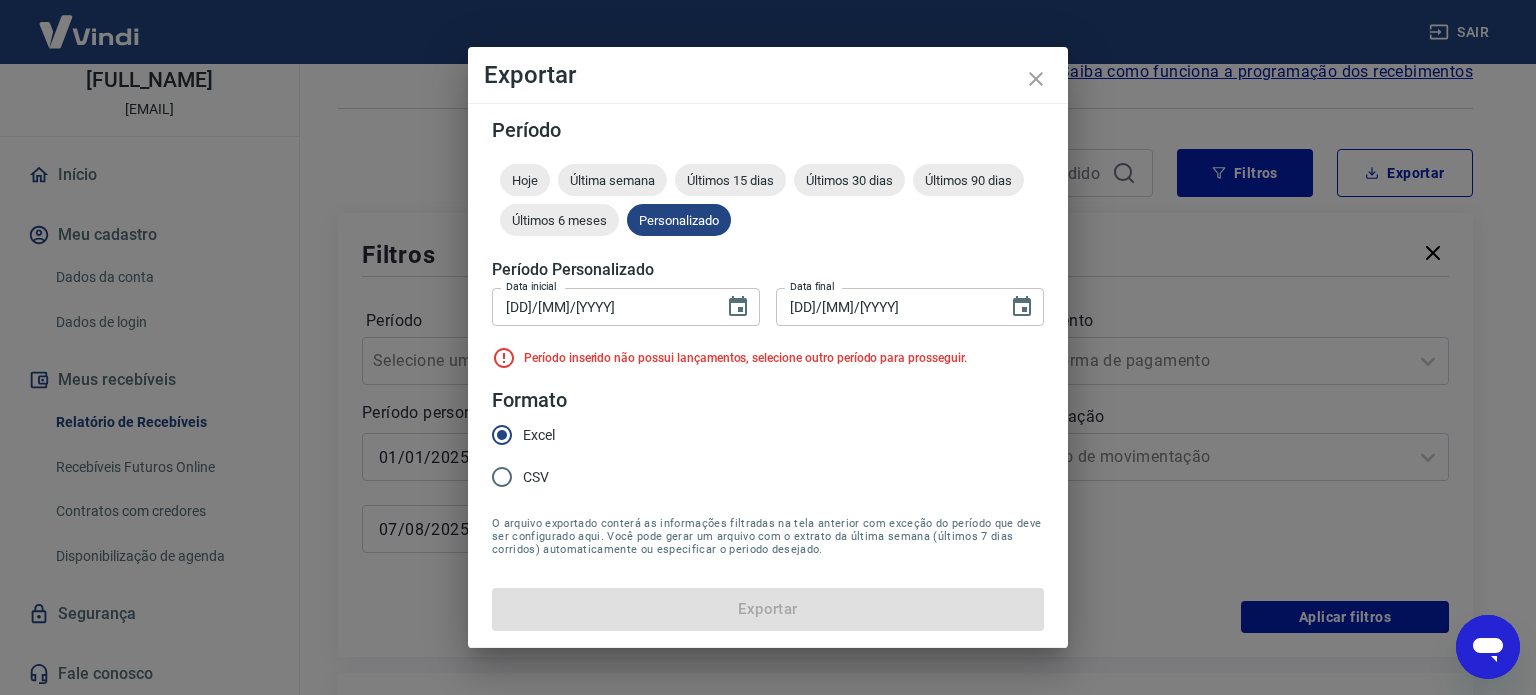 click on "Período inserido não possui lançamentos, selecione outro período para prosseguir." at bounding box center [745, 358] 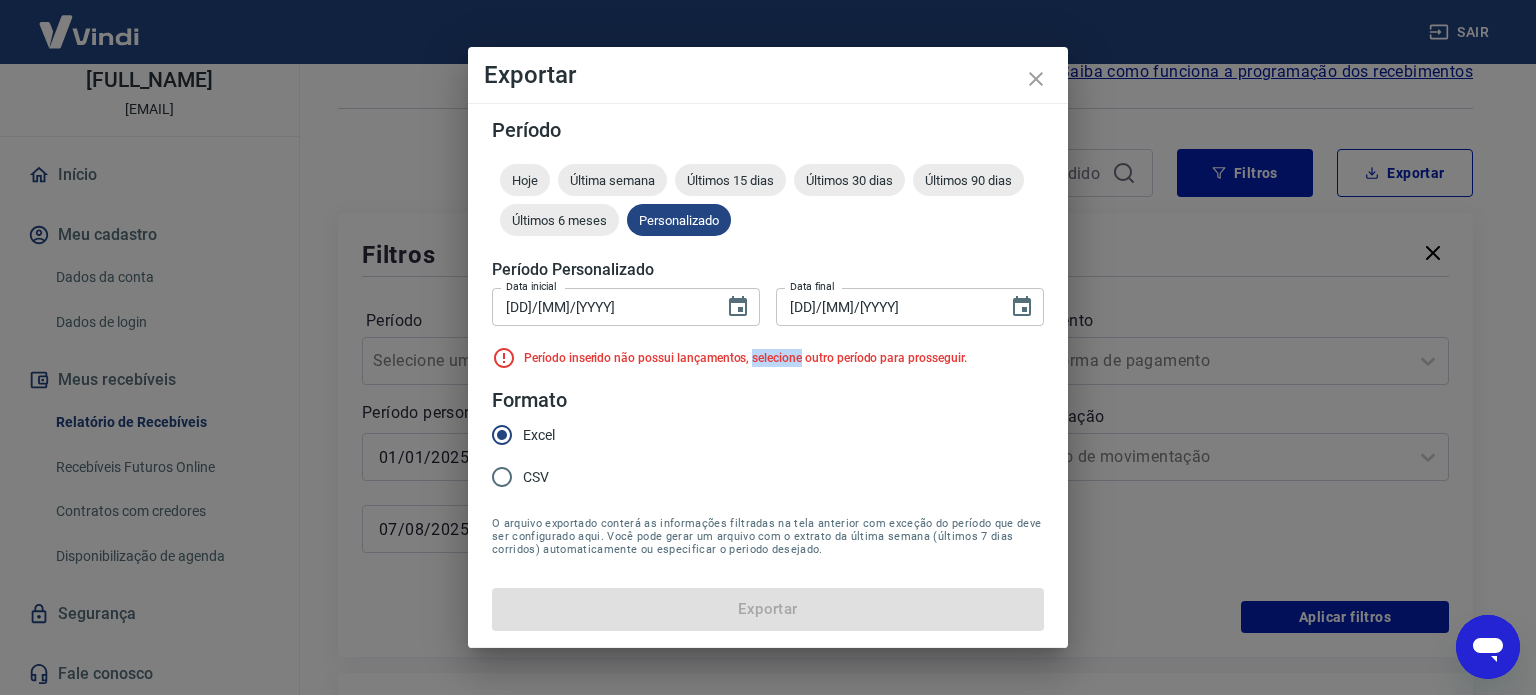 click on "Período inserido não possui lançamentos, selecione outro período para prosseguir." at bounding box center [745, 358] 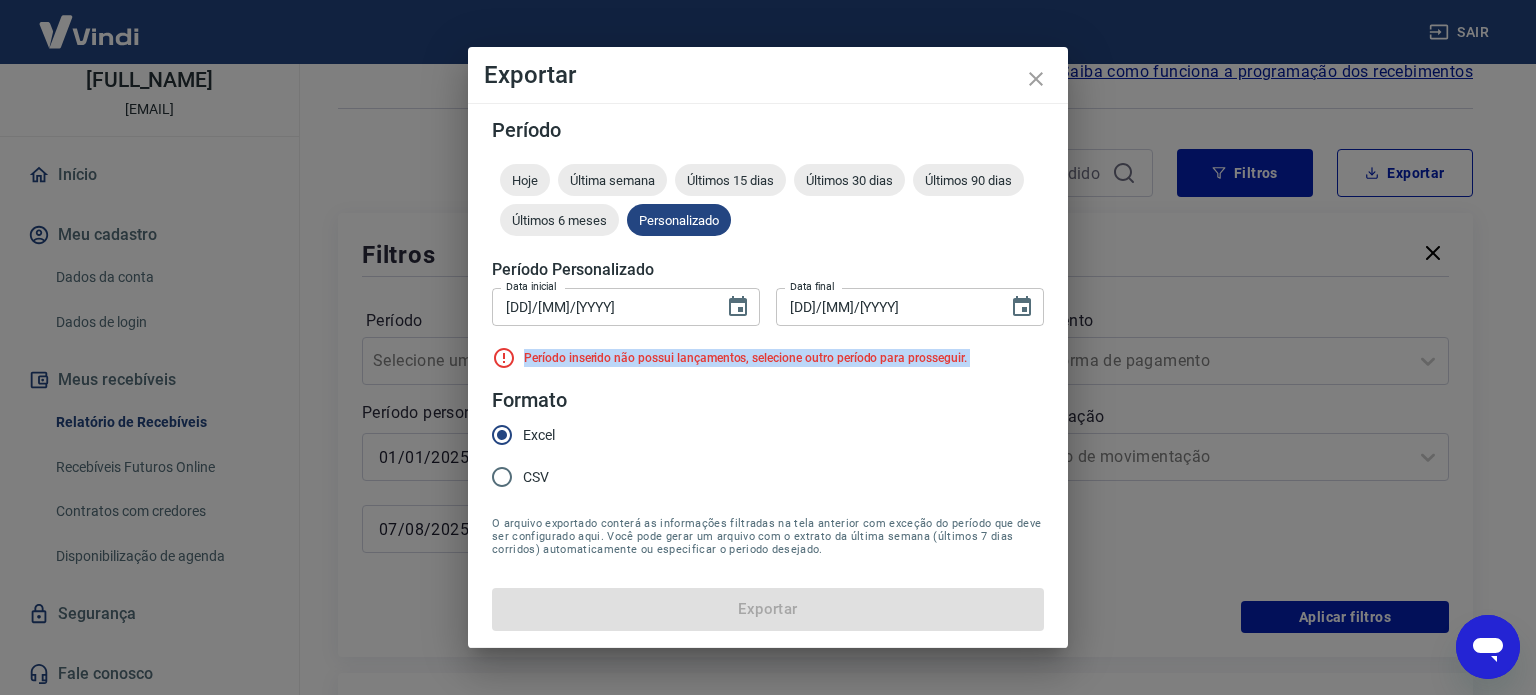click on "Período inserido não possui lançamentos, selecione outro período para prosseguir." at bounding box center (745, 358) 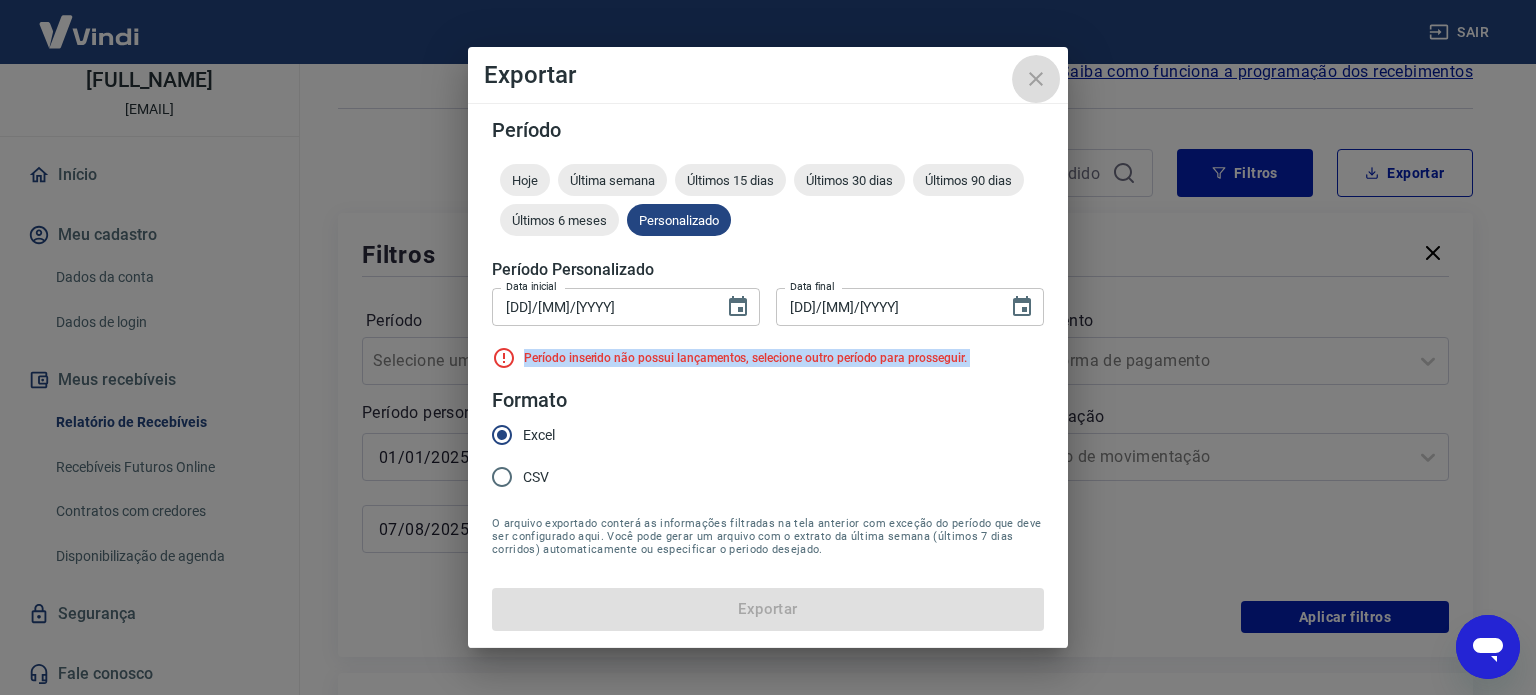 click 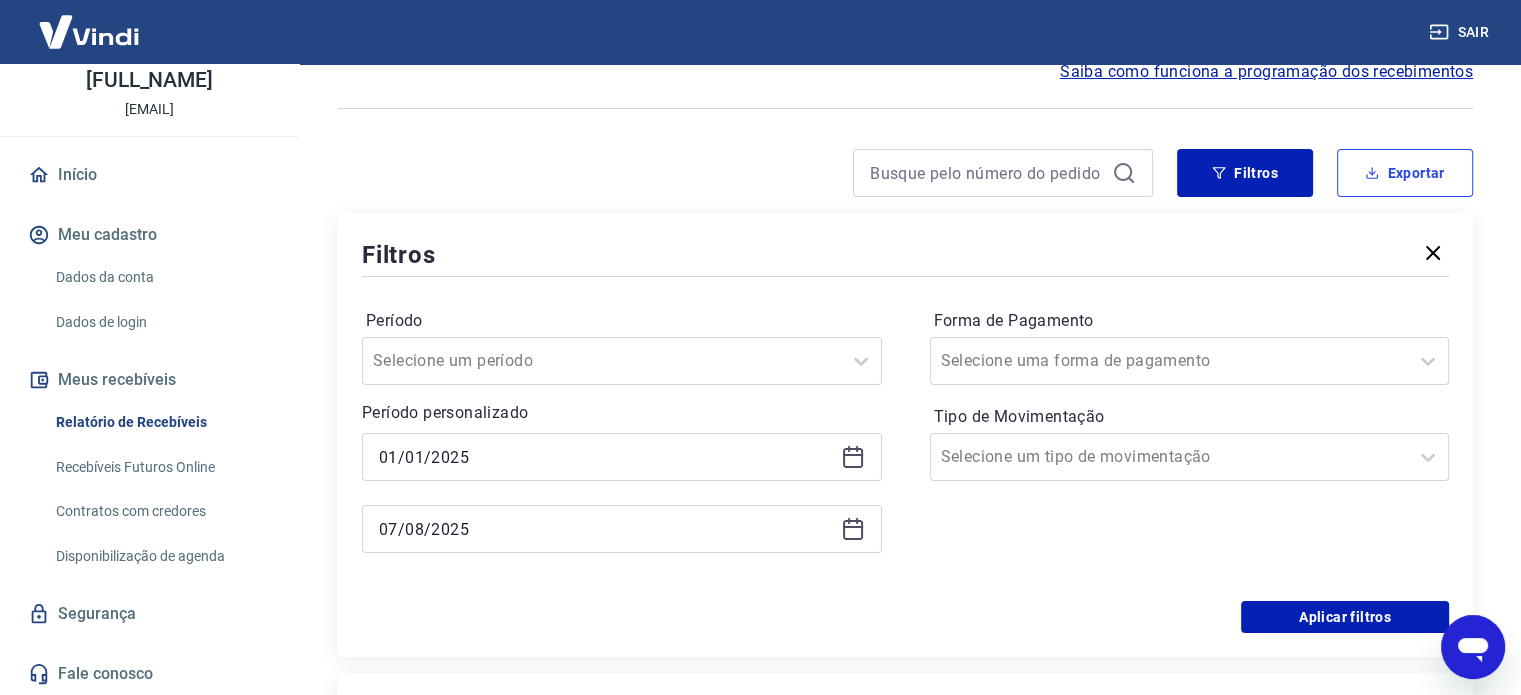 type on "x" 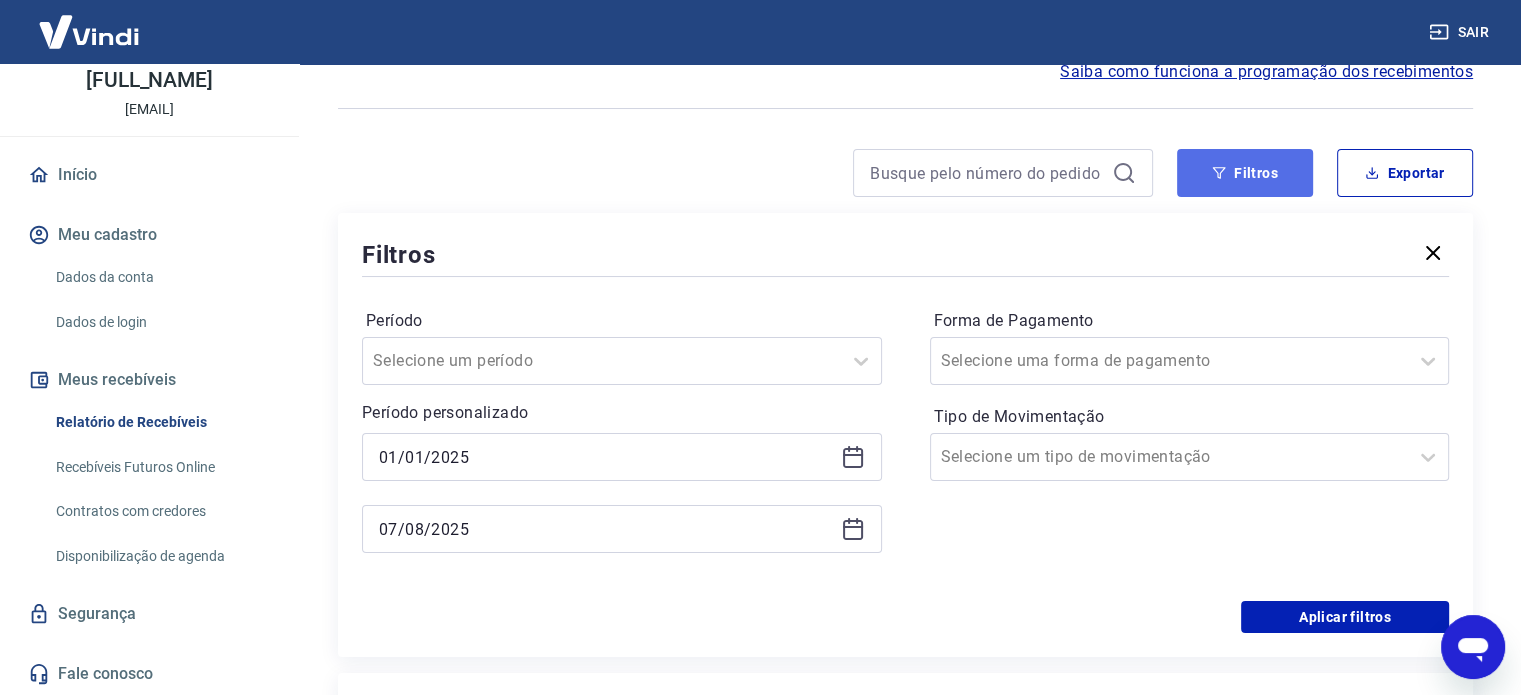 click on "Filtros" at bounding box center (1245, 173) 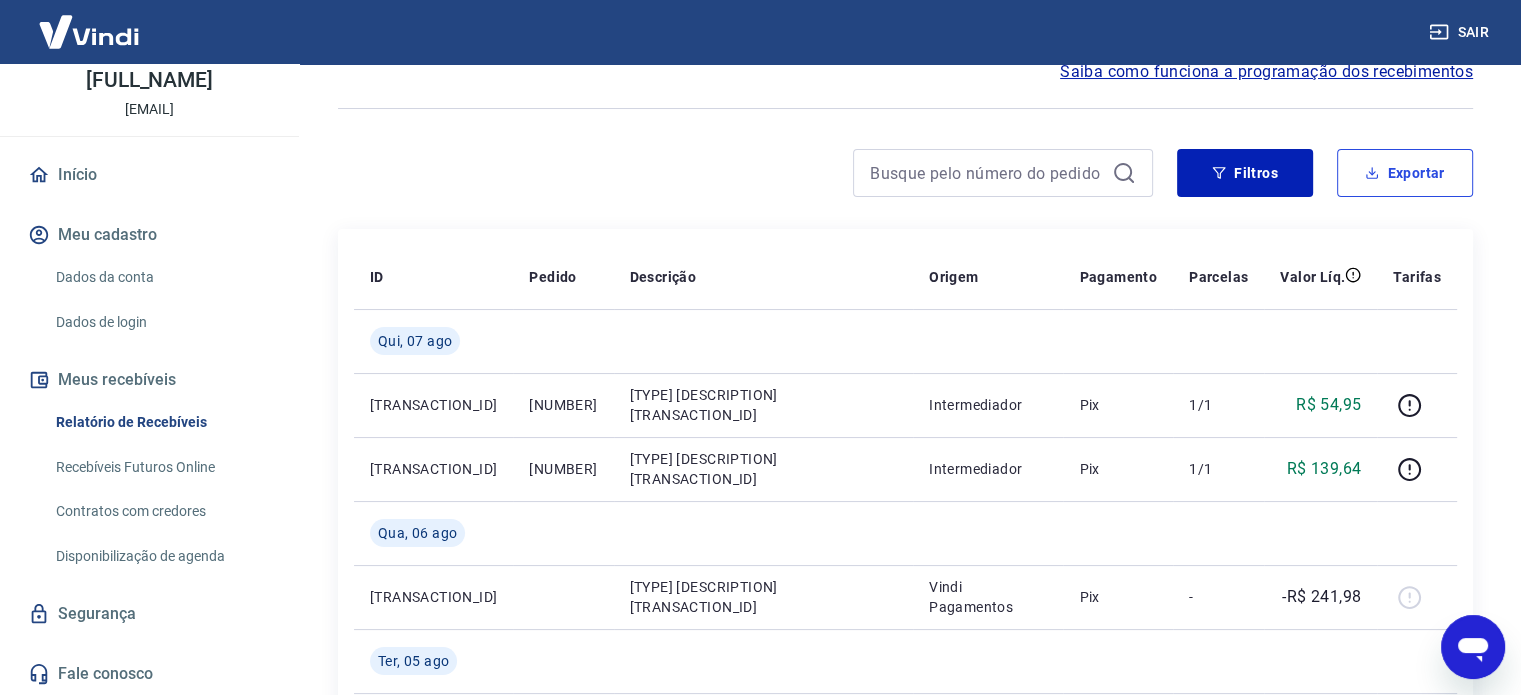 click on "Exportar" at bounding box center [1405, 173] 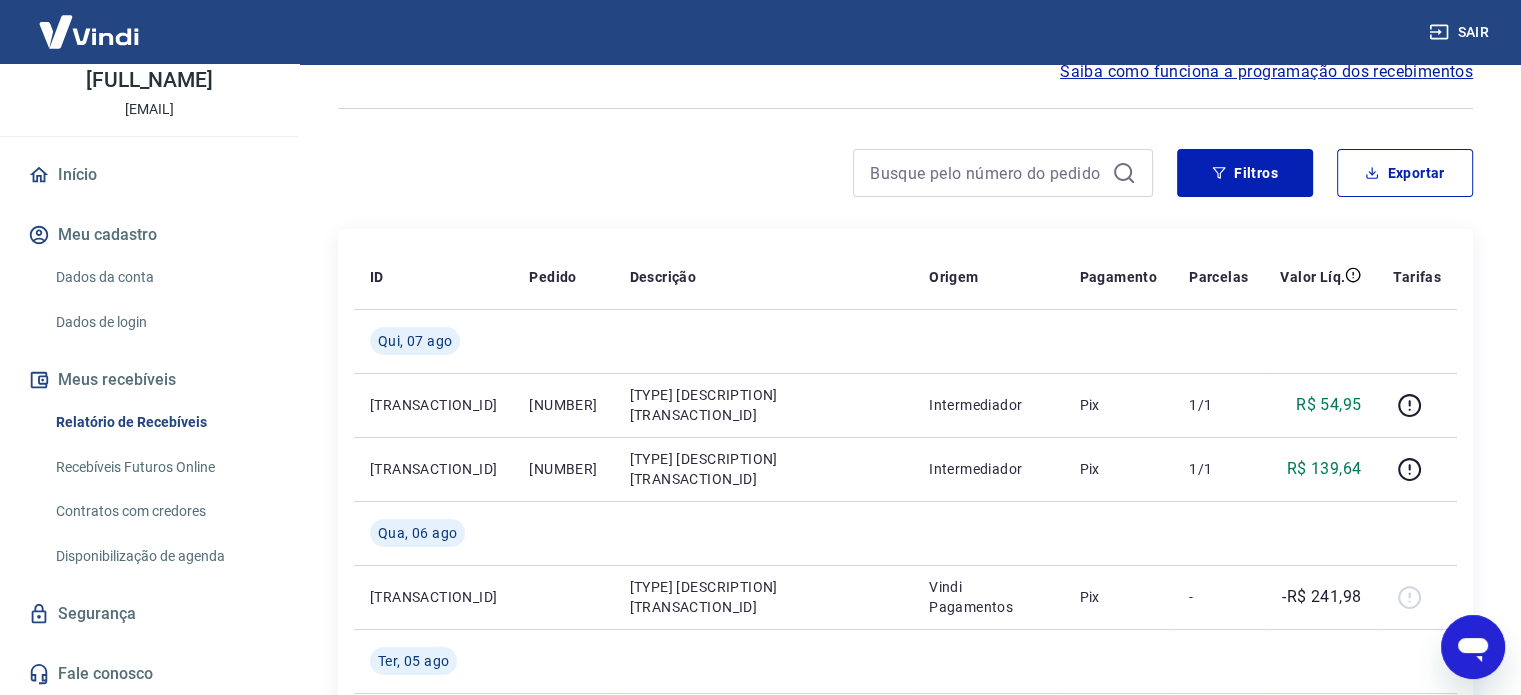 type on "01/01/2025" 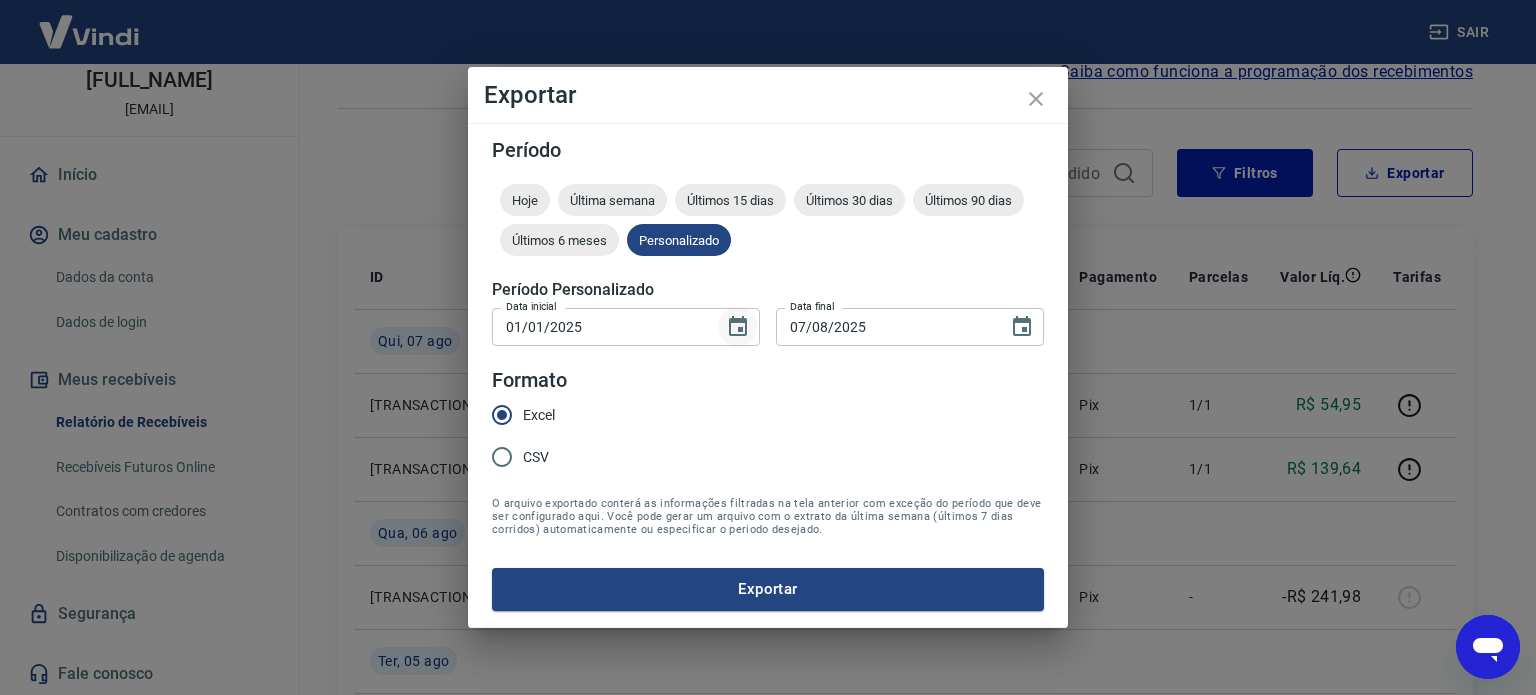 click 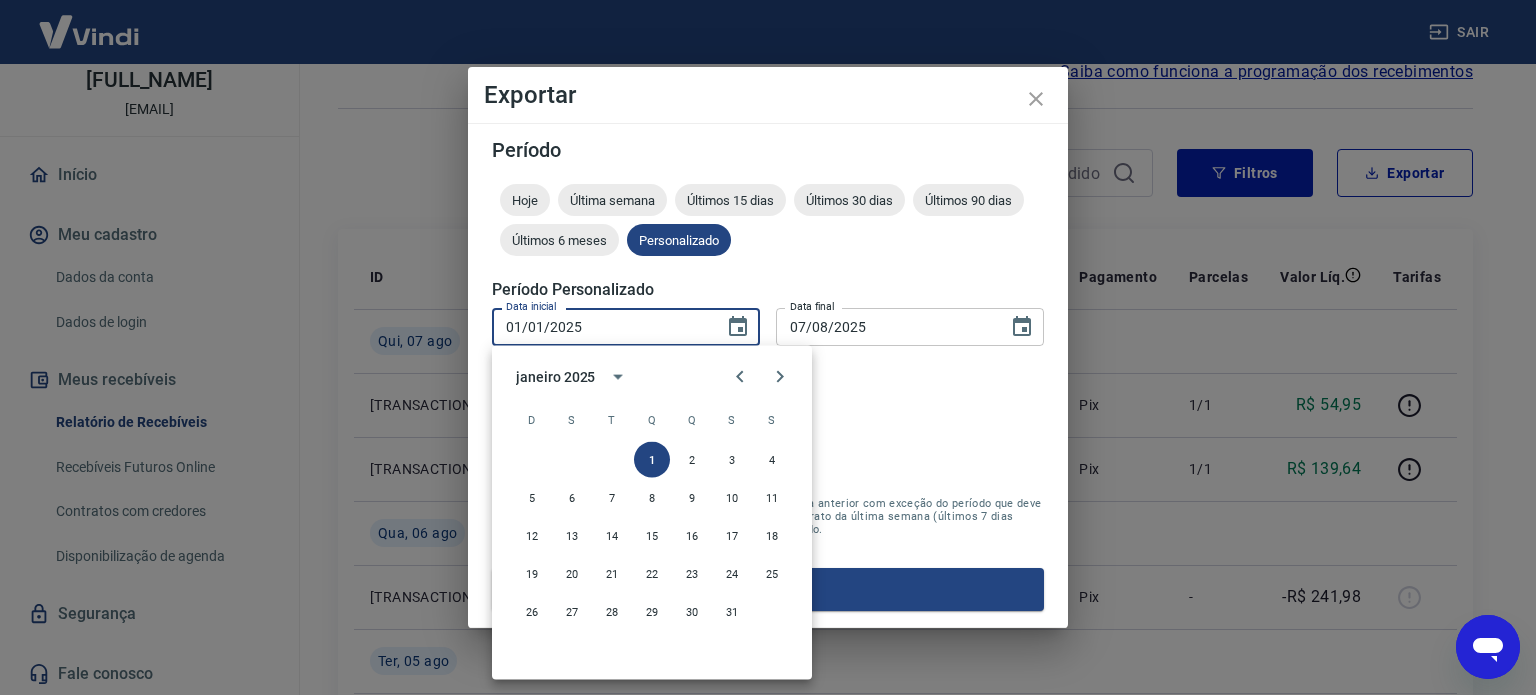 click on "janeiro 2025" at bounding box center [555, 376] 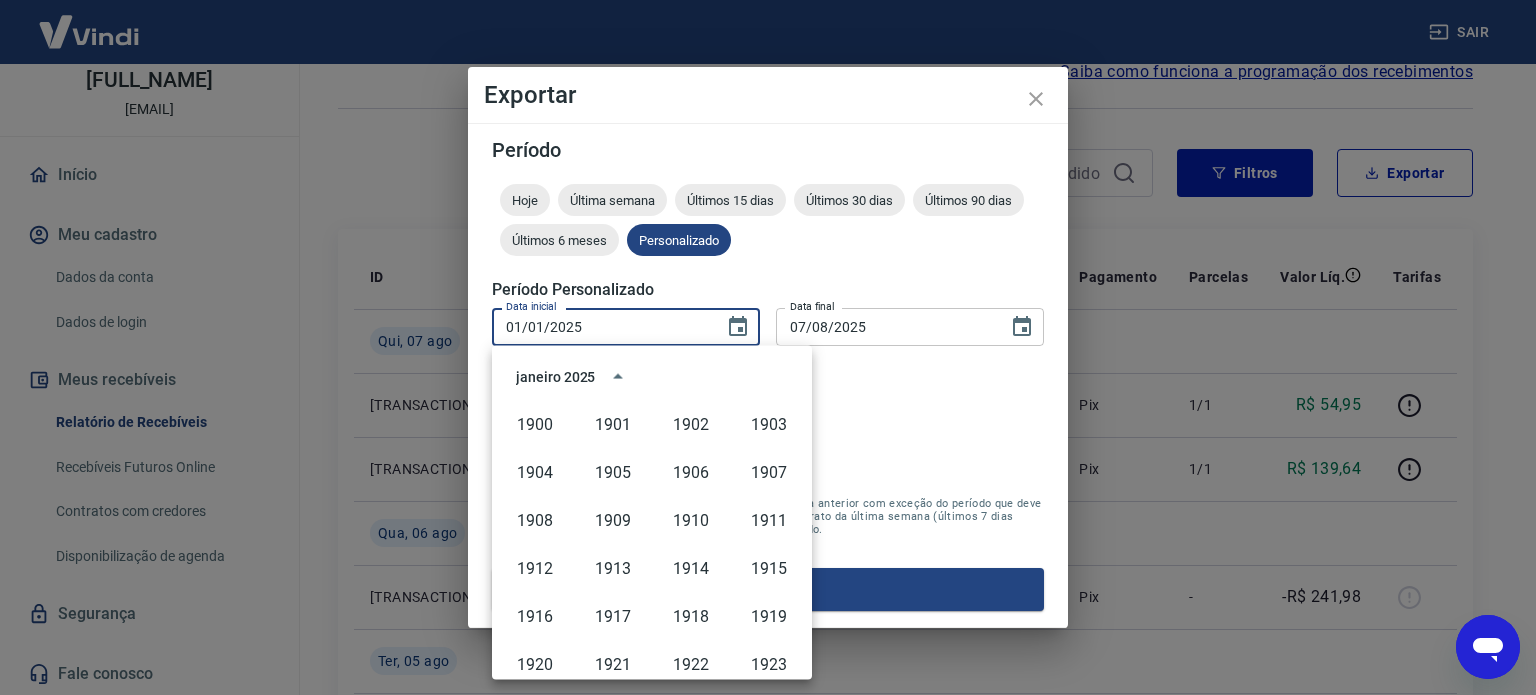scroll, scrollTop: 1372, scrollLeft: 0, axis: vertical 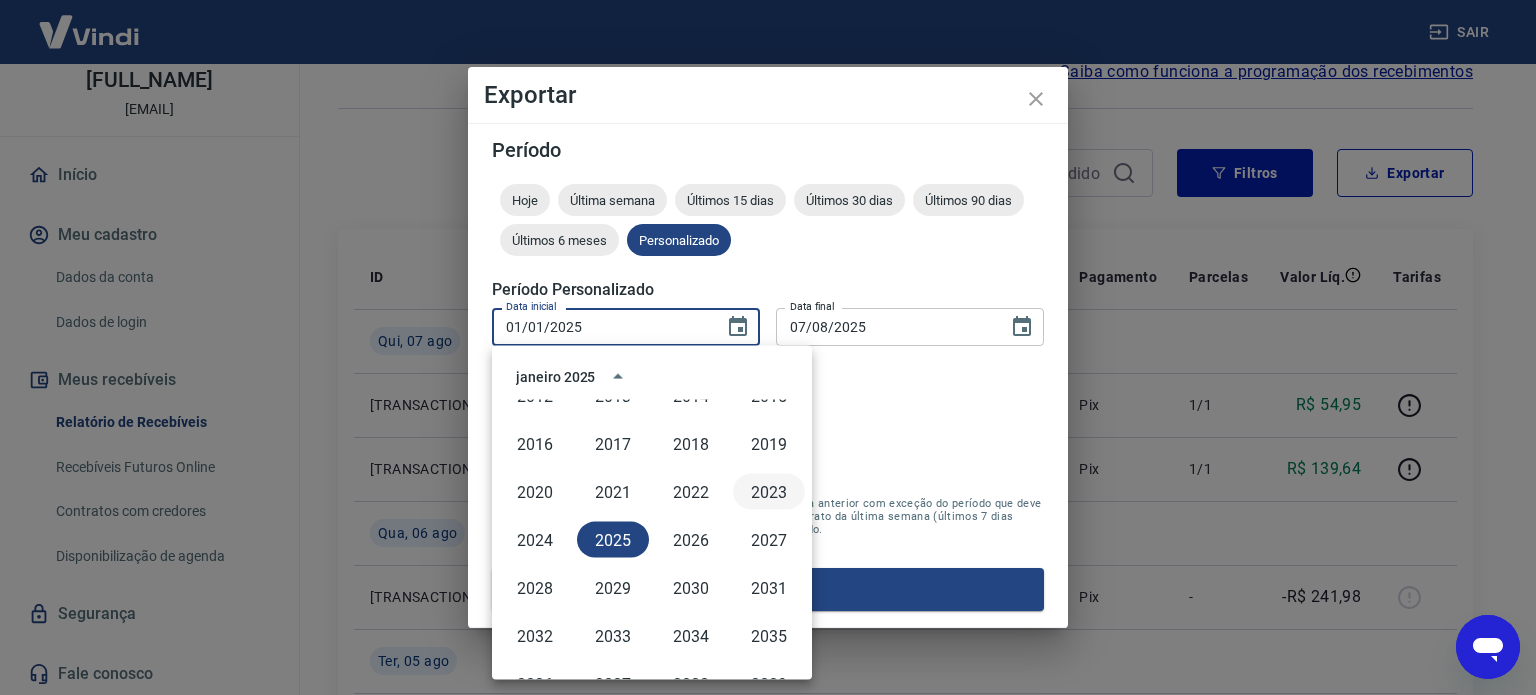 click on "2023" at bounding box center (769, 492) 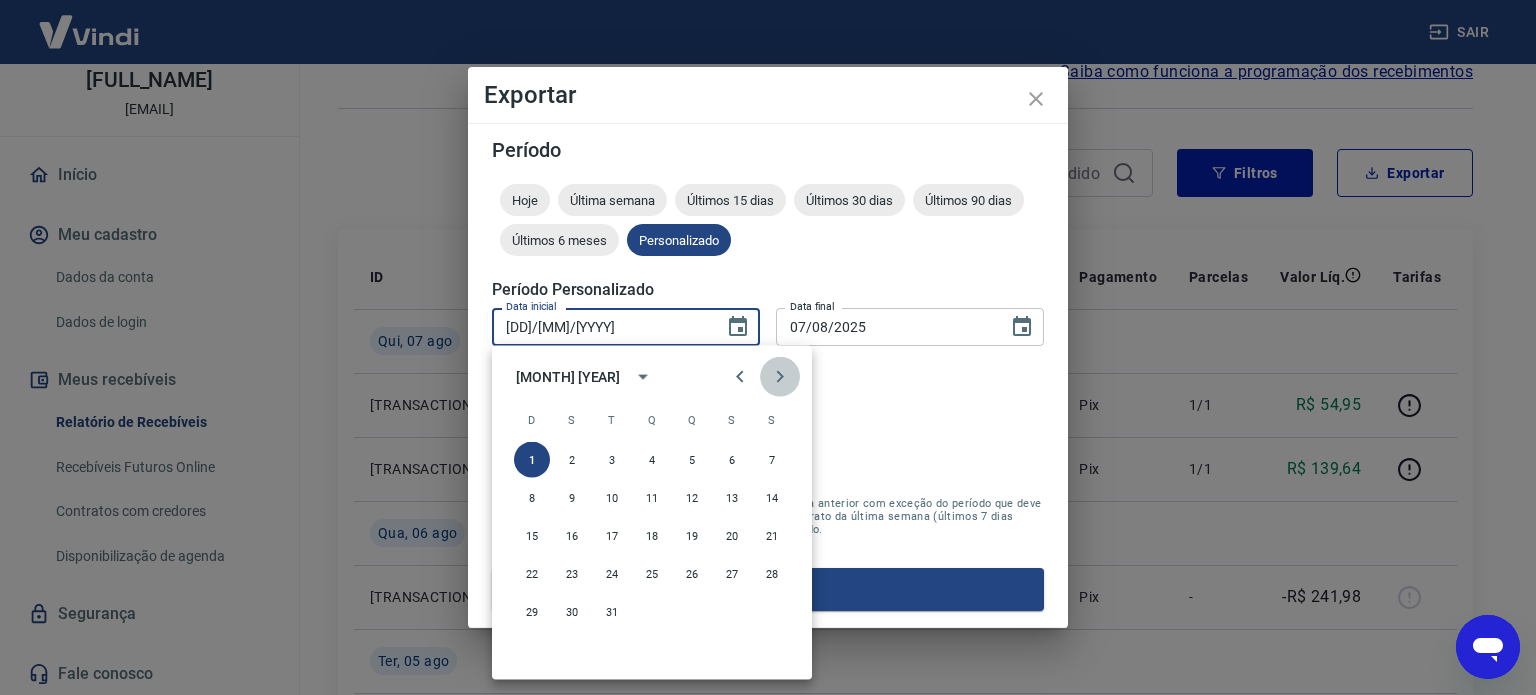 click 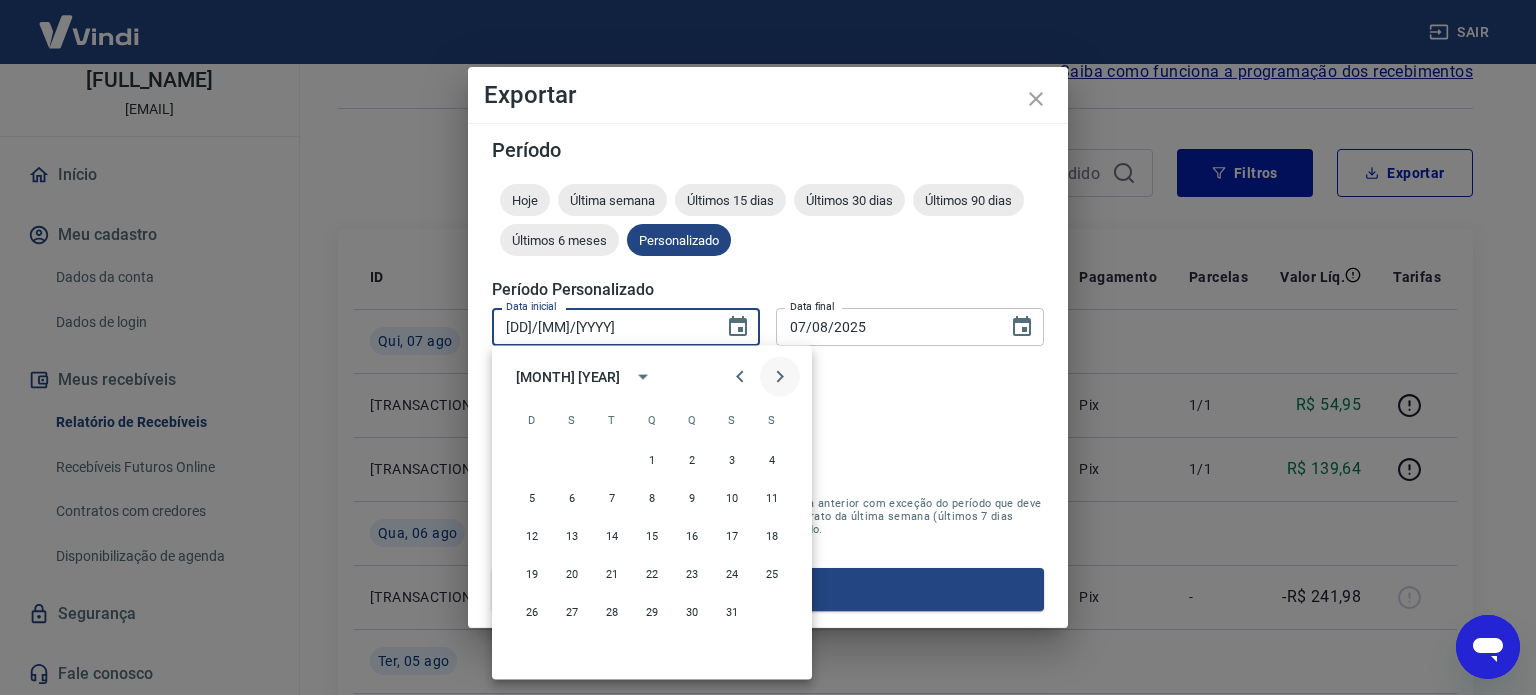 click 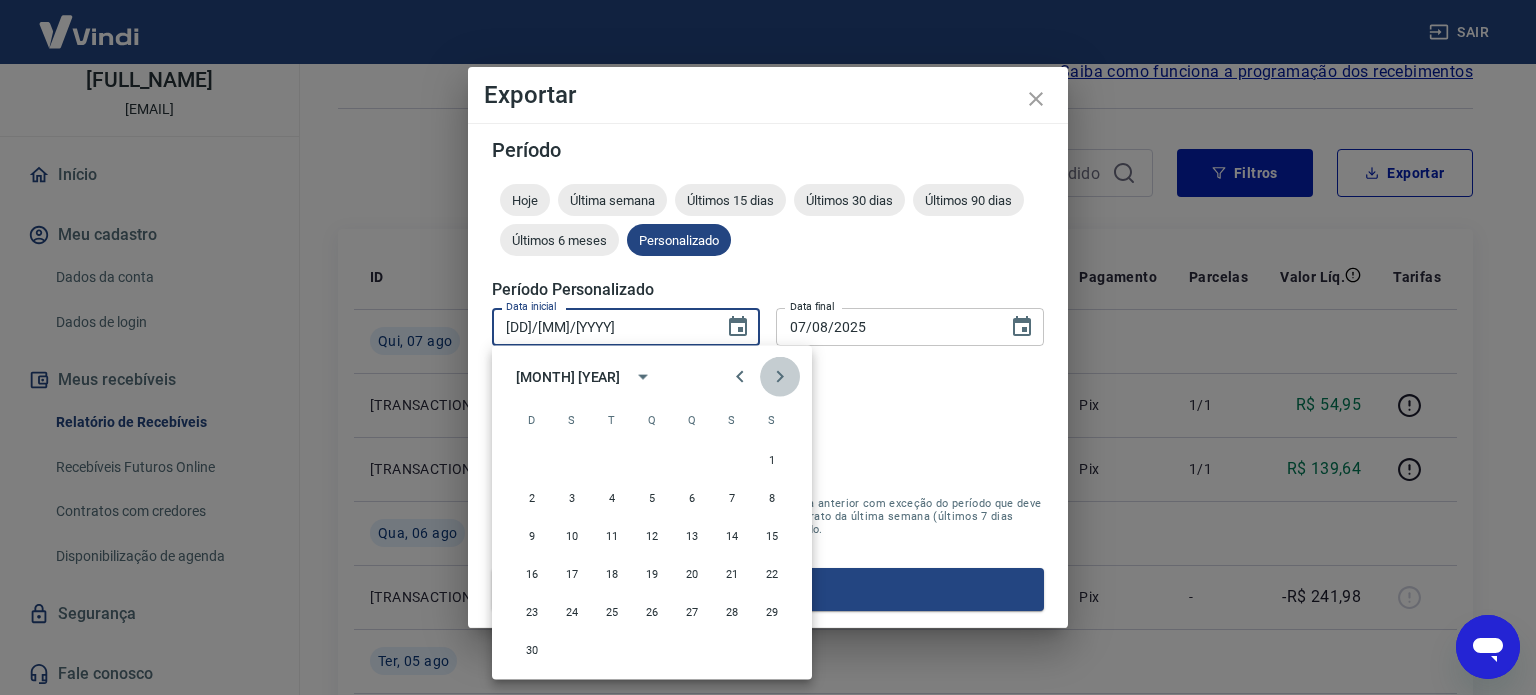 click 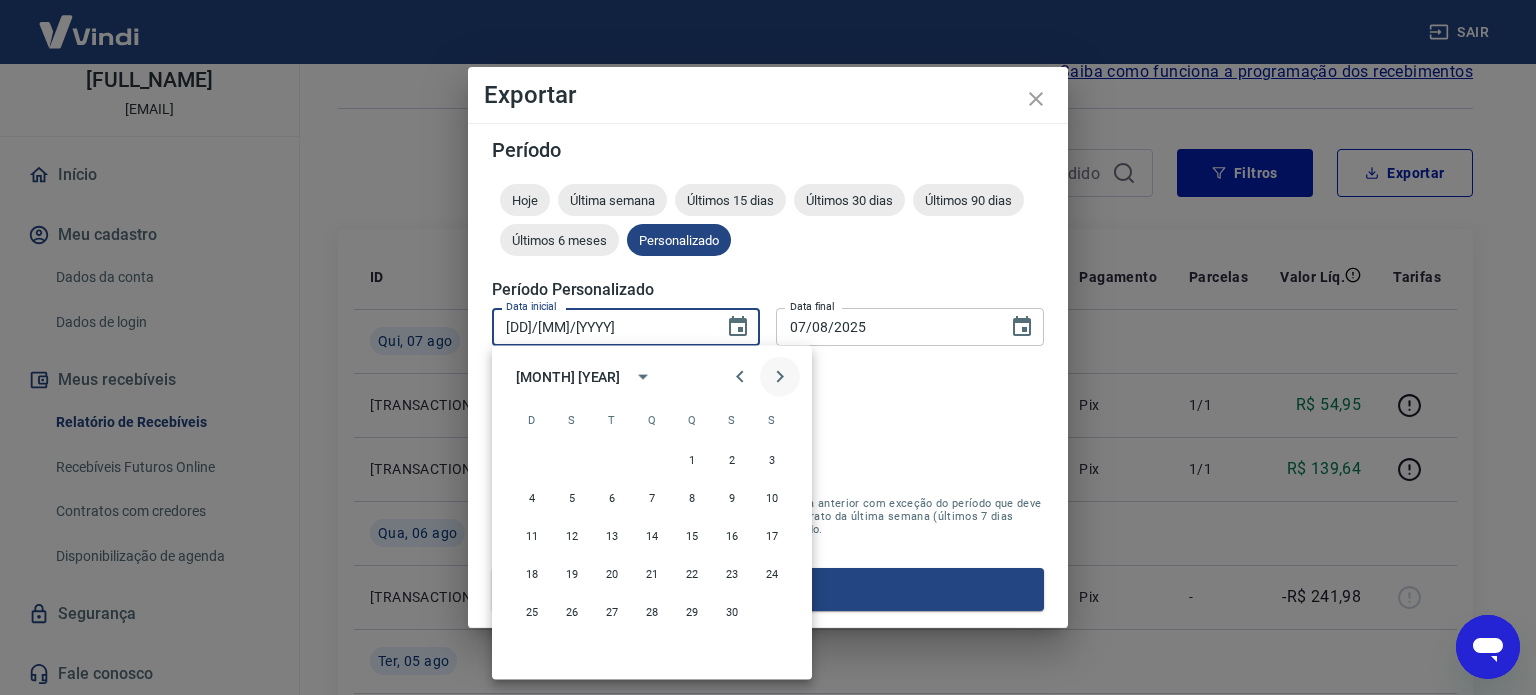 click 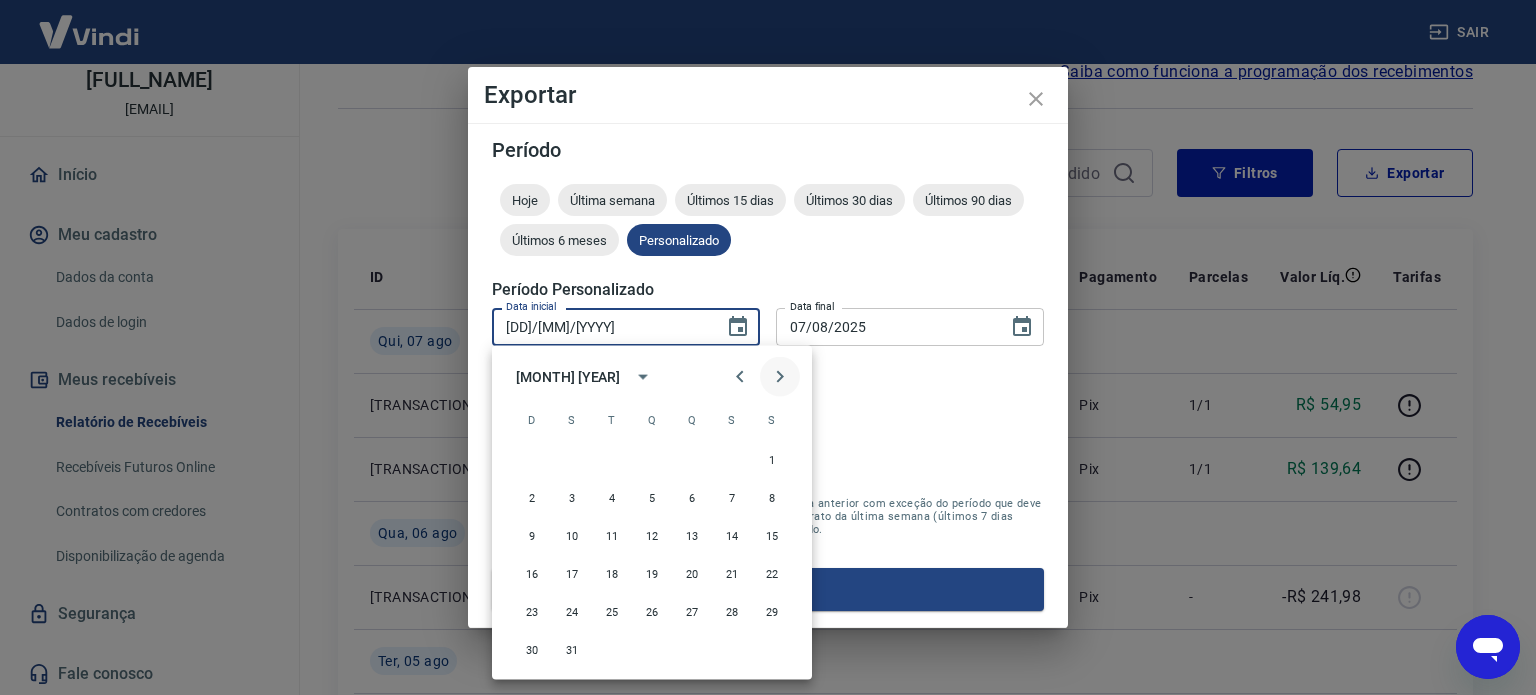 click 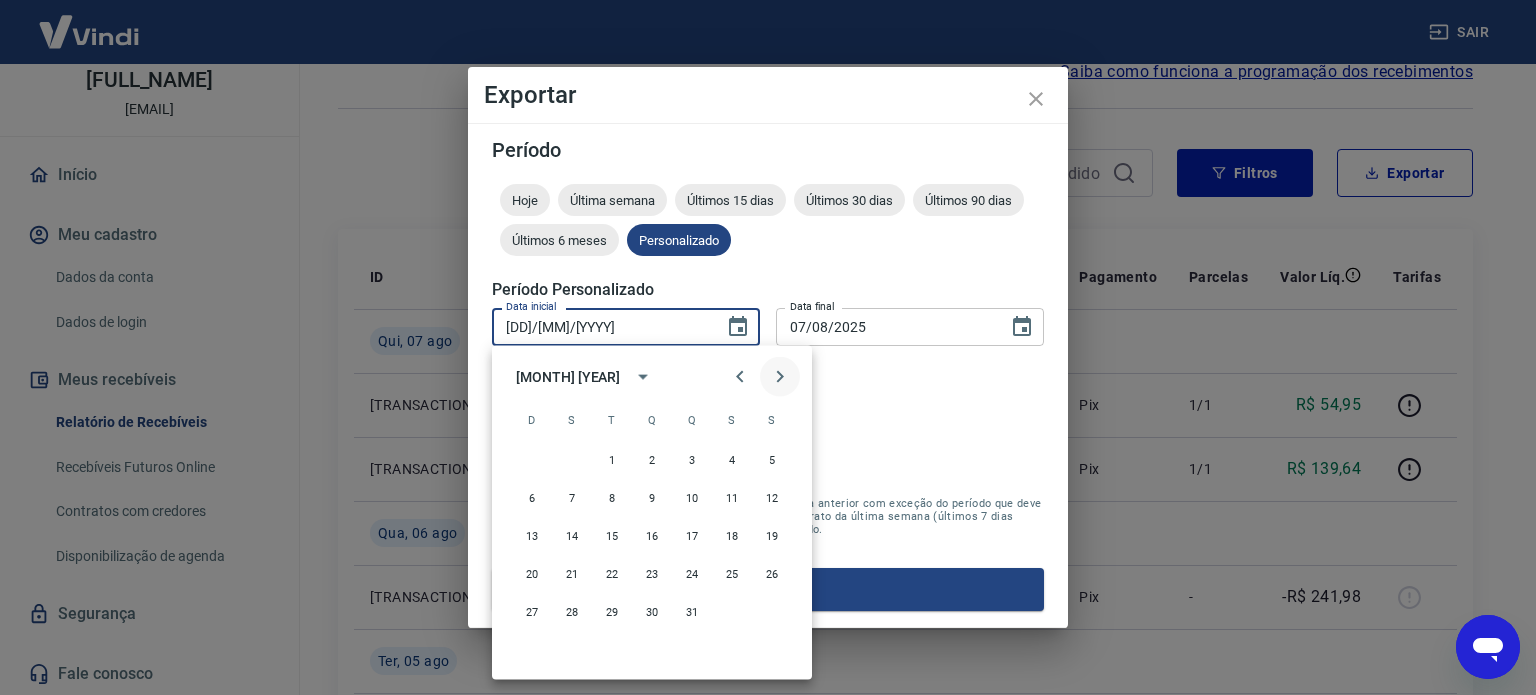 click 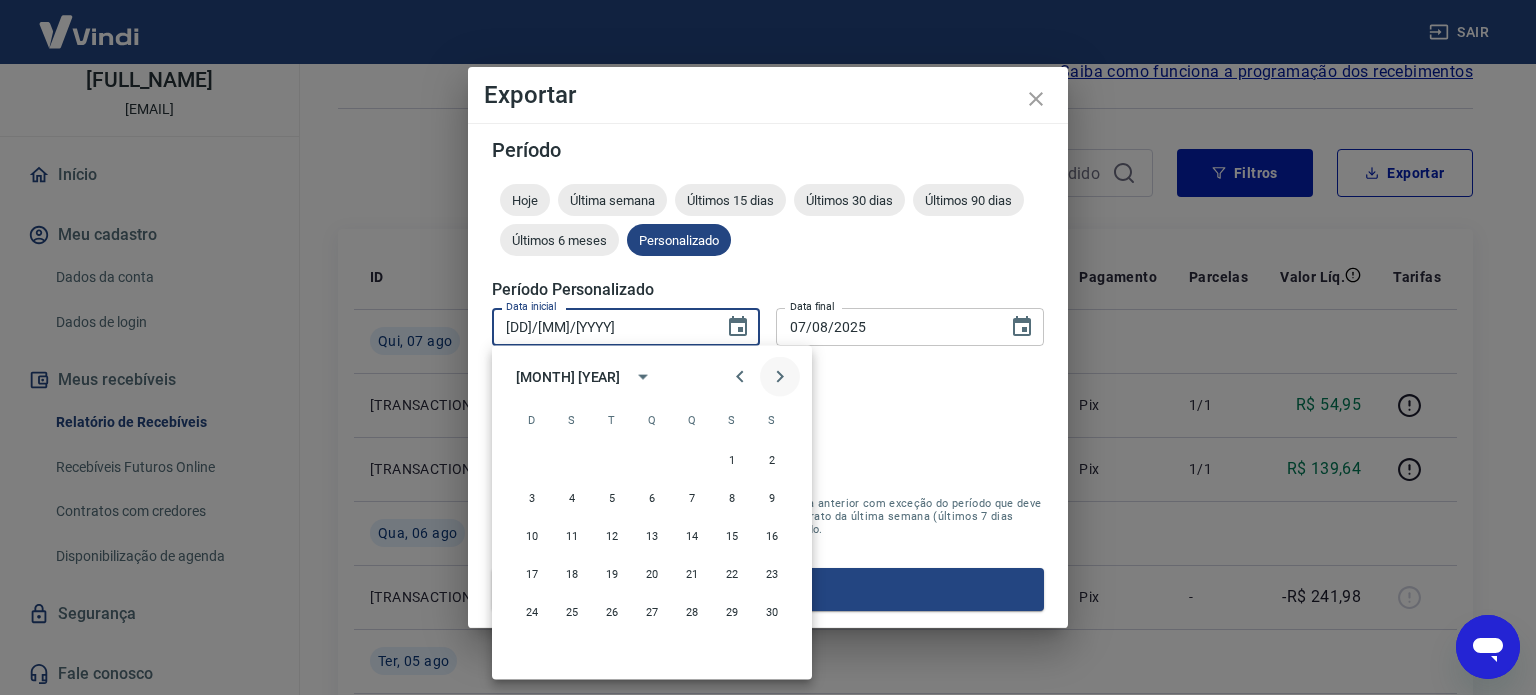 click 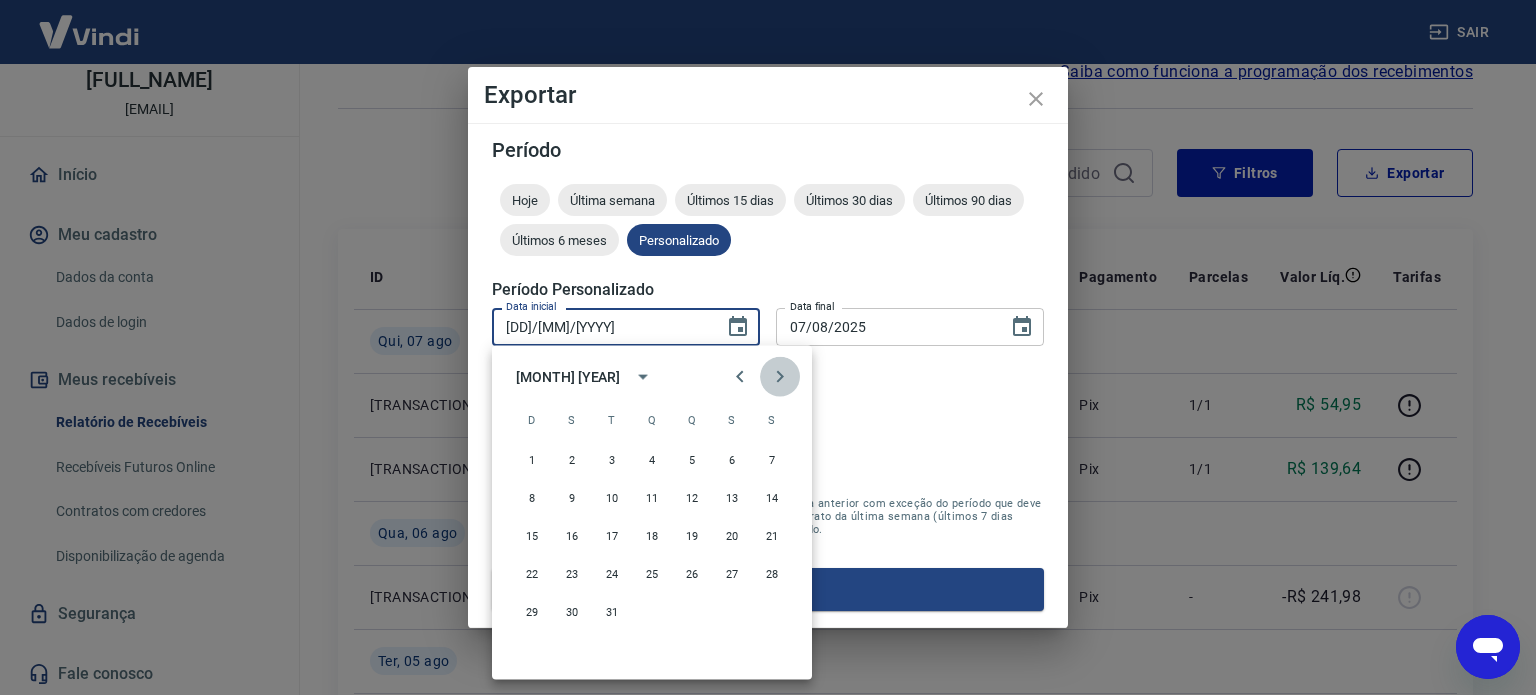 click 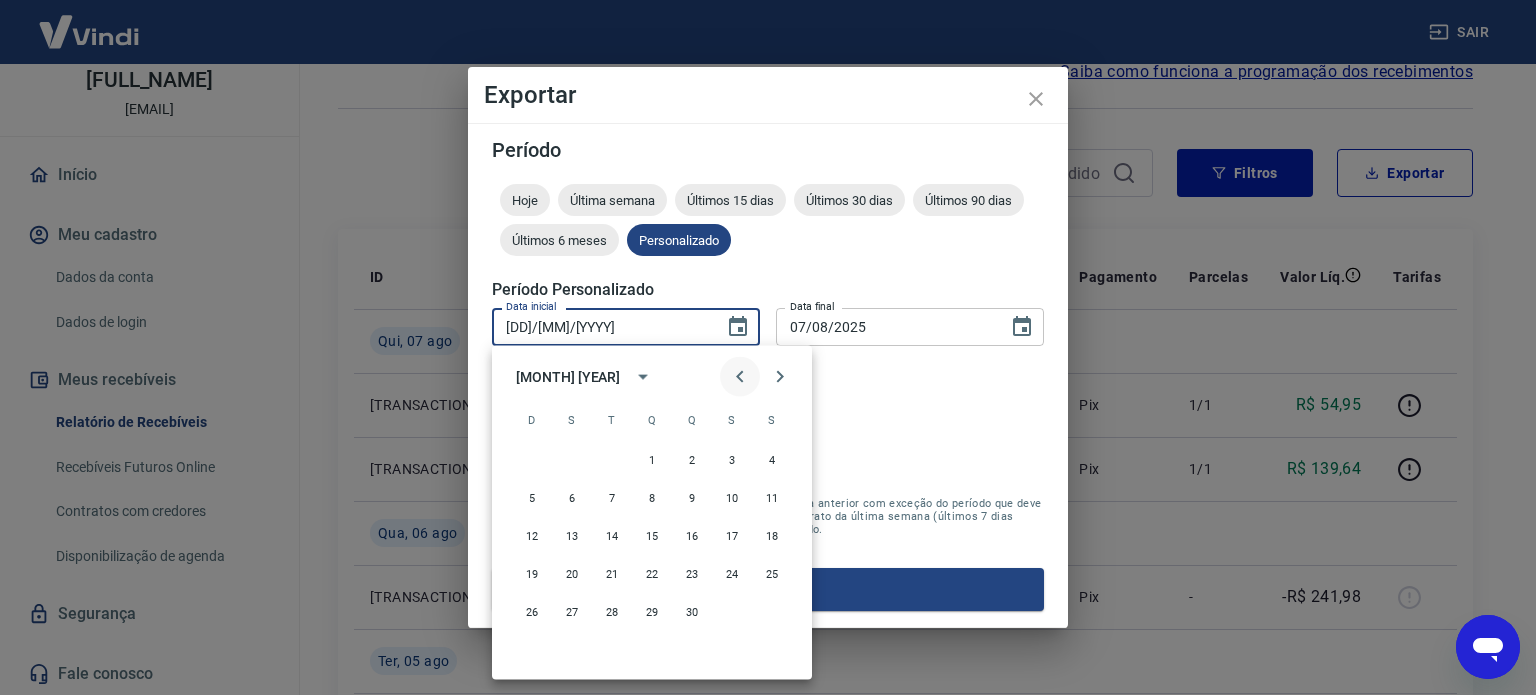 click 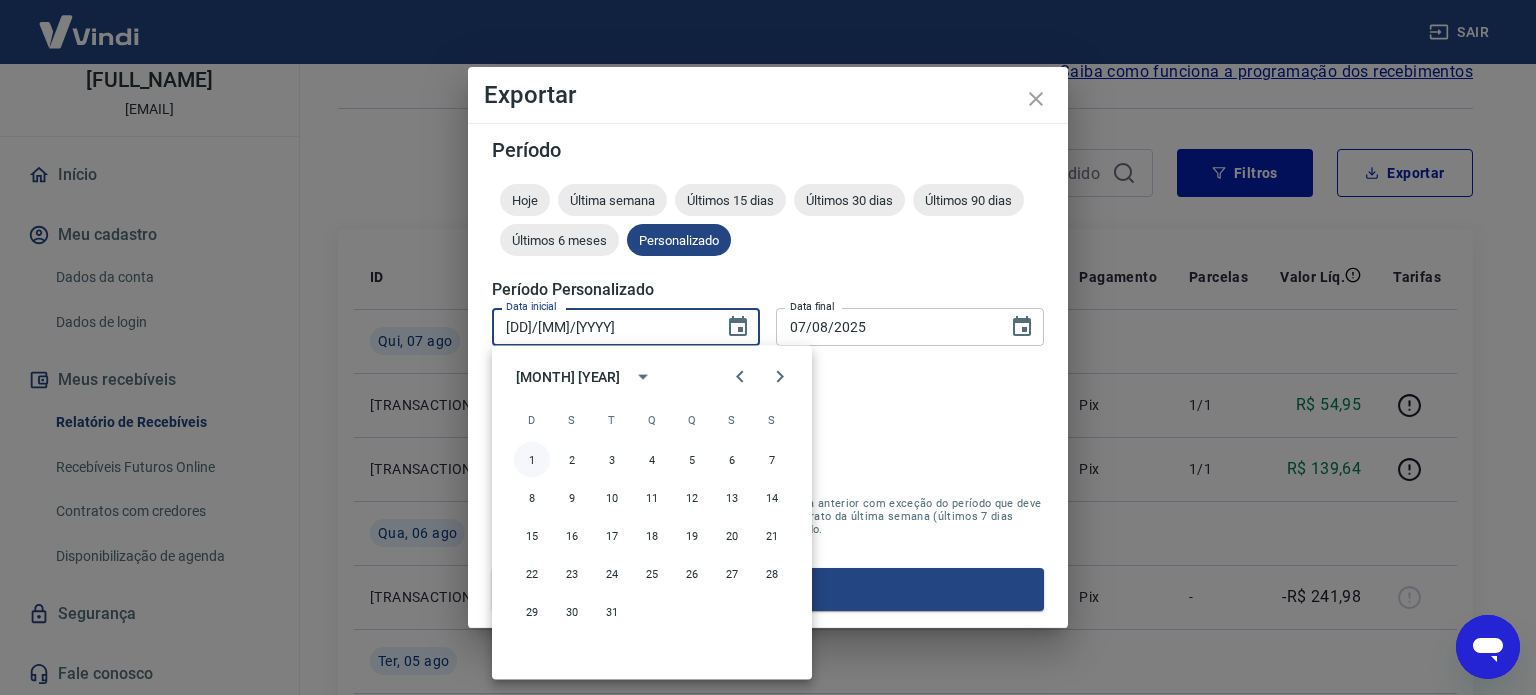 click on "1" at bounding box center (532, 460) 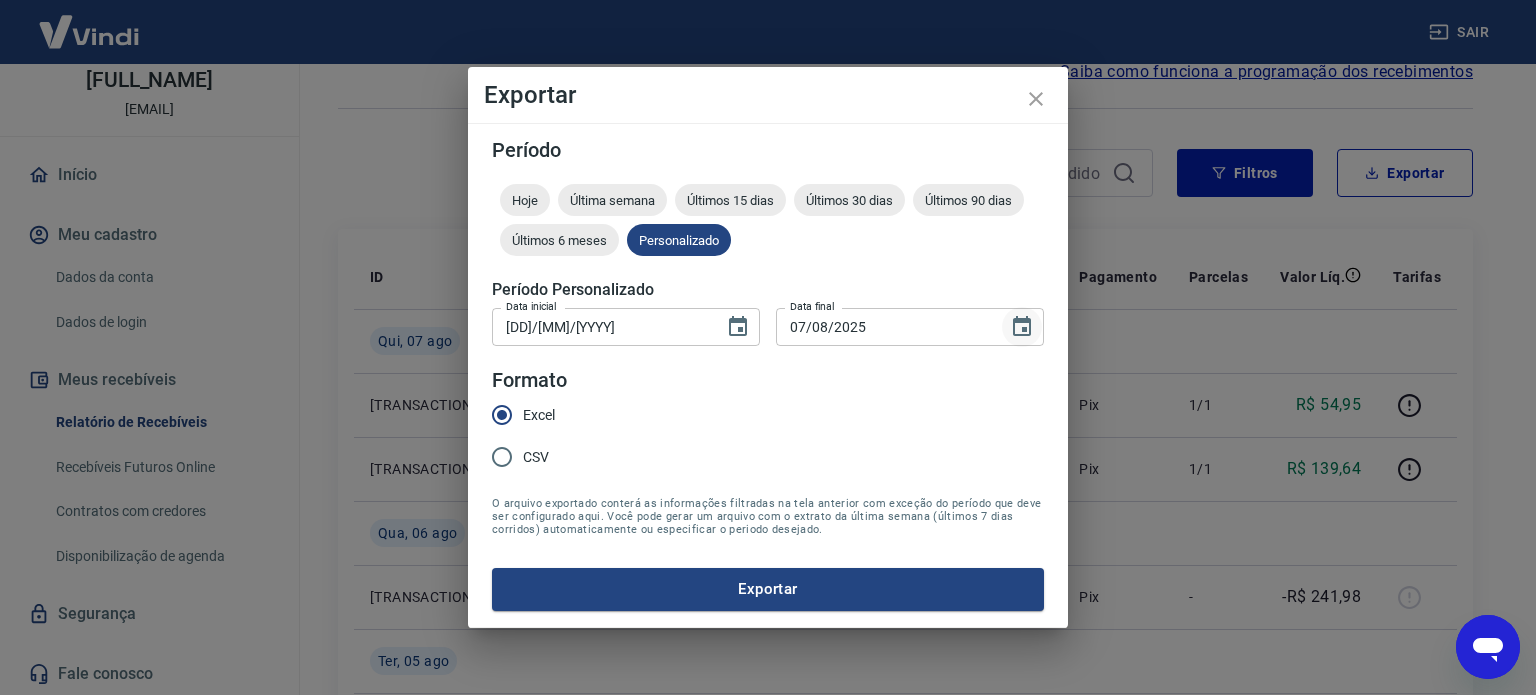click 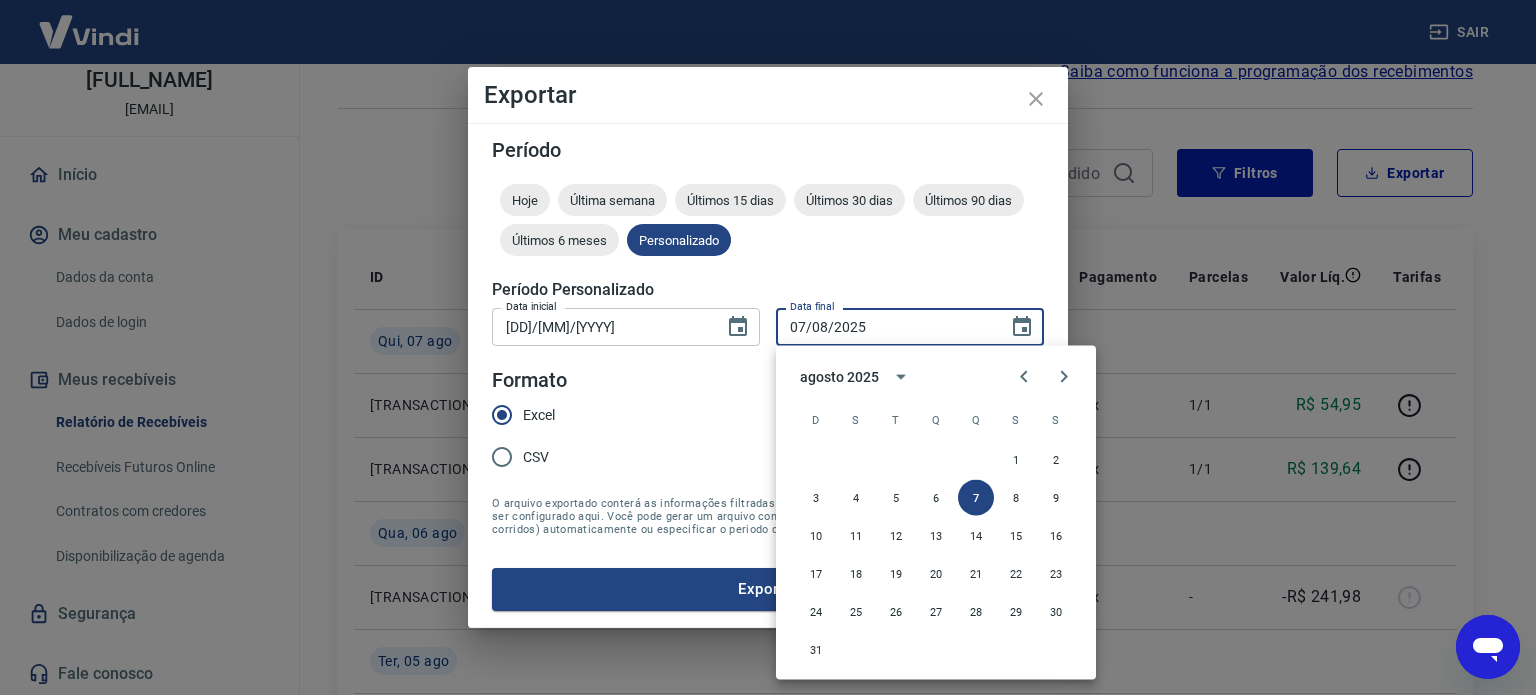 click on "agosto 2025" at bounding box center [839, 376] 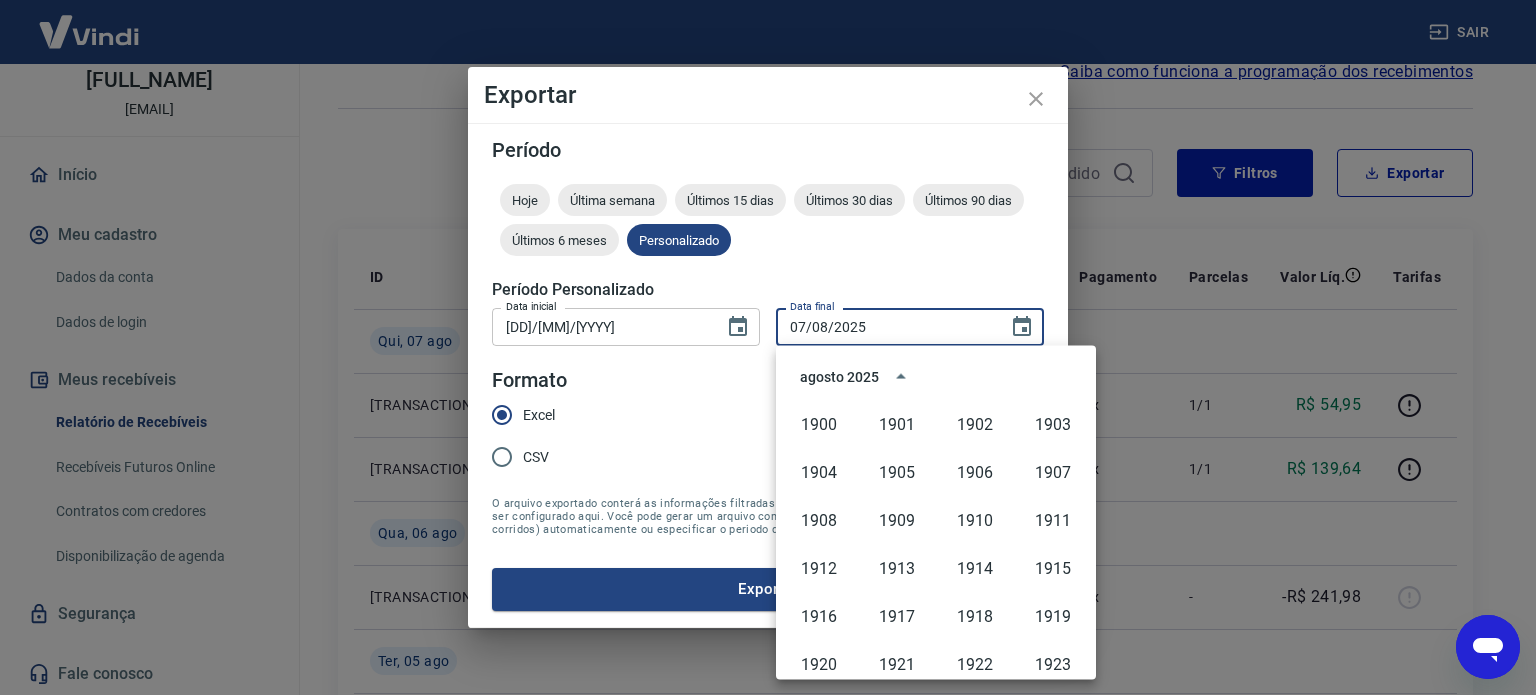 scroll, scrollTop: 1372, scrollLeft: 0, axis: vertical 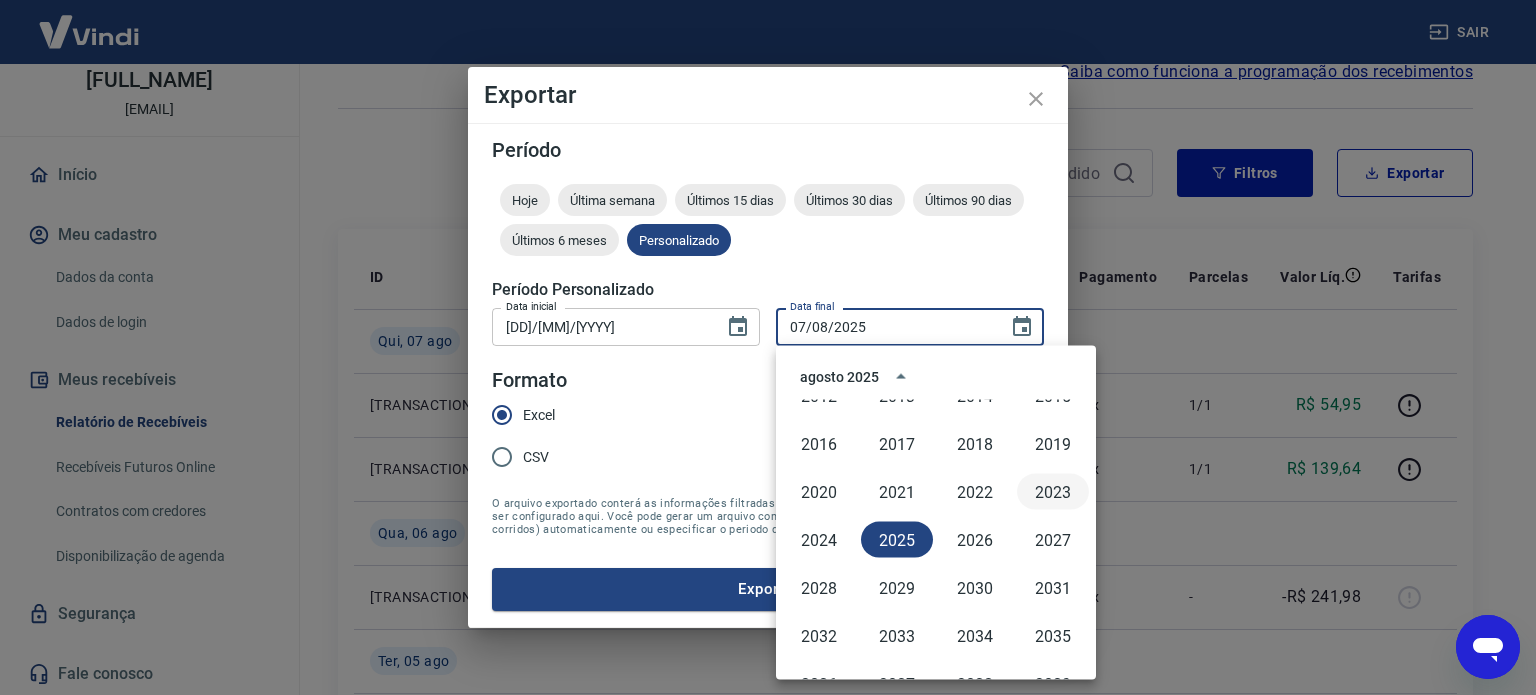 click on "2023" at bounding box center (1053, 492) 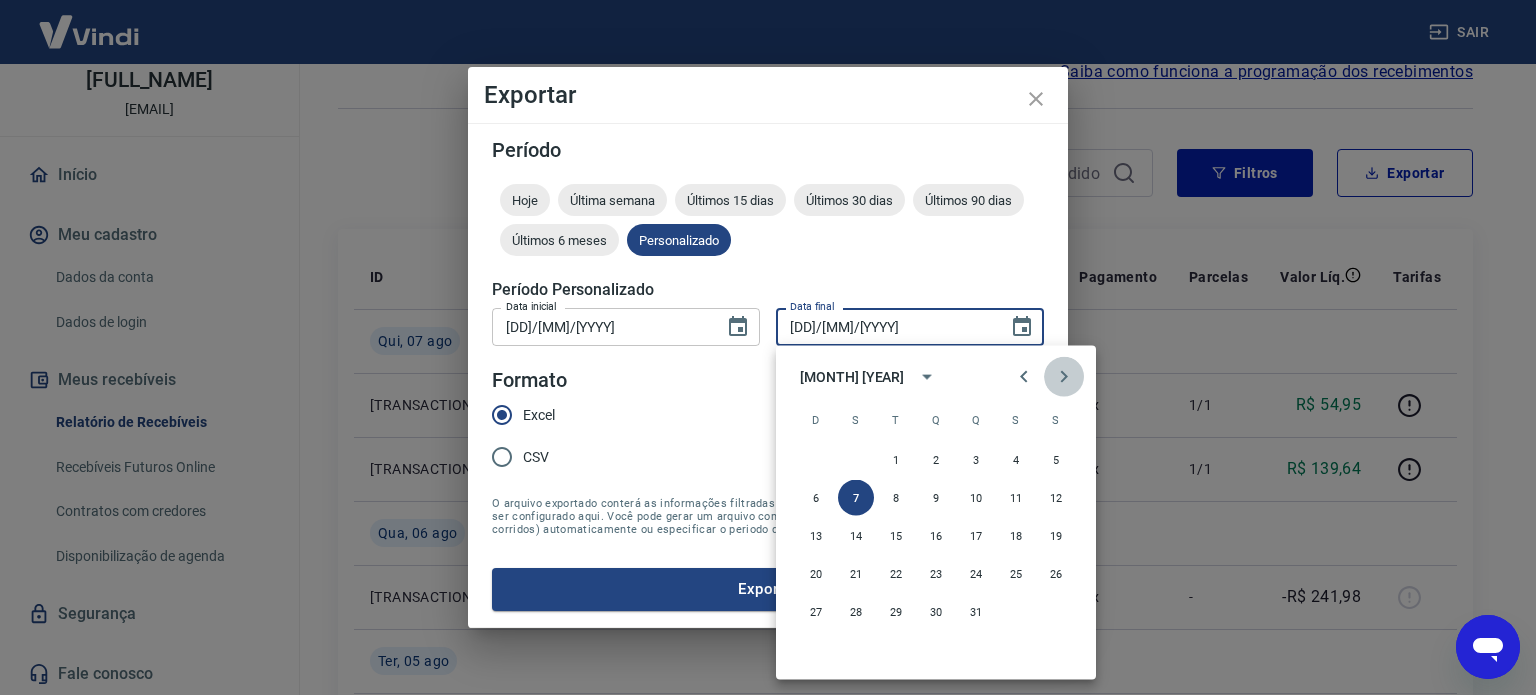click 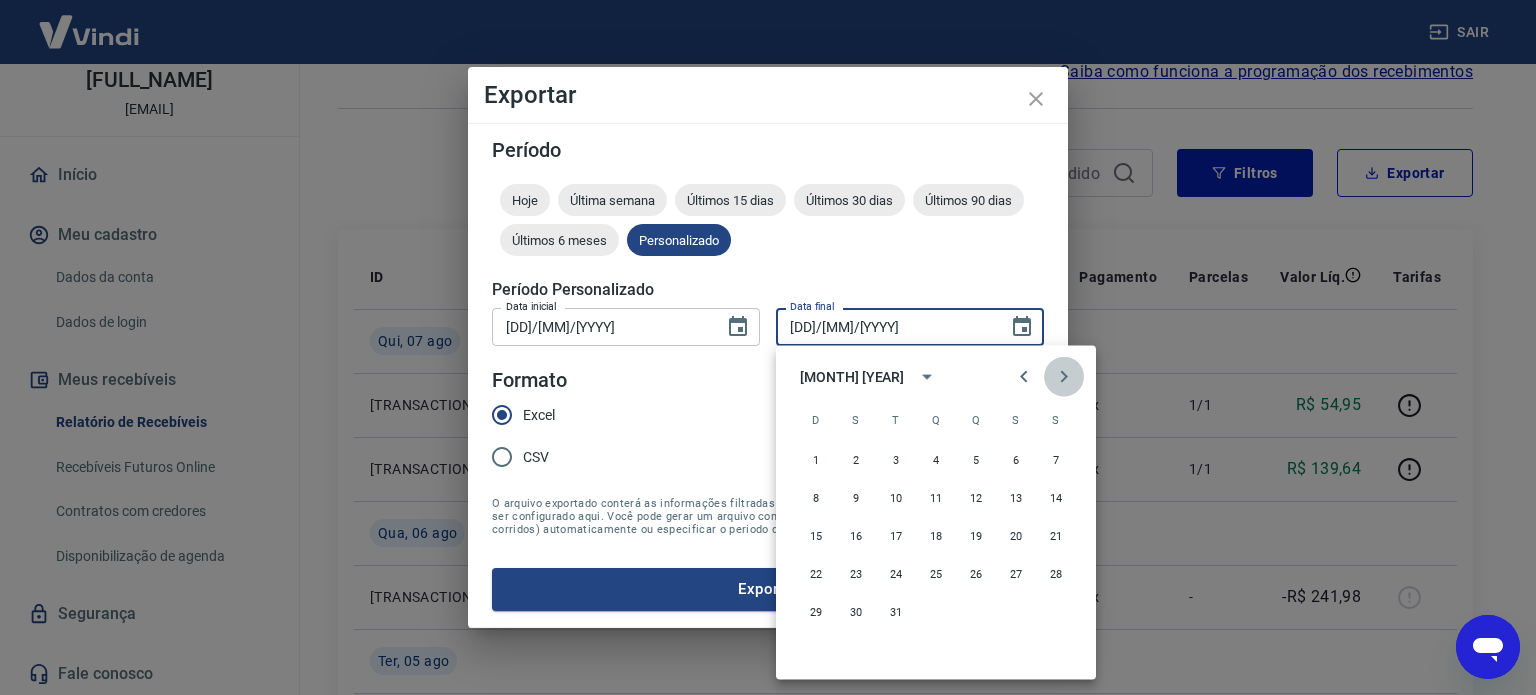 click 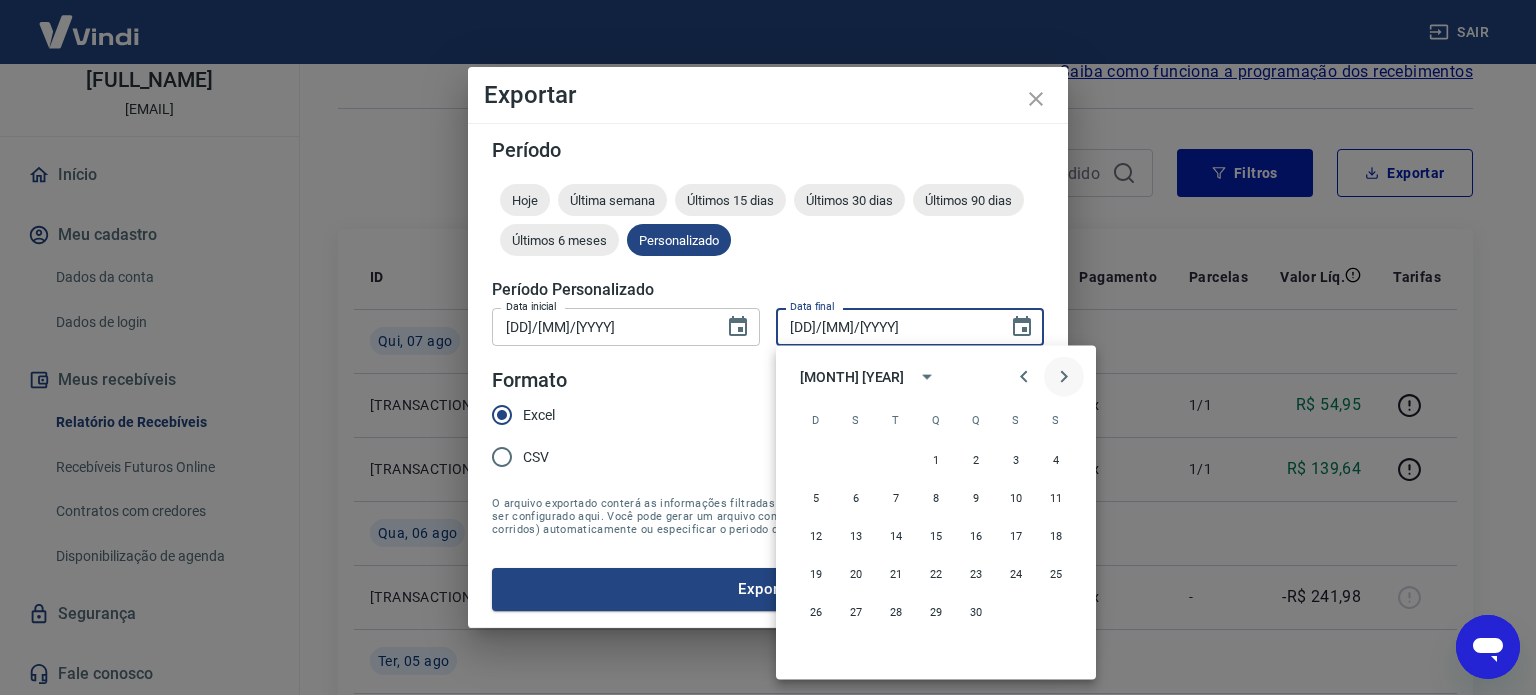 click 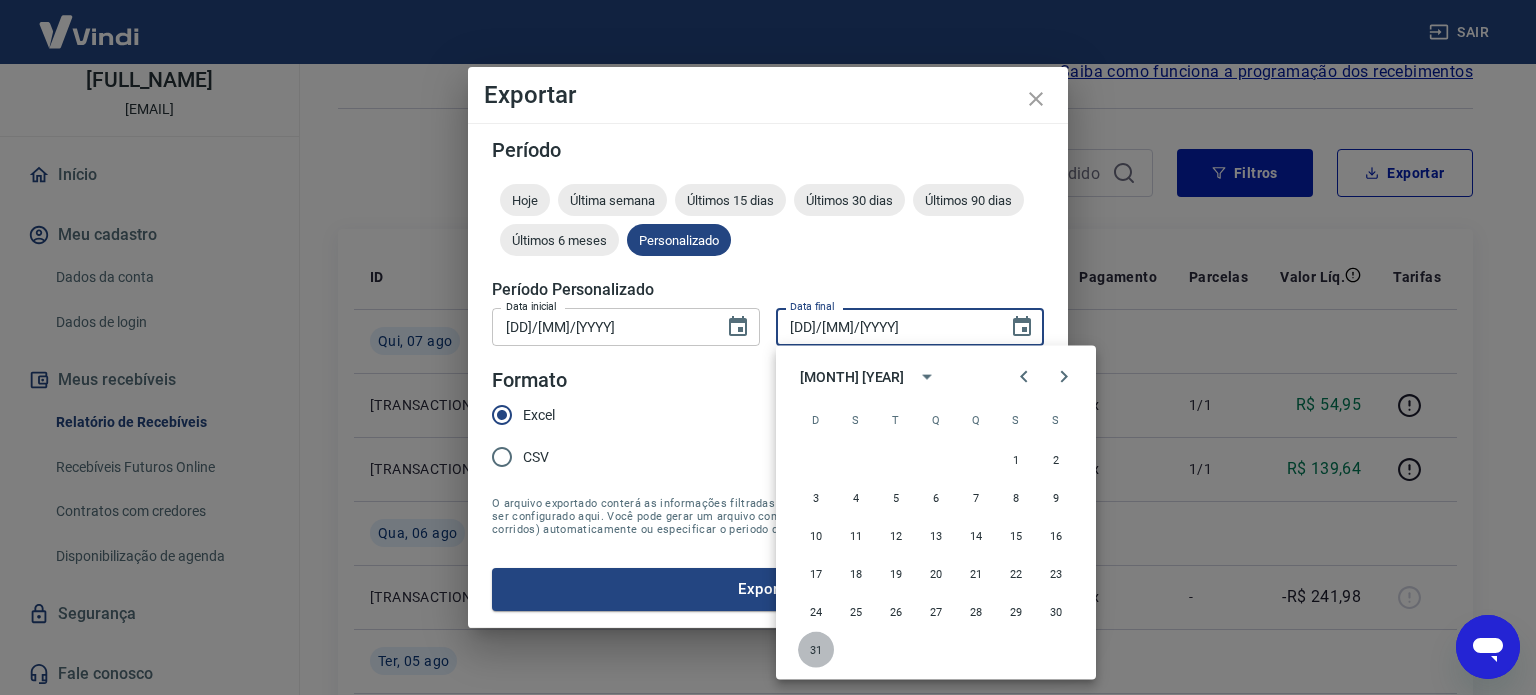 click on "31" at bounding box center (816, 650) 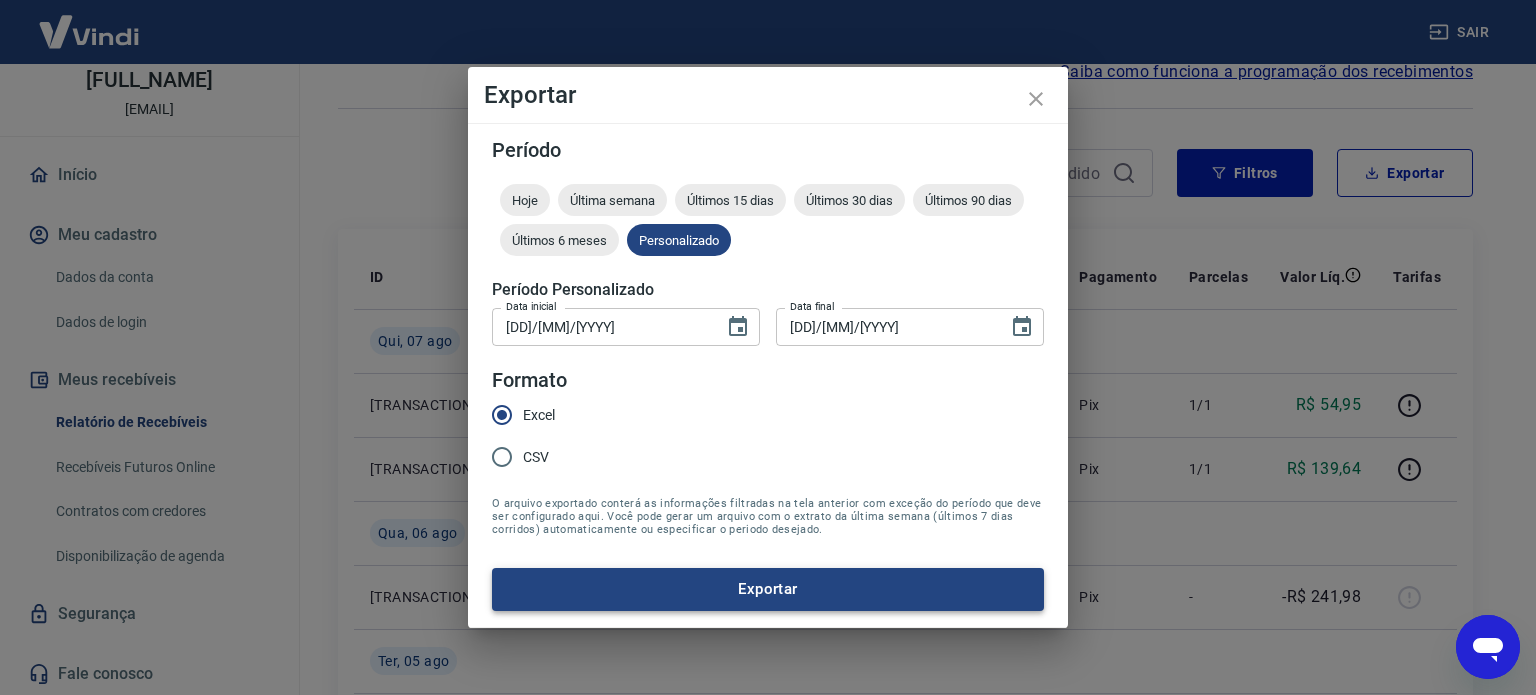 click on "Exportar" at bounding box center (768, 589) 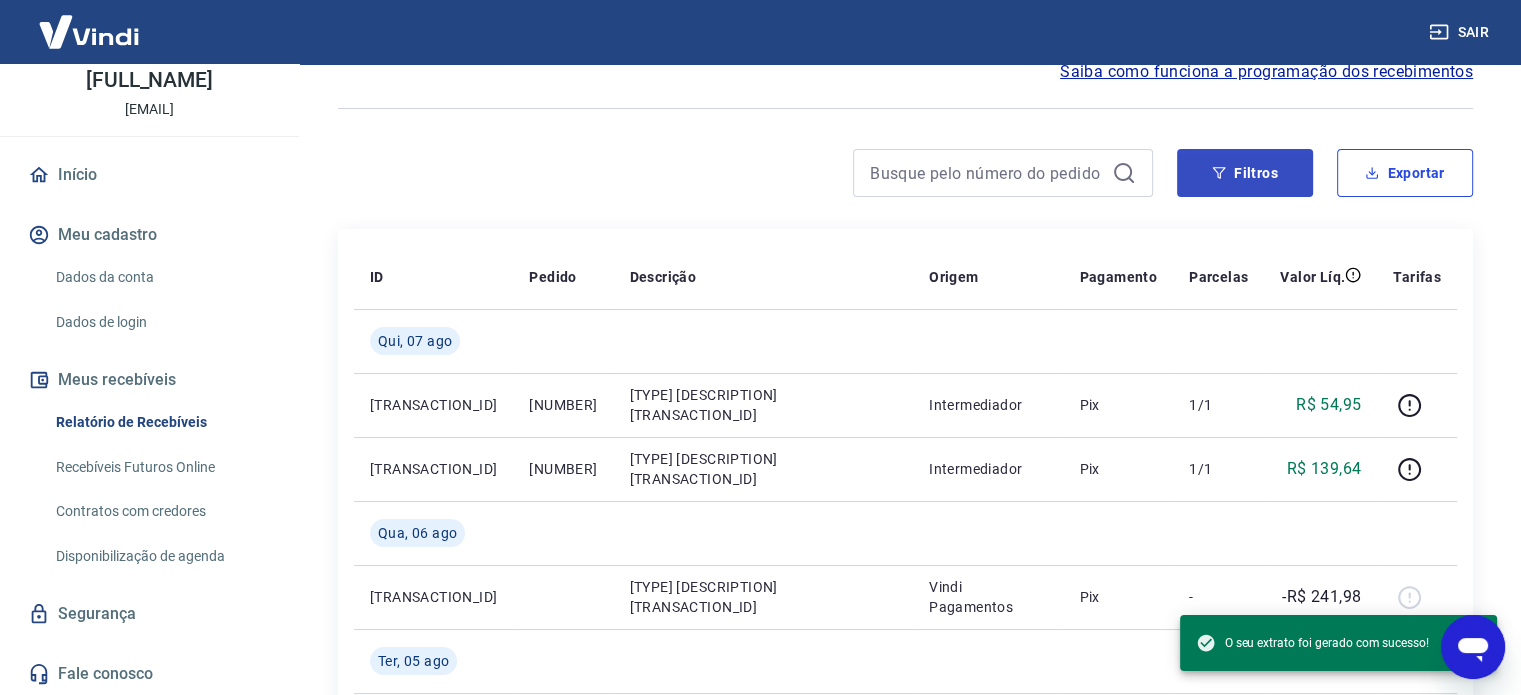 type on "x" 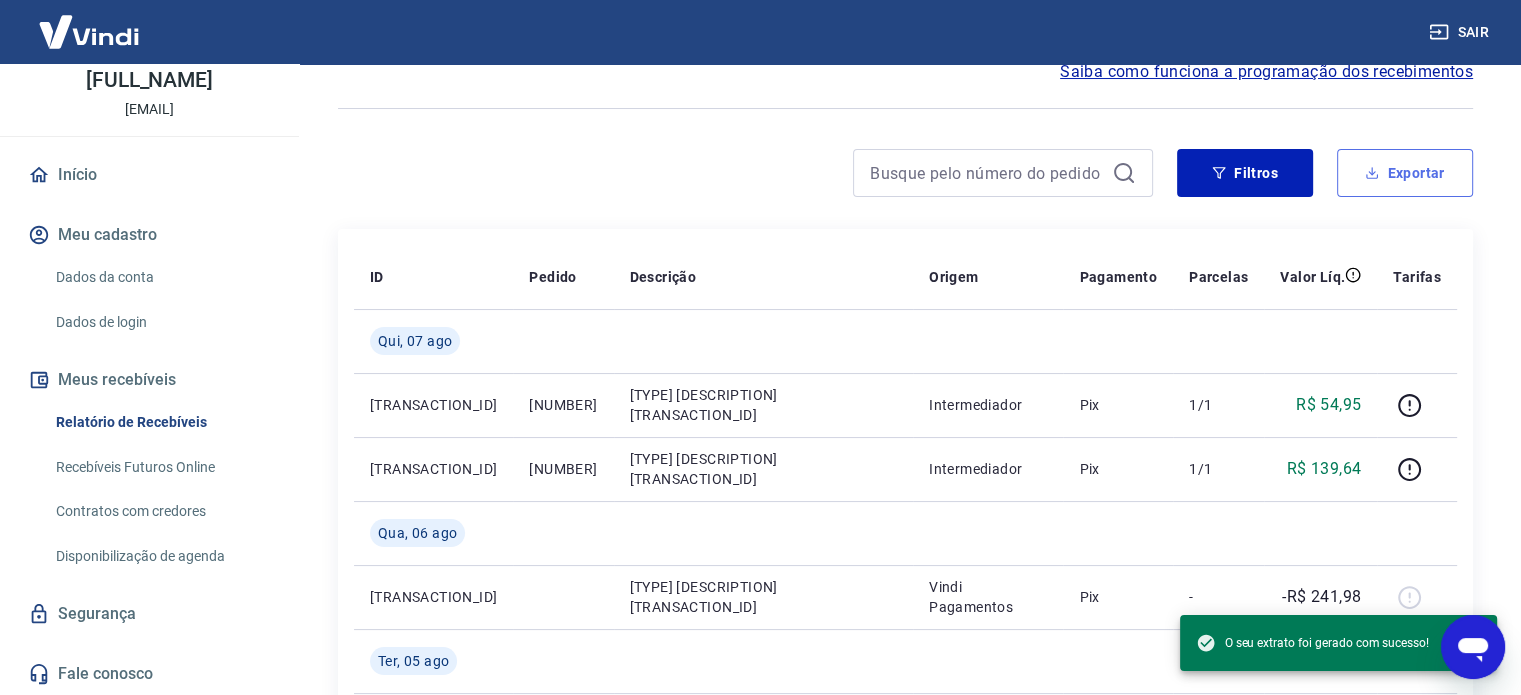 click on "Exportar" at bounding box center (1405, 173) 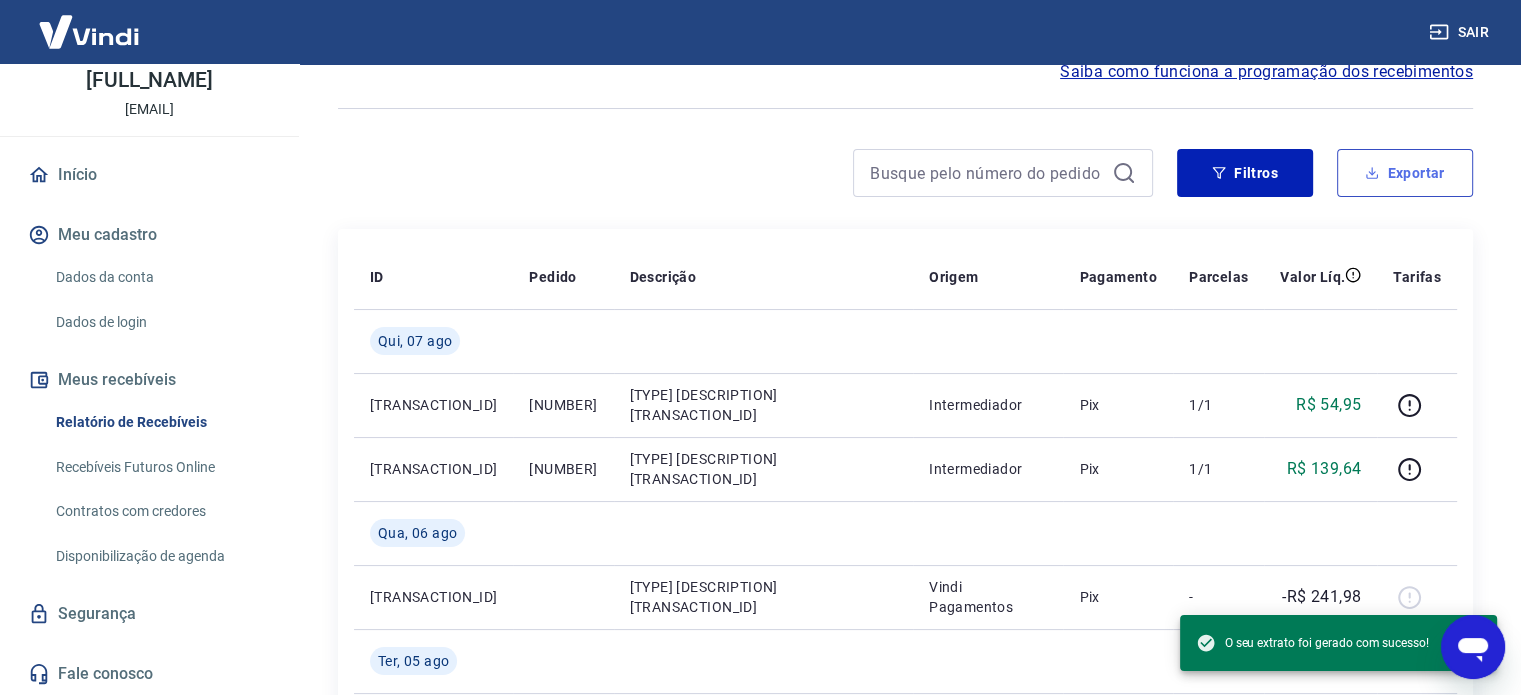type on "01/01/2025" 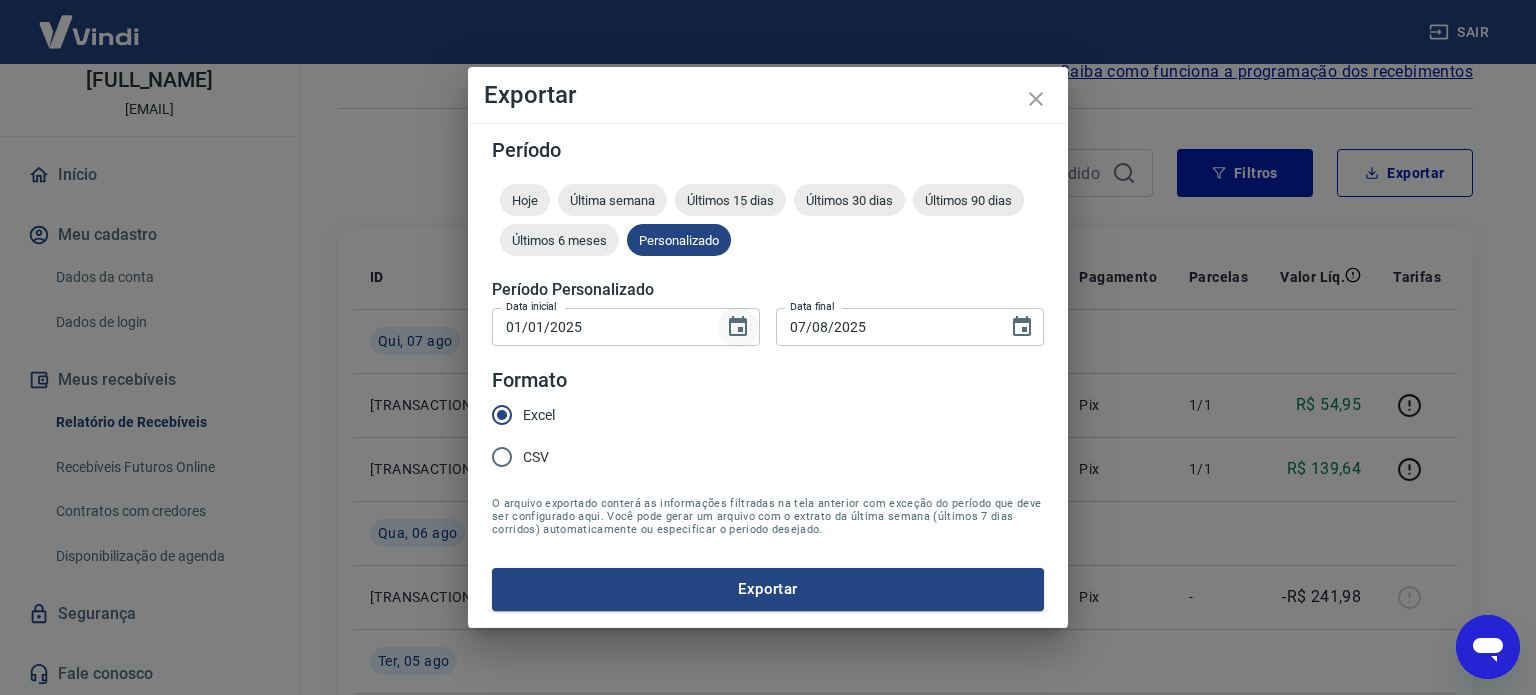 click 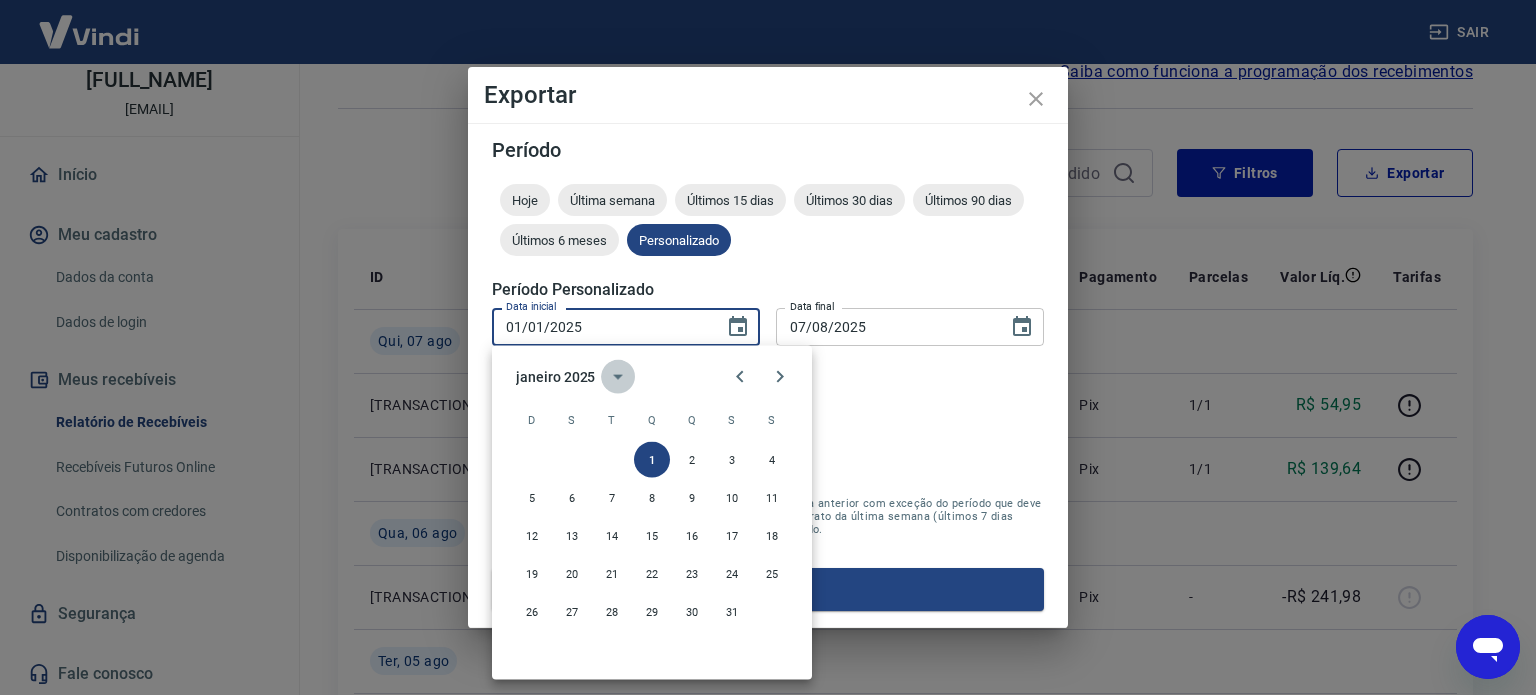 click at bounding box center [618, 377] 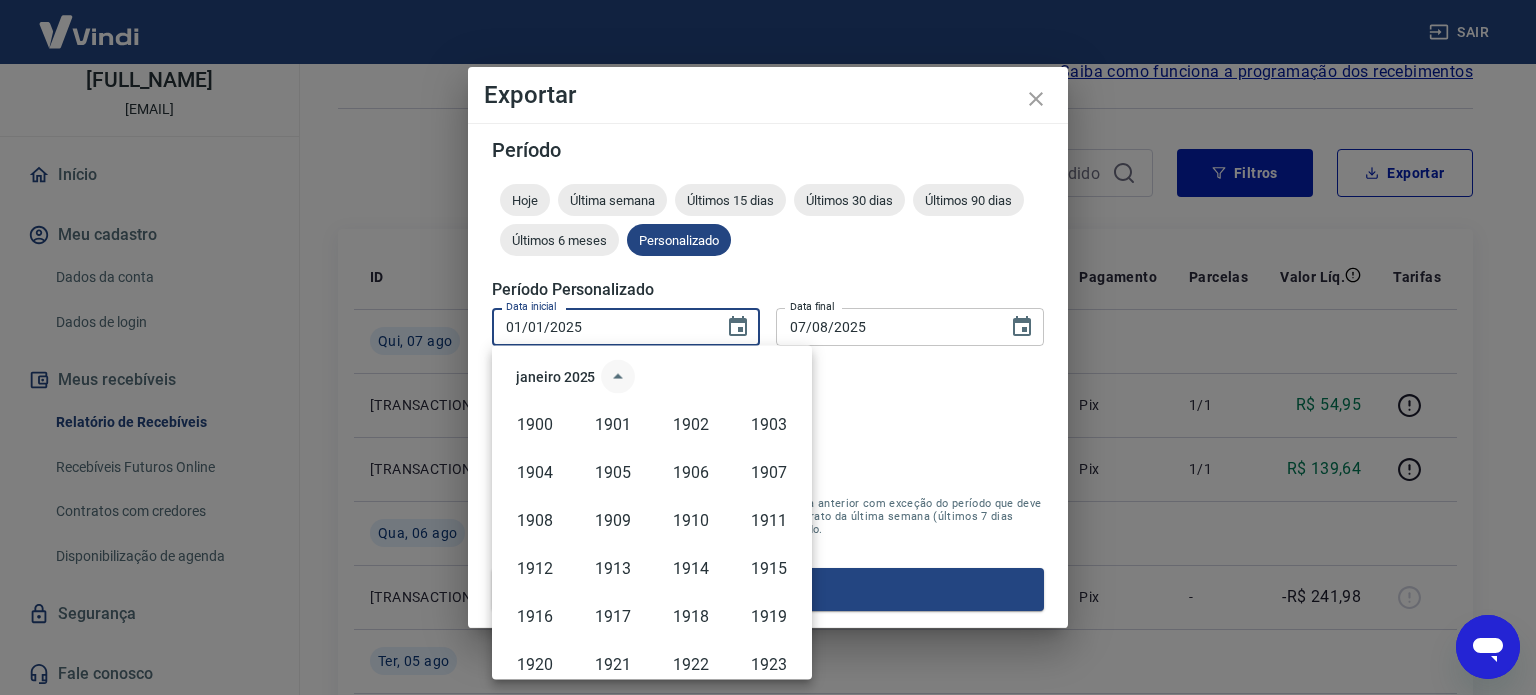 scroll, scrollTop: 1372, scrollLeft: 0, axis: vertical 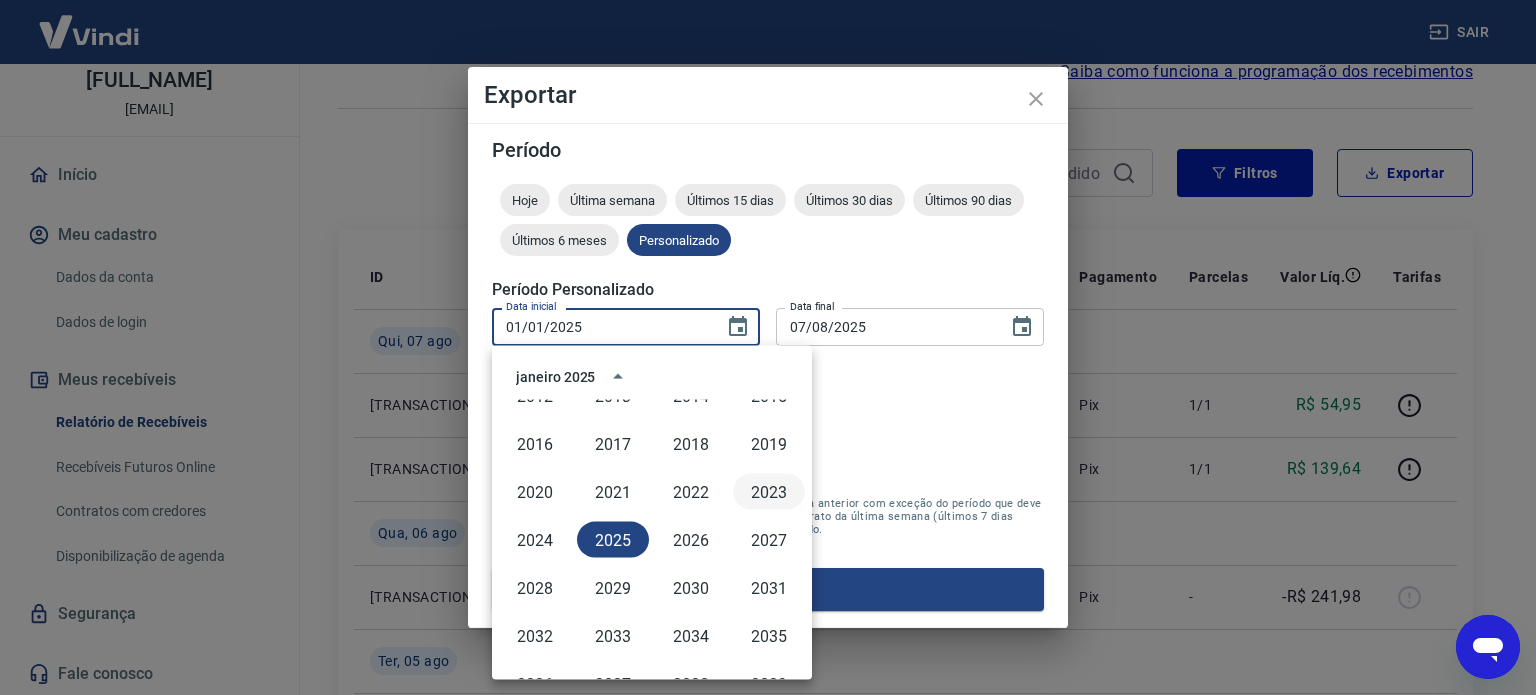 click on "2023" at bounding box center [769, 492] 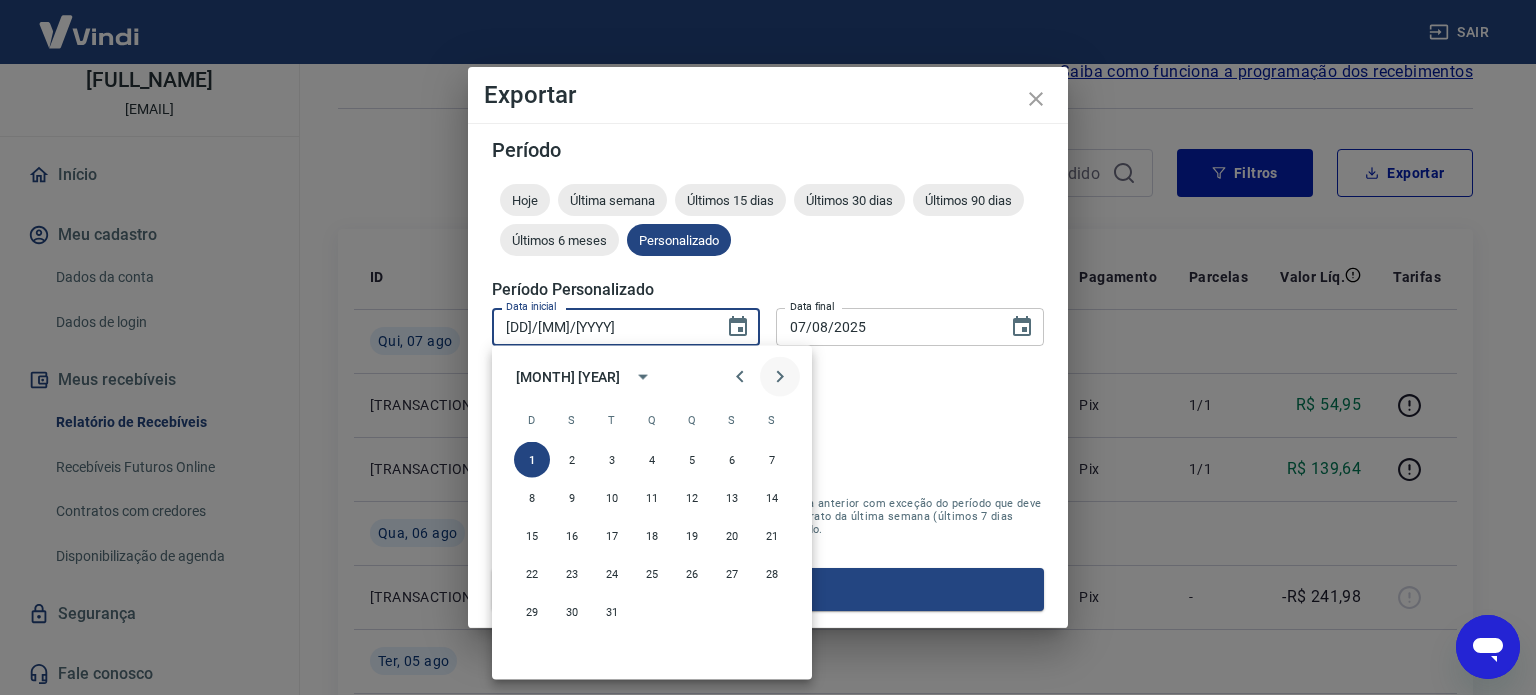 click 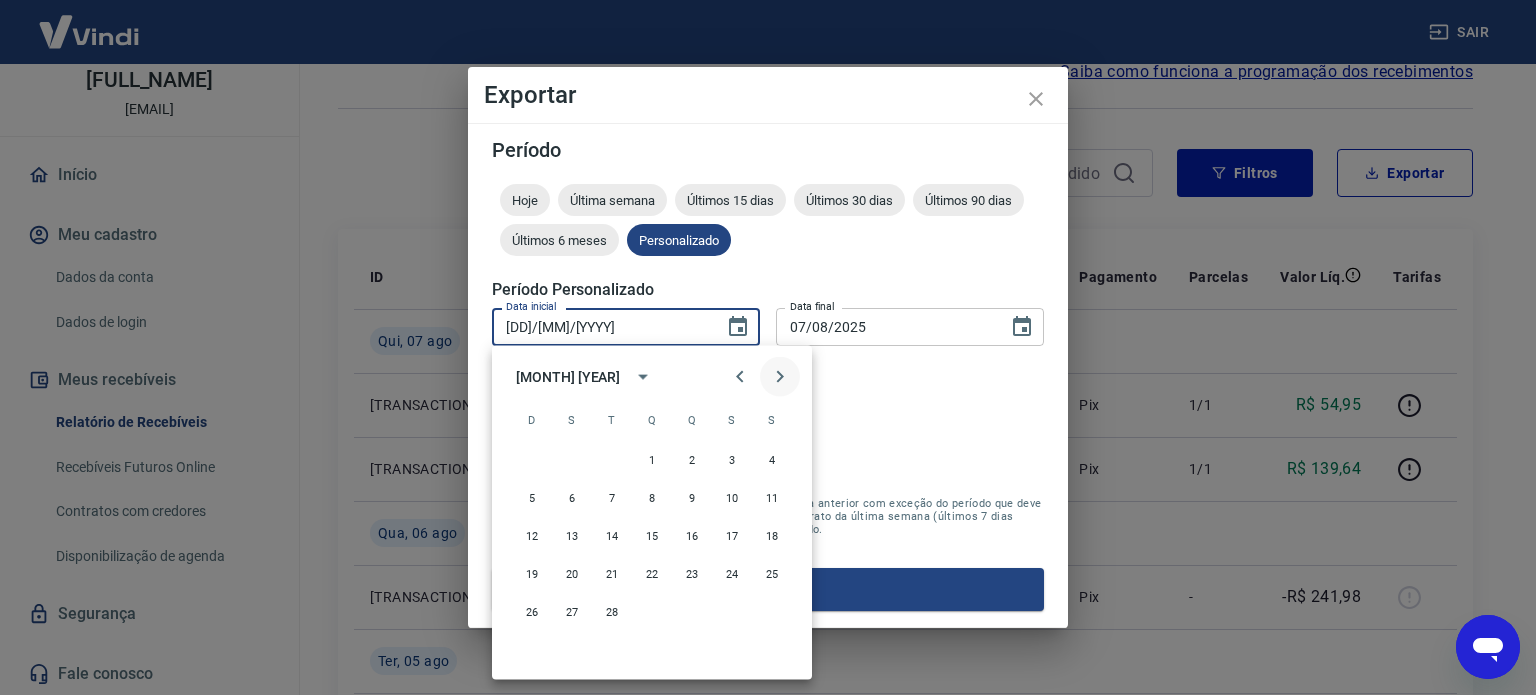 click 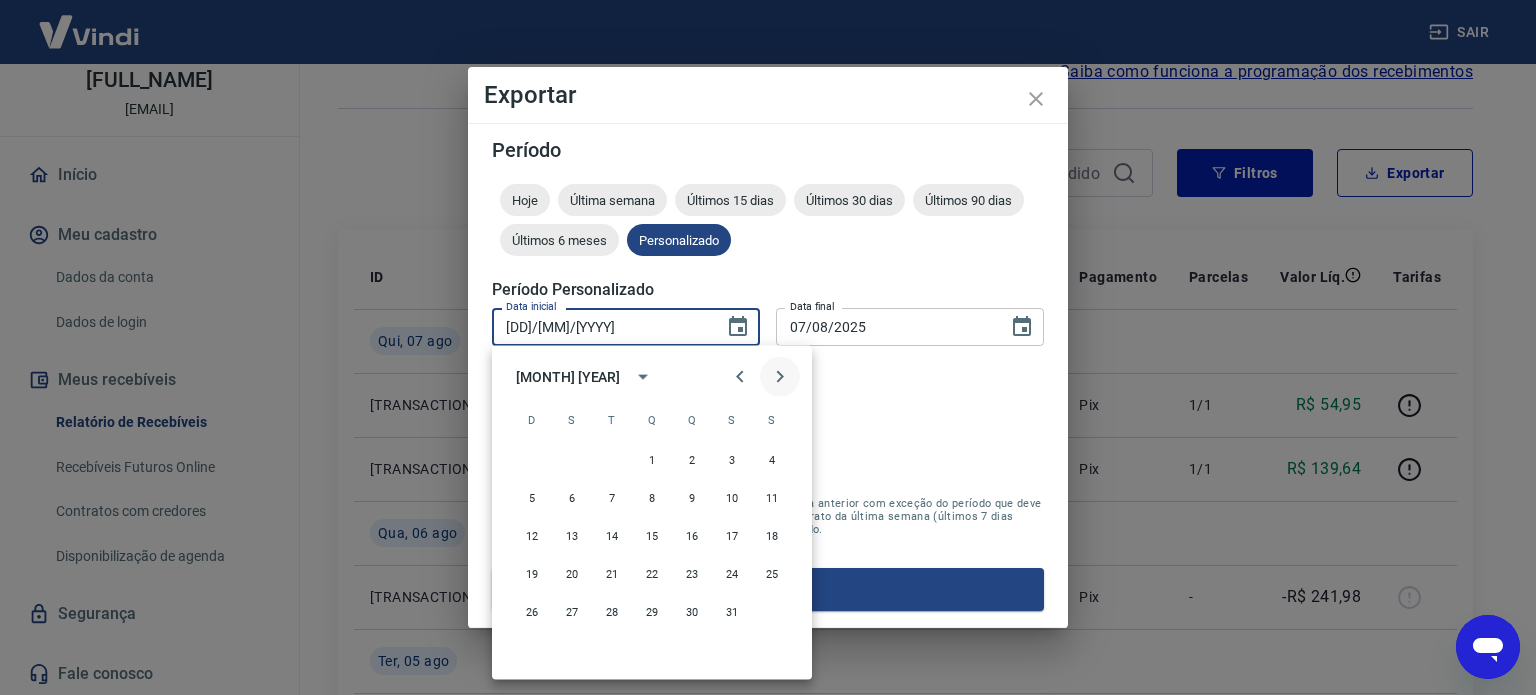 click 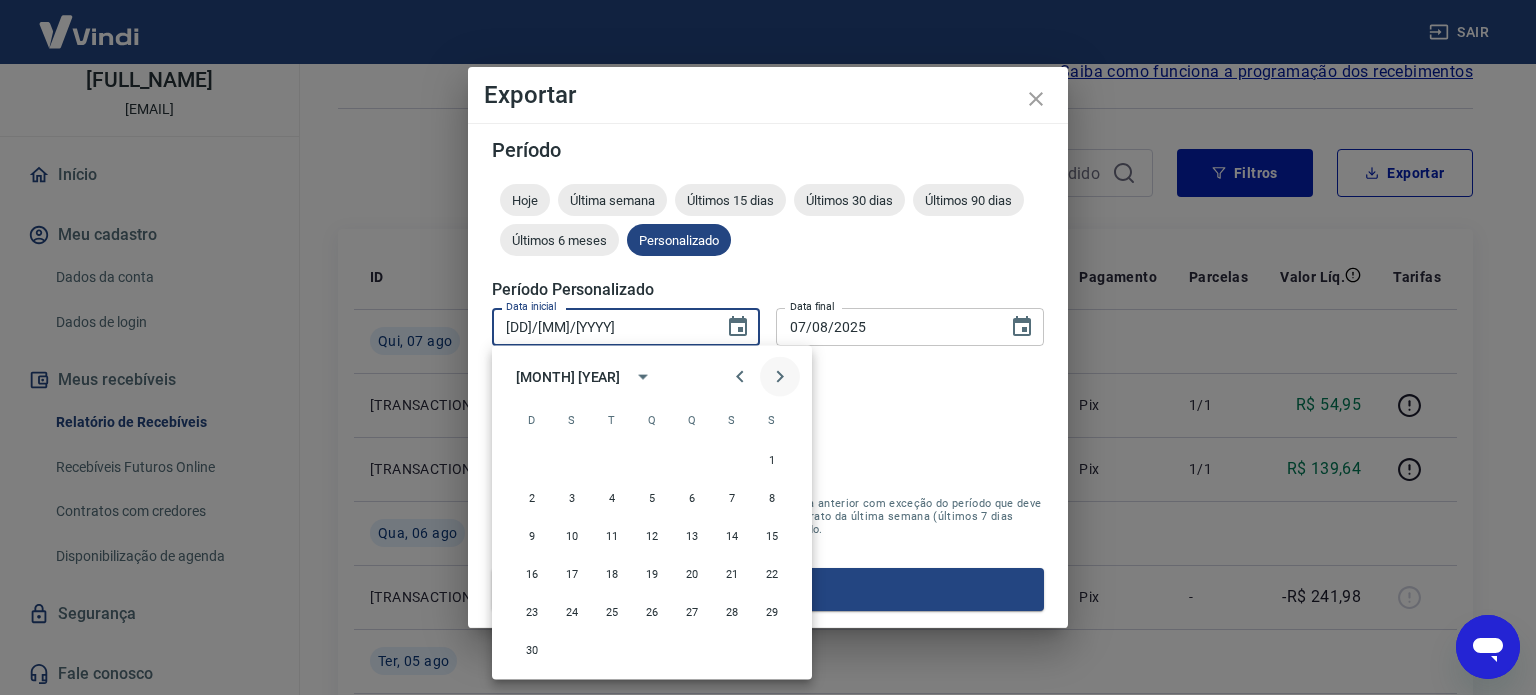 click 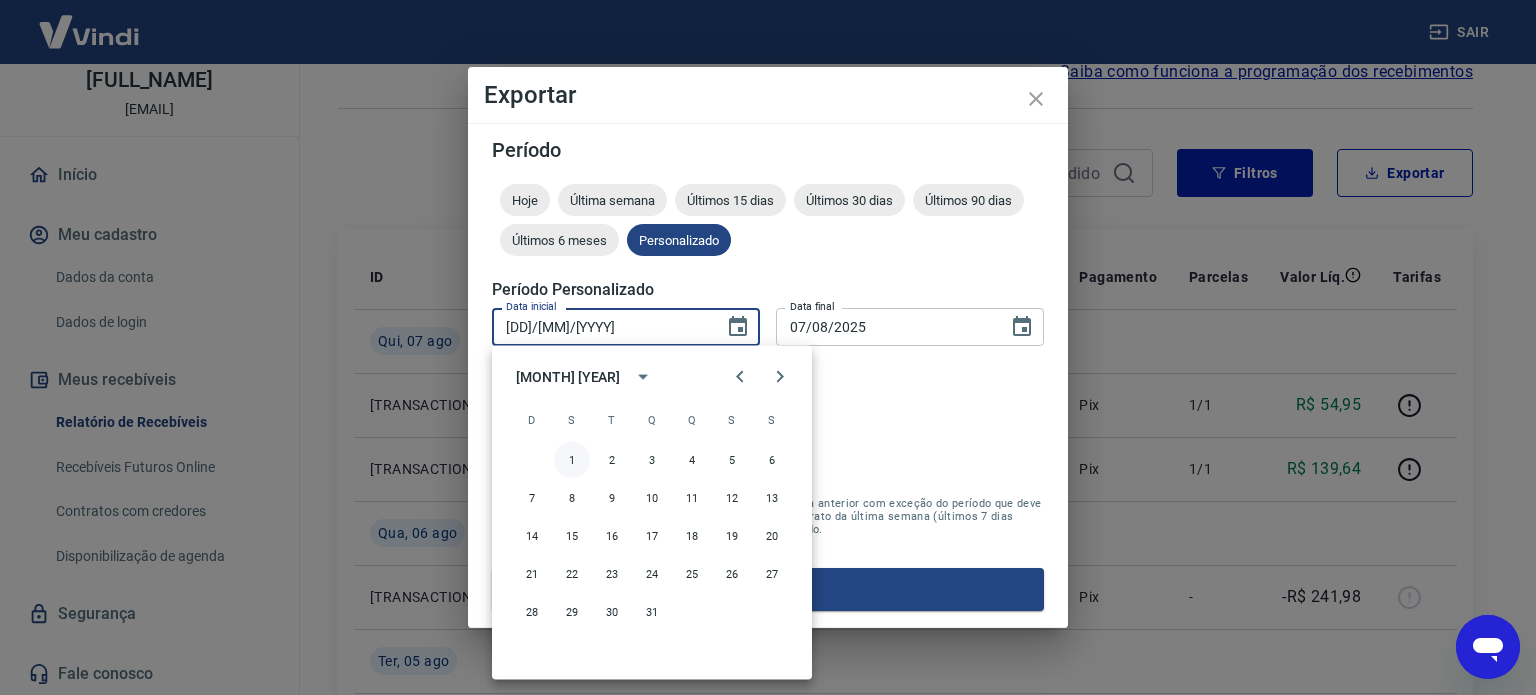 click on "1" at bounding box center (572, 460) 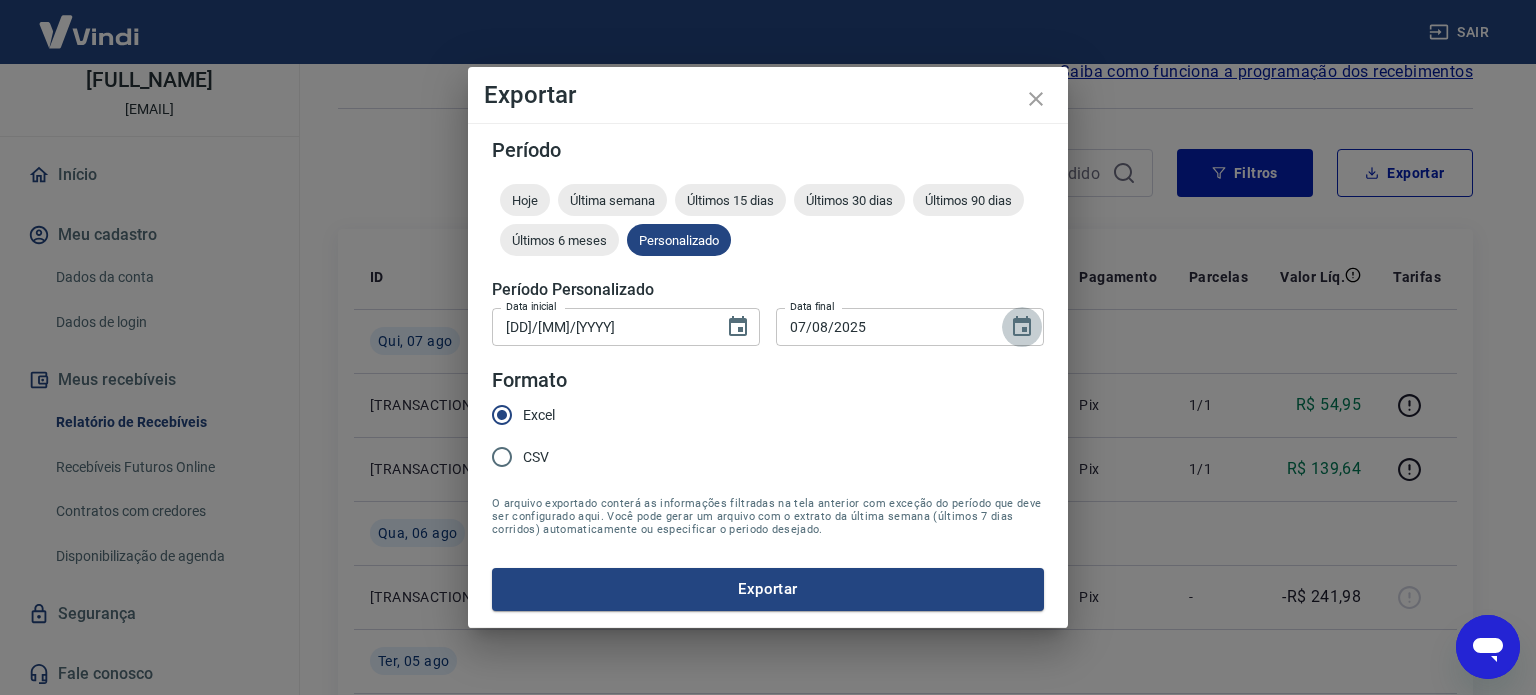 click 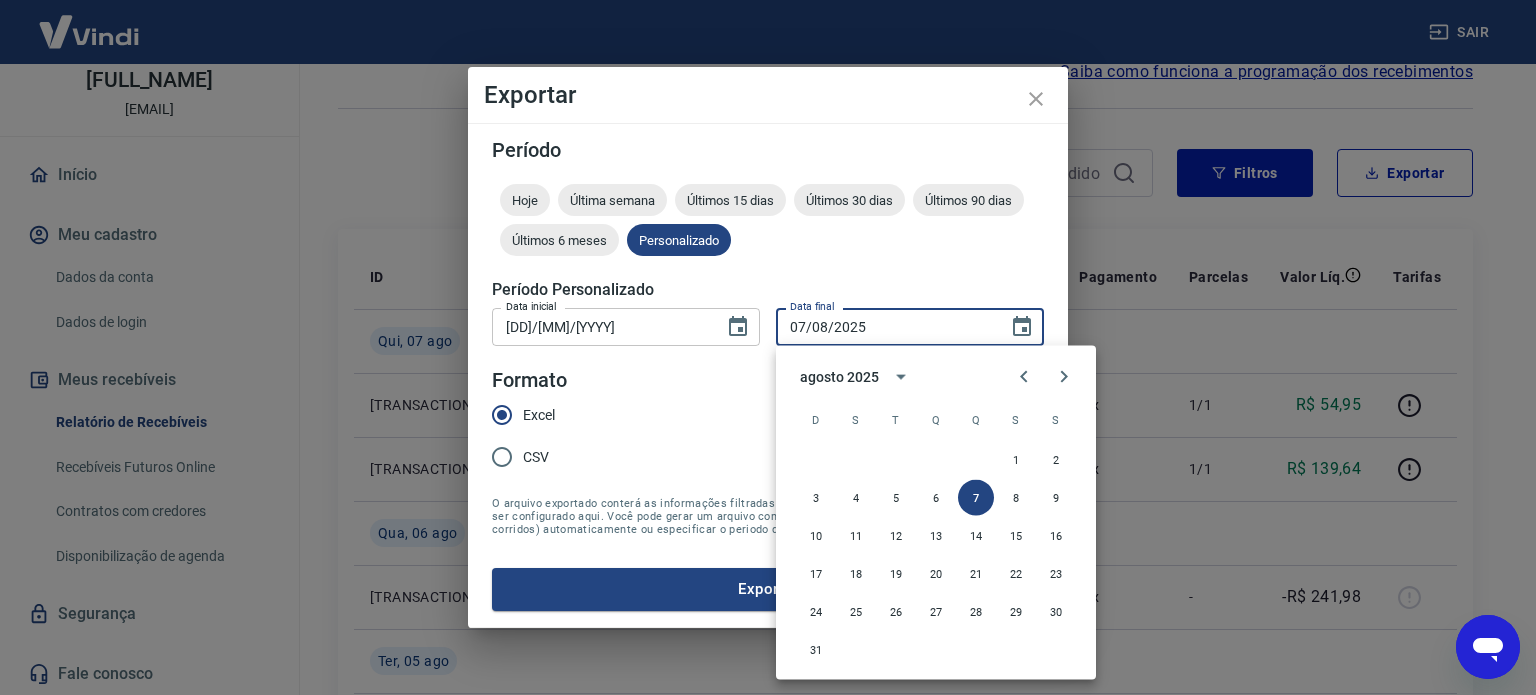 click on "agosto 2025" at bounding box center [839, 376] 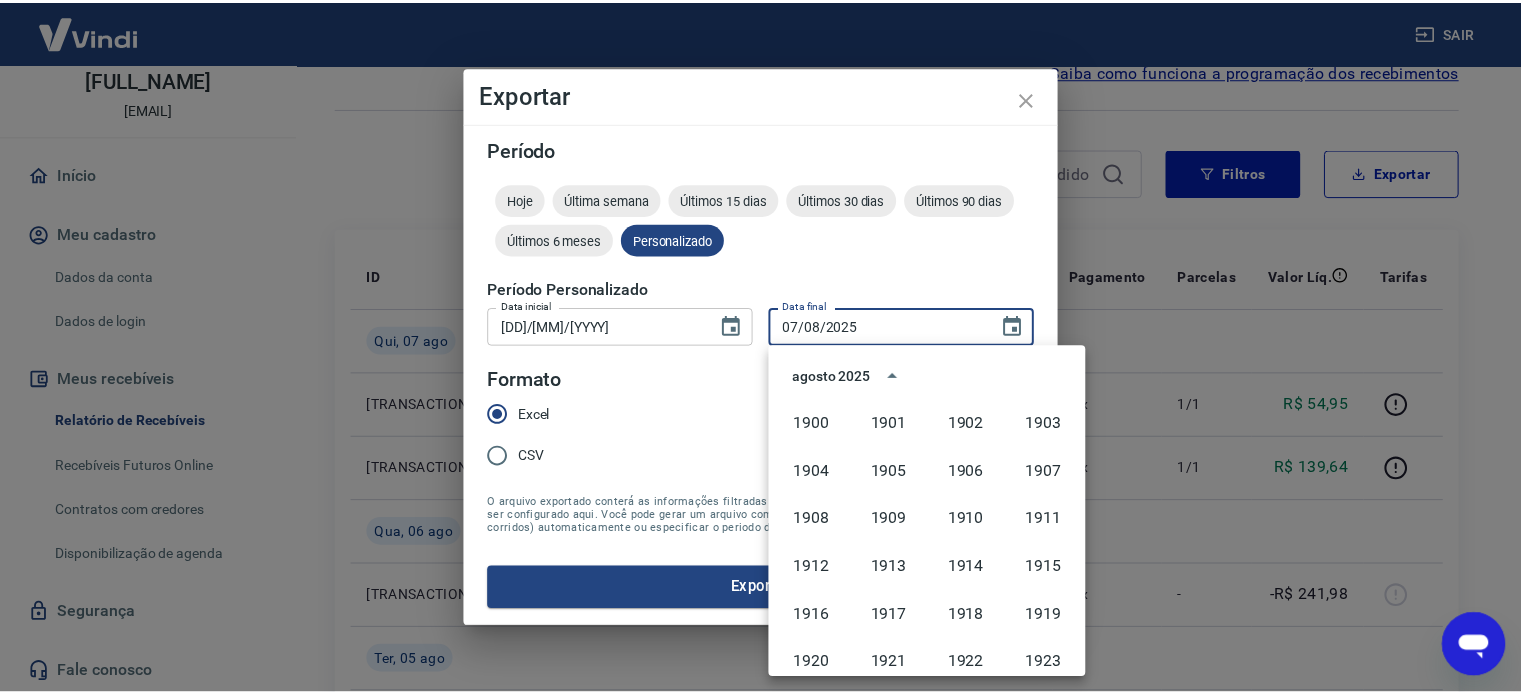 scroll, scrollTop: 1372, scrollLeft: 0, axis: vertical 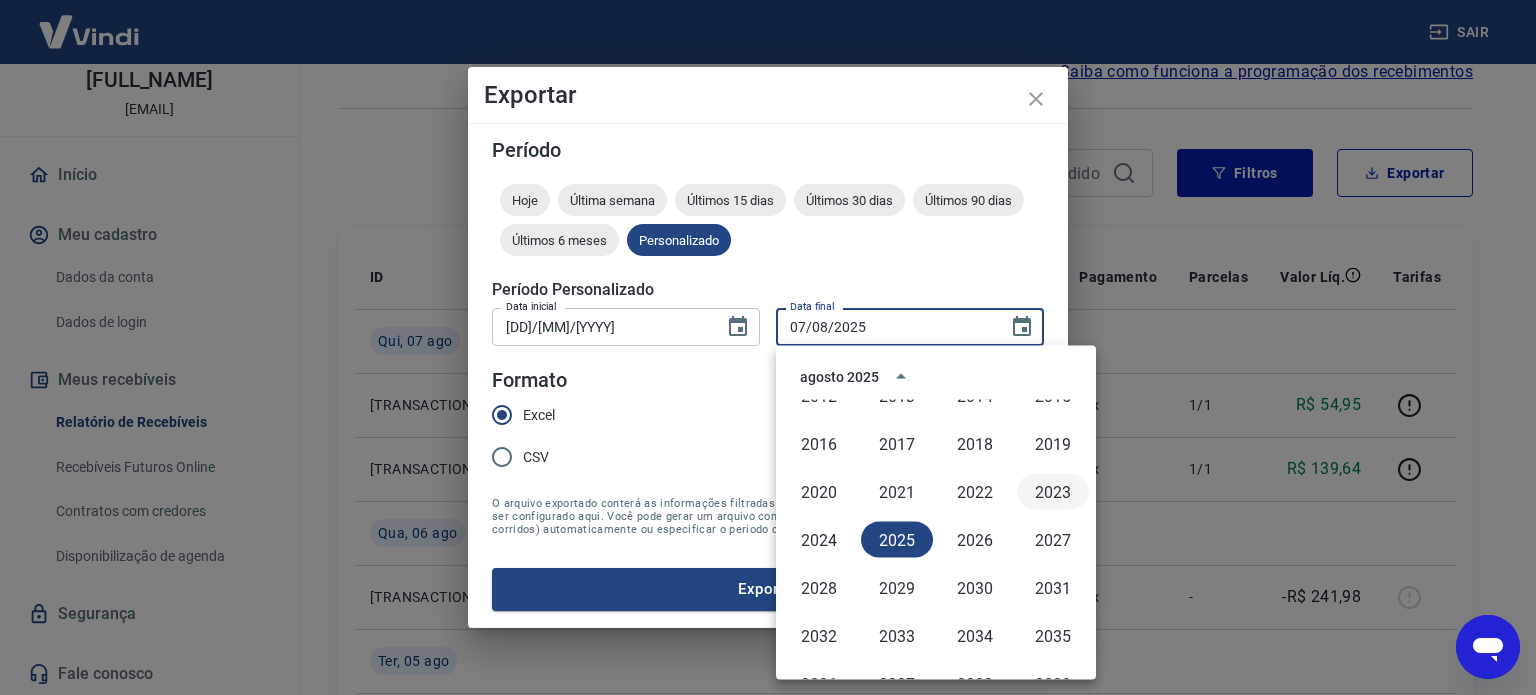 click on "2023" at bounding box center [1053, 492] 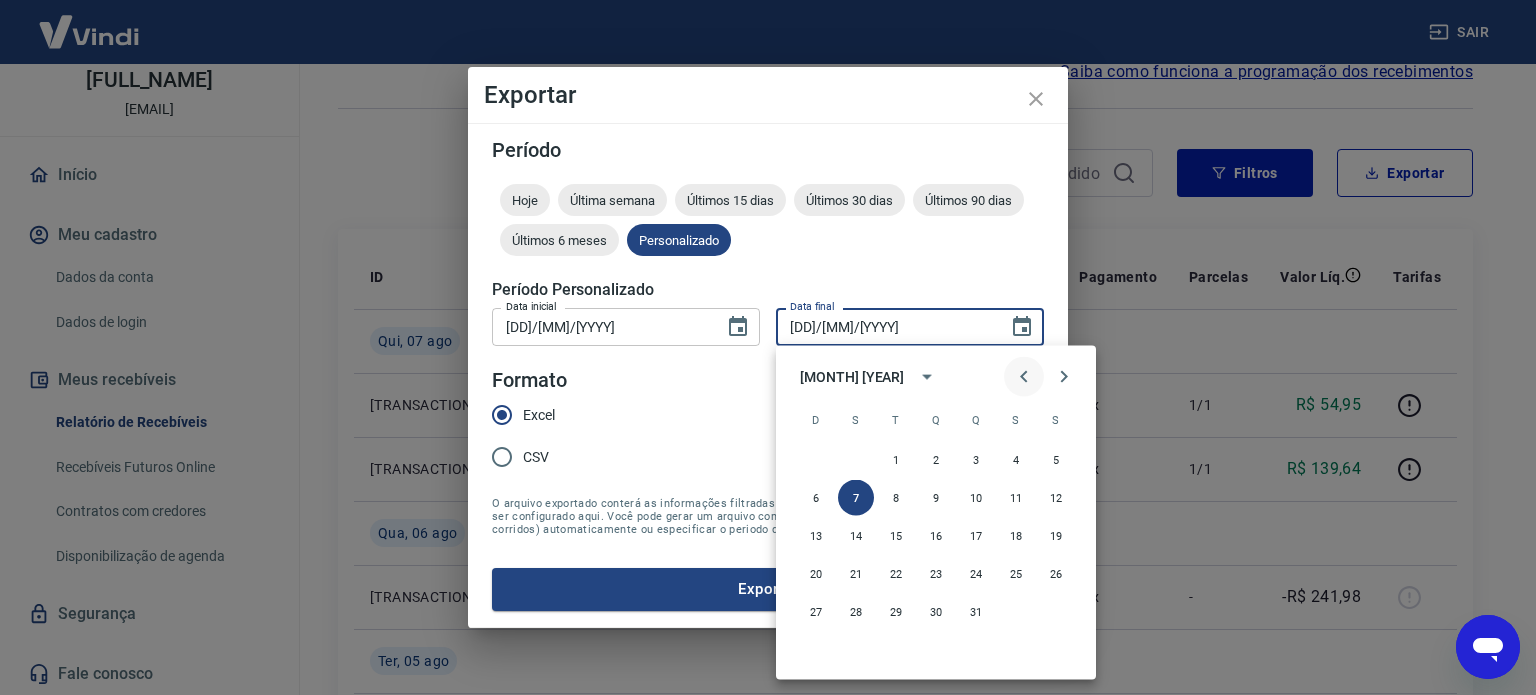 click 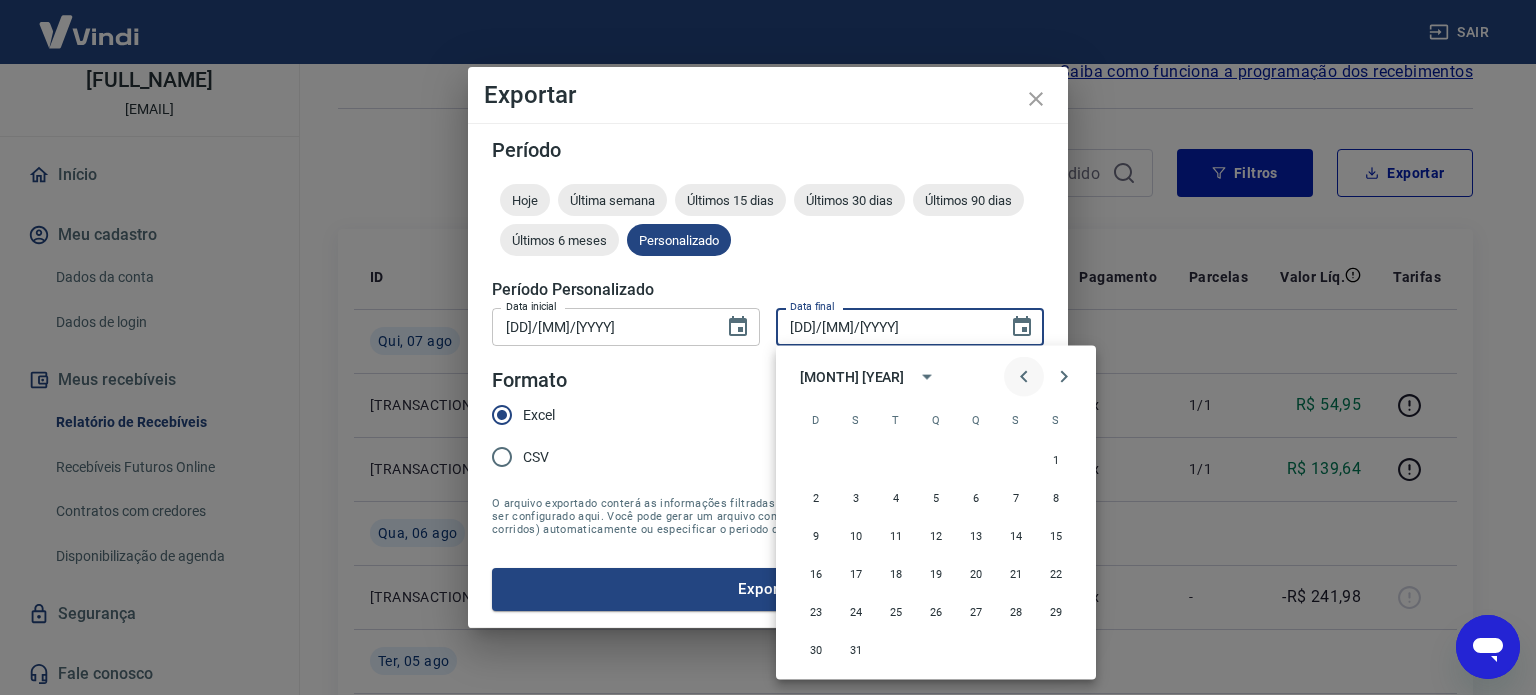 click 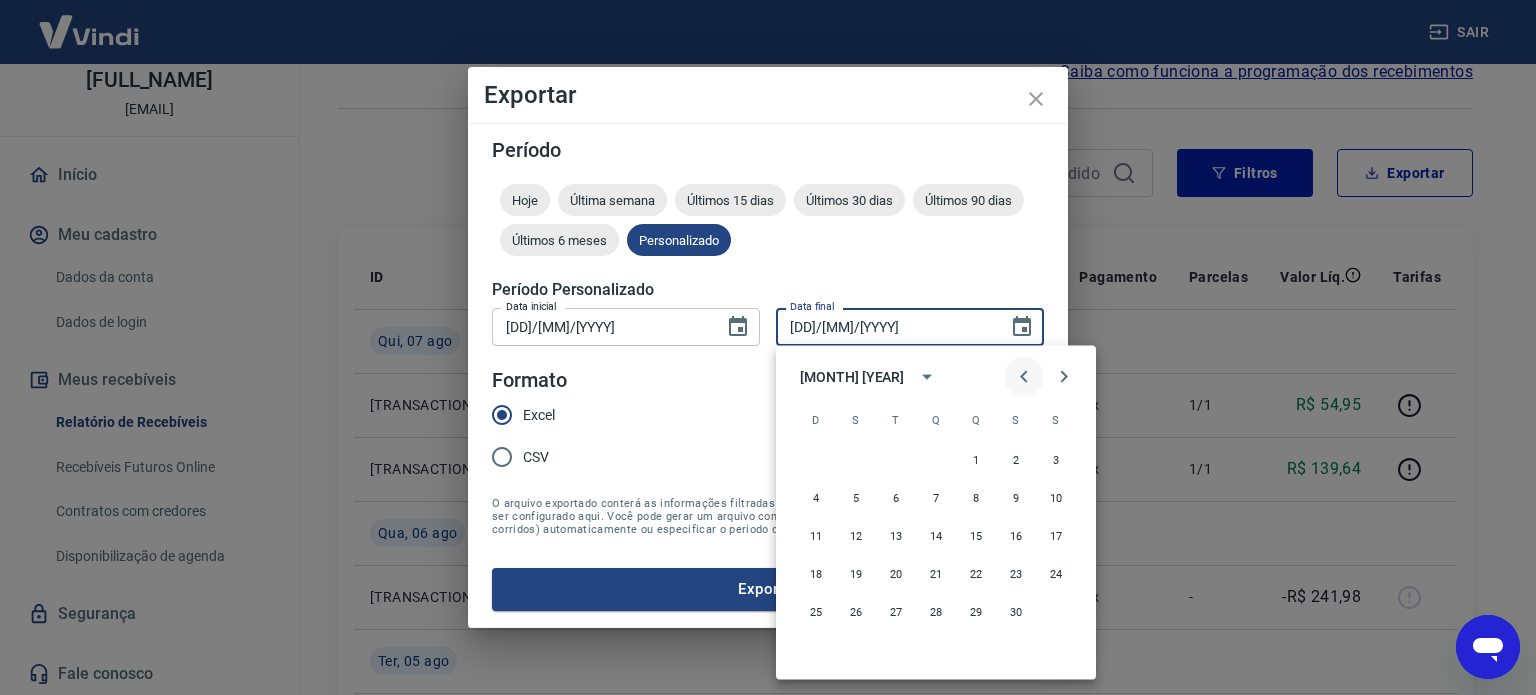 click 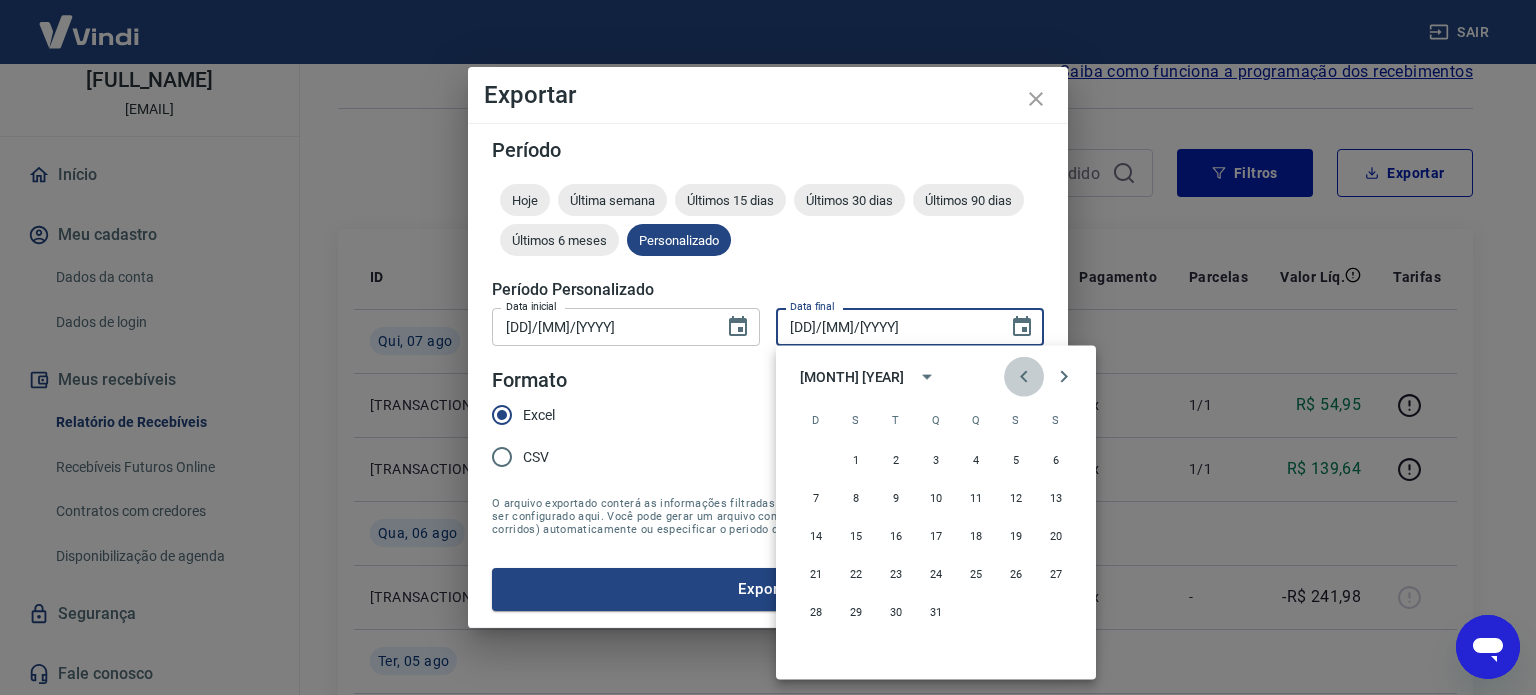 click 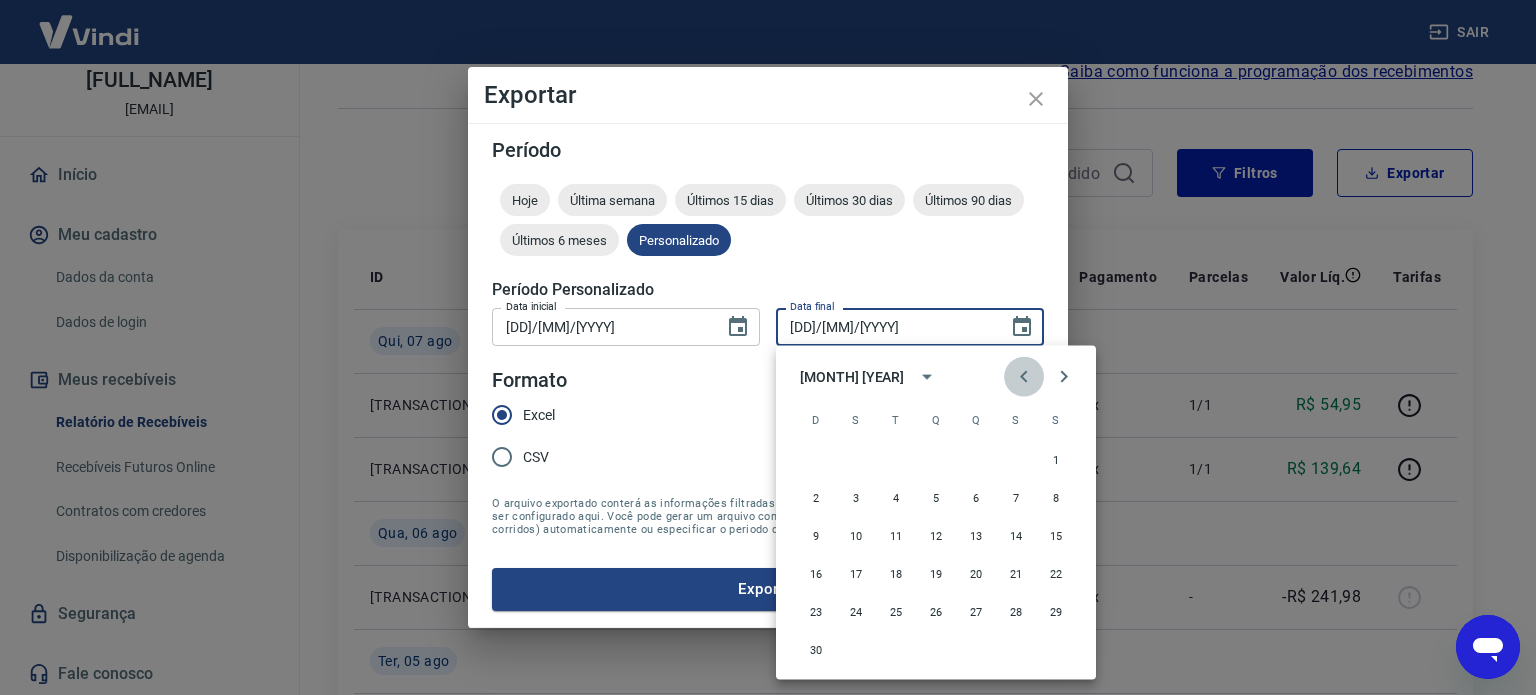 click 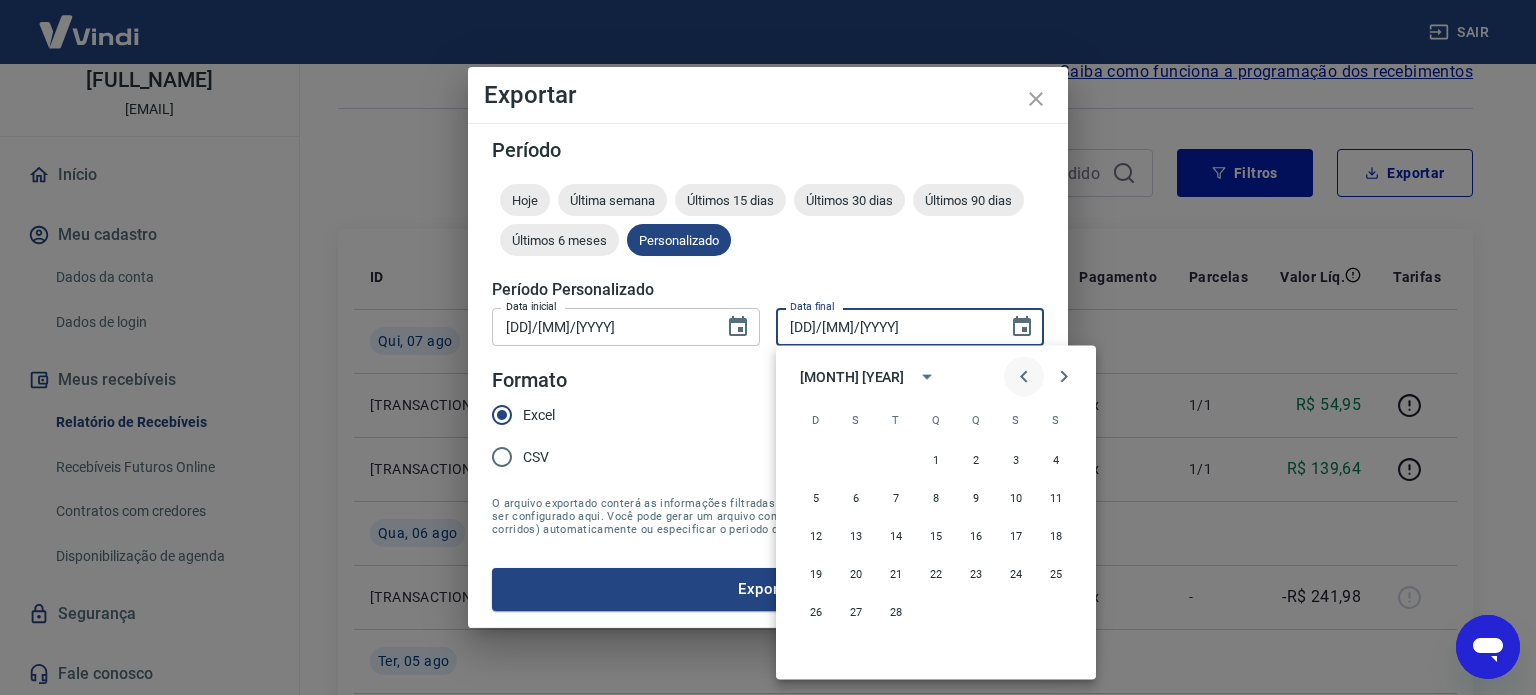 click 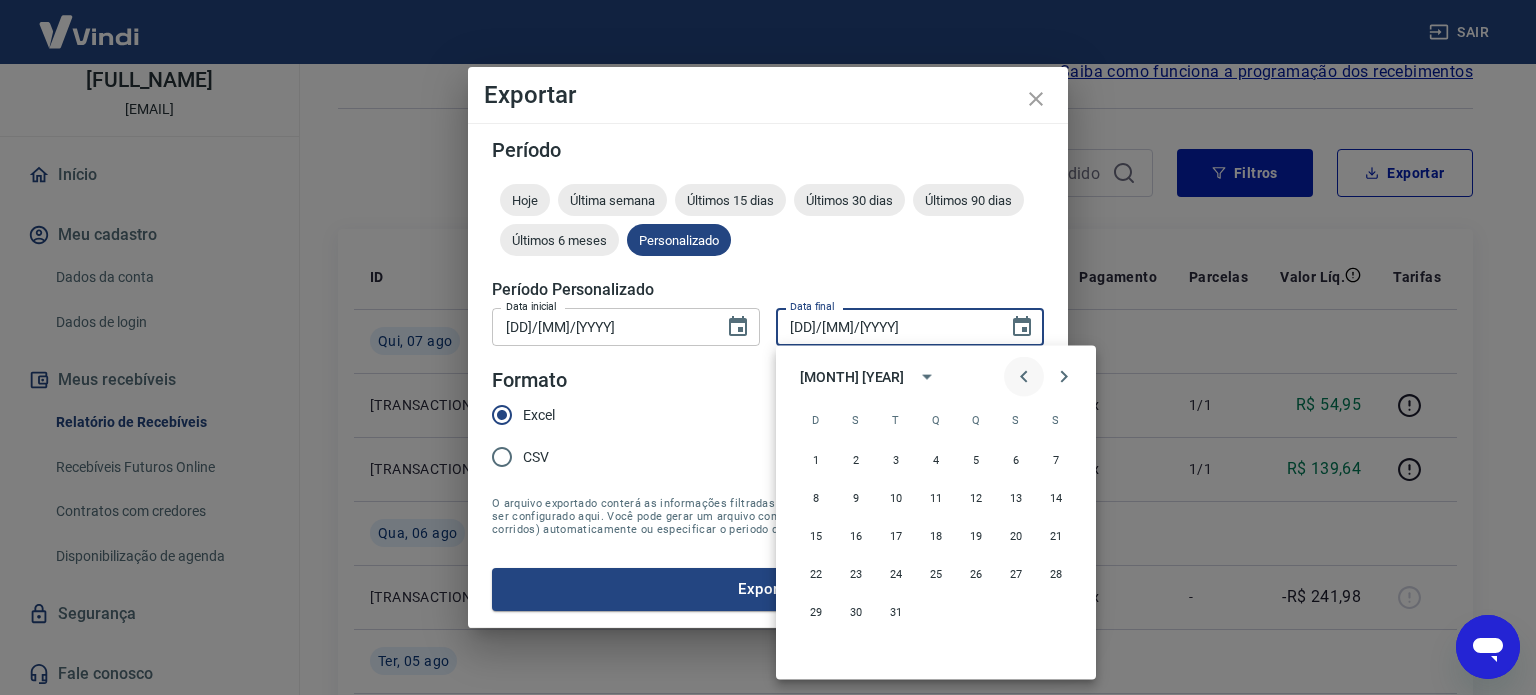 click 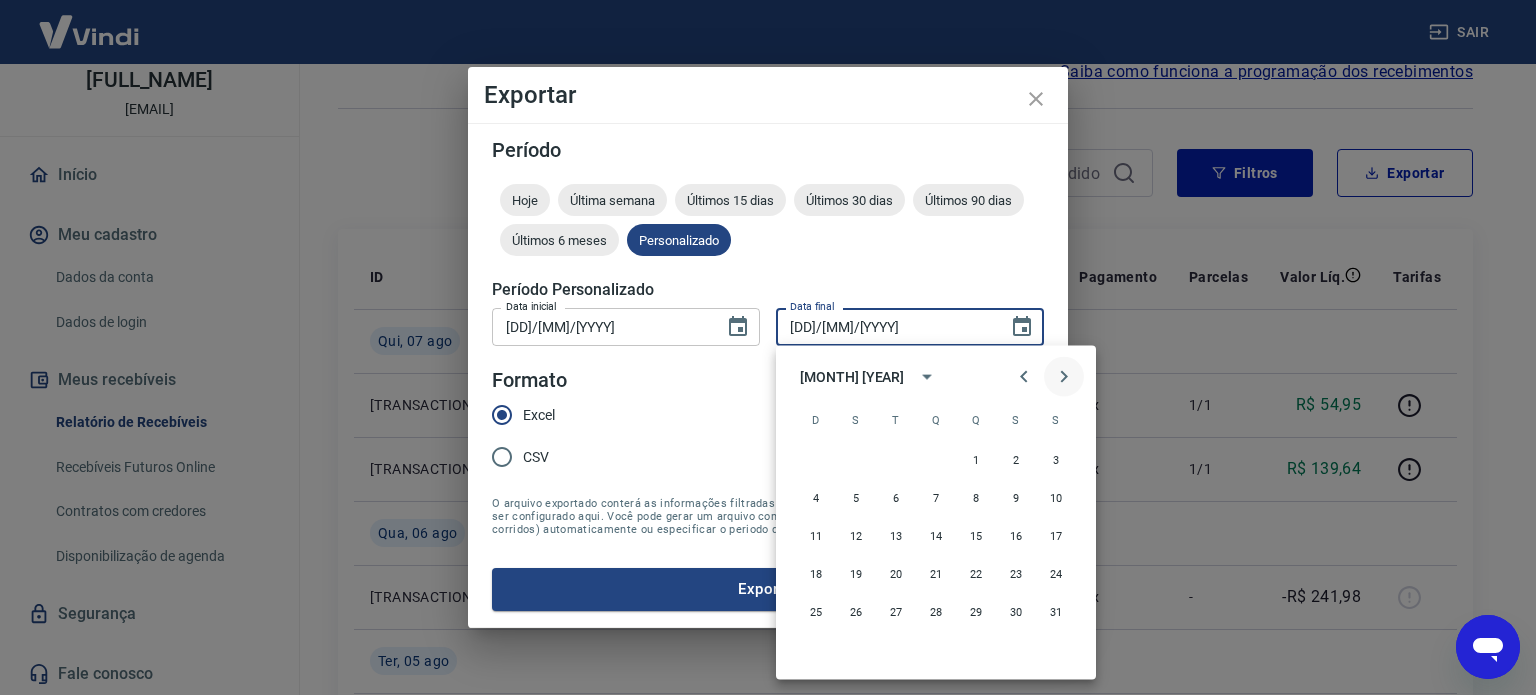 click 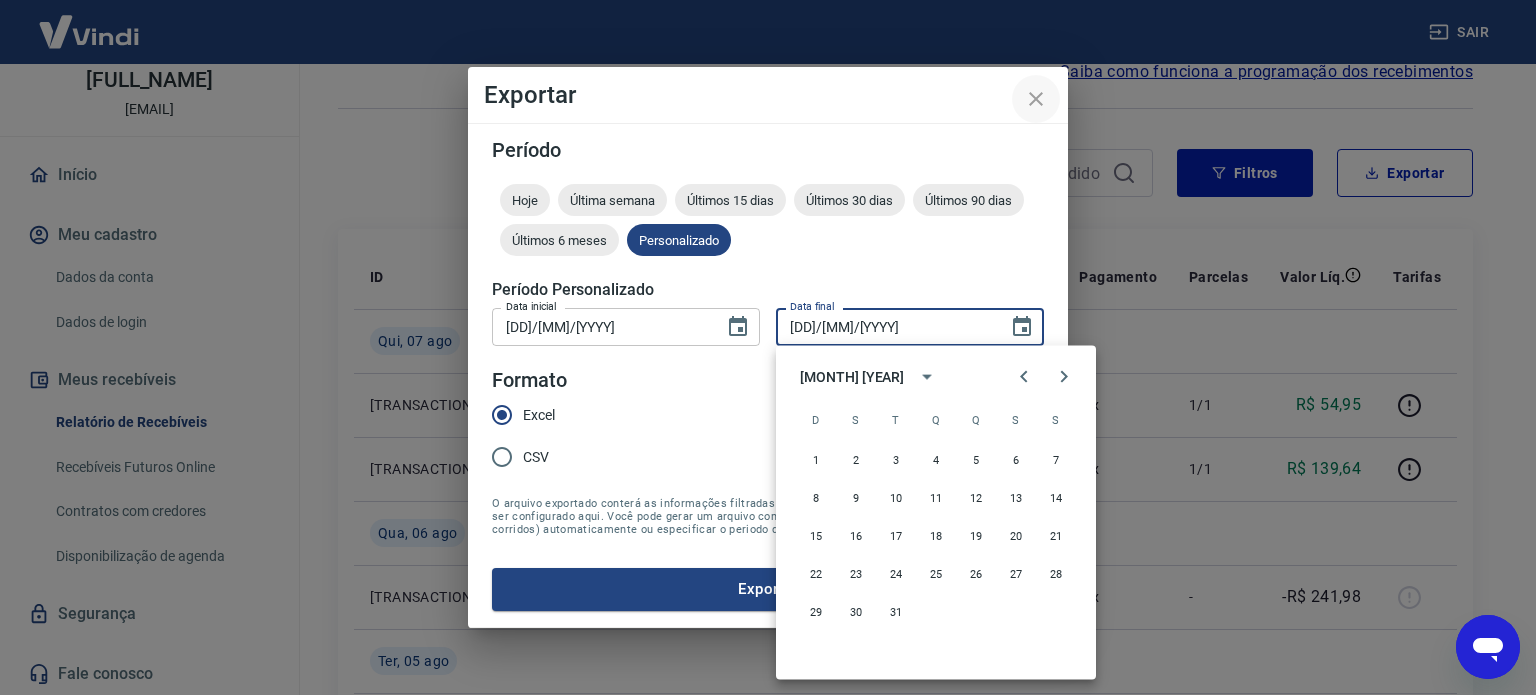 click at bounding box center [1036, 99] 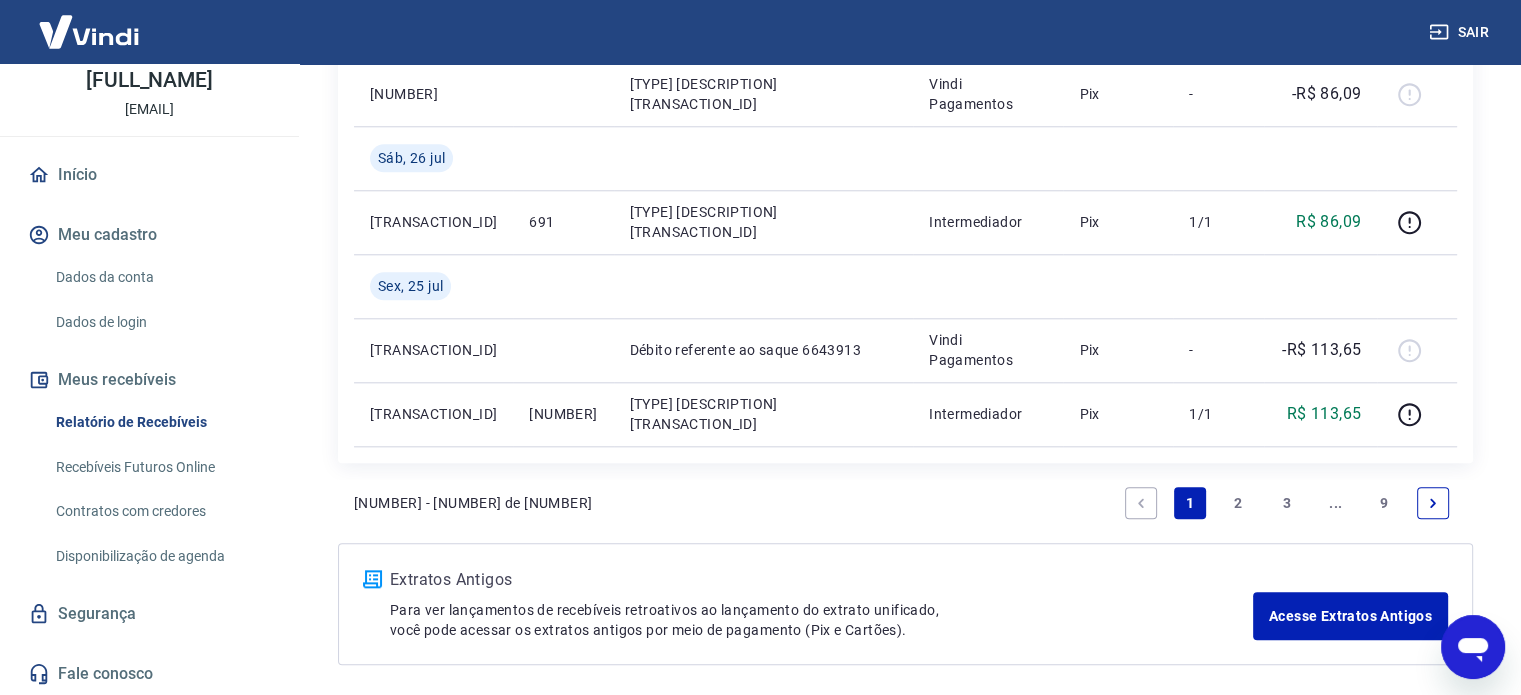 scroll, scrollTop: 2089, scrollLeft: 0, axis: vertical 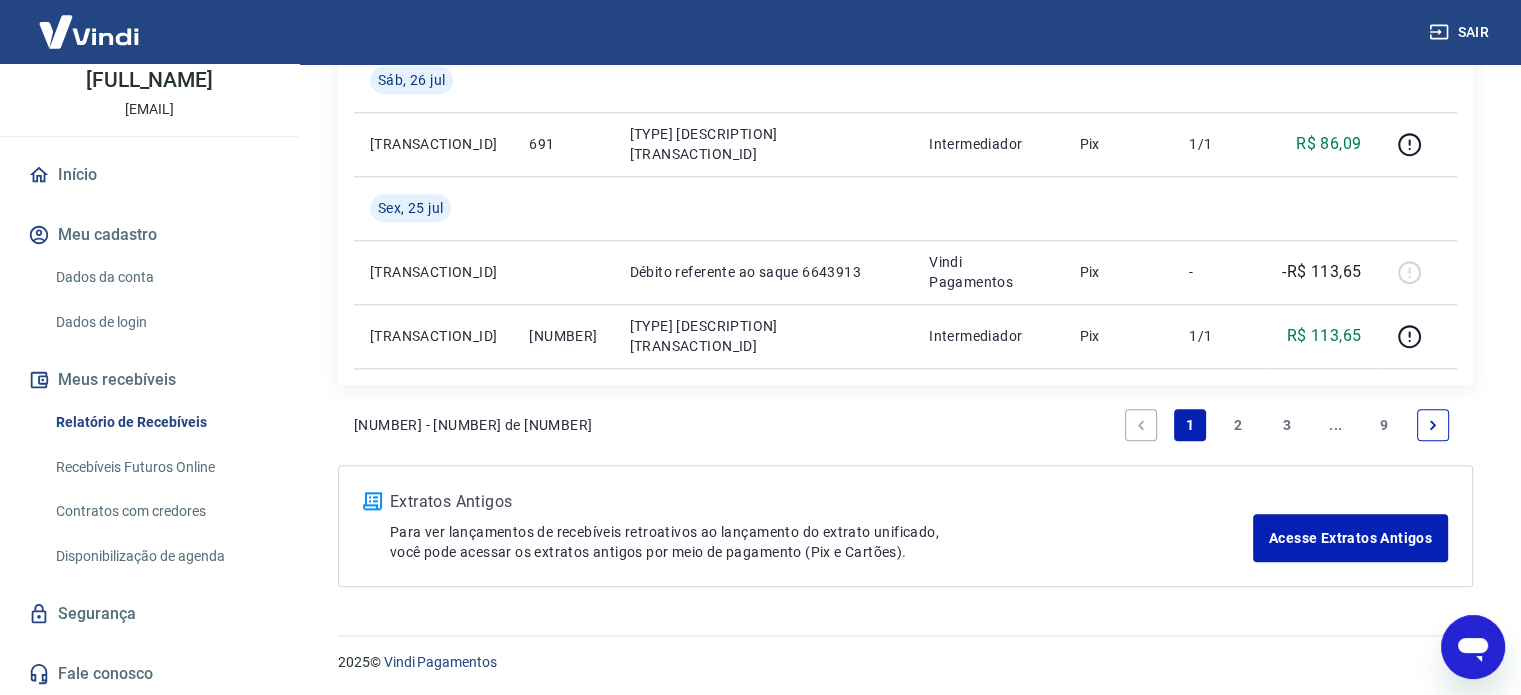 click 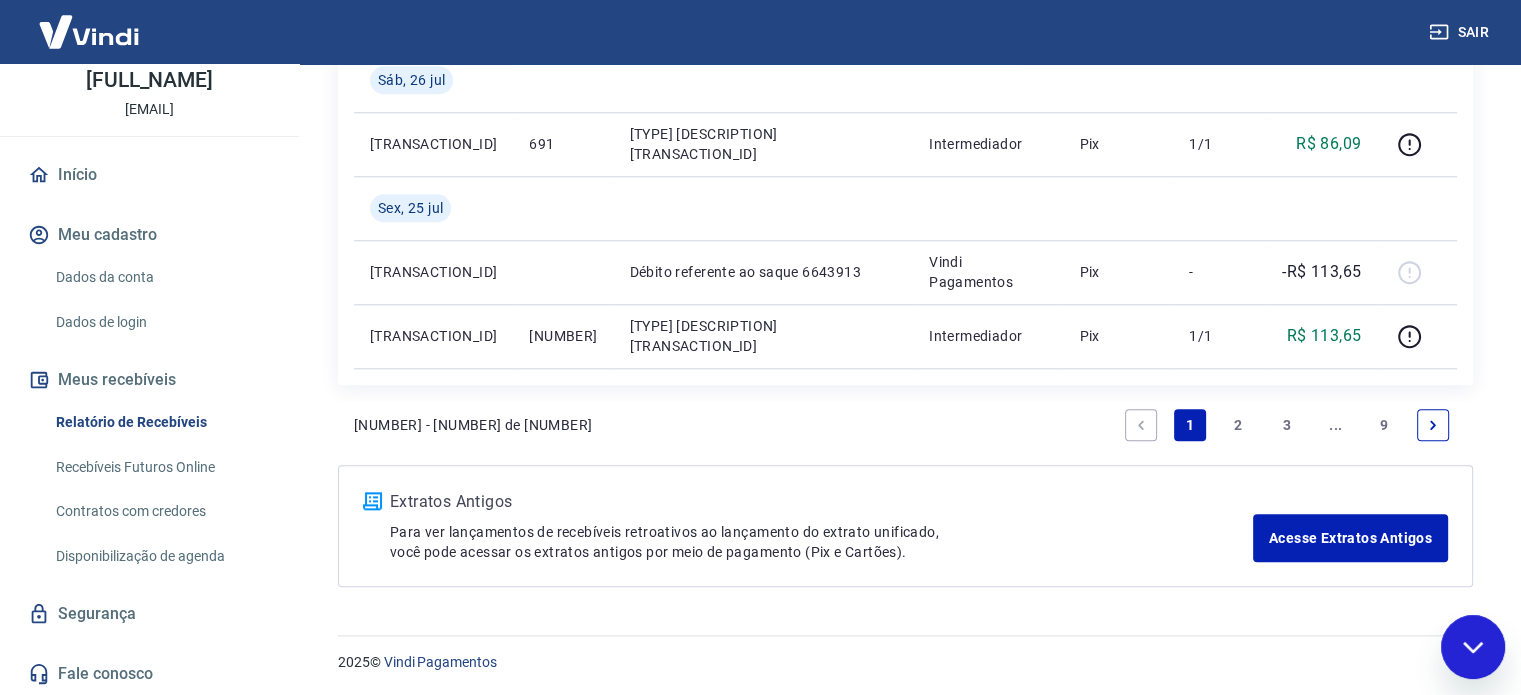 scroll, scrollTop: 0, scrollLeft: 0, axis: both 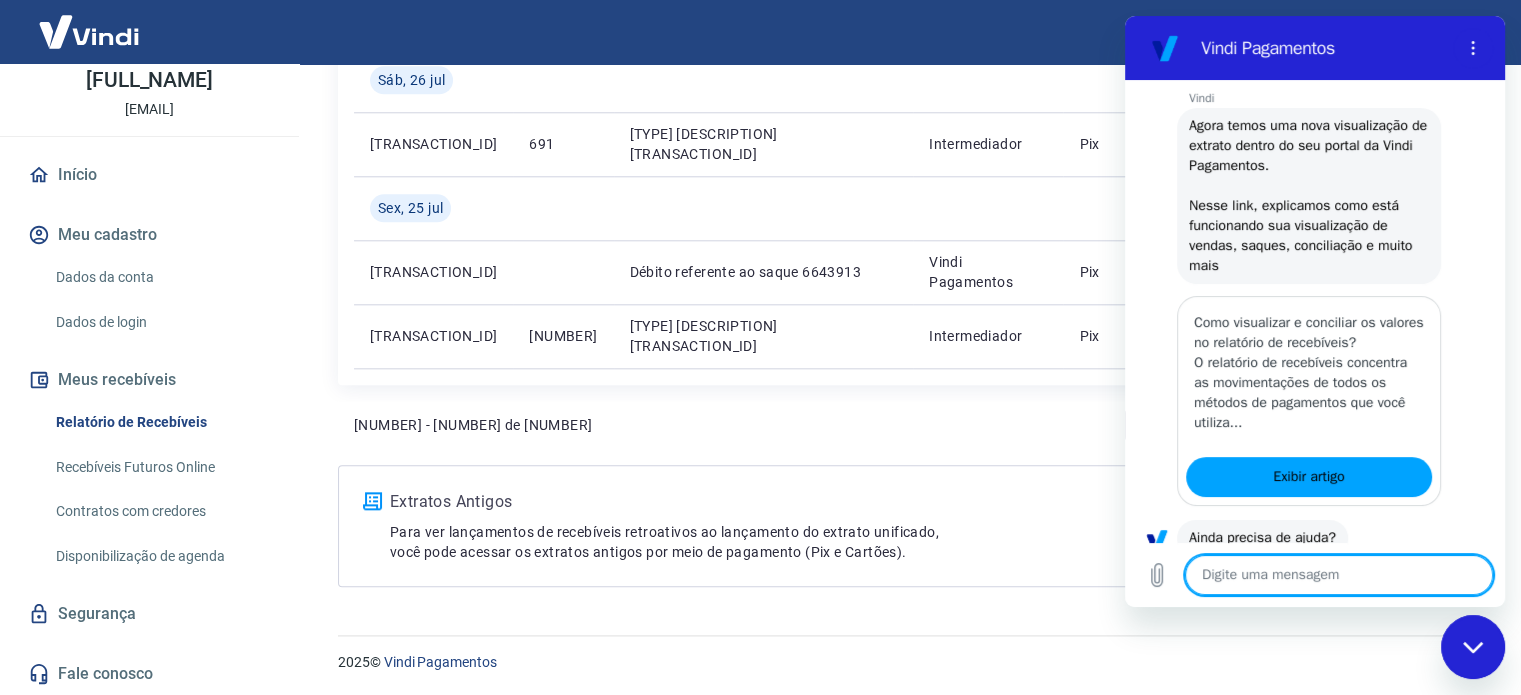 click on "Fale conosco" at bounding box center (149, 674) 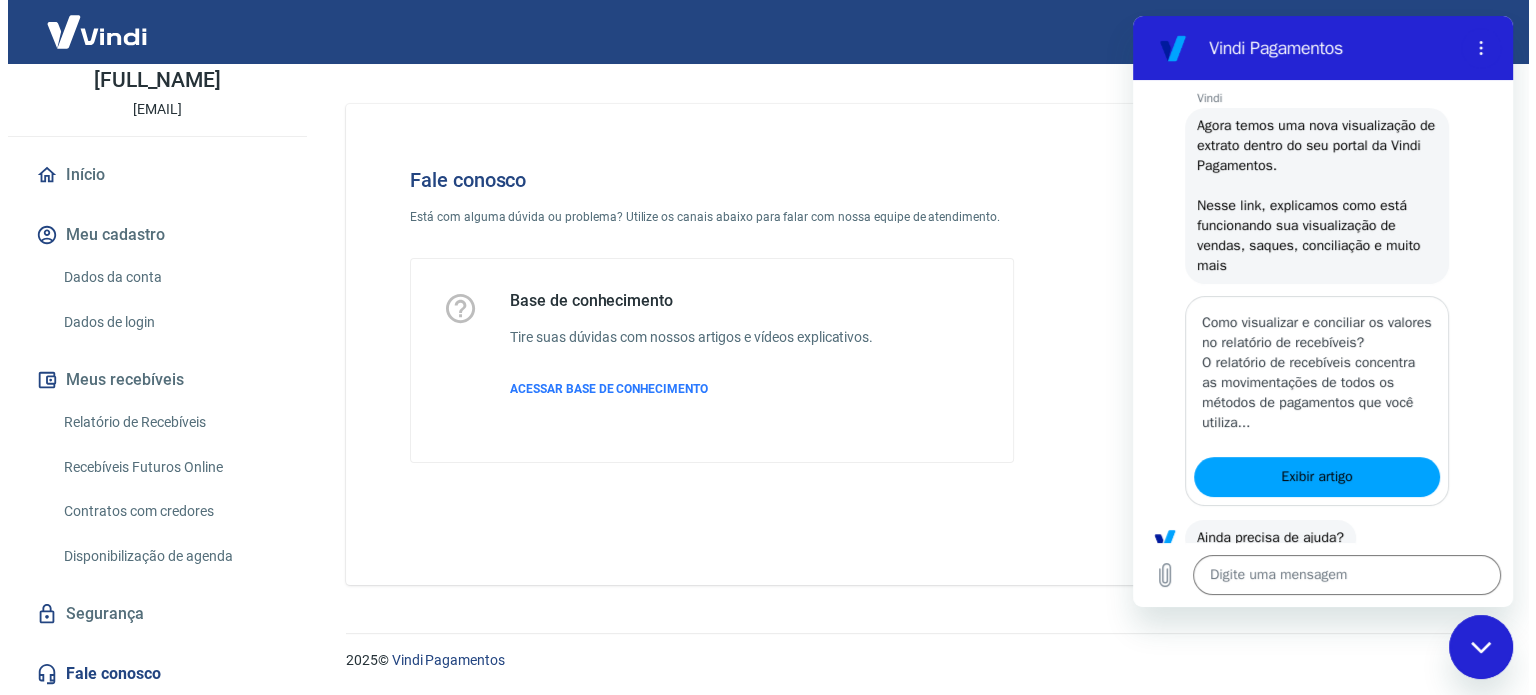 scroll, scrollTop: 0, scrollLeft: 0, axis: both 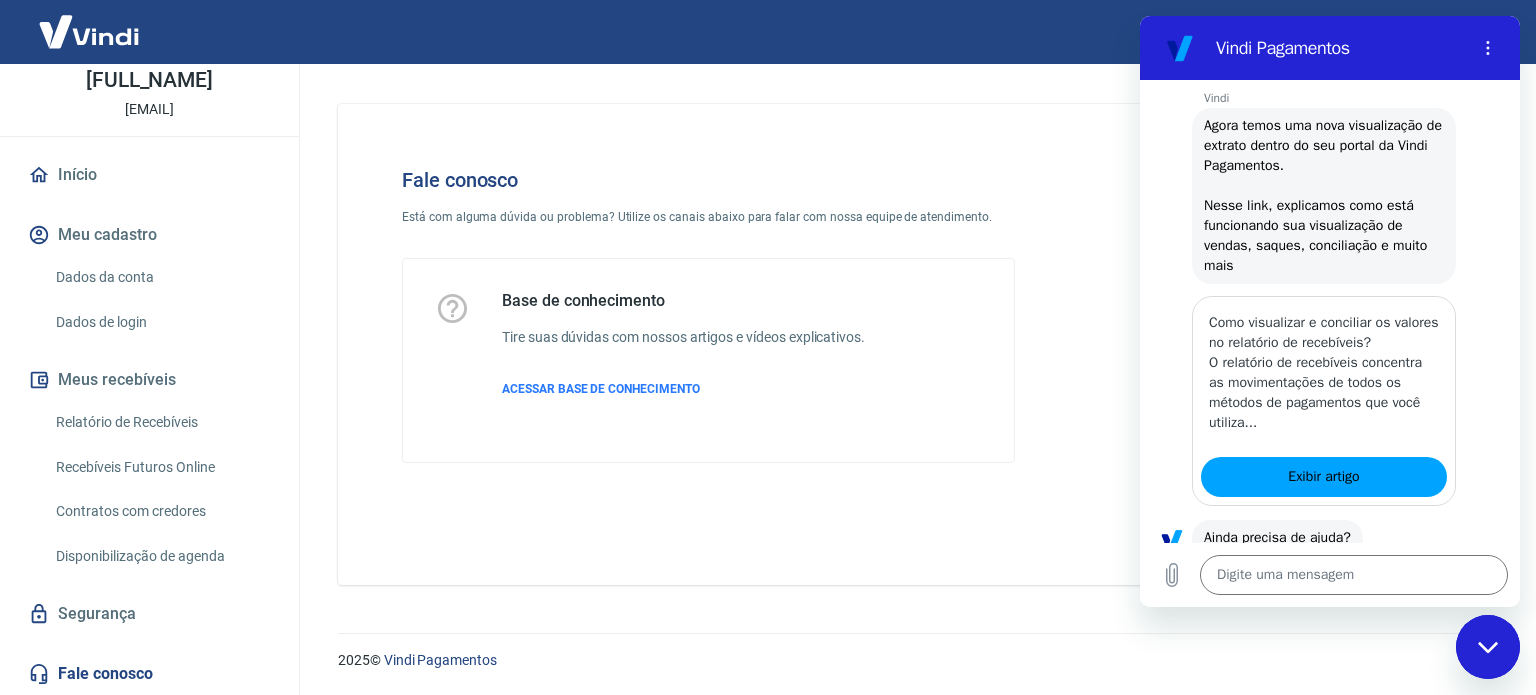 type on "x" 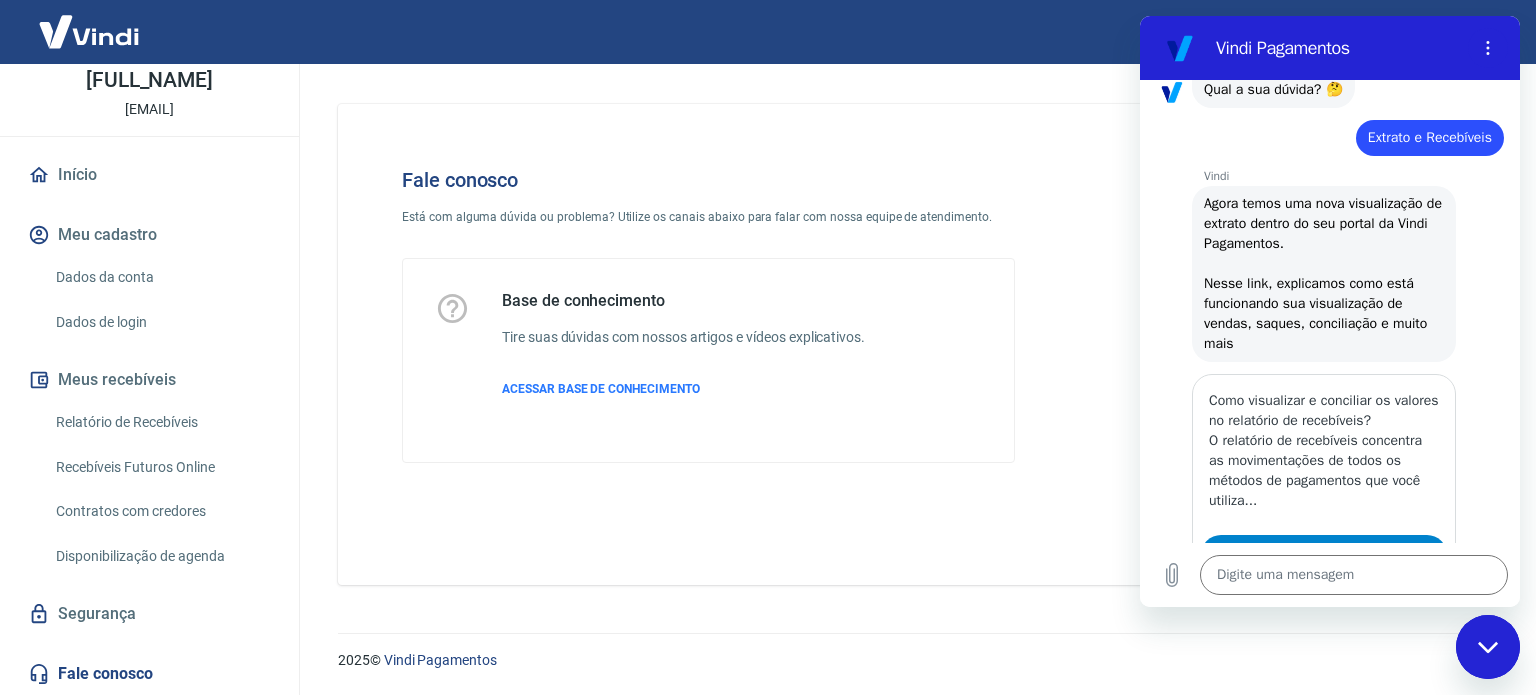 scroll, scrollTop: 316, scrollLeft: 0, axis: vertical 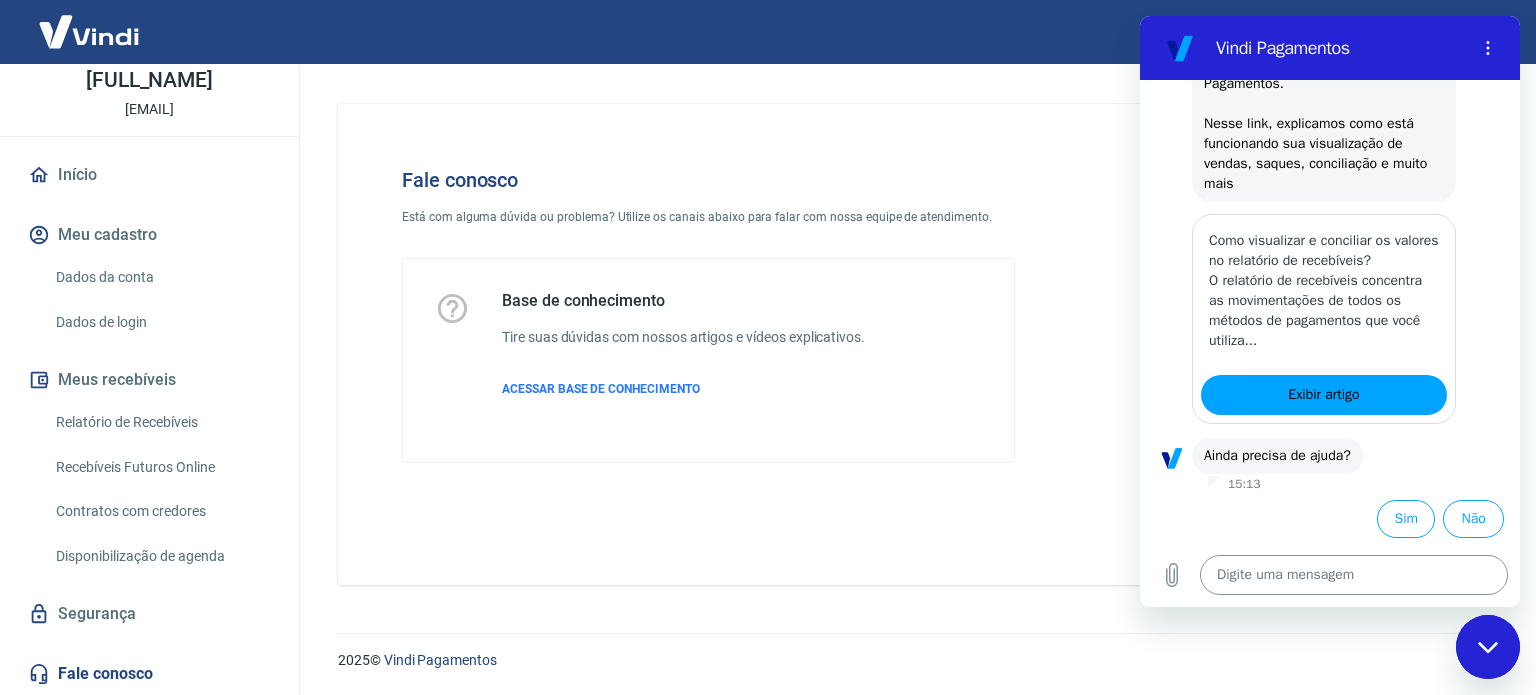 click at bounding box center (1354, 575) 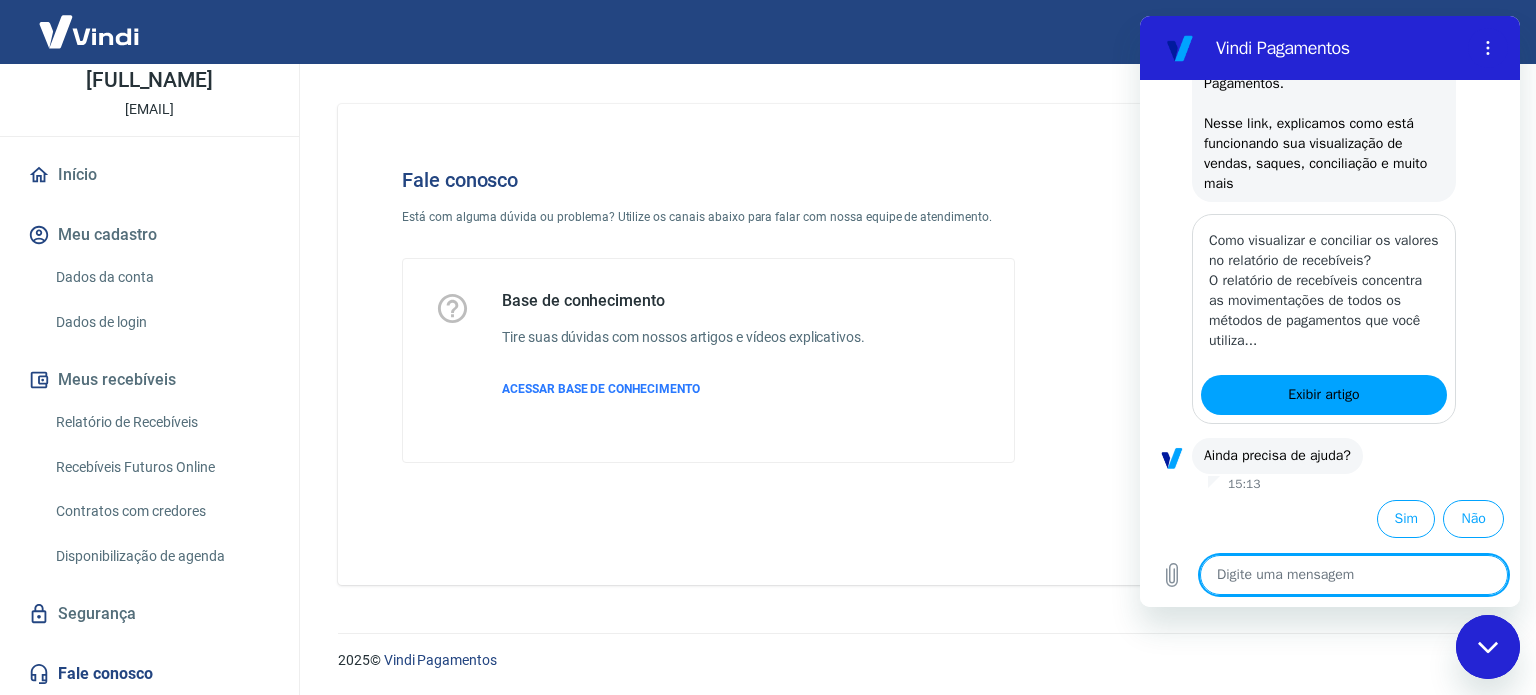 type on "o" 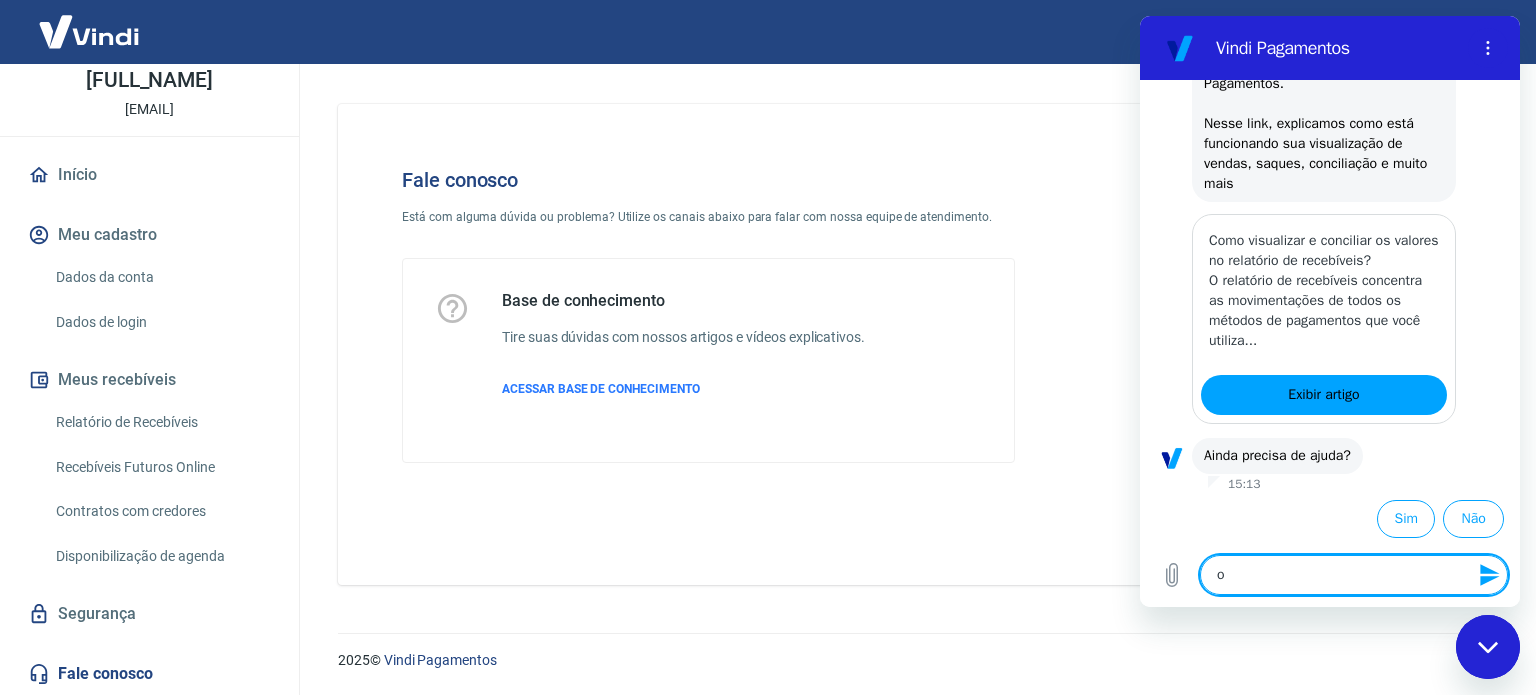 type on "ol" 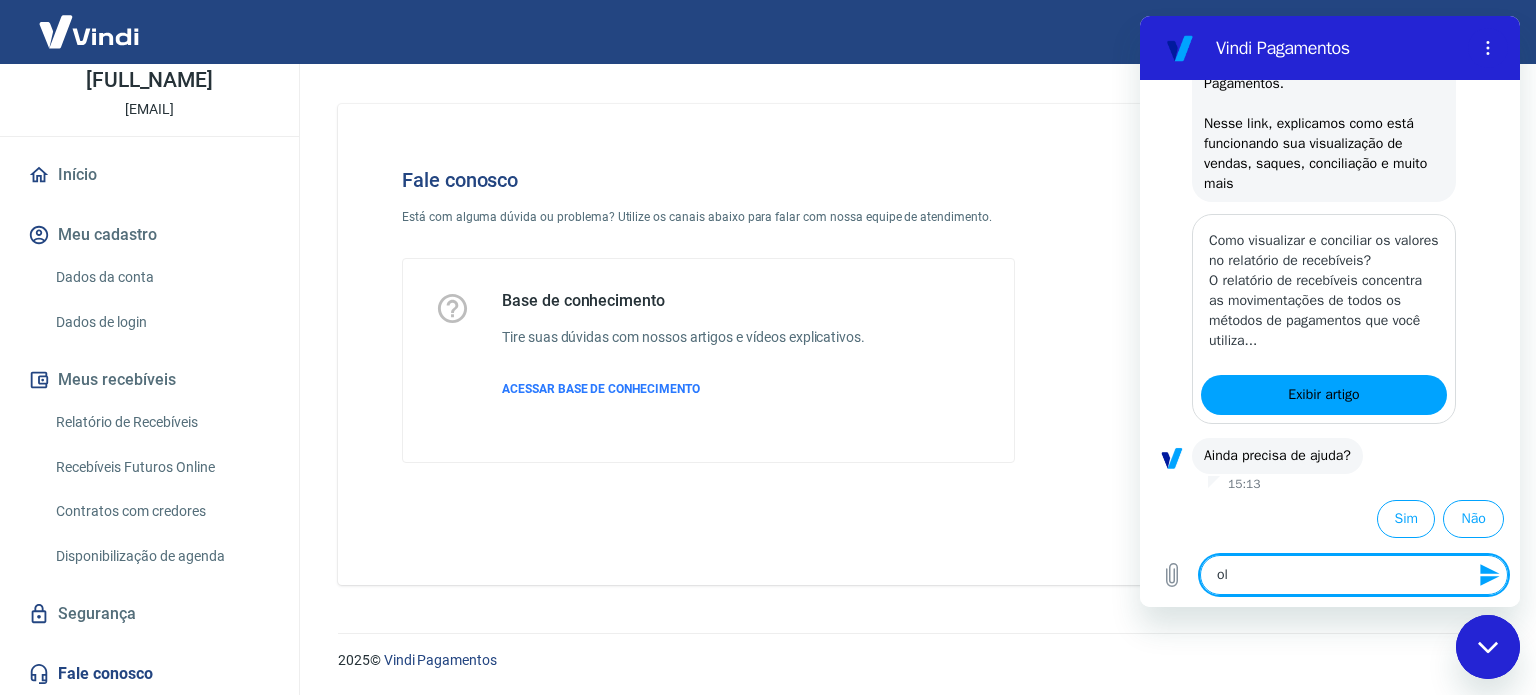 type on "olá" 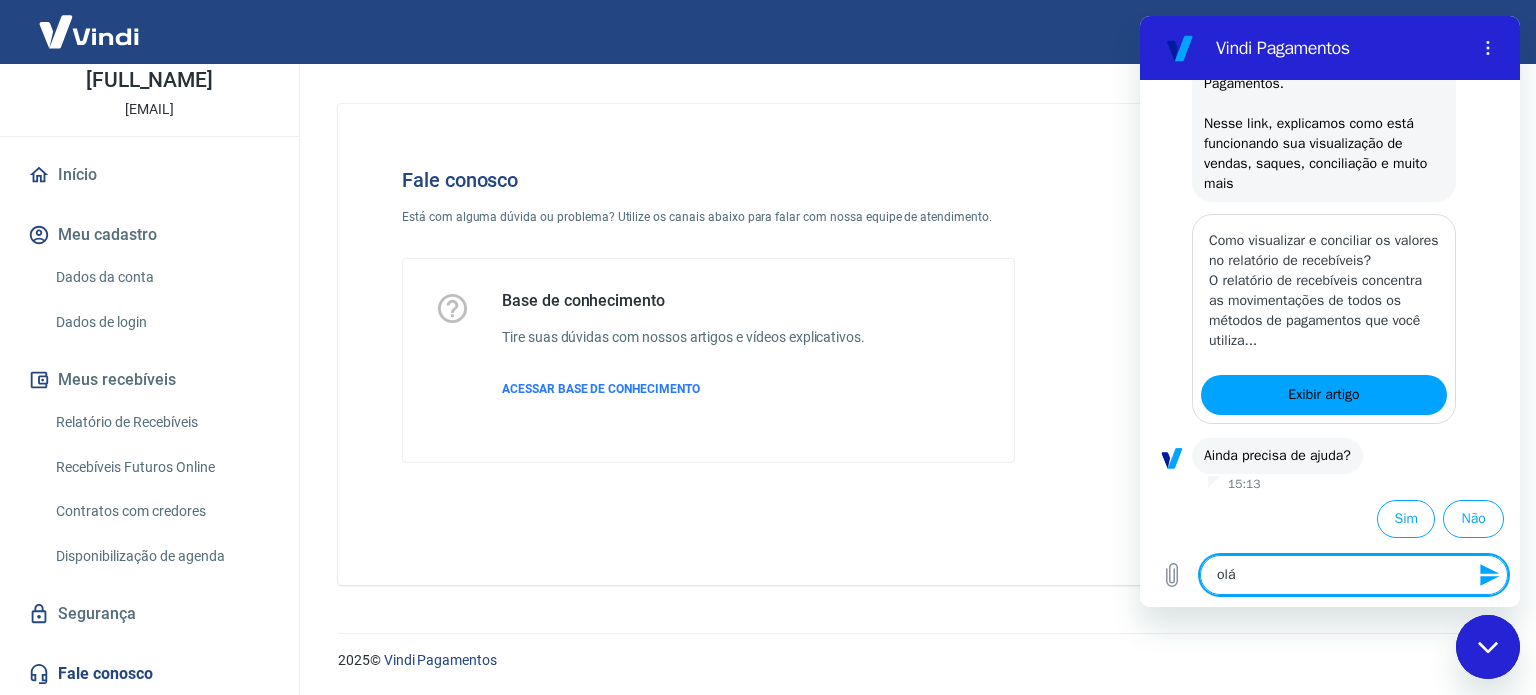 type on "olá" 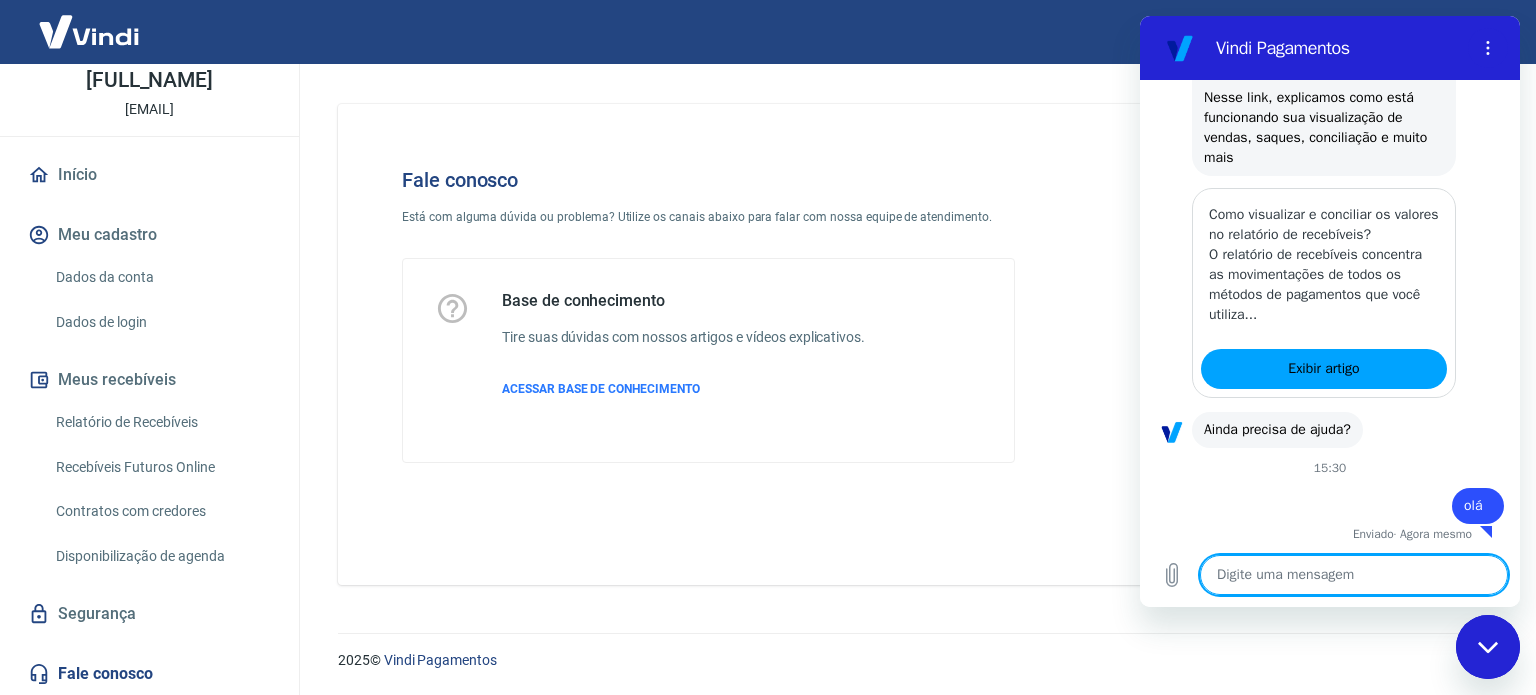 scroll, scrollTop: 347, scrollLeft: 0, axis: vertical 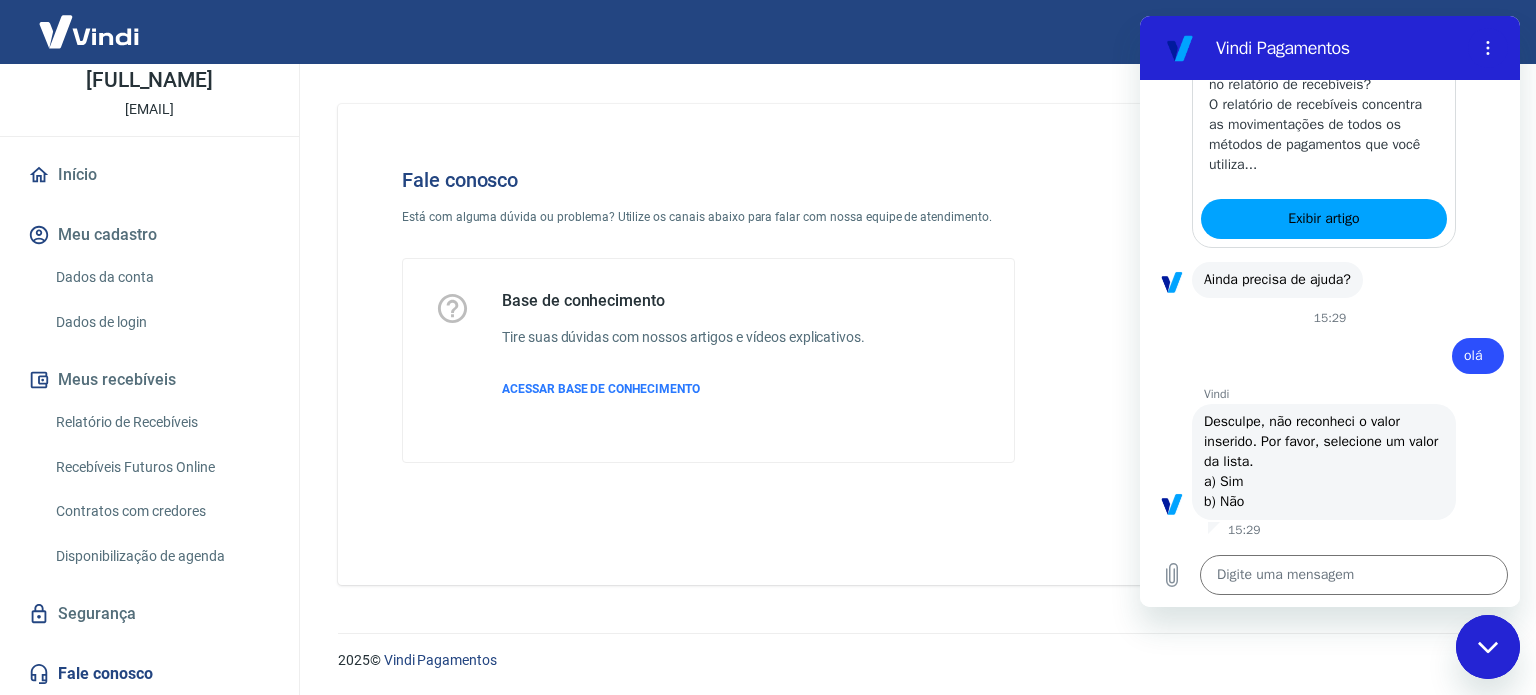 click on "Início" at bounding box center [149, 175] 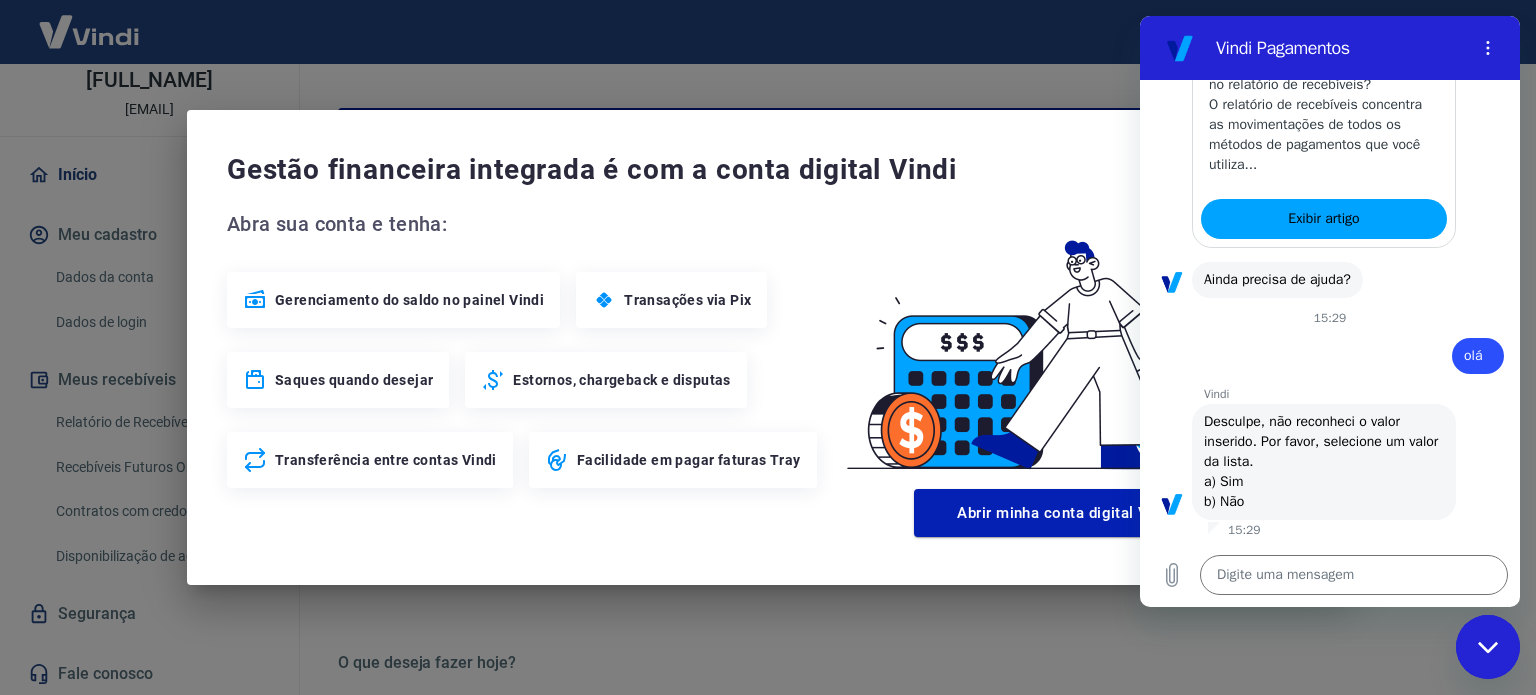 click on "Gestão financeira integrada é com a conta digital Vindi Abra sua conta e tenha: Gerenciamento do saldo no painel Vindi Transações via Pix Saques quando desejar Estornos, chargeback e disputas Transferência entre contas Vindi Facilidade em pagar faturas Tray Abrir minha conta digital Vindi" at bounding box center (768, 347) 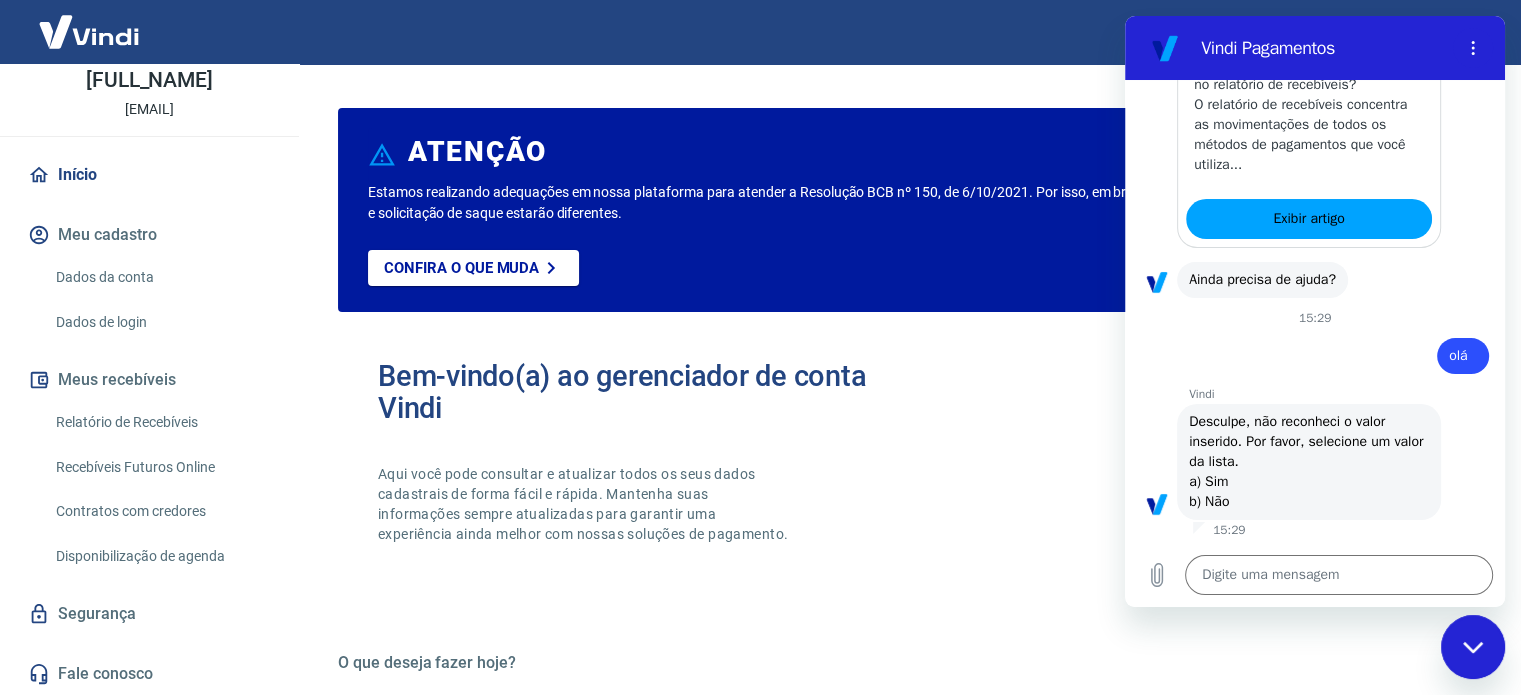type on "x" 